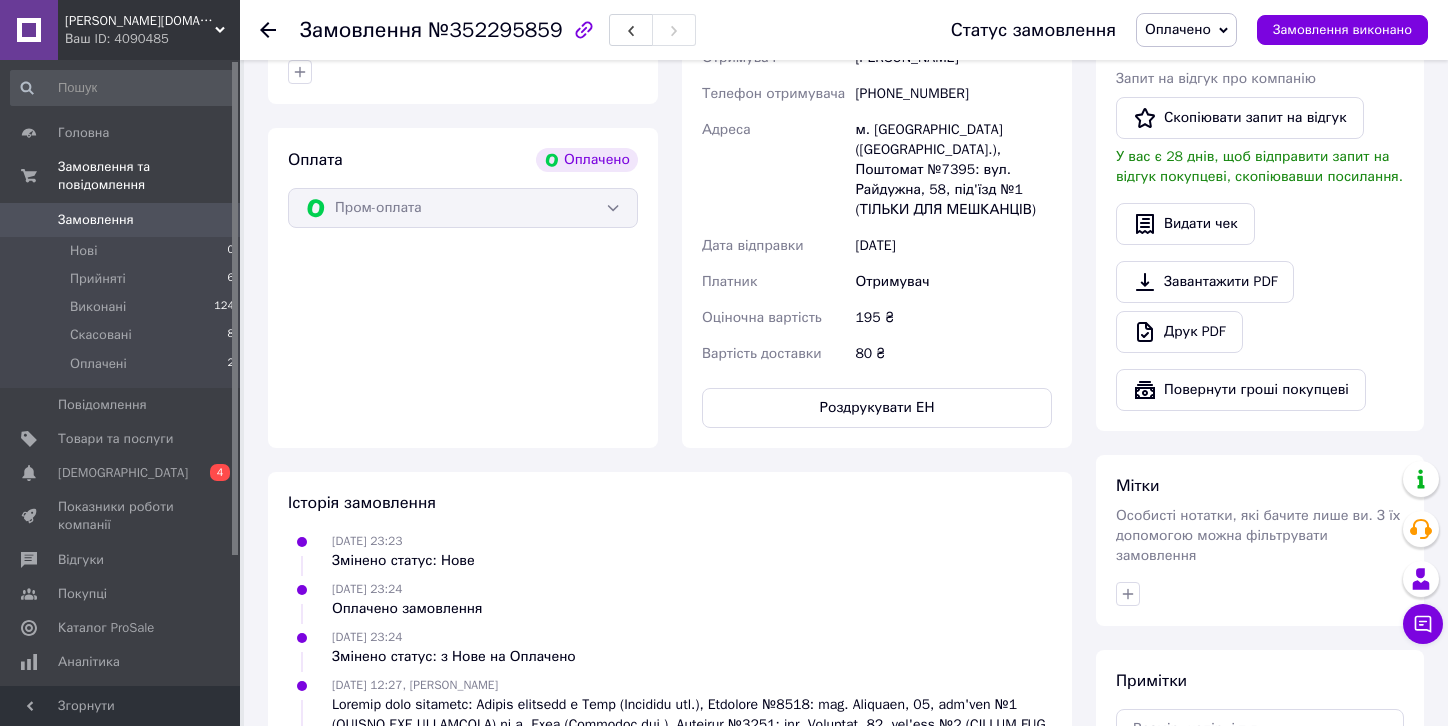 scroll, scrollTop: 600, scrollLeft: 0, axis: vertical 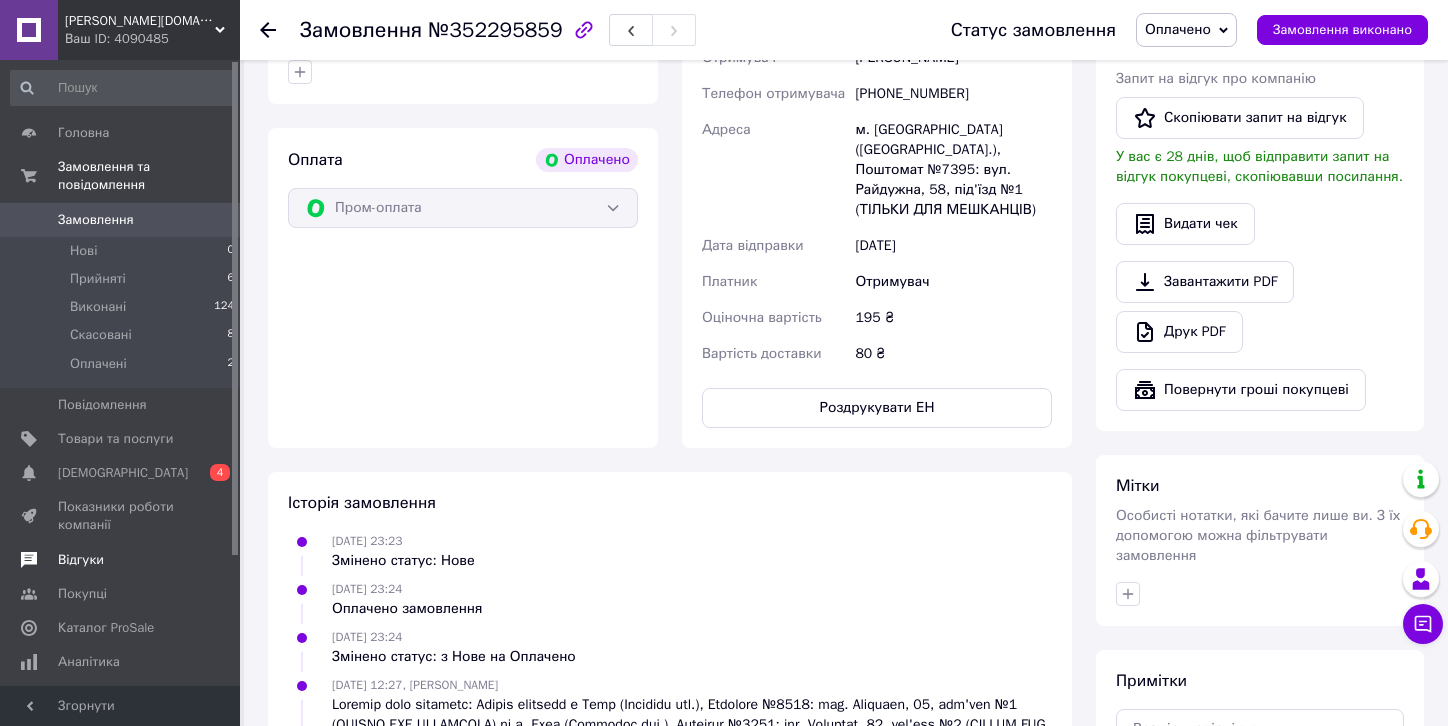 click on "Відгуки" at bounding box center (121, 560) 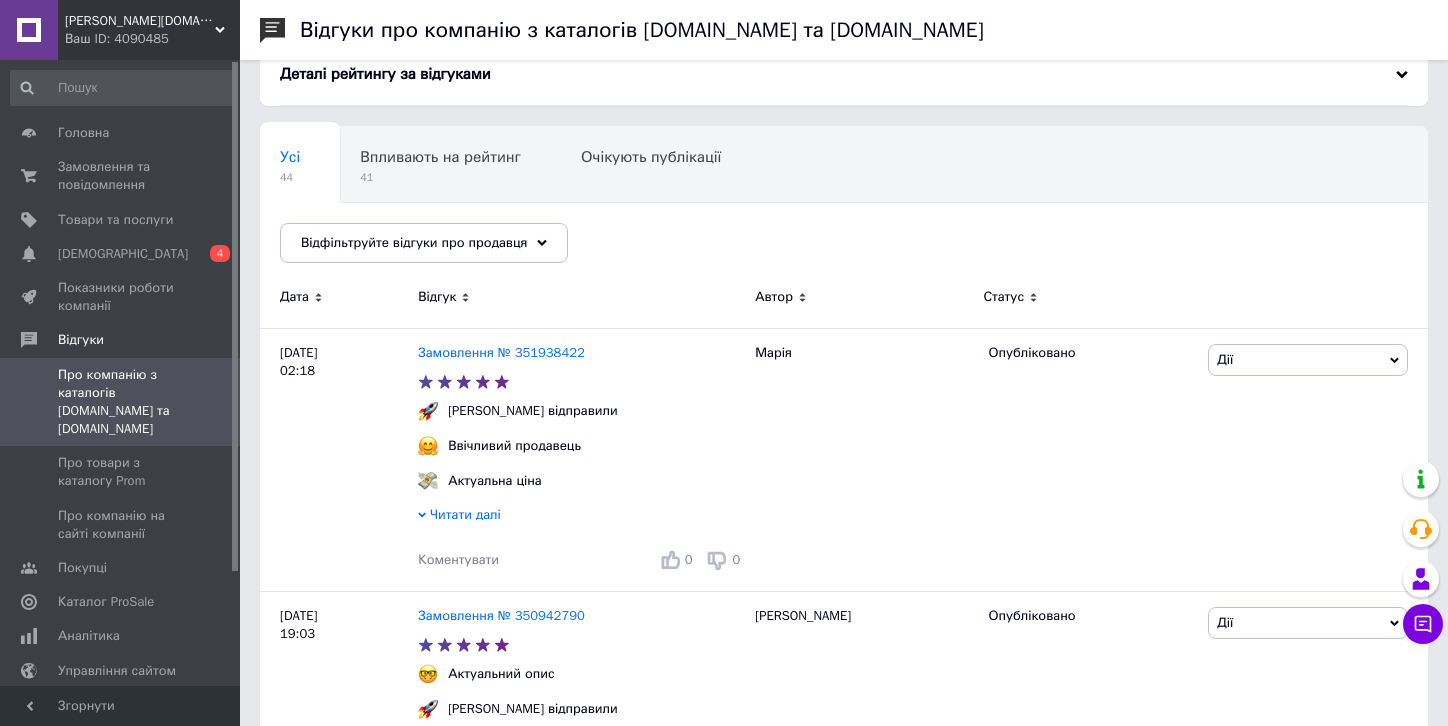 scroll, scrollTop: 100, scrollLeft: 0, axis: vertical 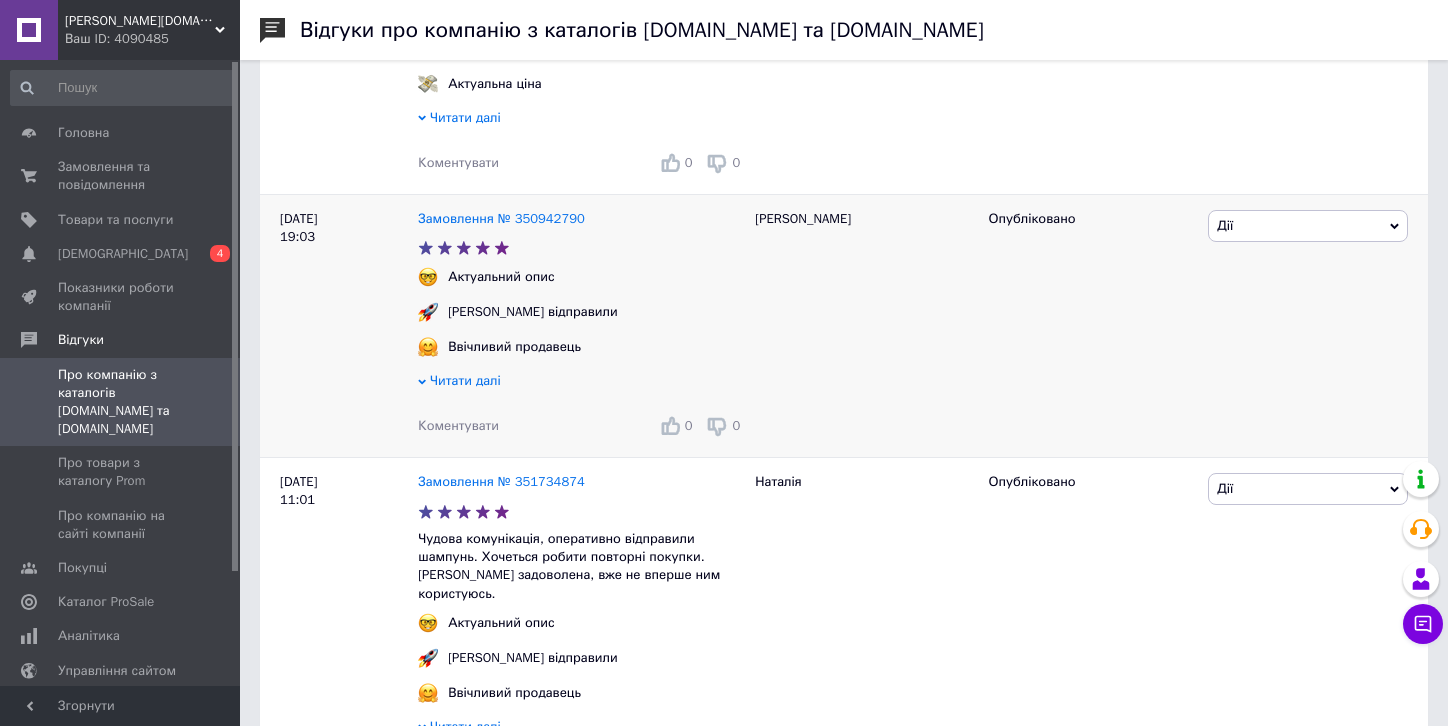 click on "Читати далі" at bounding box center (581, 383) 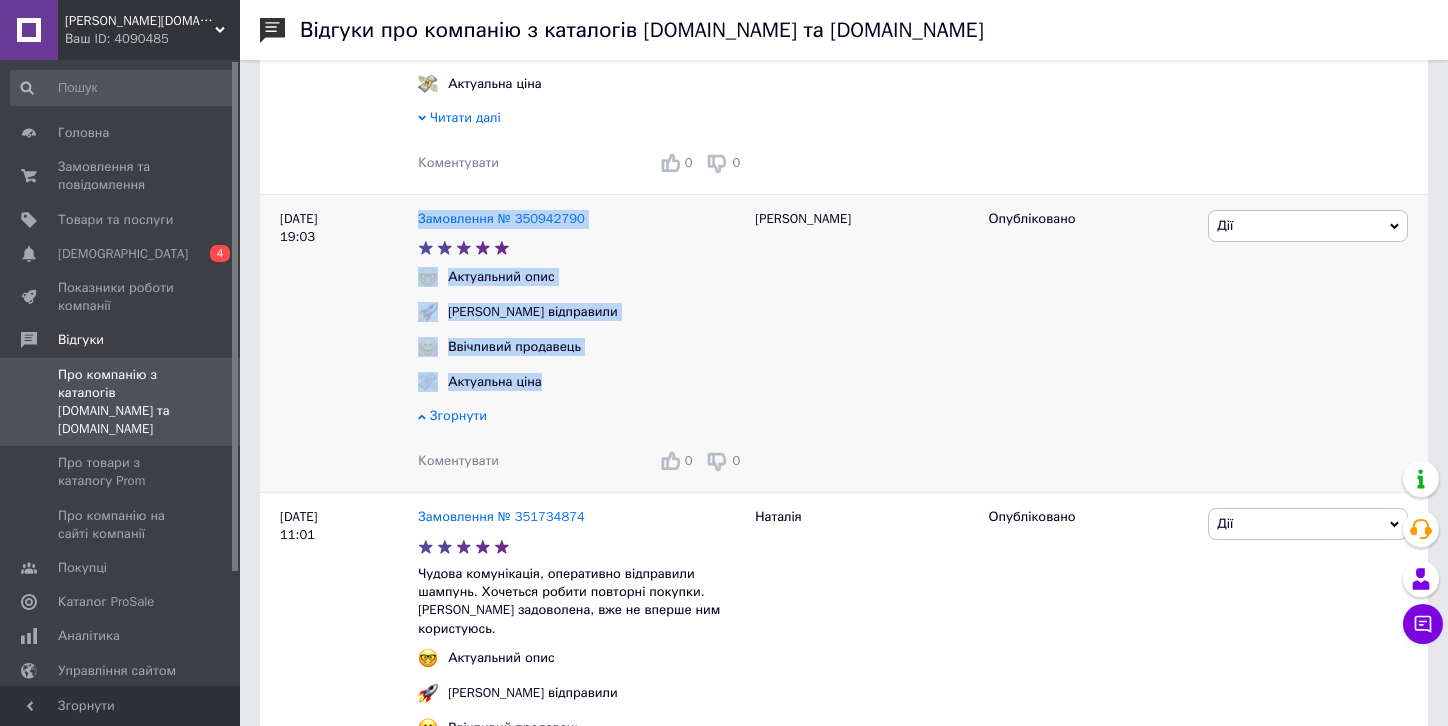 drag, startPoint x: 416, startPoint y: 219, endPoint x: 575, endPoint y: 399, distance: 240.16869 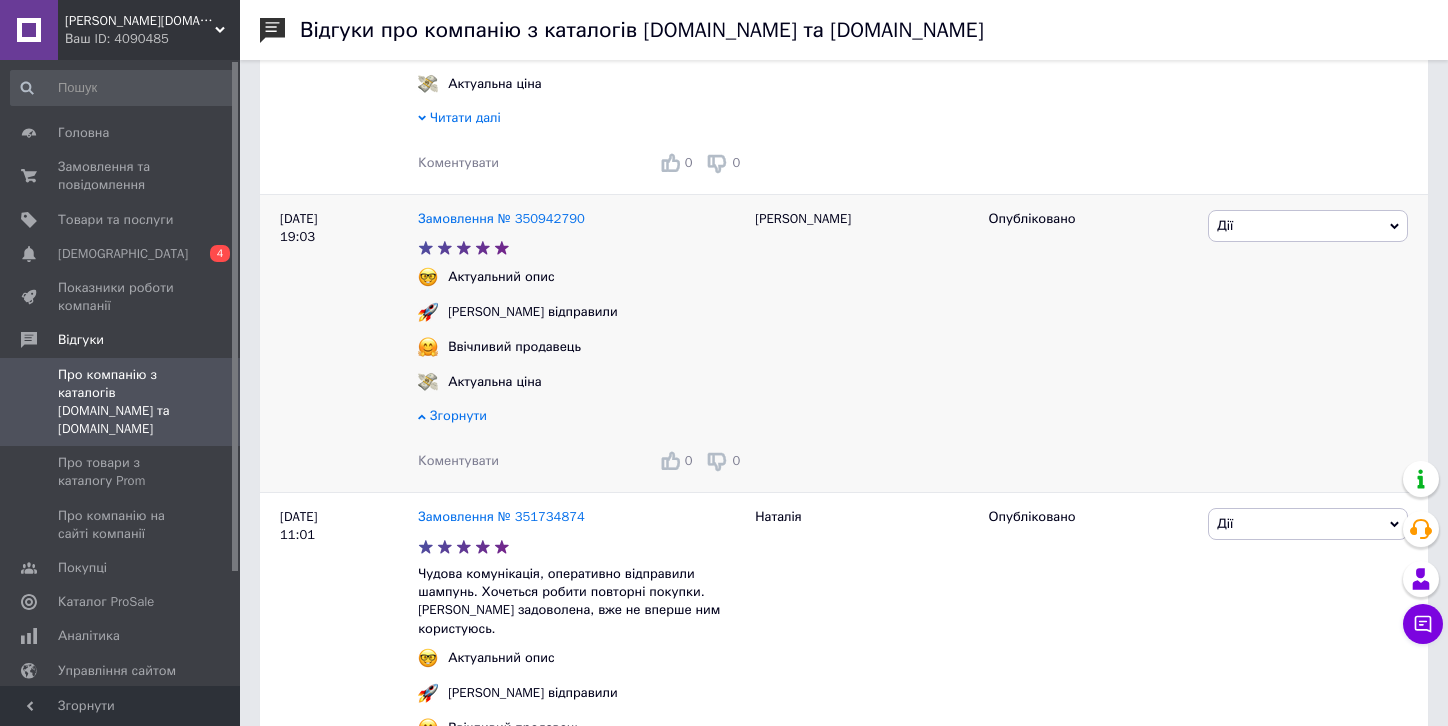 click on "Коментувати" at bounding box center [458, 460] 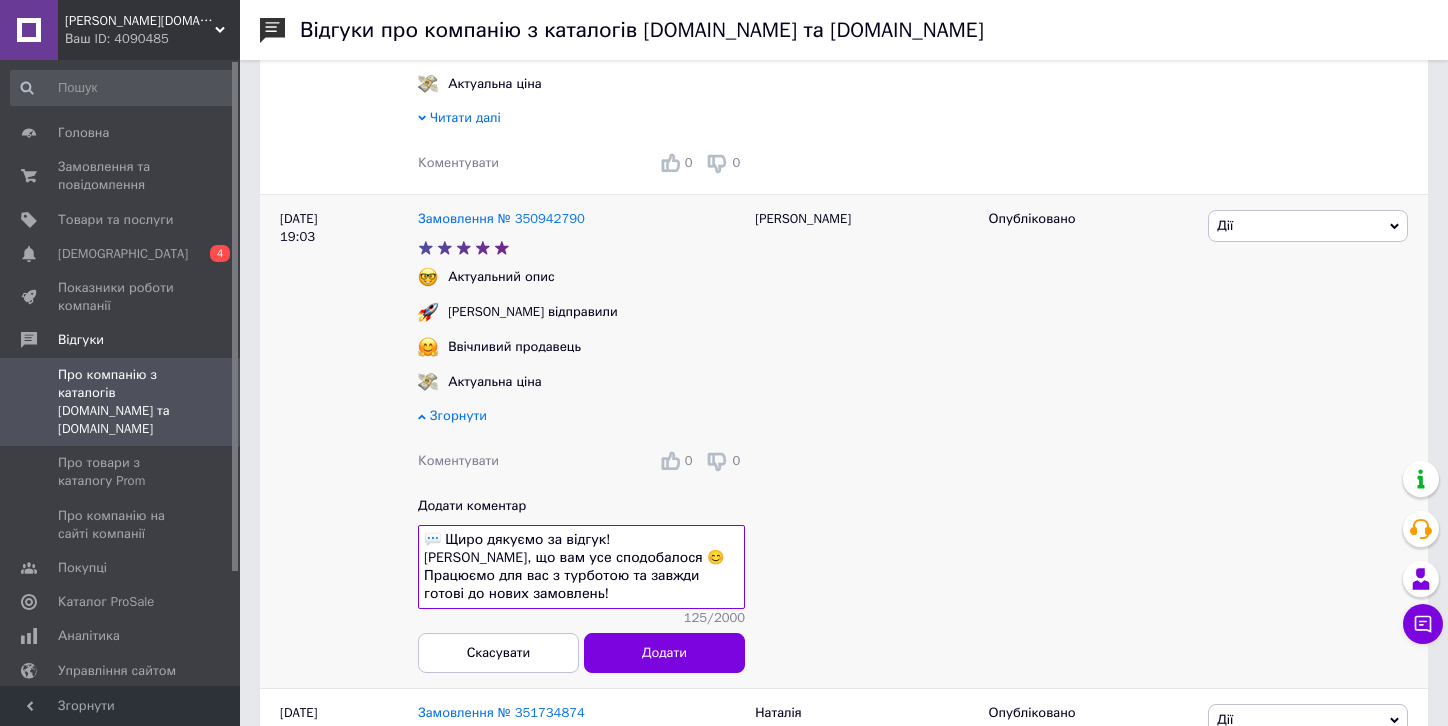 scroll, scrollTop: 32, scrollLeft: 0, axis: vertical 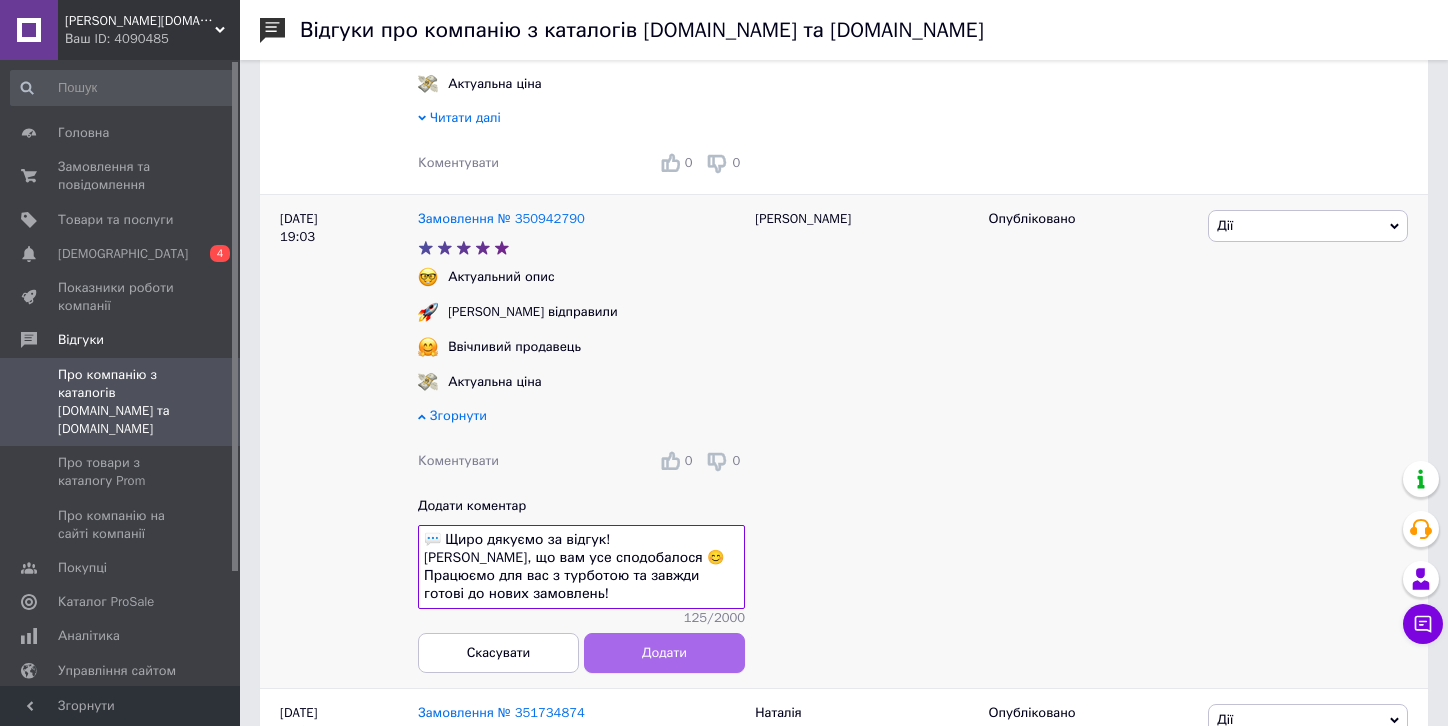 type on "💬 Щиро дякуємо за відгук!
[PERSON_NAME], що вам усе сподобалося 😊 Працюємо для вас з турботою та завжди готові до нових замовлень!" 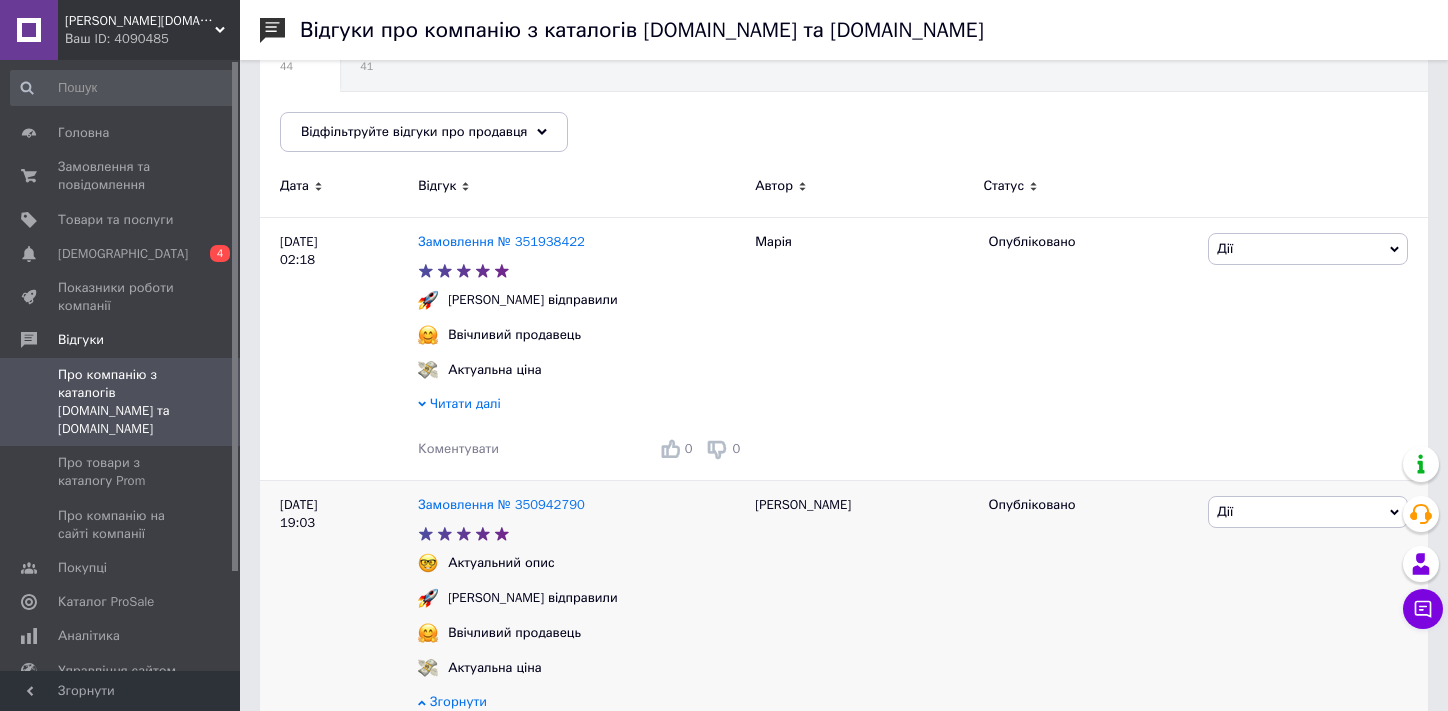 scroll, scrollTop: 200, scrollLeft: 0, axis: vertical 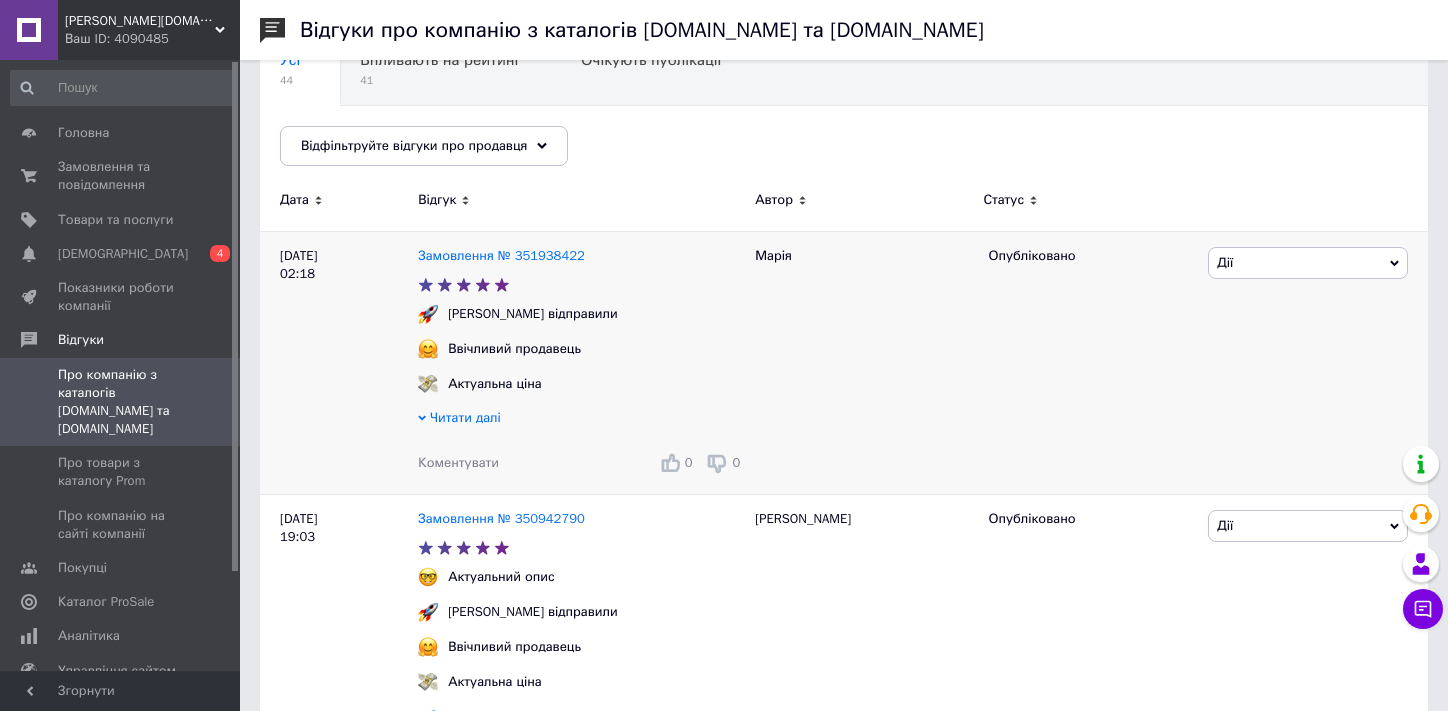 click on "Коментувати" at bounding box center [458, 462] 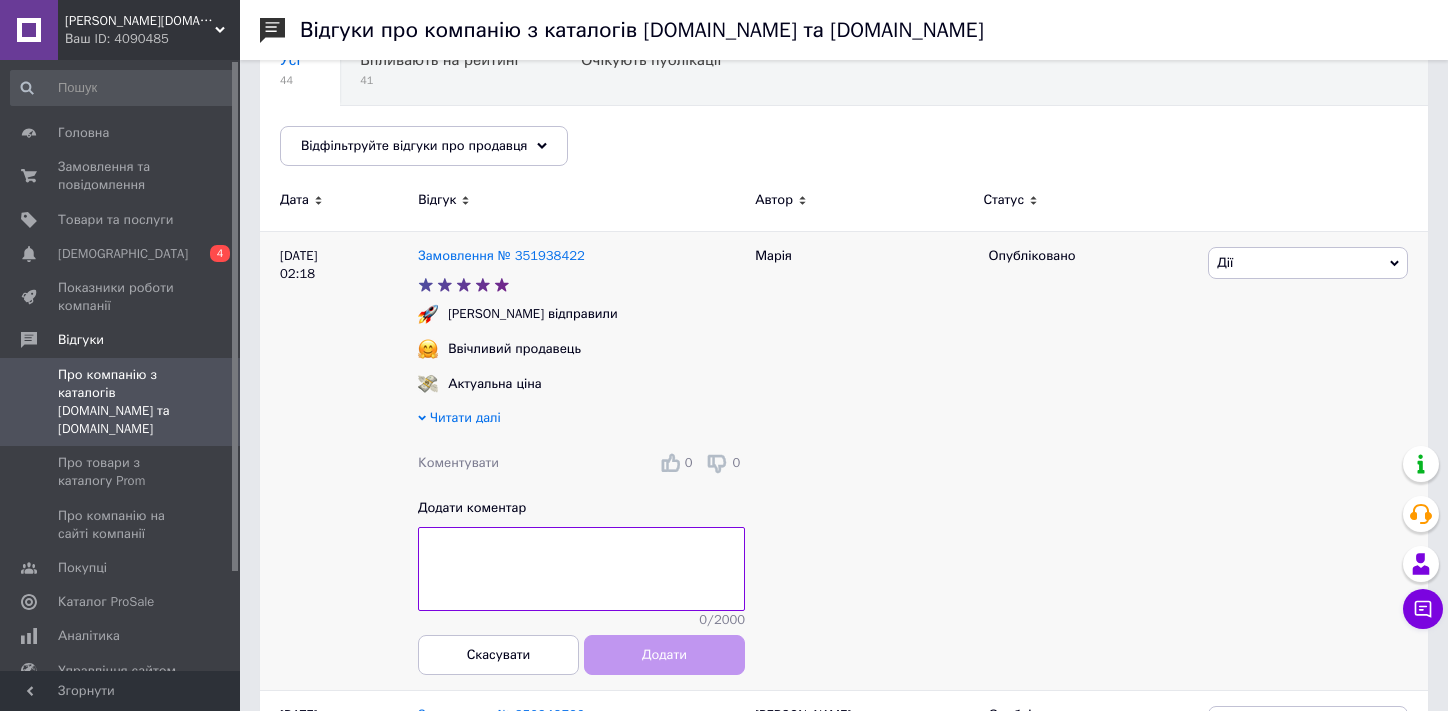 click on "[DATE] 02:18" at bounding box center (339, 460) 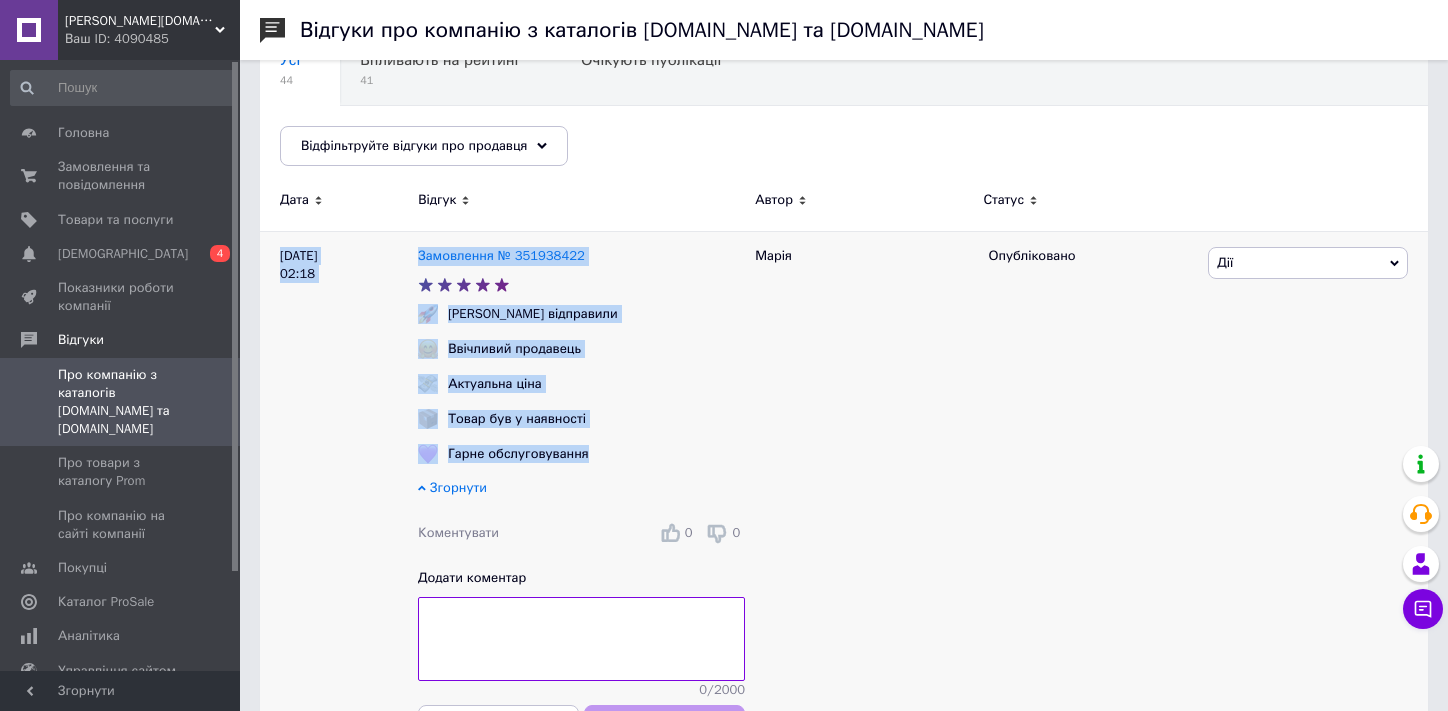 drag, startPoint x: 408, startPoint y: 248, endPoint x: 609, endPoint y: 463, distance: 294.32294 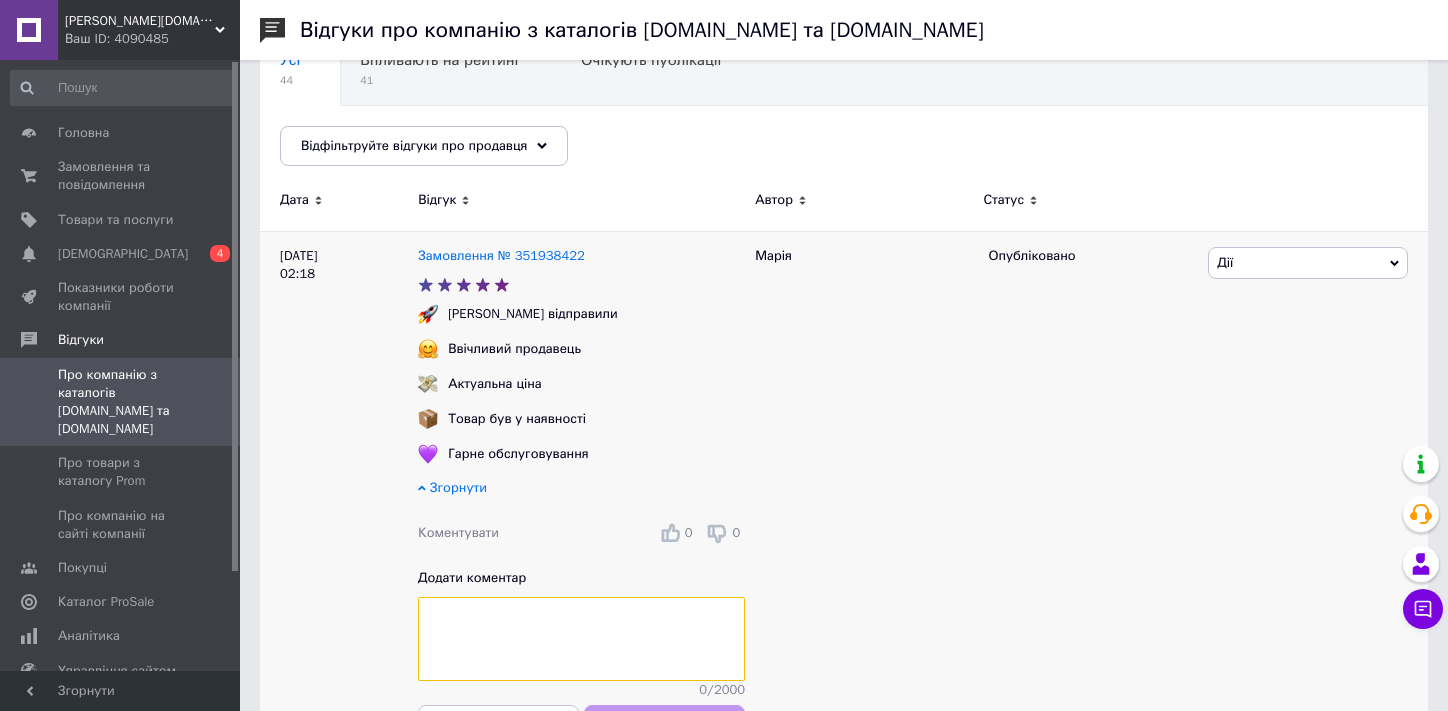 click at bounding box center [581, 639] 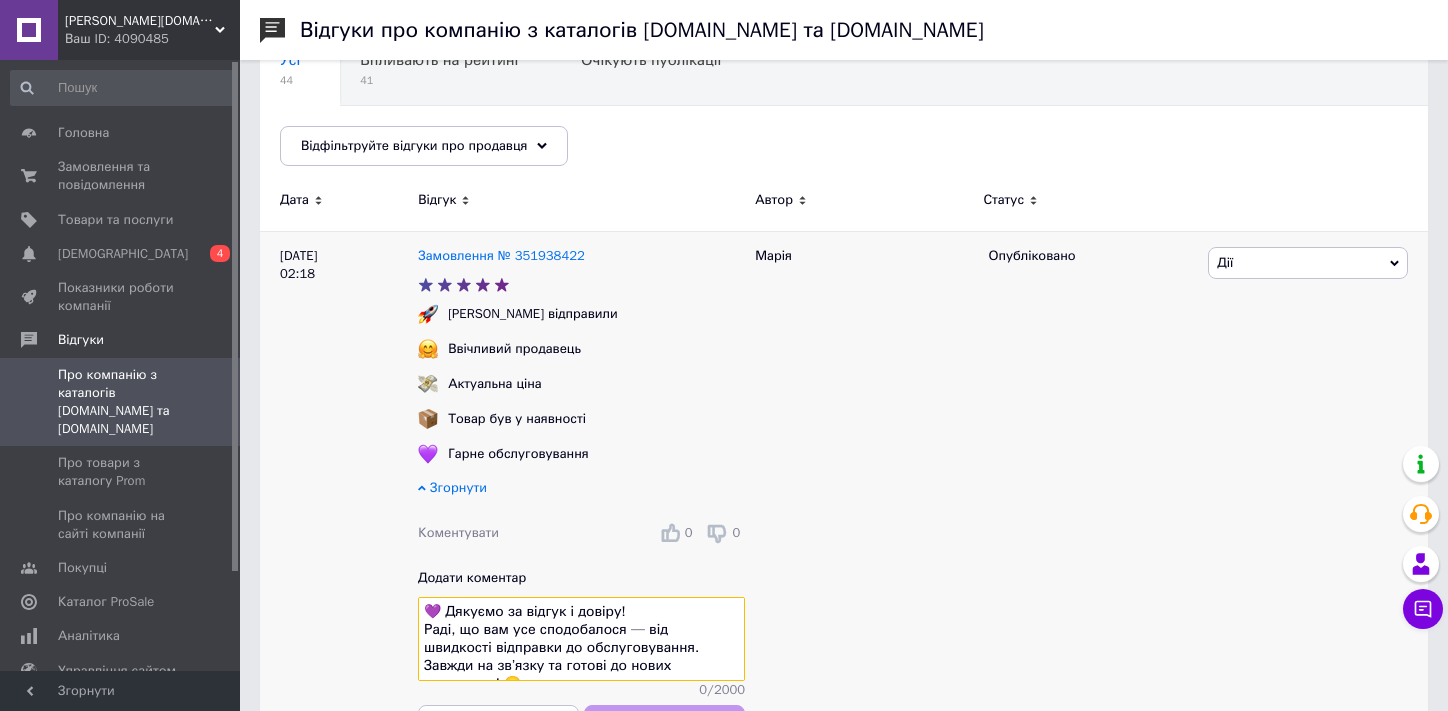 scroll, scrollTop: 50, scrollLeft: 0, axis: vertical 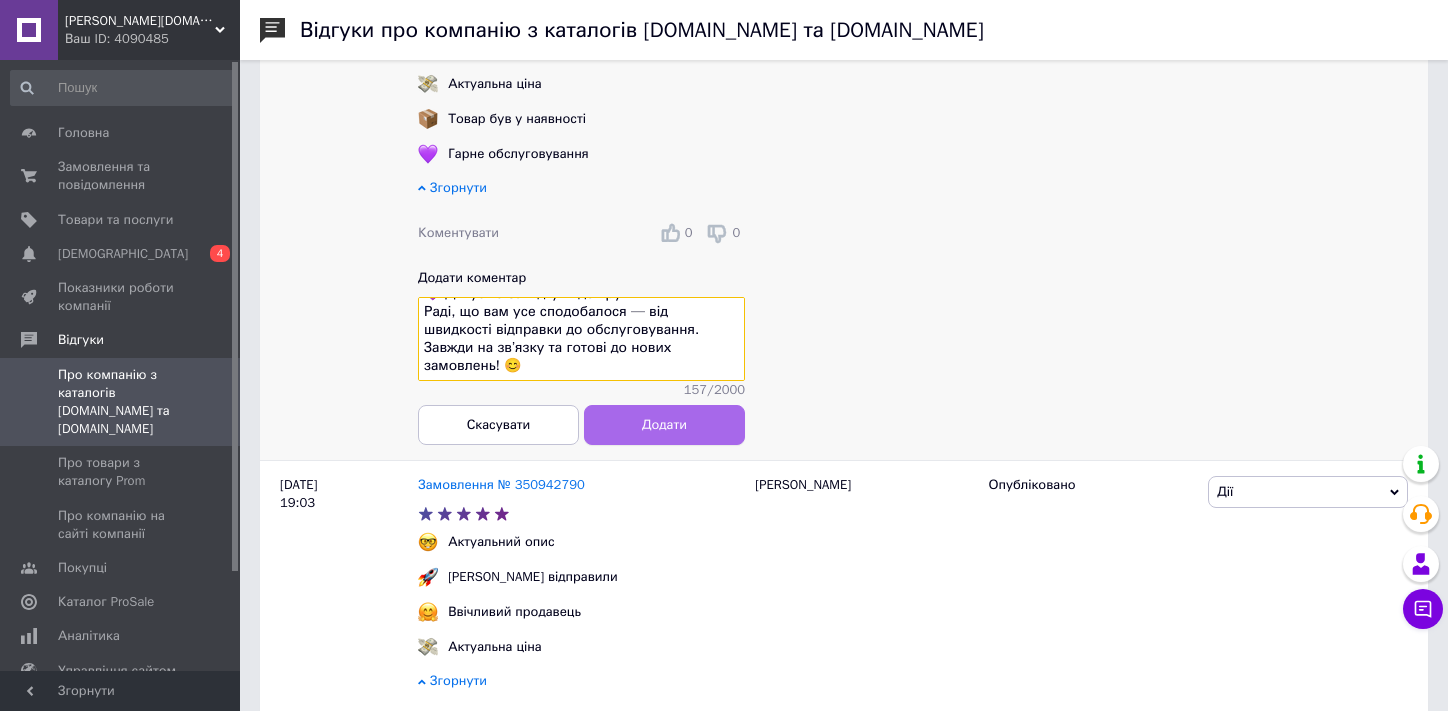 type on "💜 Дякуємо за відгук і довіру!
Раді, що вам усе сподобалося — від швидкості відправки до обслуговування. Завжди на зв’язку та готові до нових замовлень! 😊" 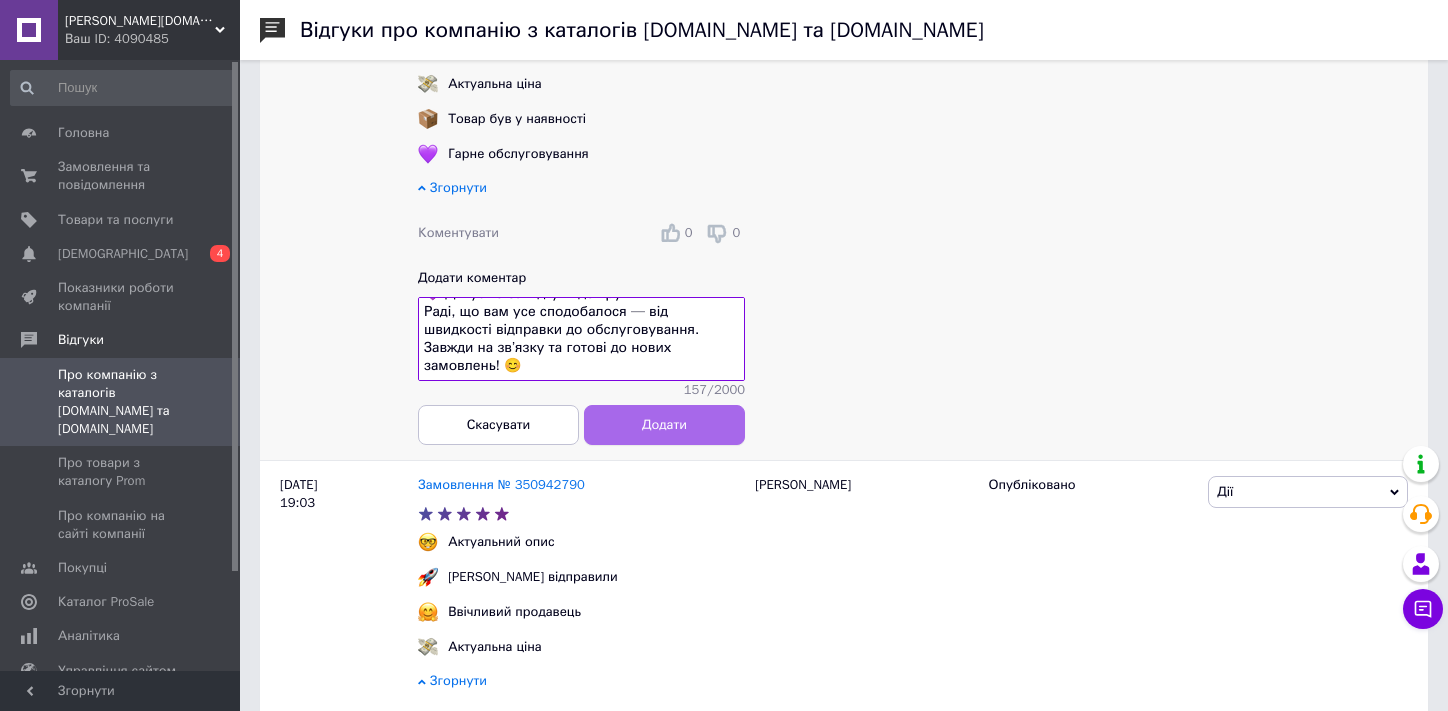 click on "Додати" at bounding box center [664, 425] 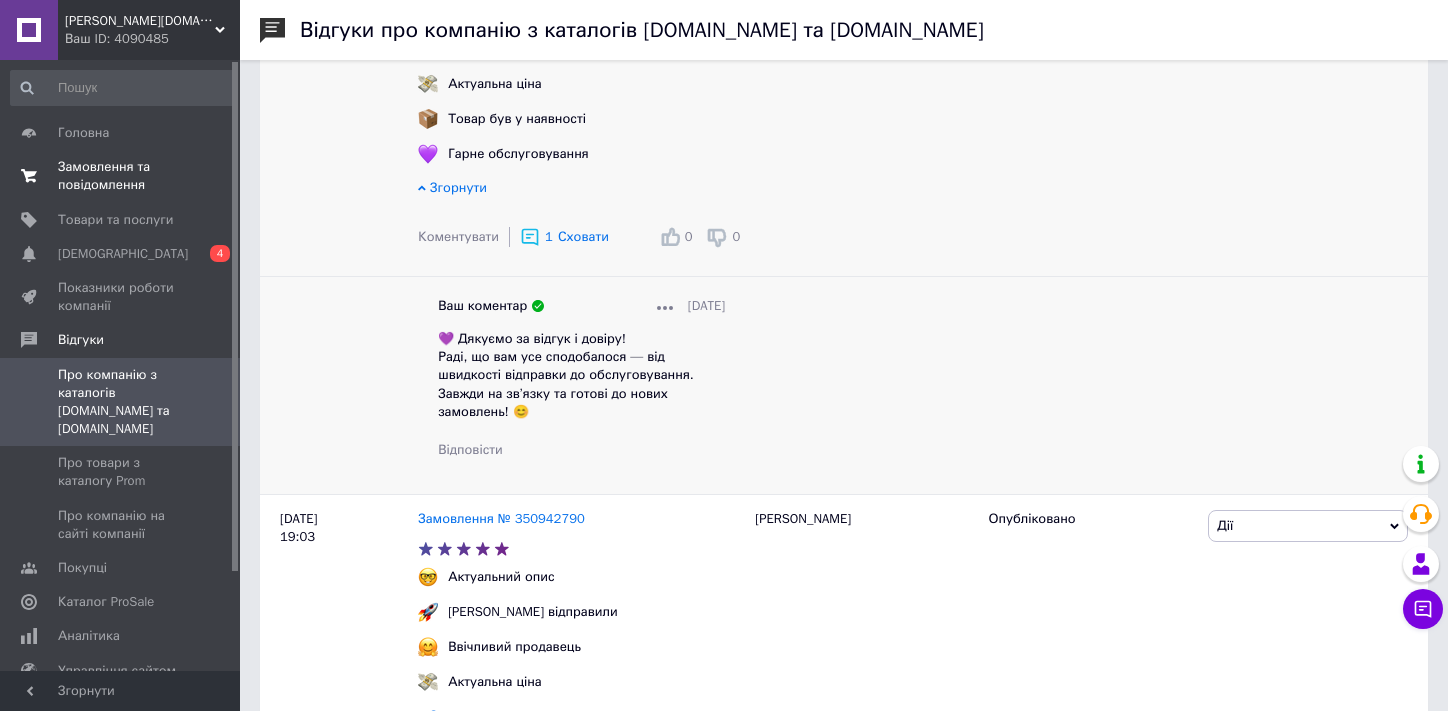 click on "Замовлення та повідомлення" at bounding box center [121, 176] 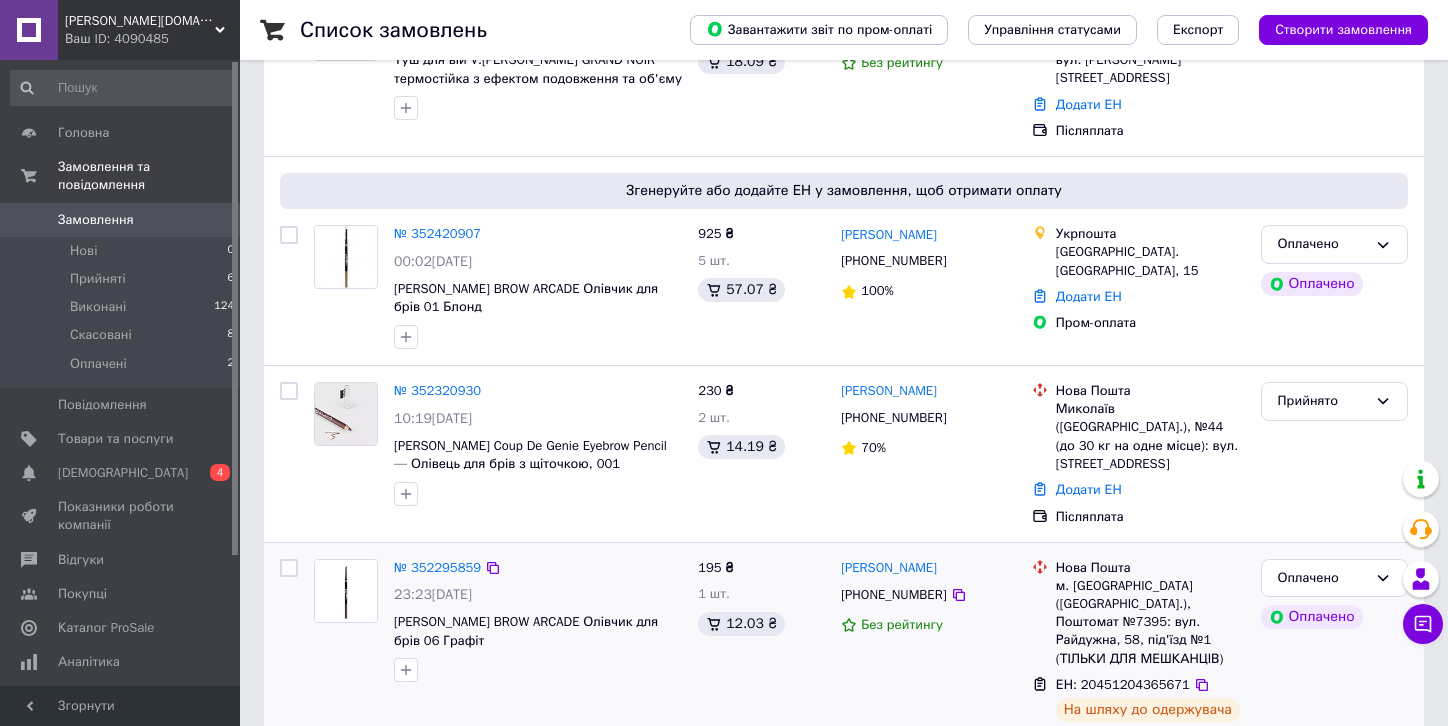 scroll, scrollTop: 300, scrollLeft: 0, axis: vertical 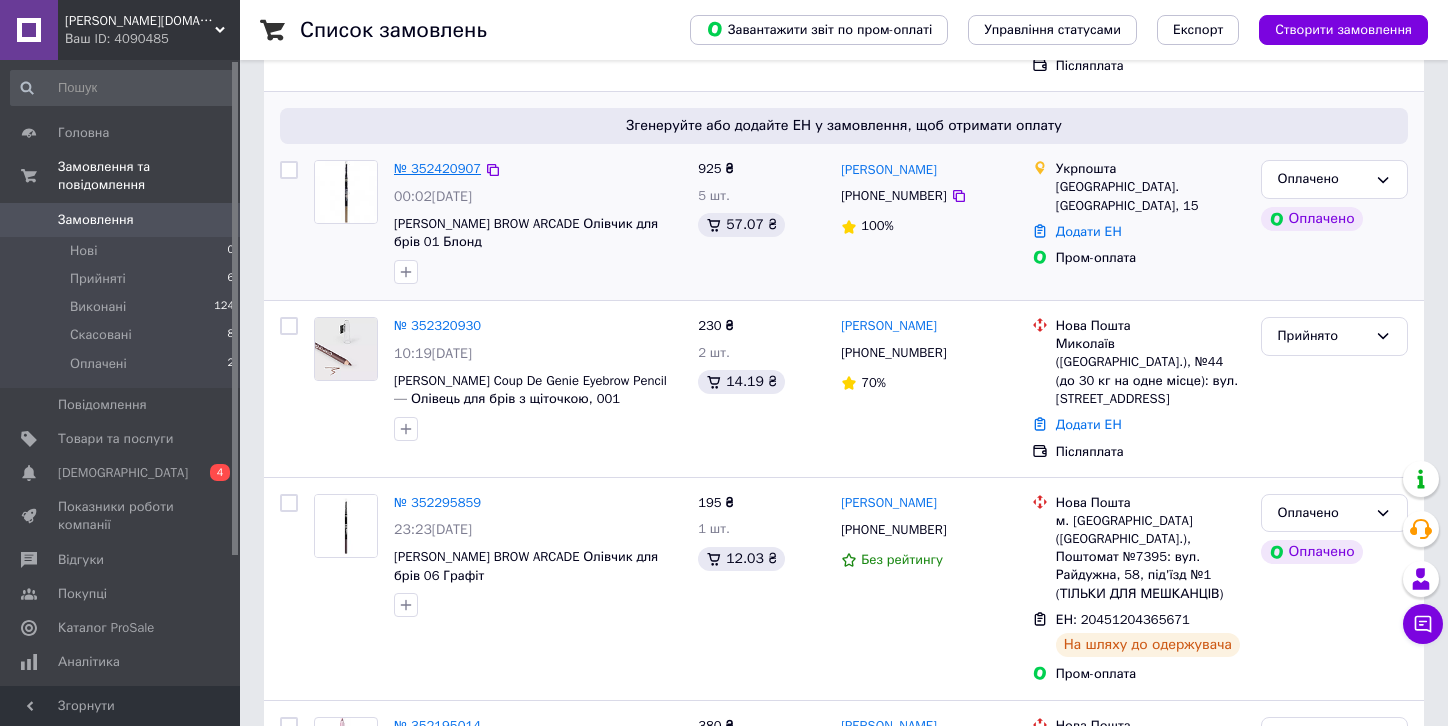 click on "№ 352420907" at bounding box center (437, 168) 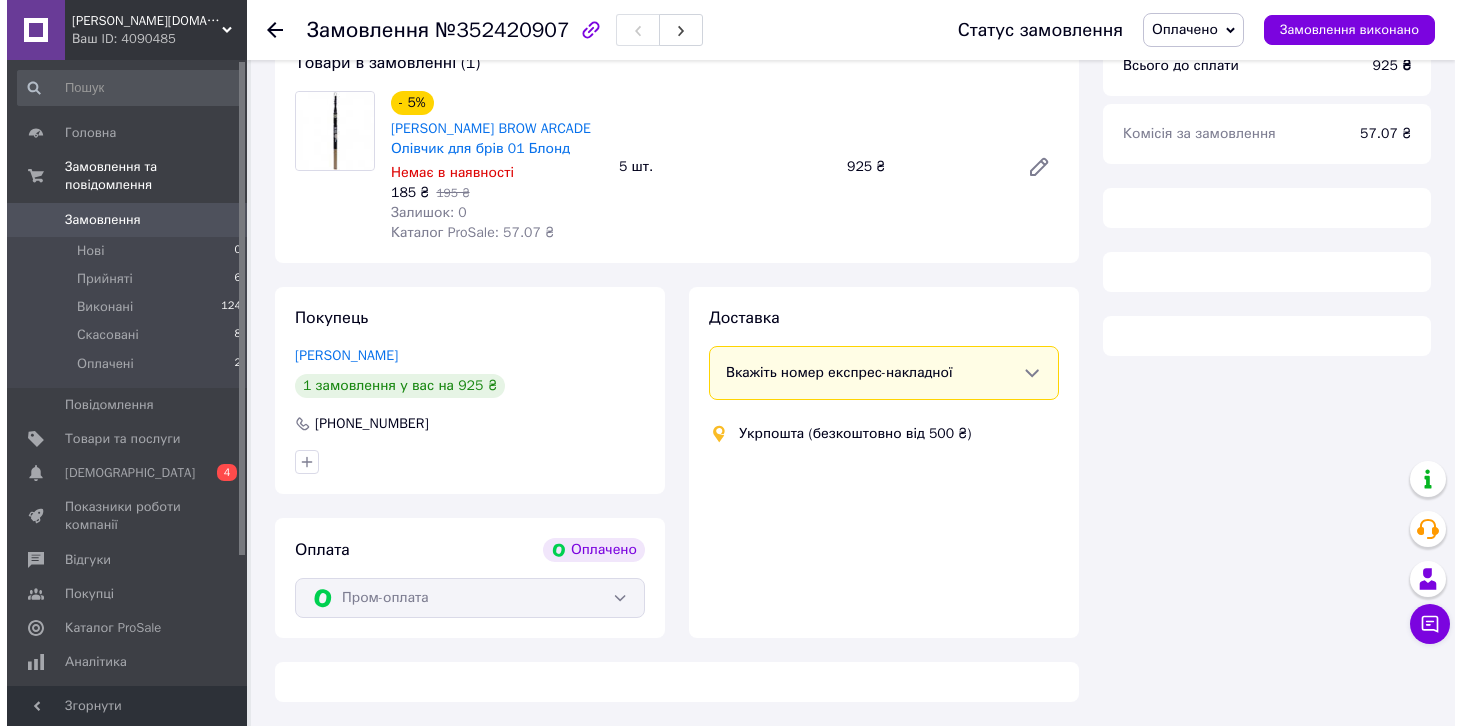 scroll, scrollTop: 300, scrollLeft: 0, axis: vertical 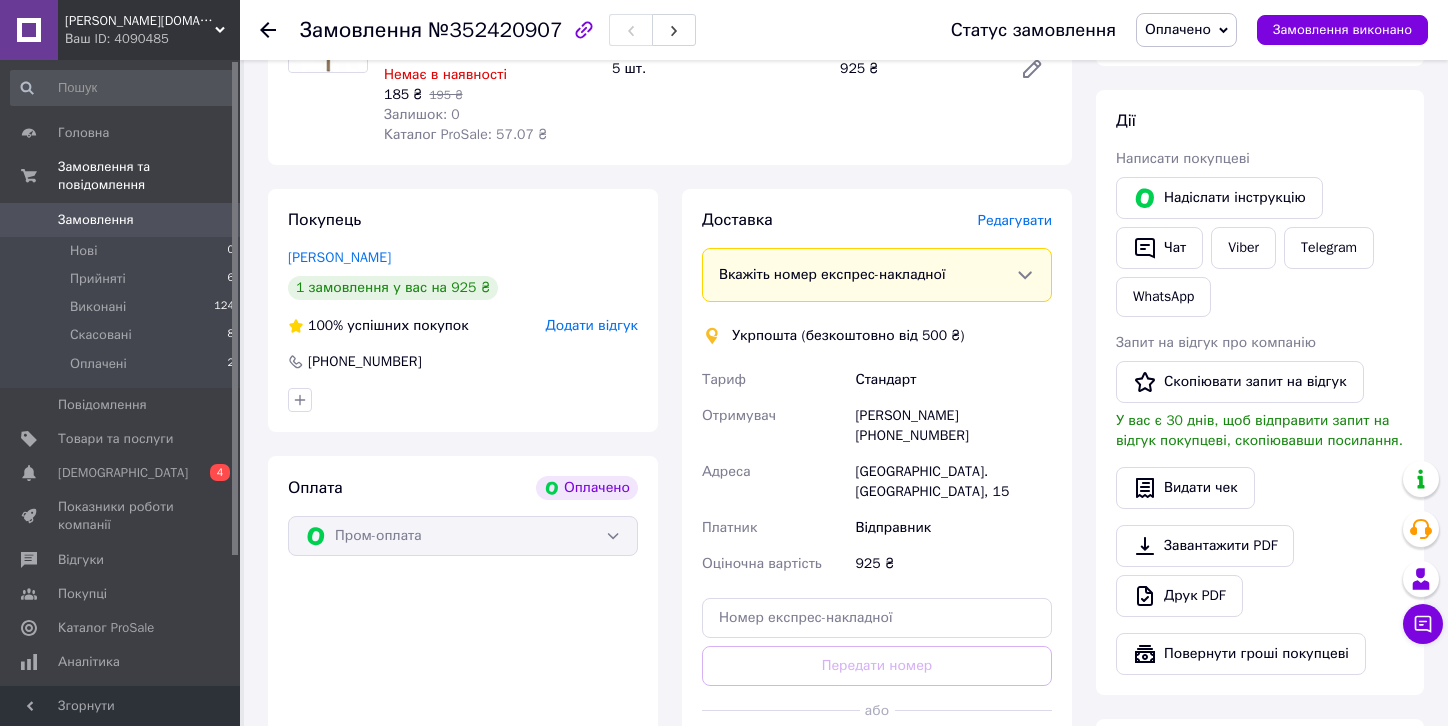 click on "Редагувати" at bounding box center (1015, 220) 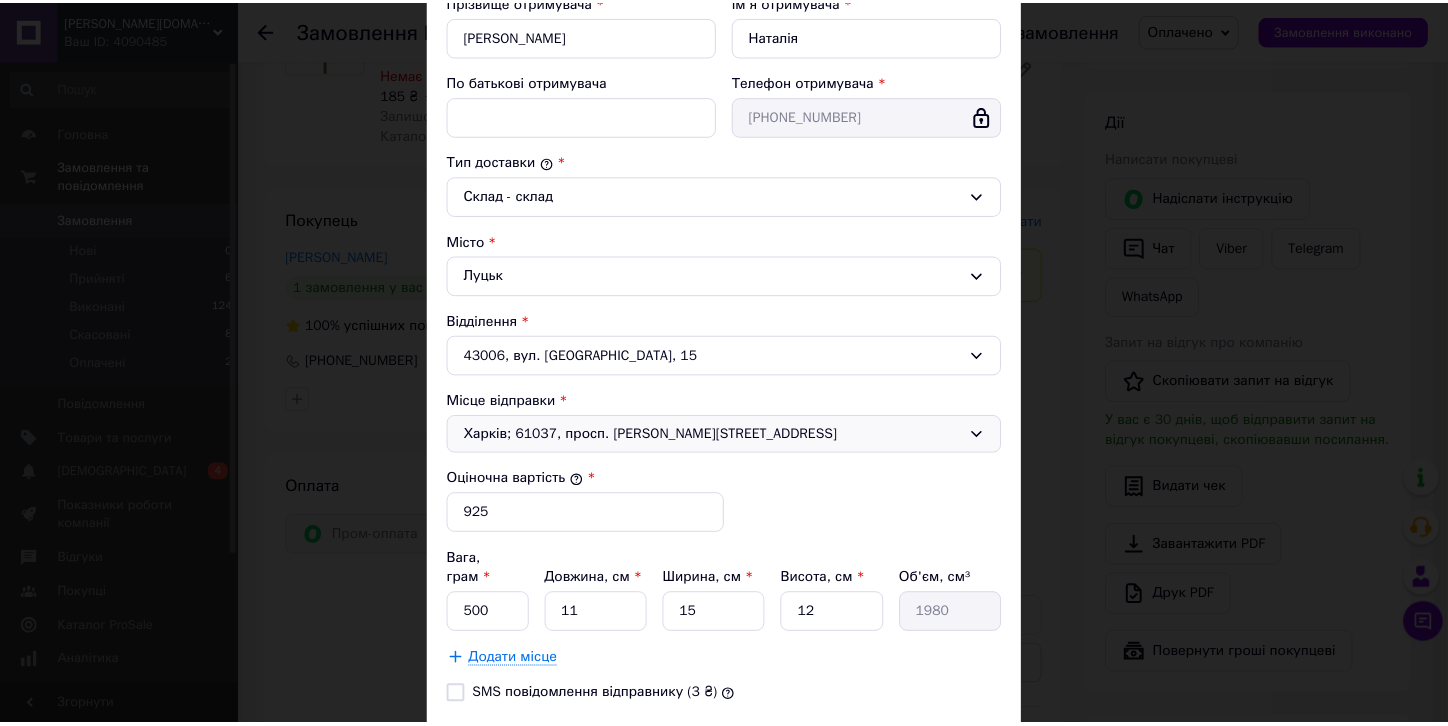 scroll, scrollTop: 520, scrollLeft: 0, axis: vertical 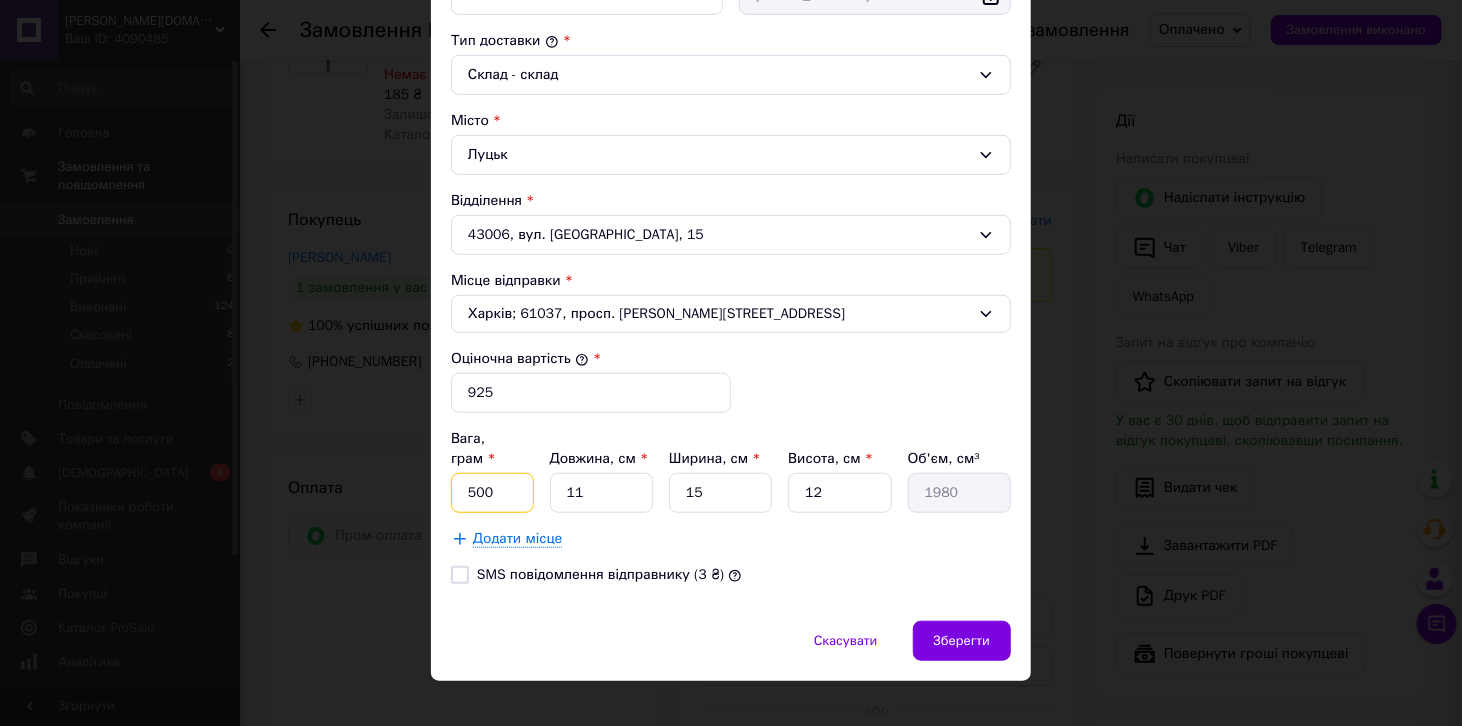 click on "500" at bounding box center [492, 493] 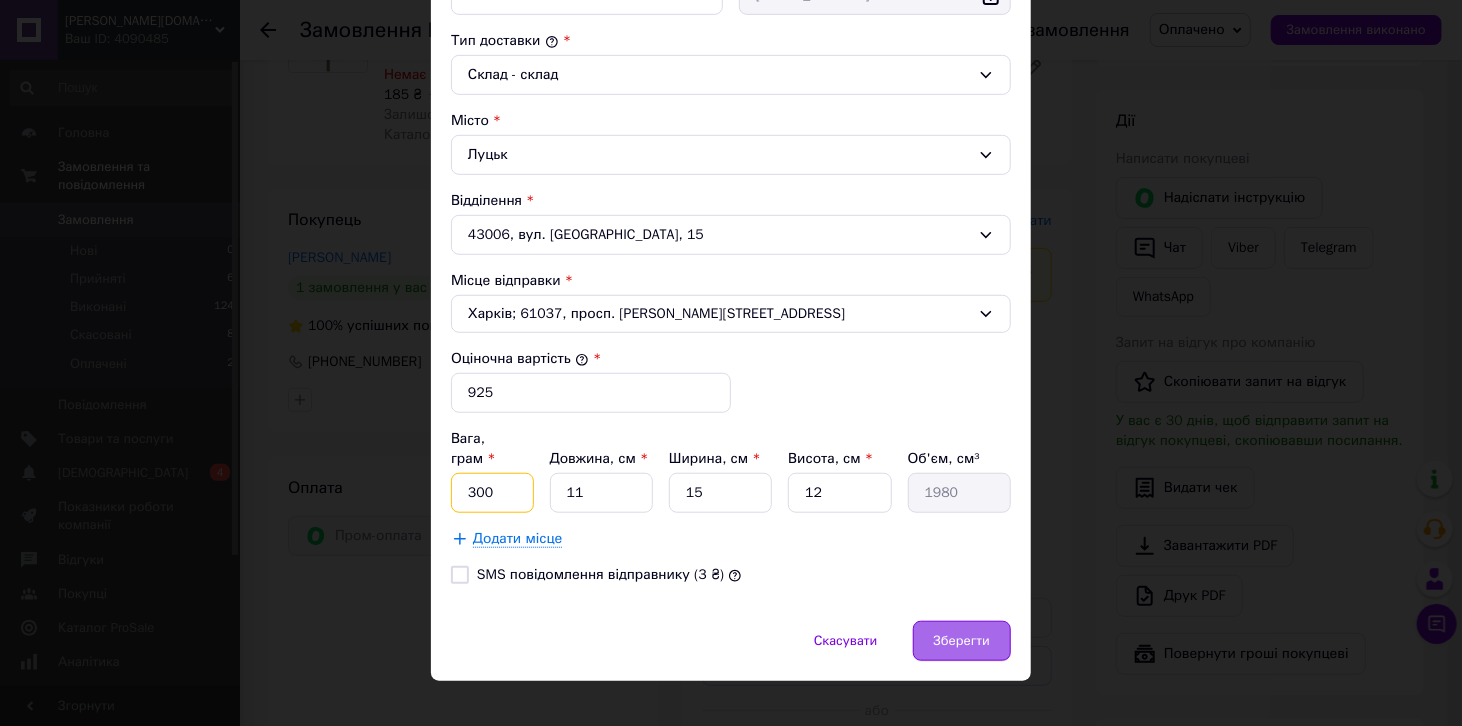 type on "300" 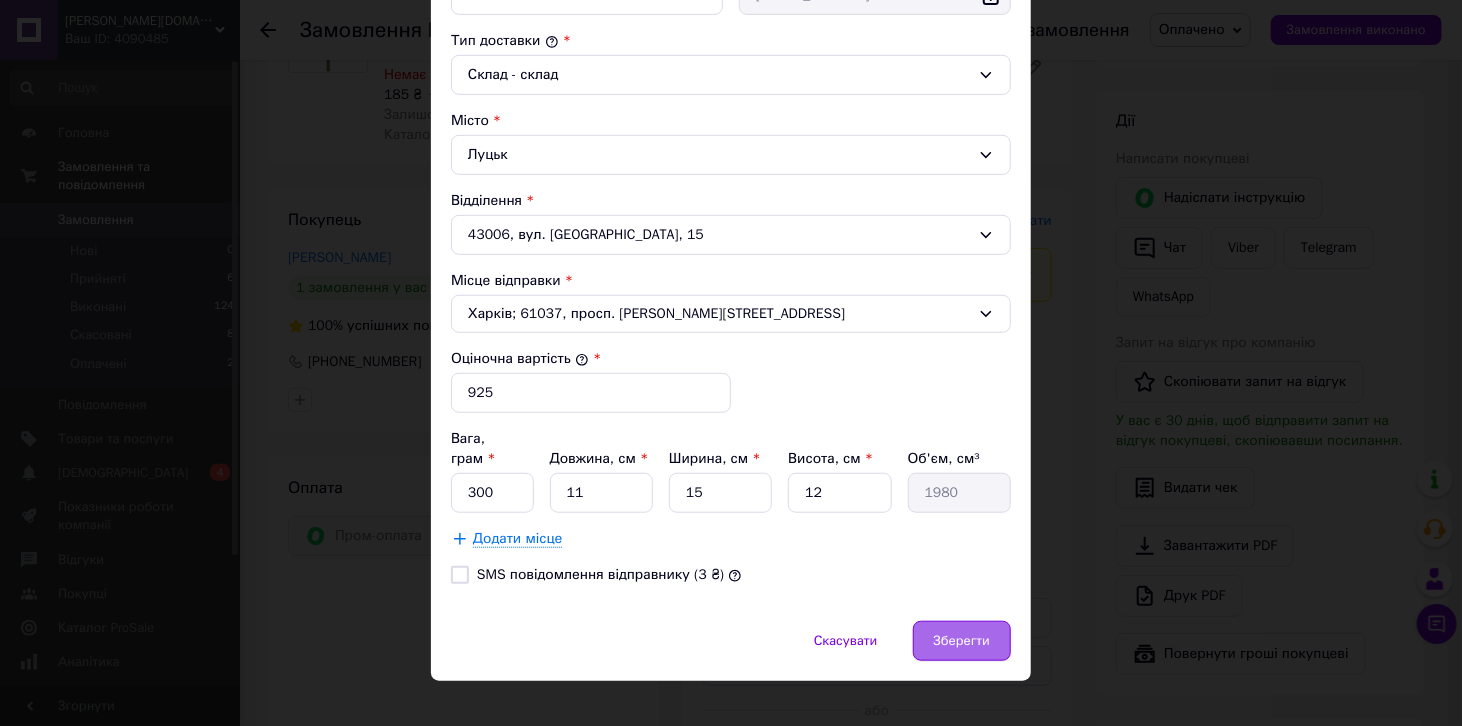 click on "Зберегти" at bounding box center (962, 641) 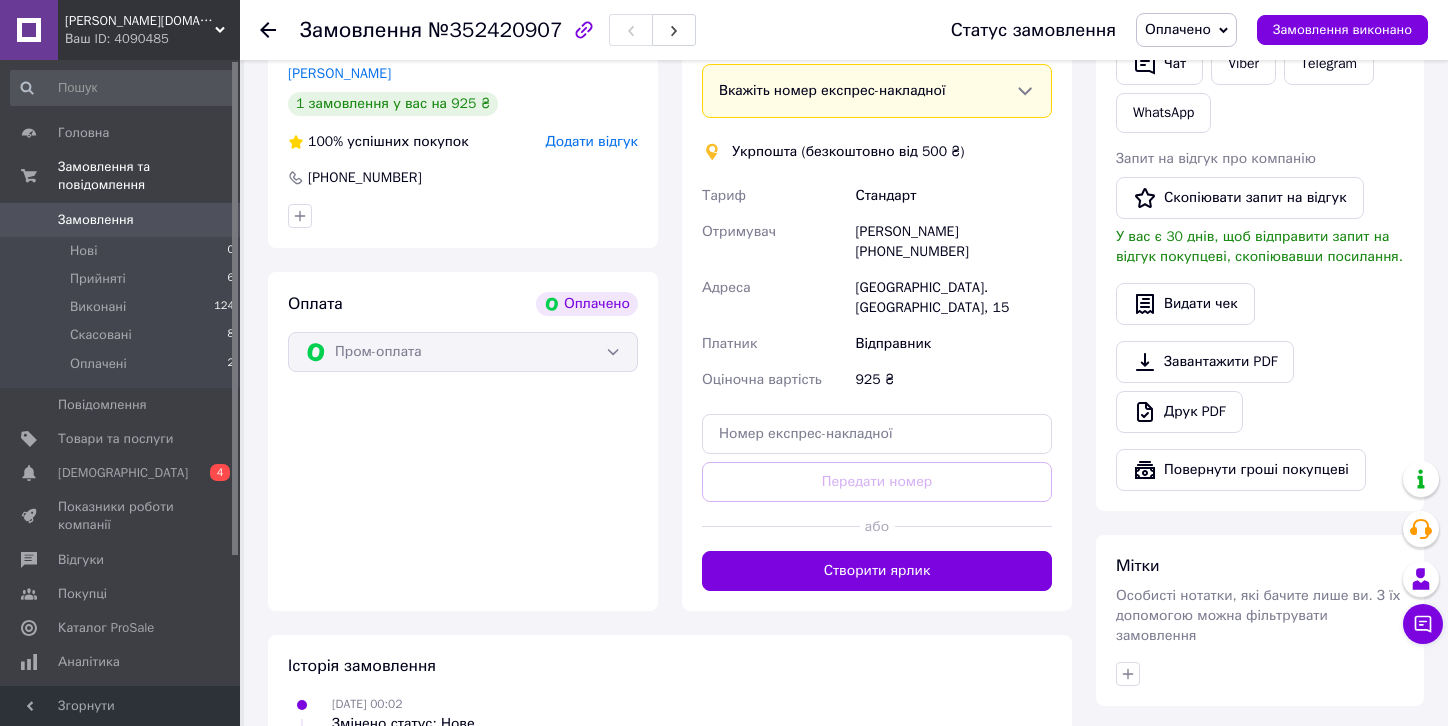 scroll, scrollTop: 600, scrollLeft: 0, axis: vertical 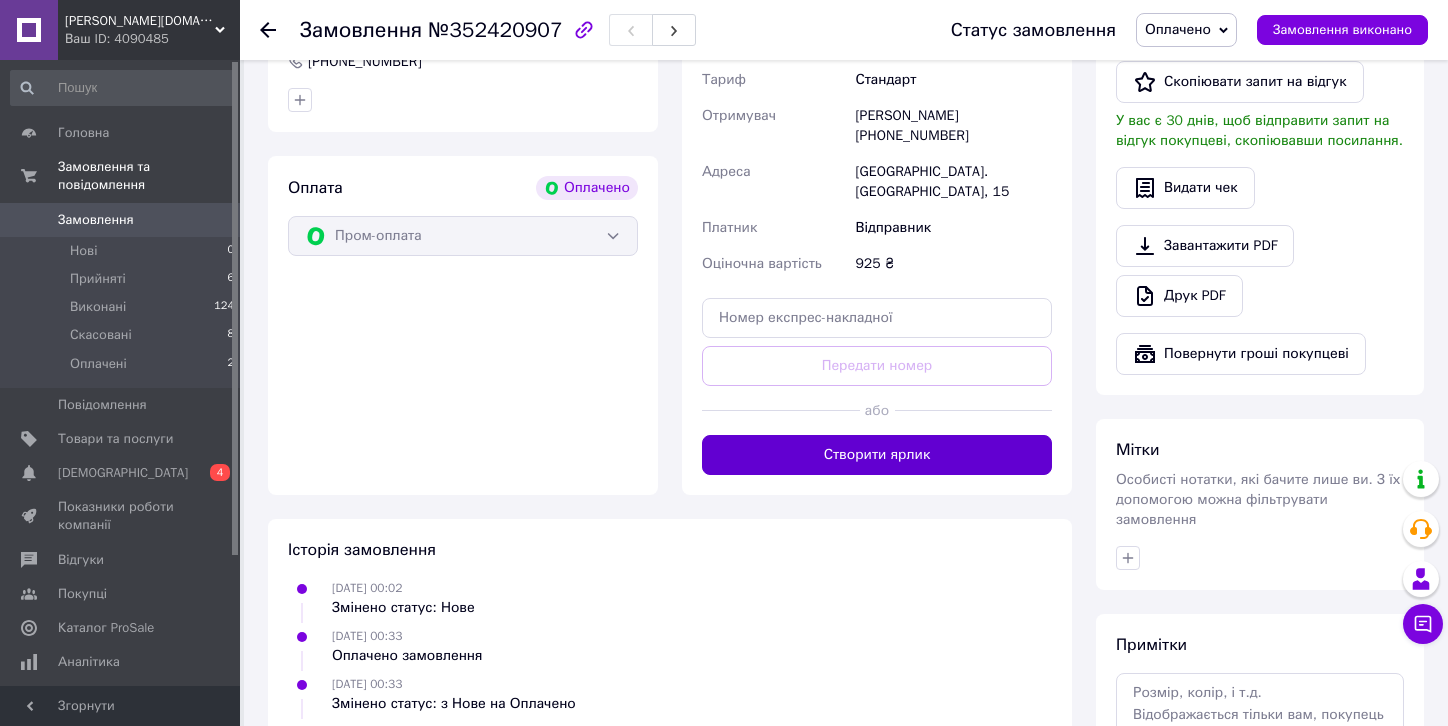 click on "Створити ярлик" at bounding box center (877, 455) 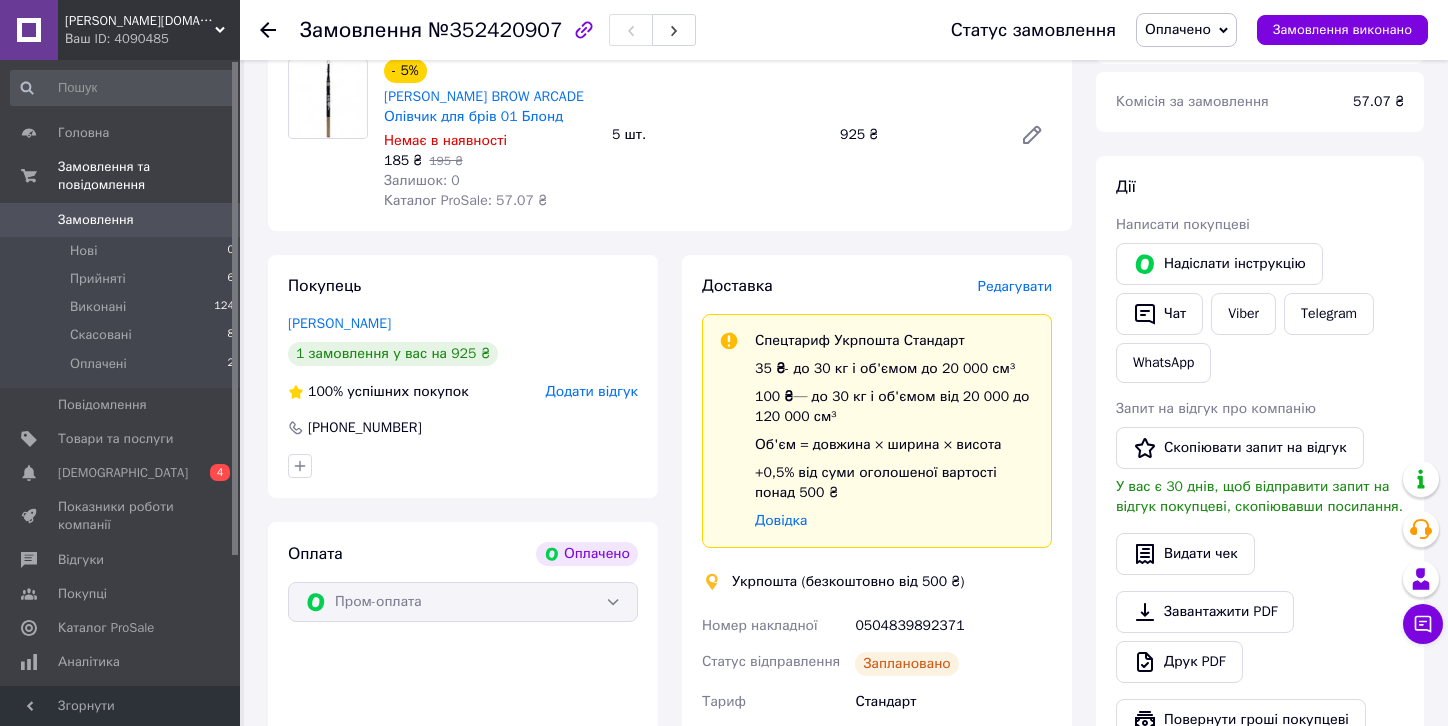 scroll, scrollTop: 200, scrollLeft: 0, axis: vertical 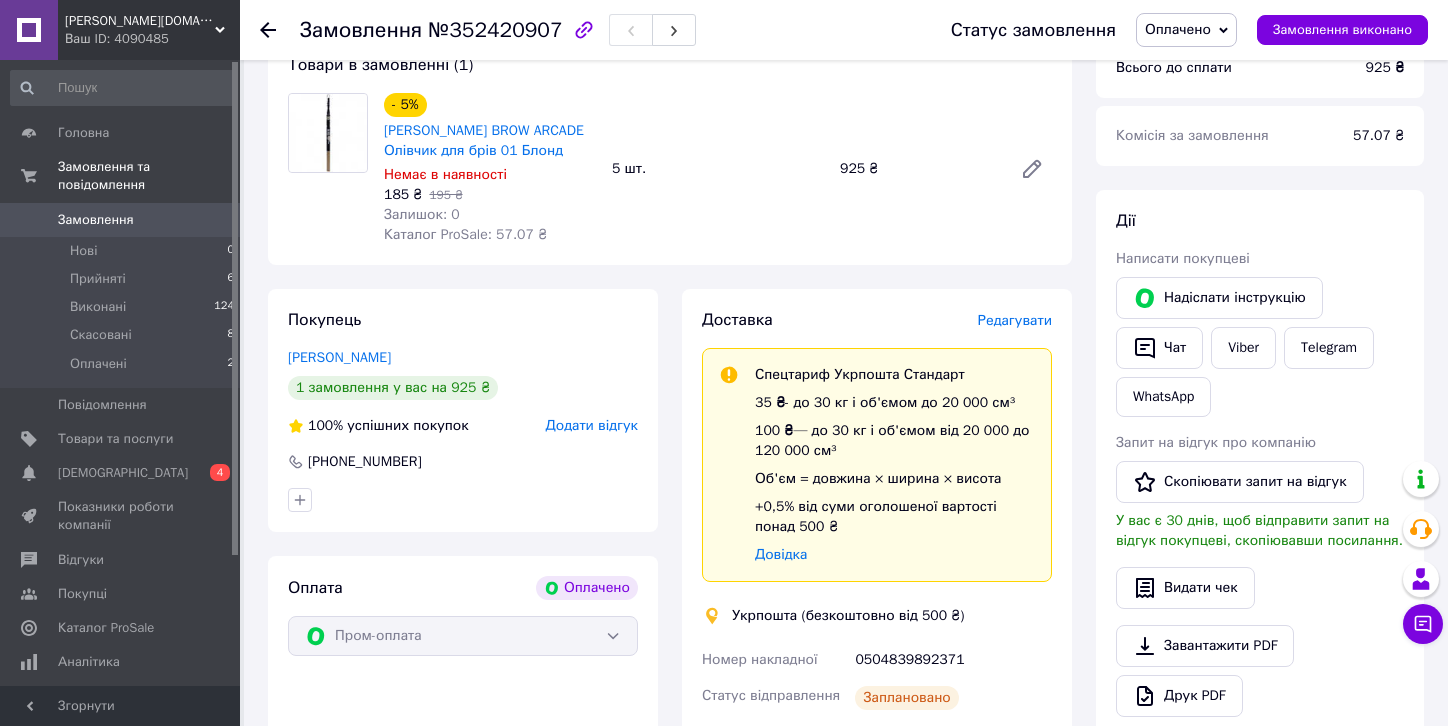click on "Замовлення" at bounding box center (96, 220) 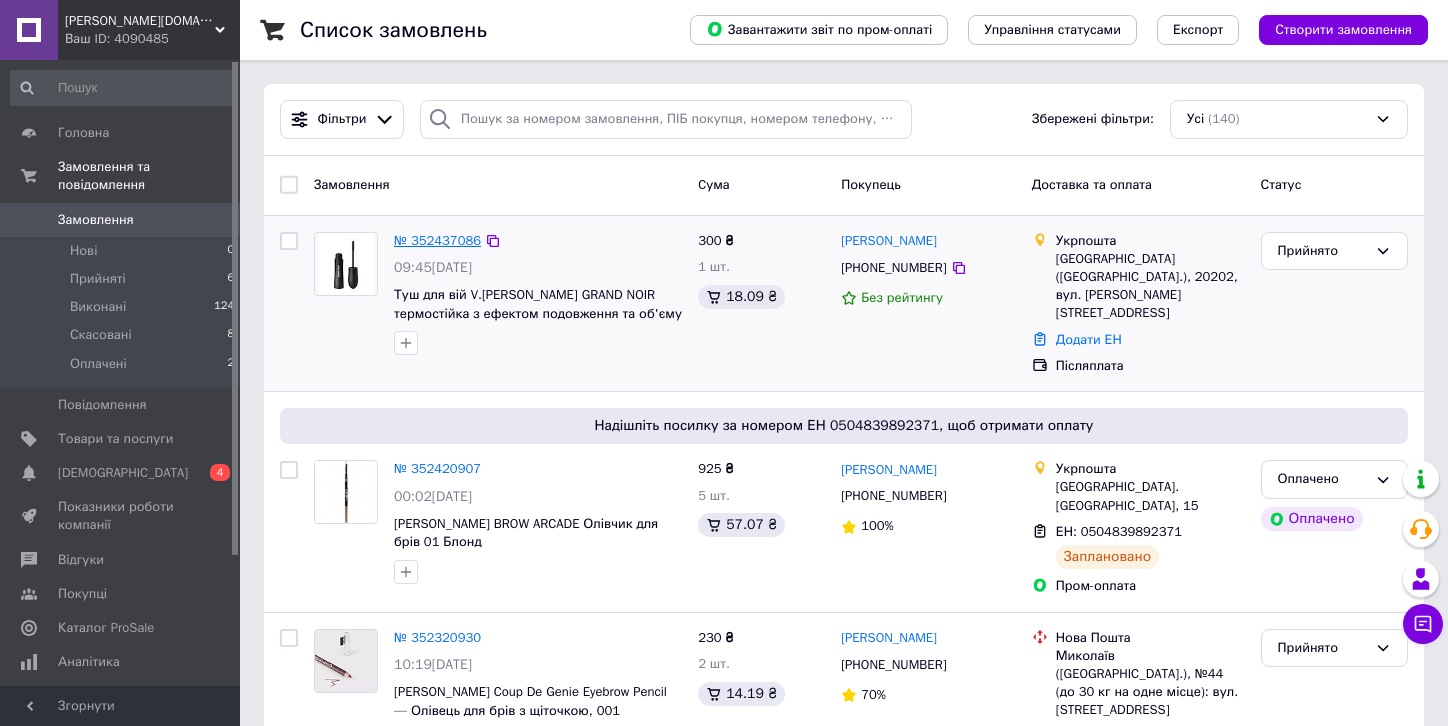 click on "№ 352437086" at bounding box center [437, 240] 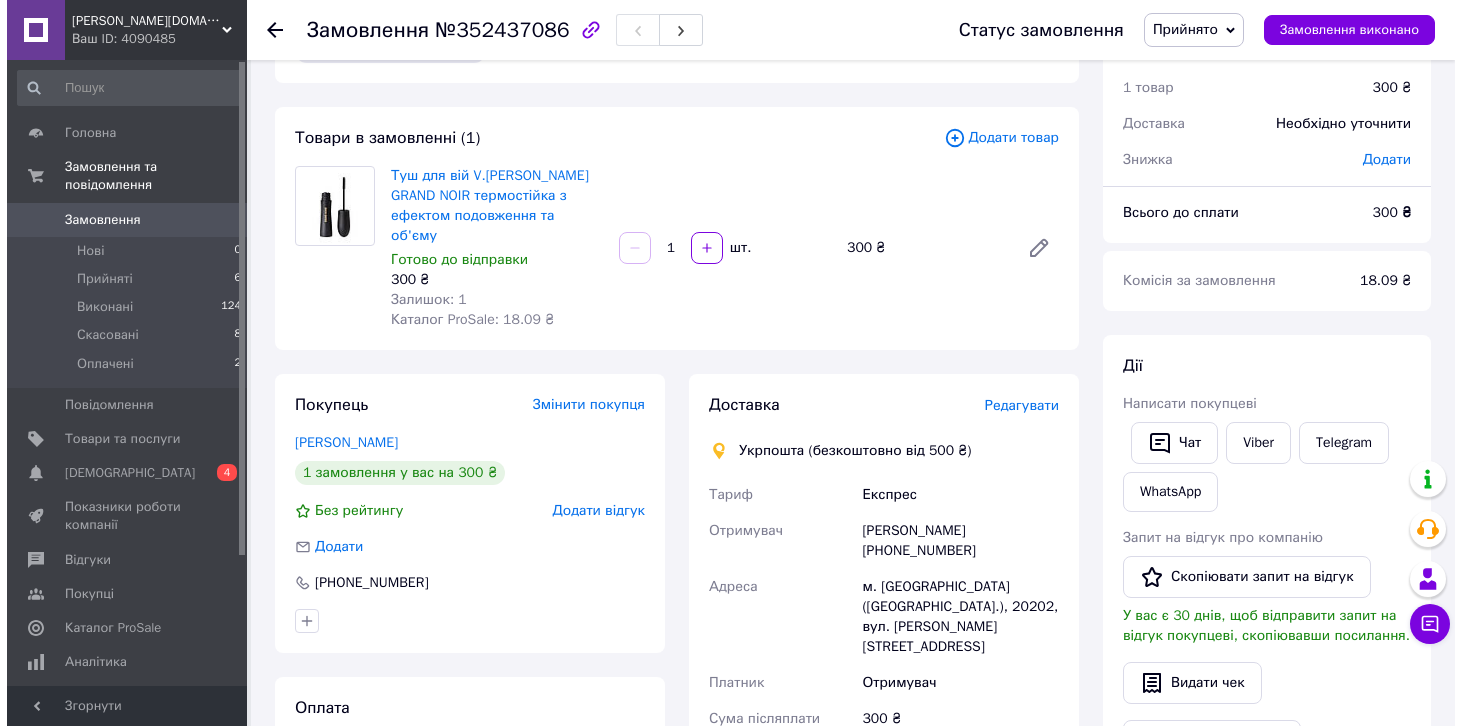 scroll, scrollTop: 100, scrollLeft: 0, axis: vertical 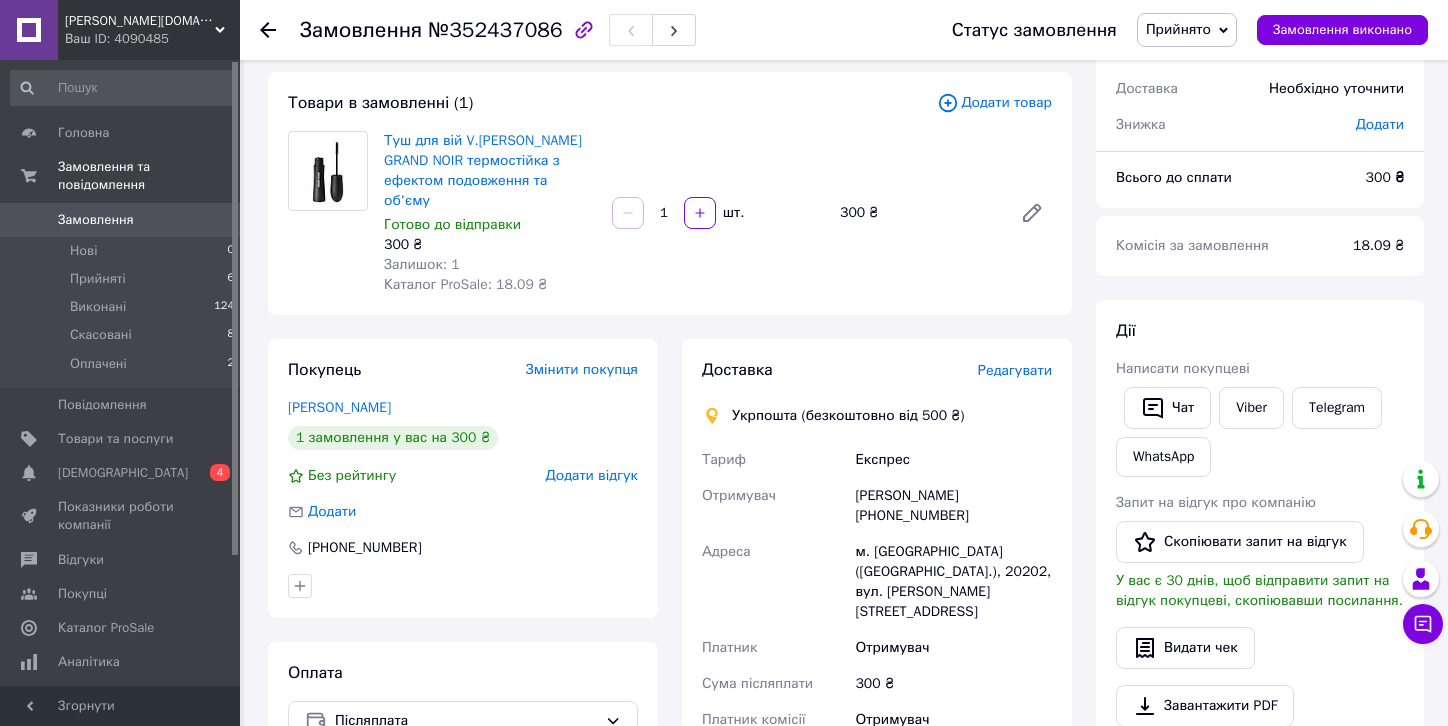 click on "Редагувати" at bounding box center (1015, 370) 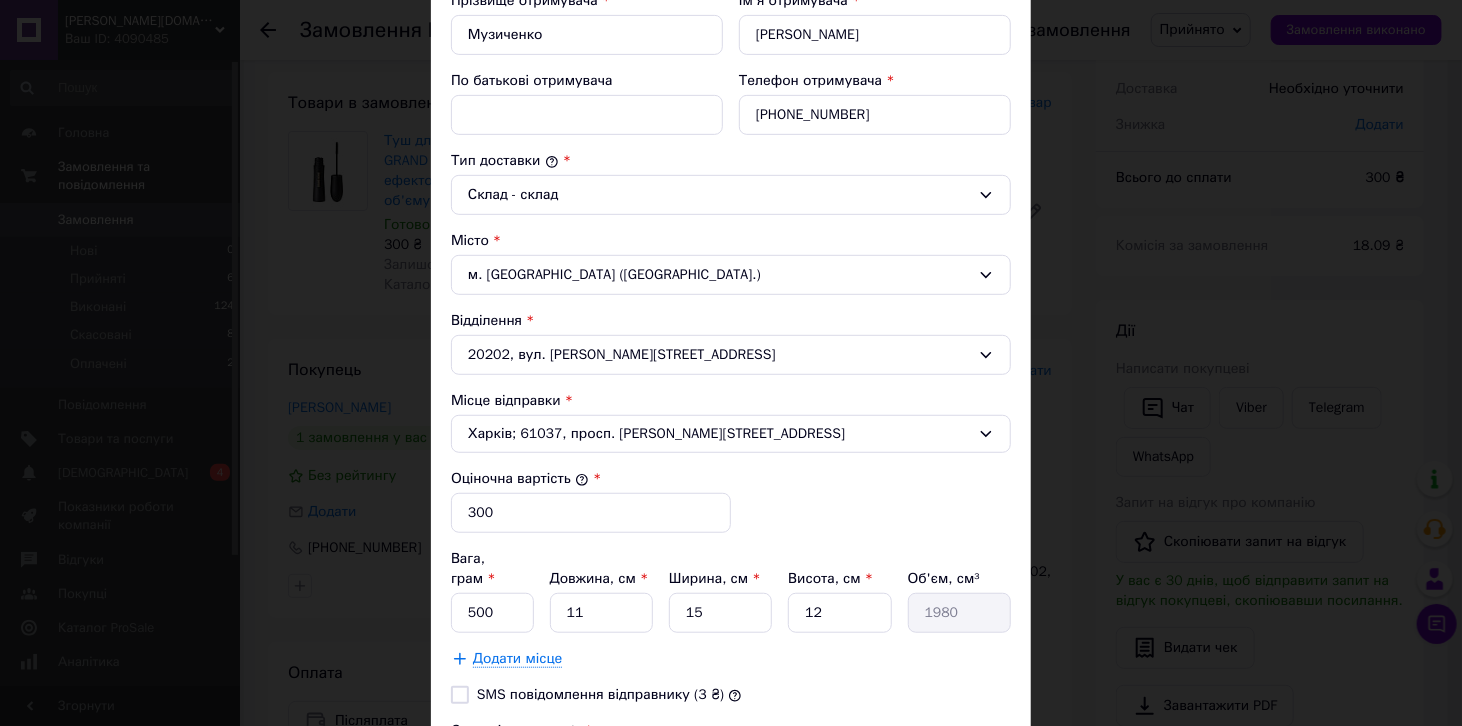 scroll, scrollTop: 0, scrollLeft: 0, axis: both 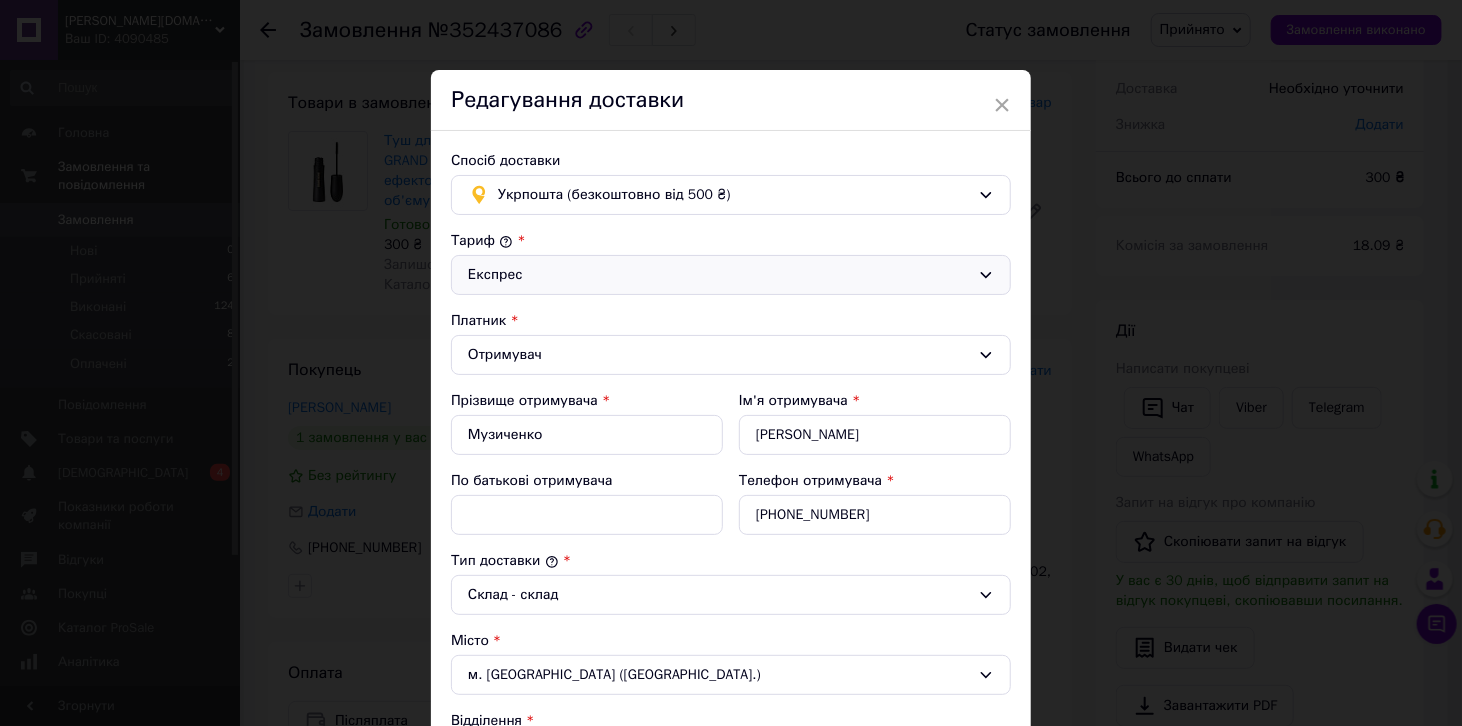 click on "Експрес" at bounding box center [719, 275] 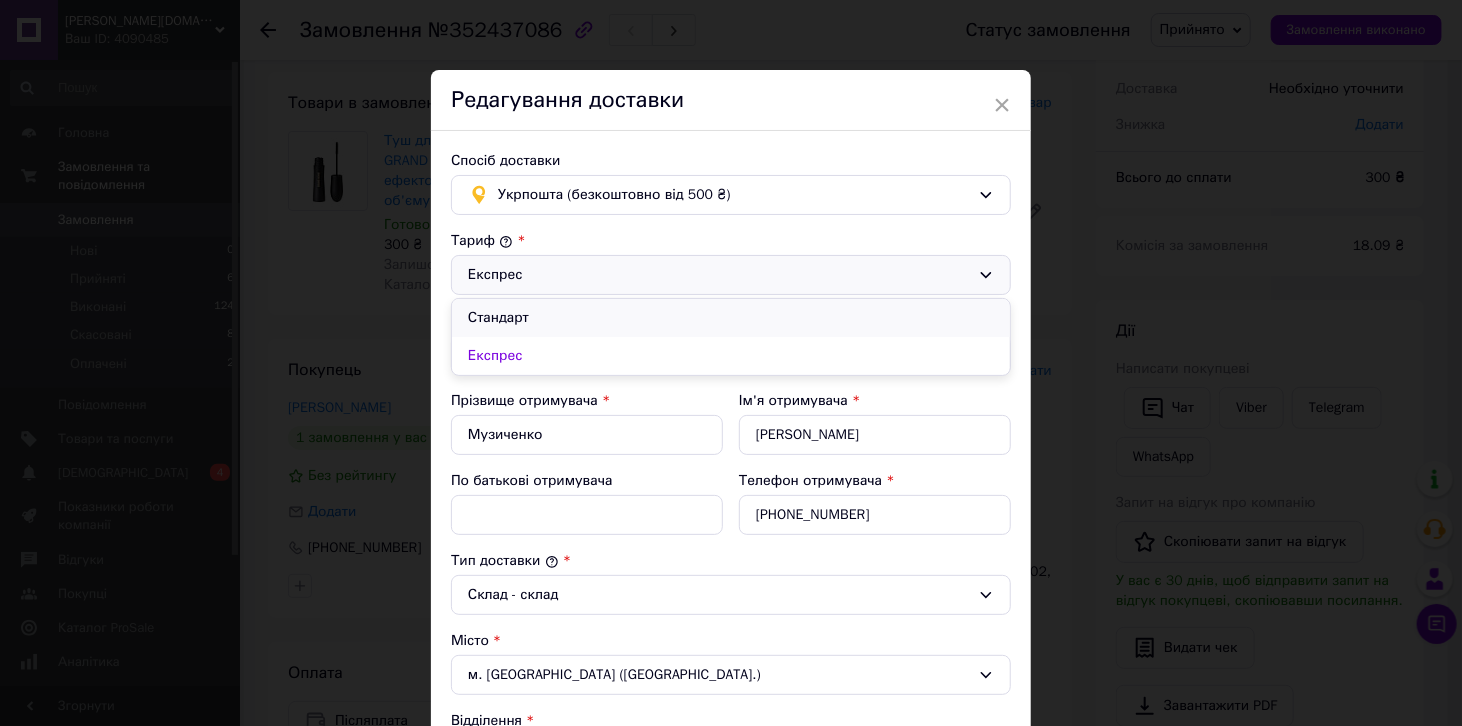 click on "Стандарт" at bounding box center (731, 318) 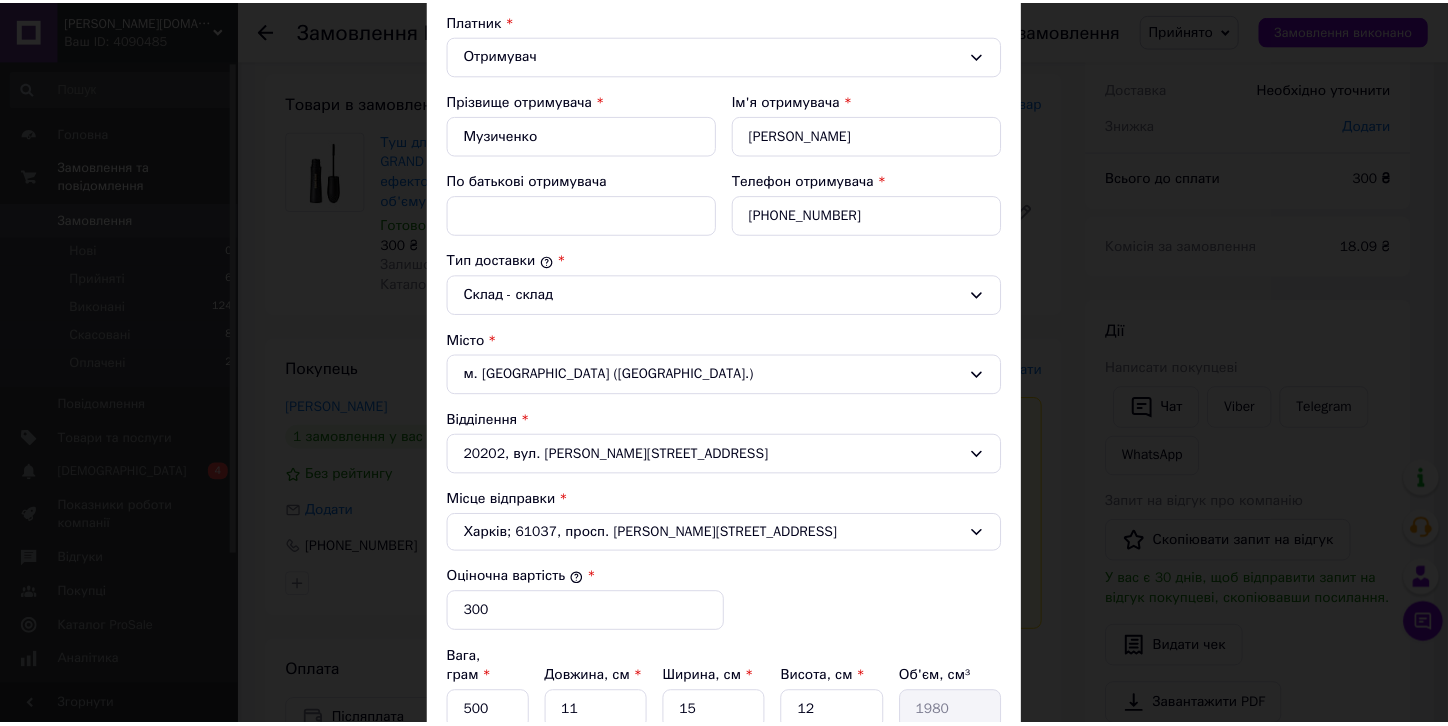 scroll, scrollTop: 681, scrollLeft: 0, axis: vertical 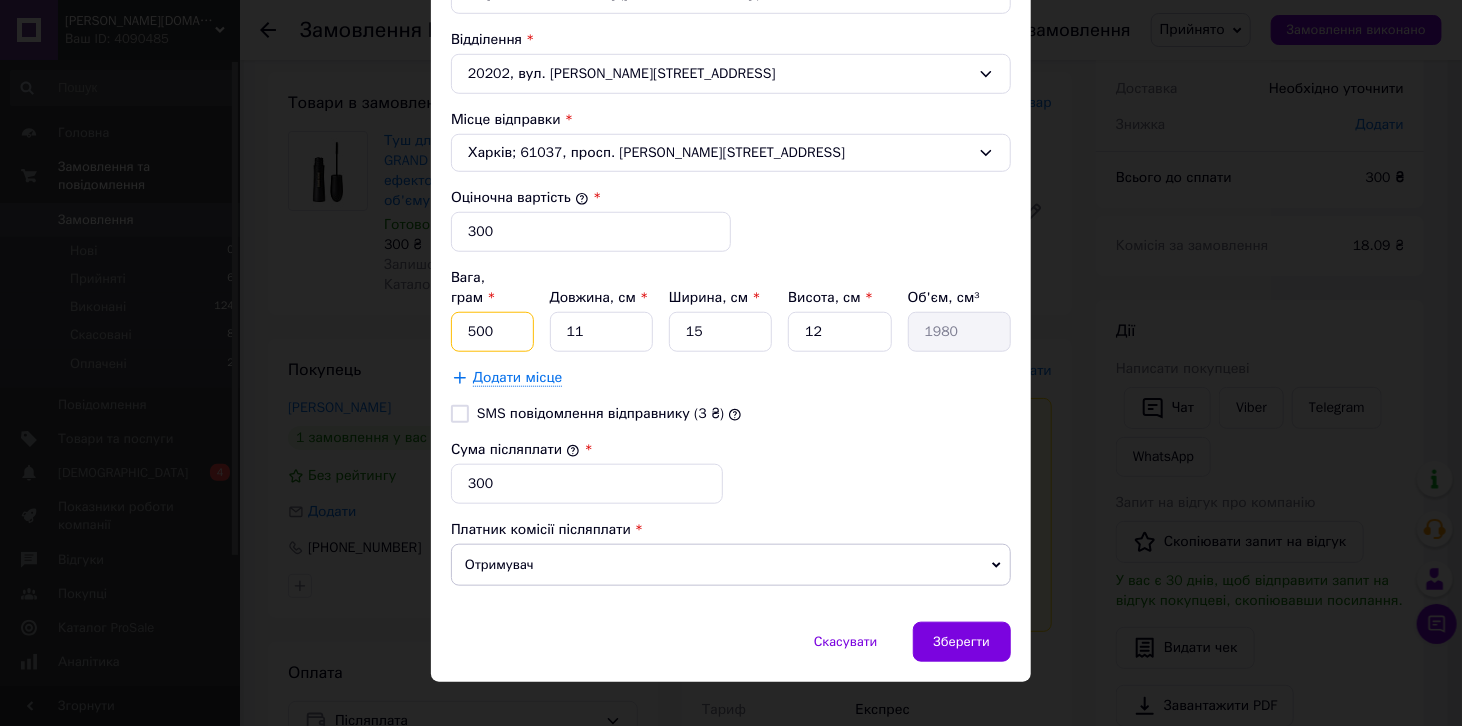 click on "500" at bounding box center [492, 332] 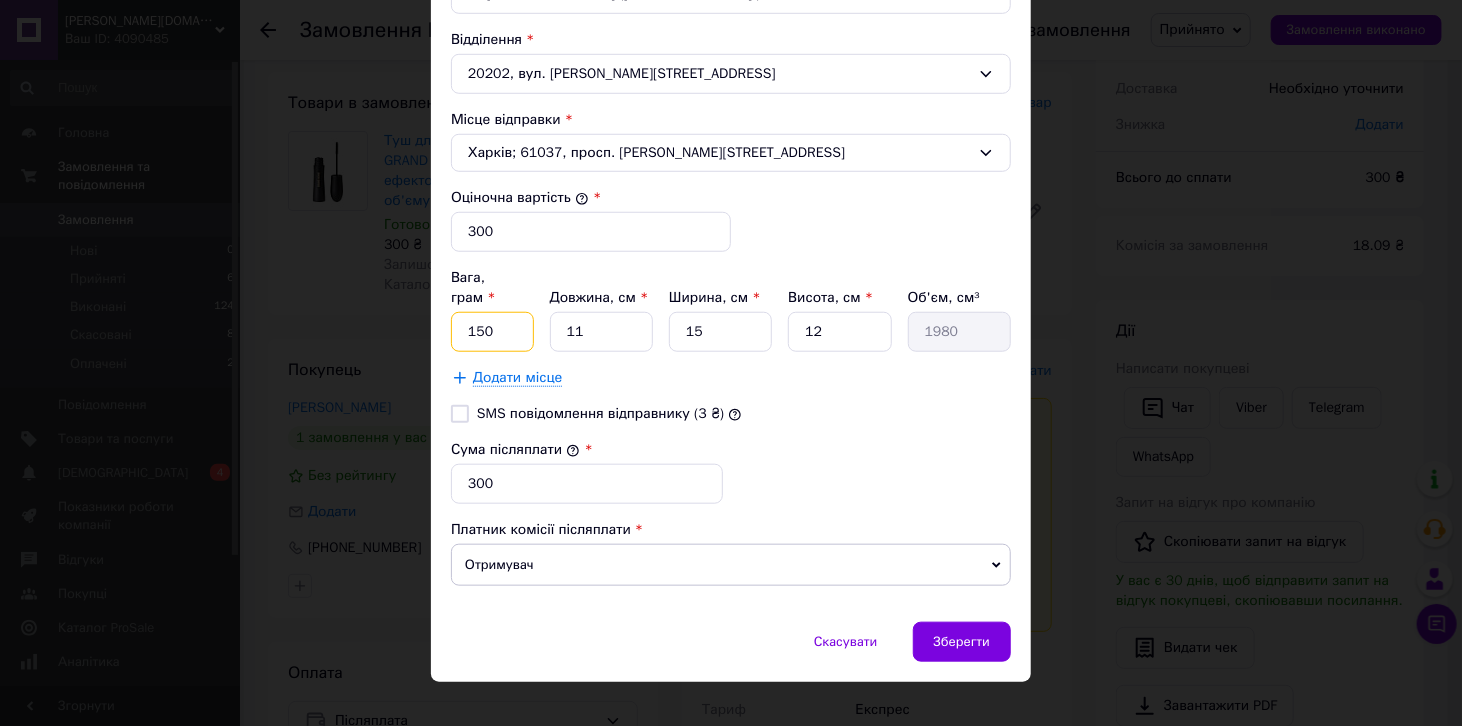 type on "150" 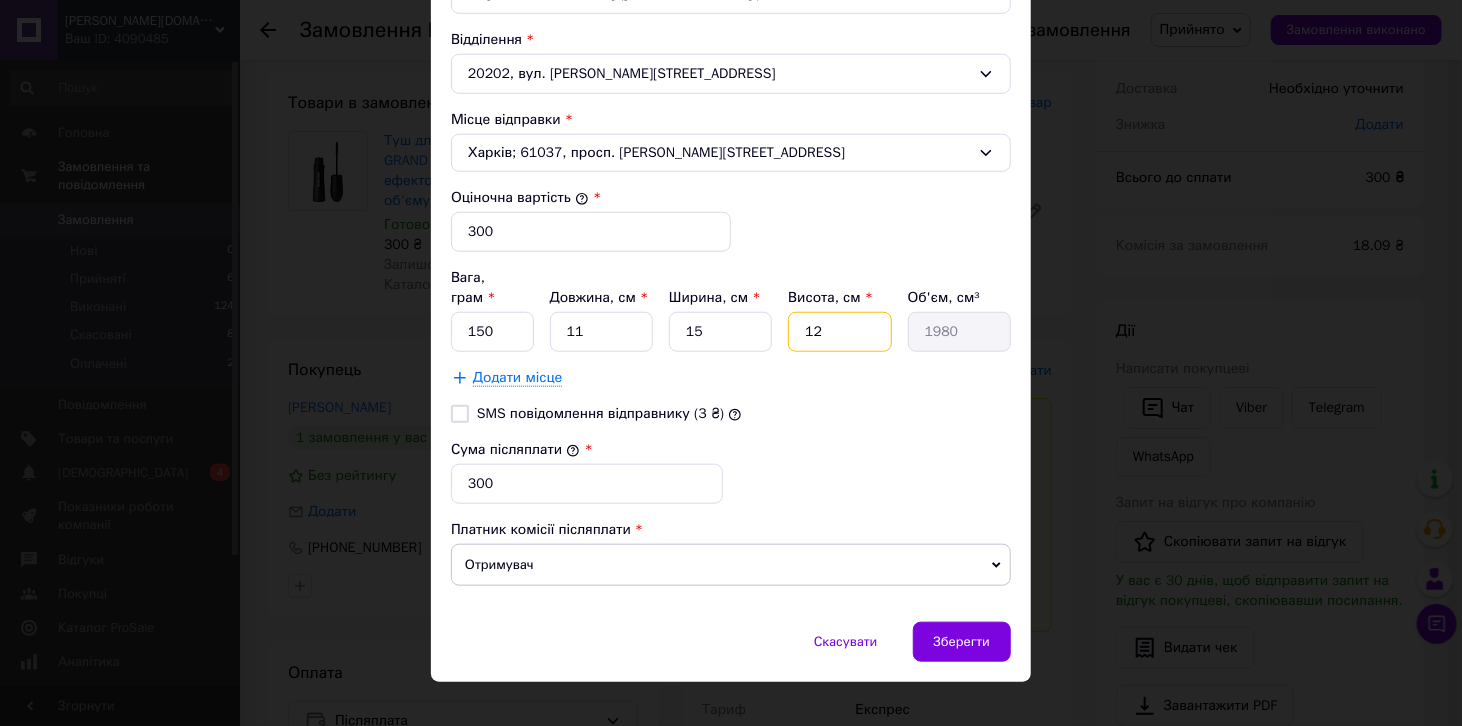 click on "12" at bounding box center [839, 332] 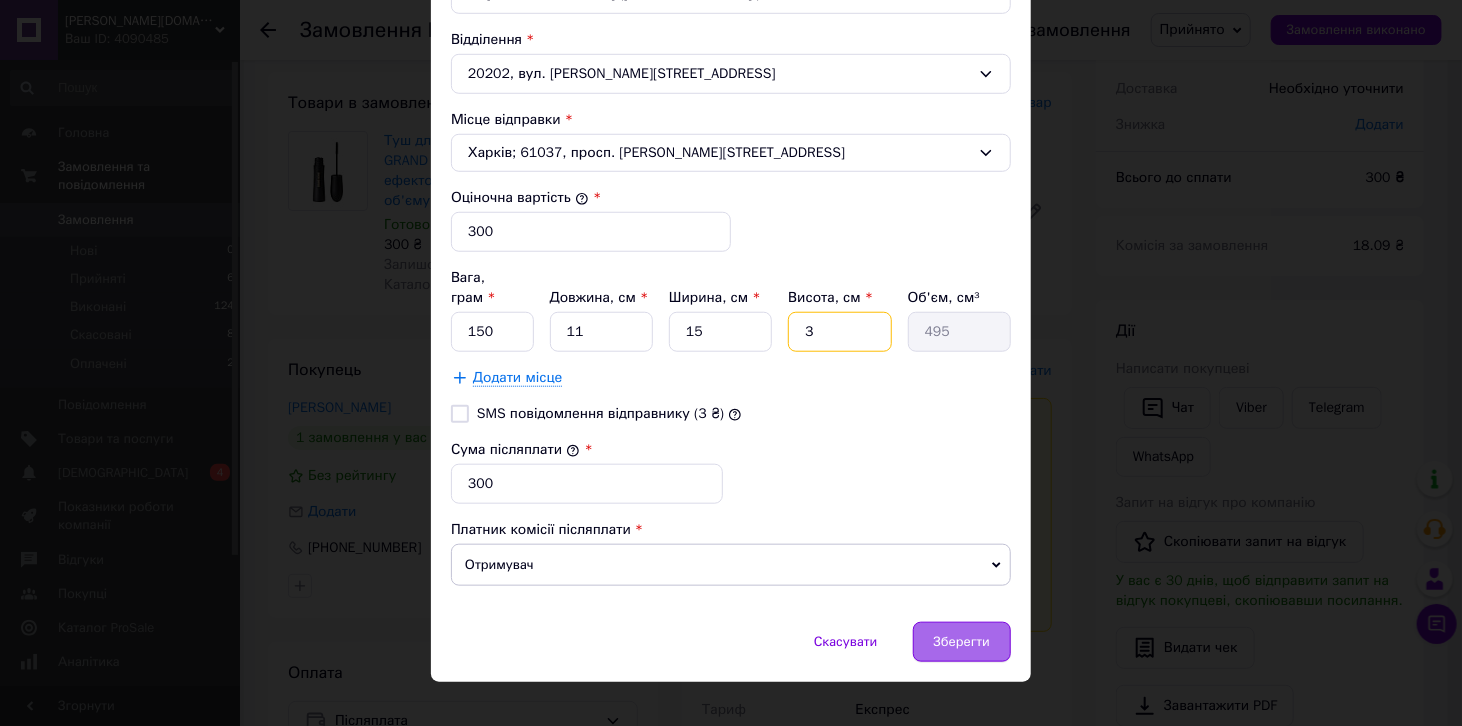 type on "3" 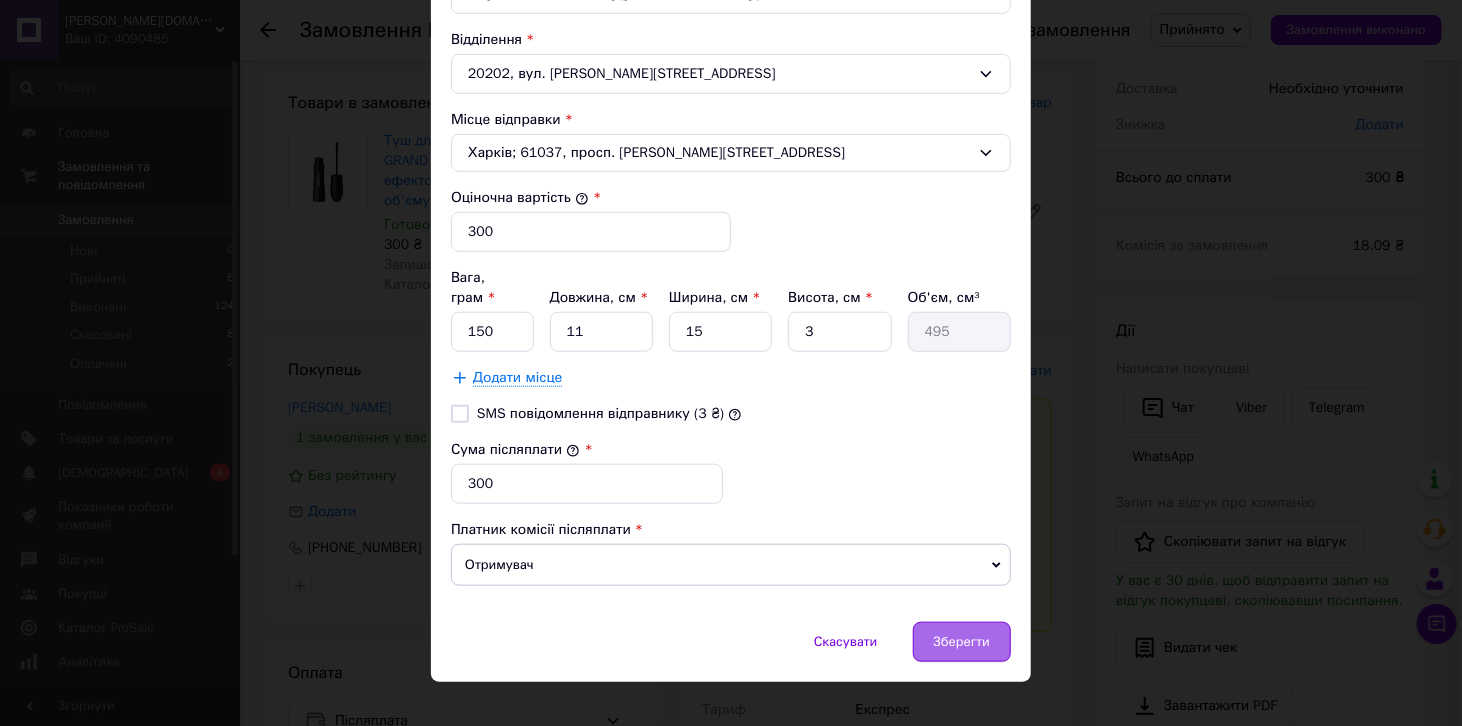 click on "Зберегти" at bounding box center (962, 642) 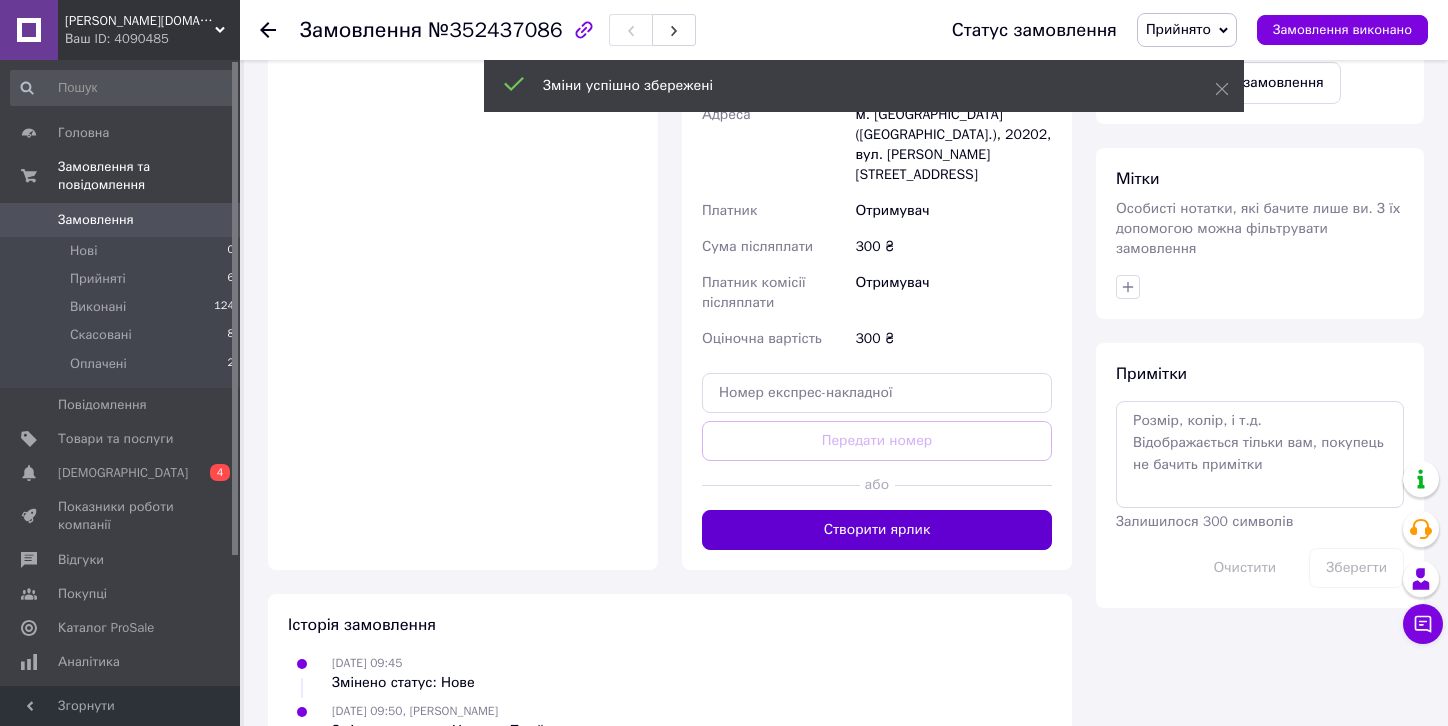 scroll, scrollTop: 800, scrollLeft: 0, axis: vertical 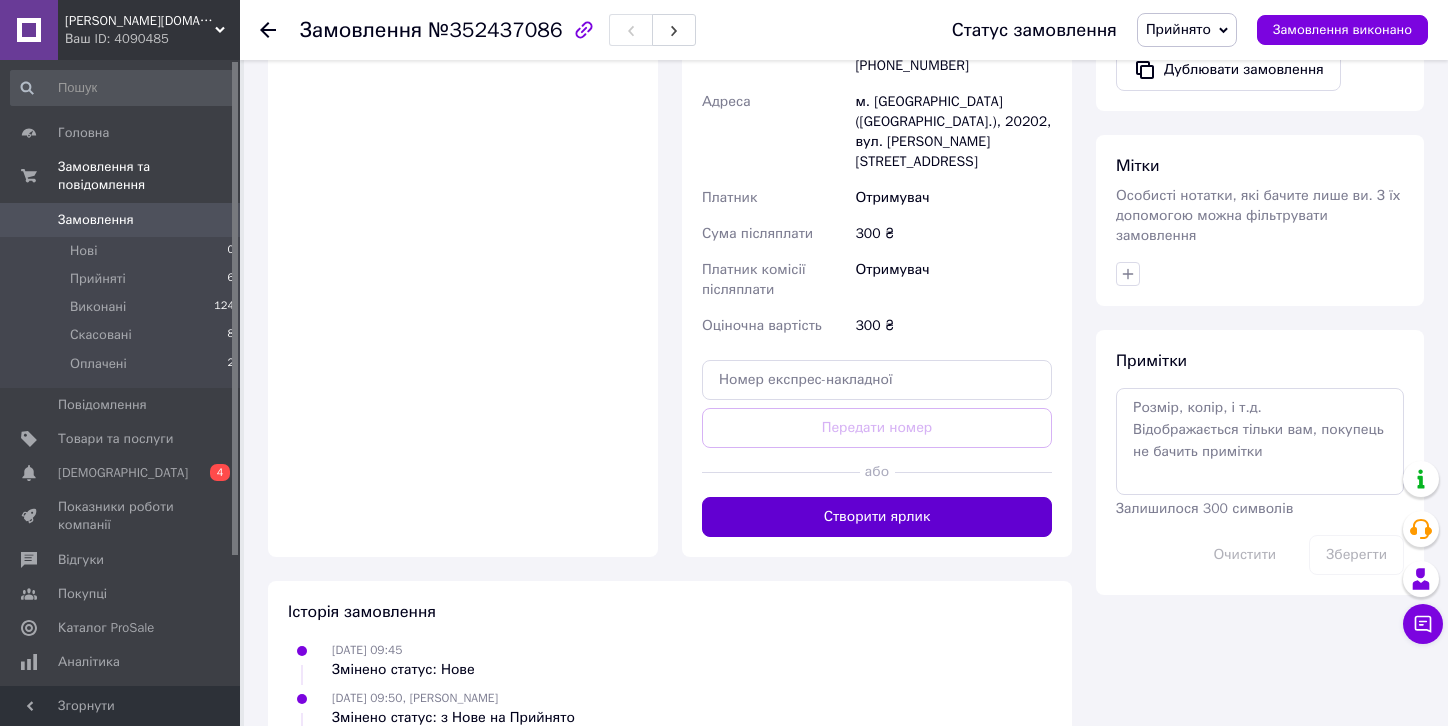 click on "Створити ярлик" at bounding box center (877, 517) 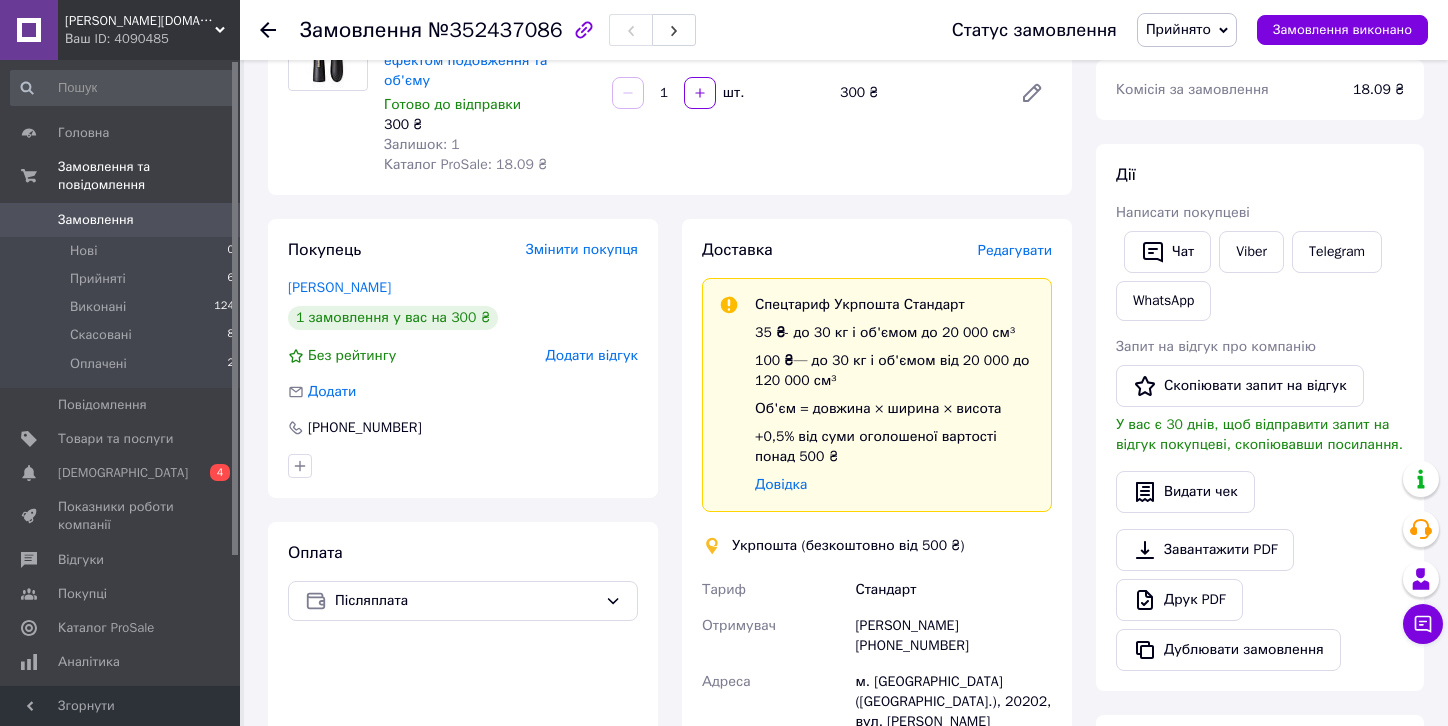 scroll, scrollTop: 100, scrollLeft: 0, axis: vertical 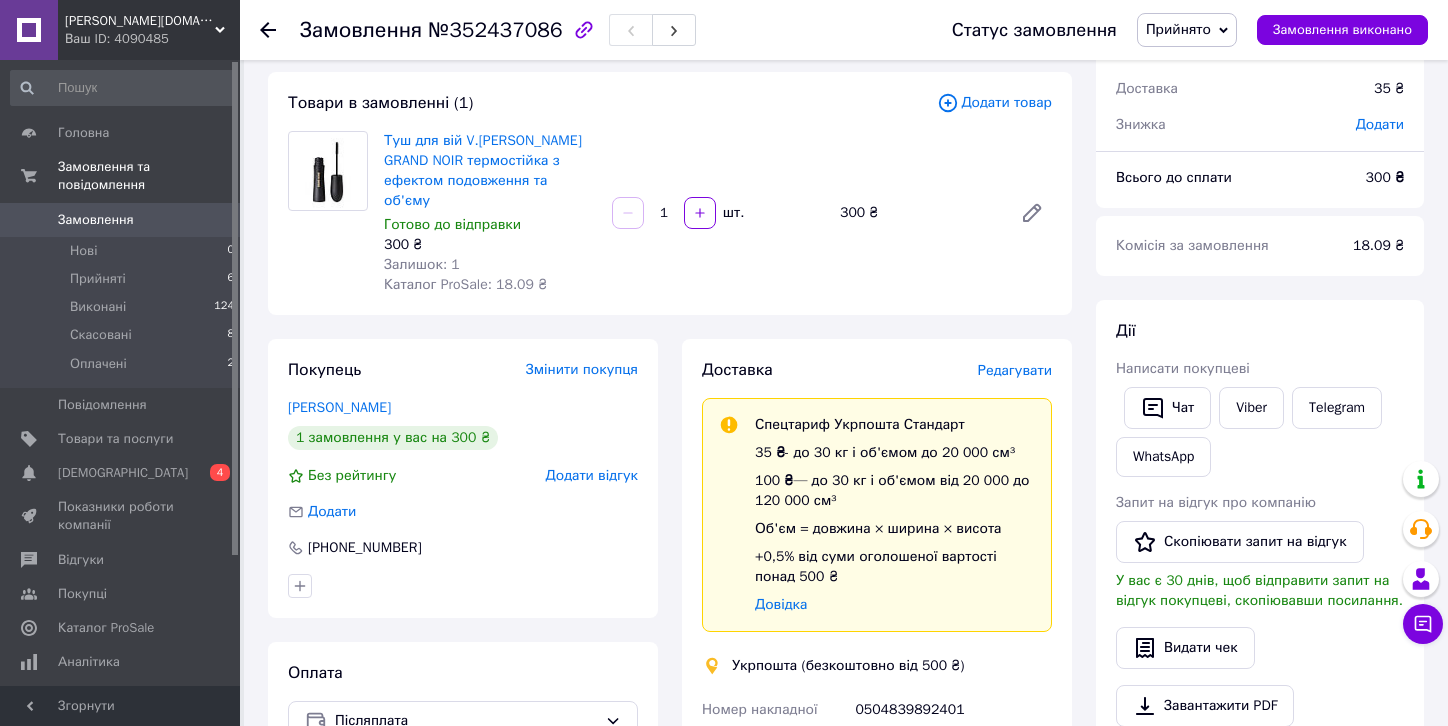 click on "Замовлення" at bounding box center [96, 220] 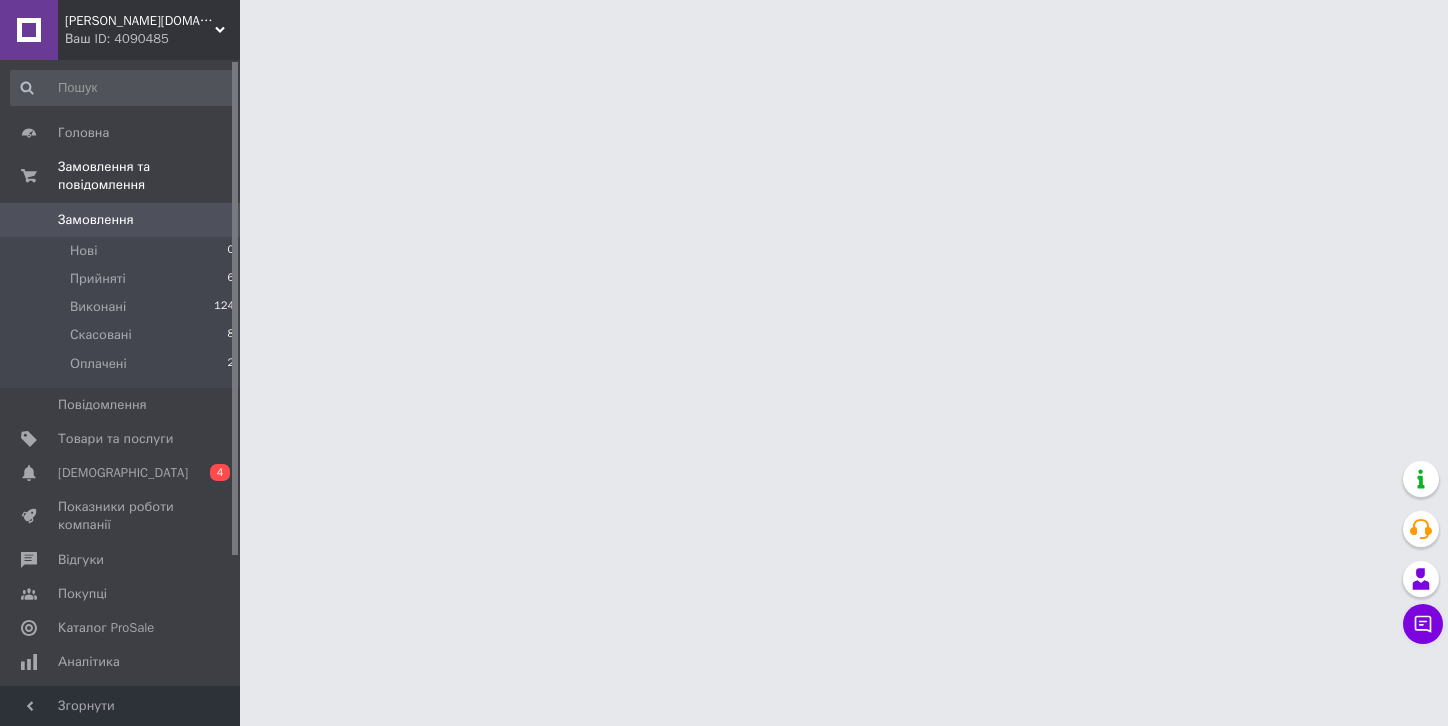 scroll, scrollTop: 0, scrollLeft: 0, axis: both 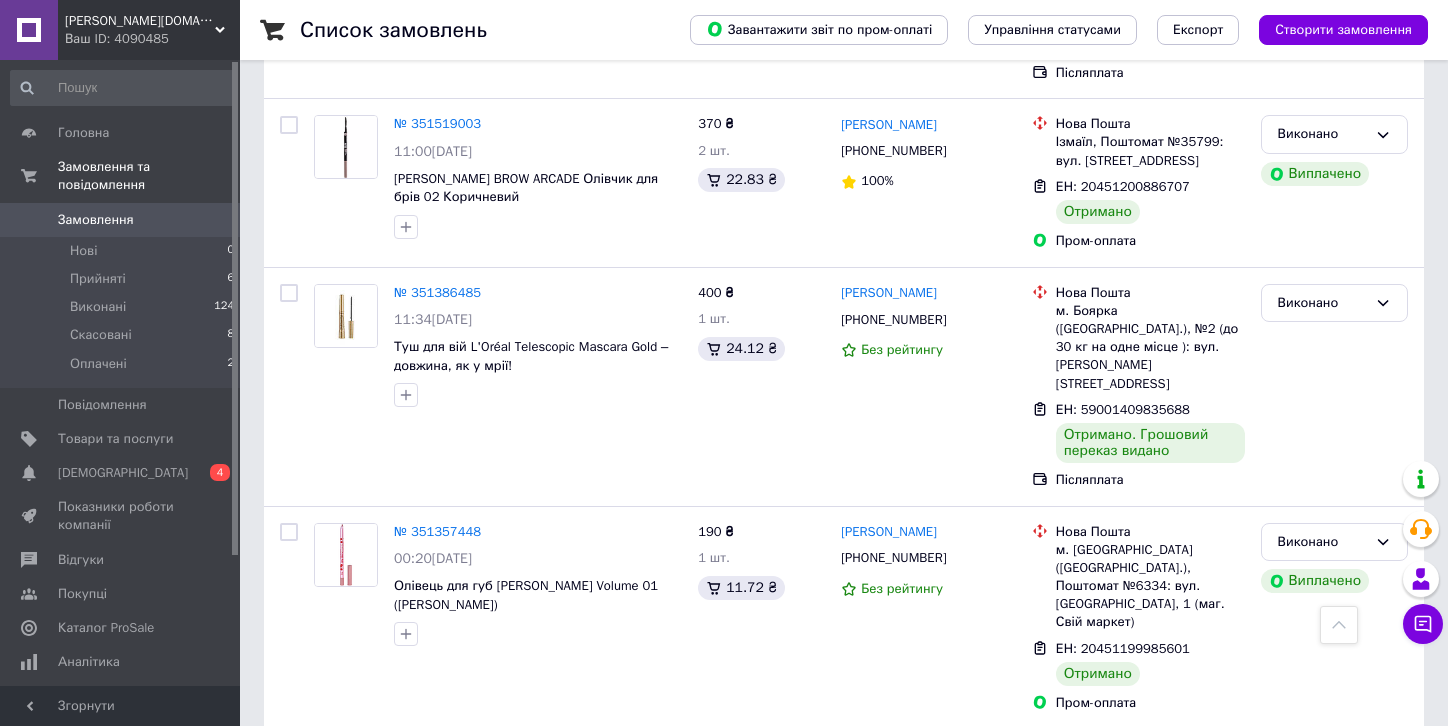 click on "№ 351094321" at bounding box center [437, 753] 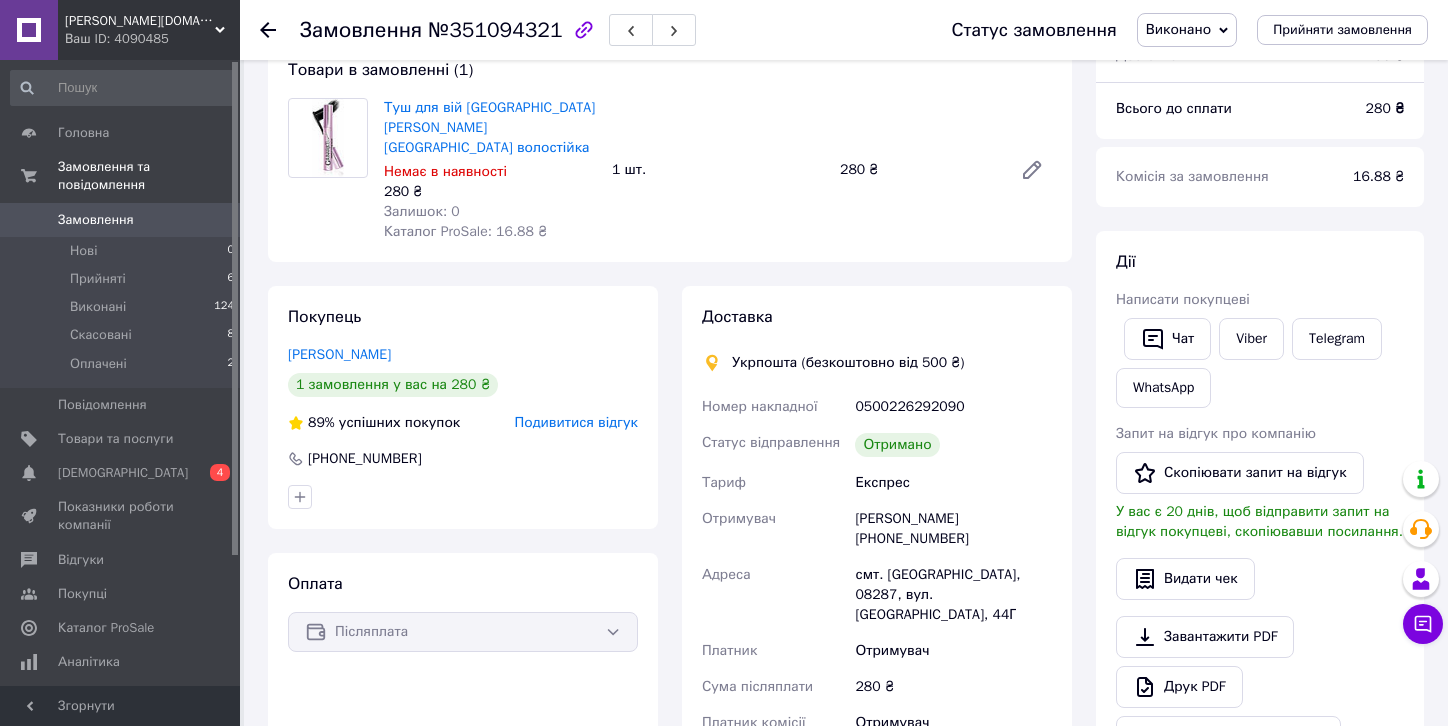 scroll, scrollTop: 94, scrollLeft: 0, axis: vertical 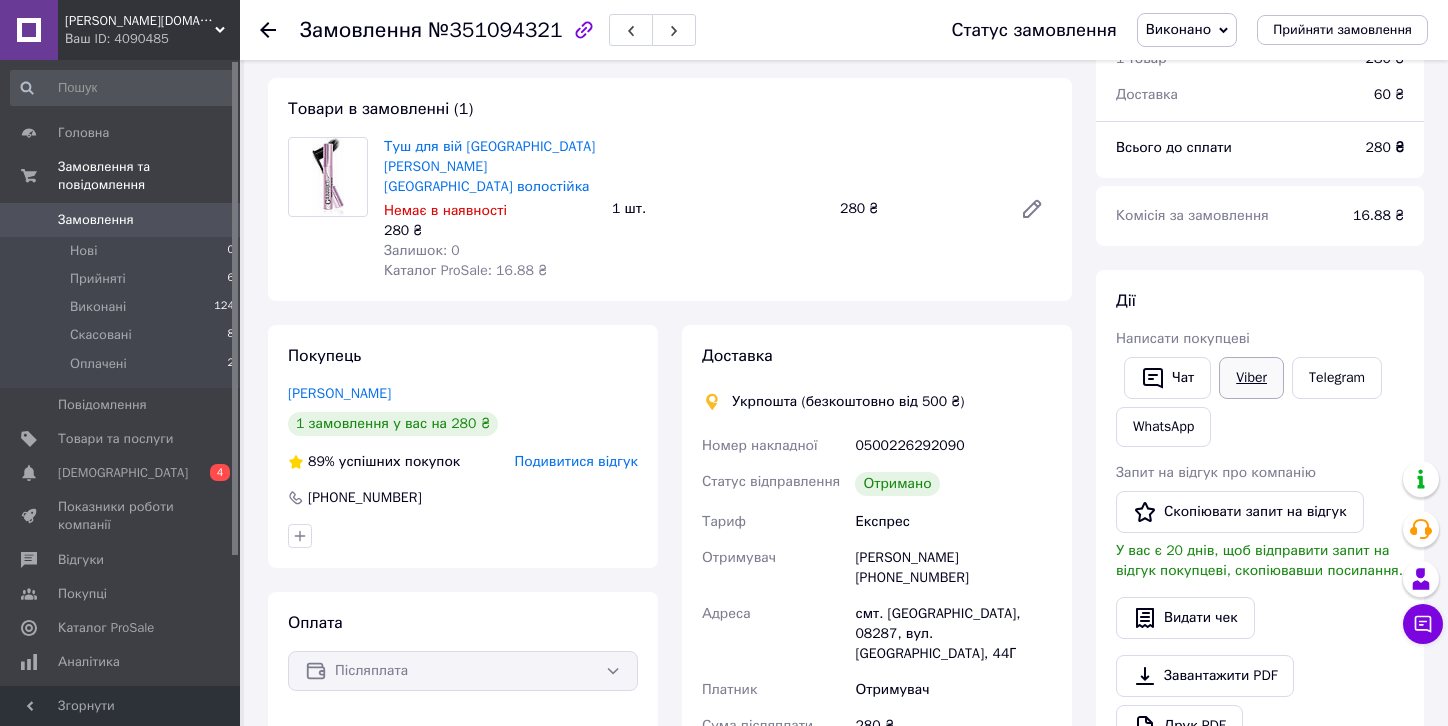 click on "Viber" at bounding box center (1251, 378) 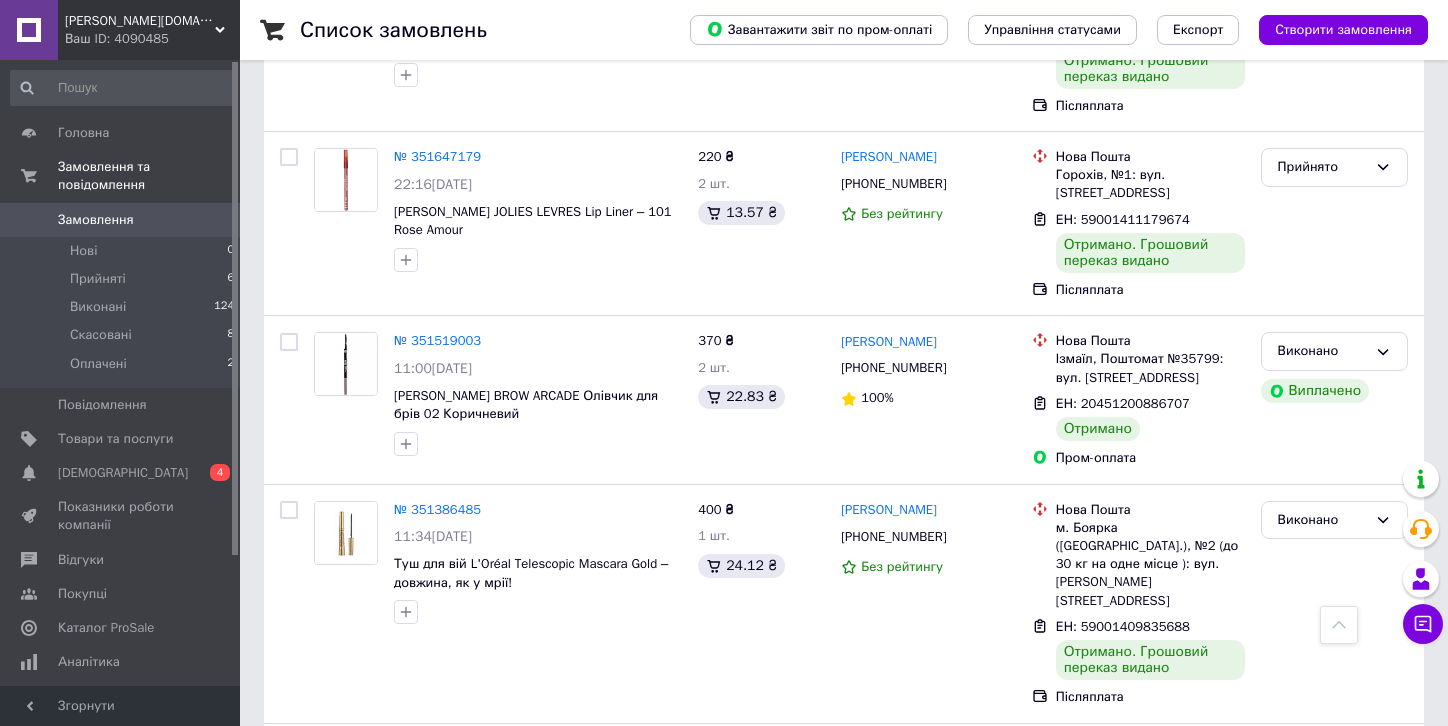 scroll, scrollTop: 2800, scrollLeft: 0, axis: vertical 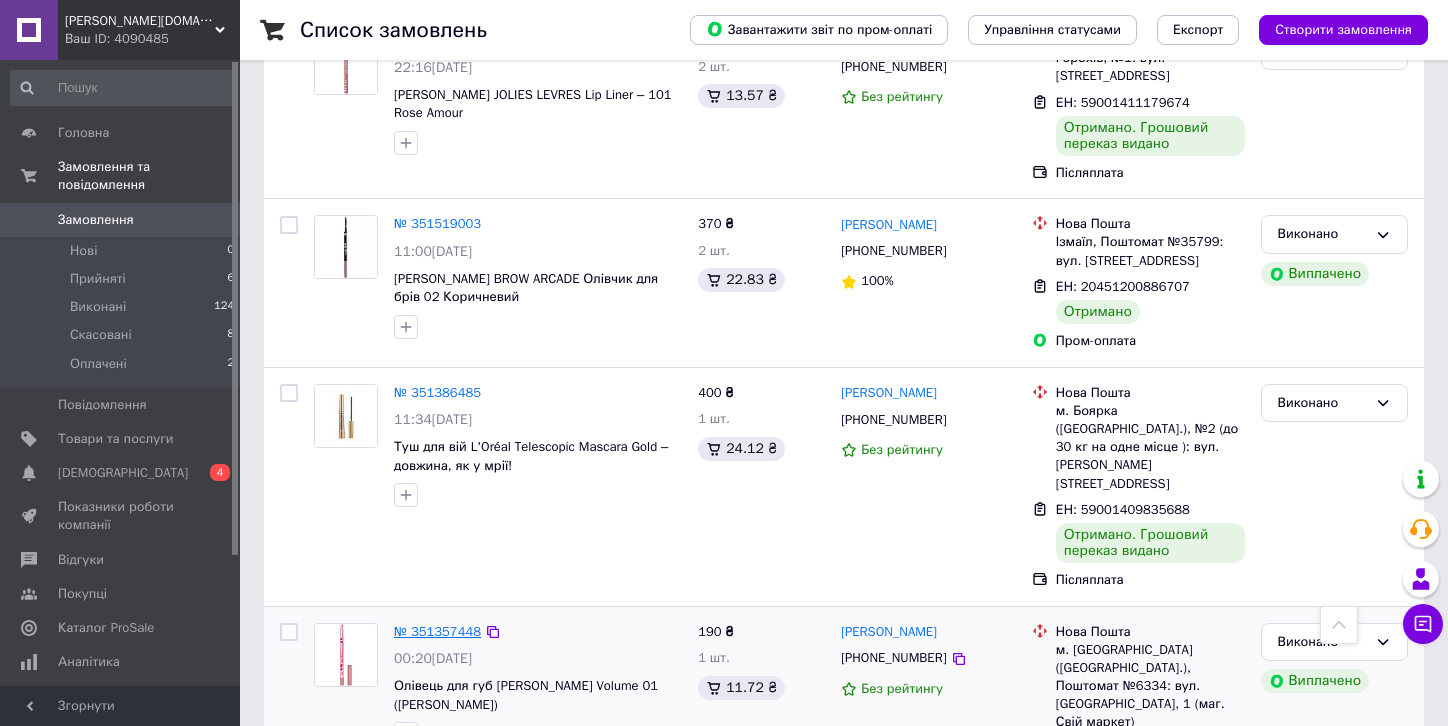 click on "№ 351357448" at bounding box center [437, 631] 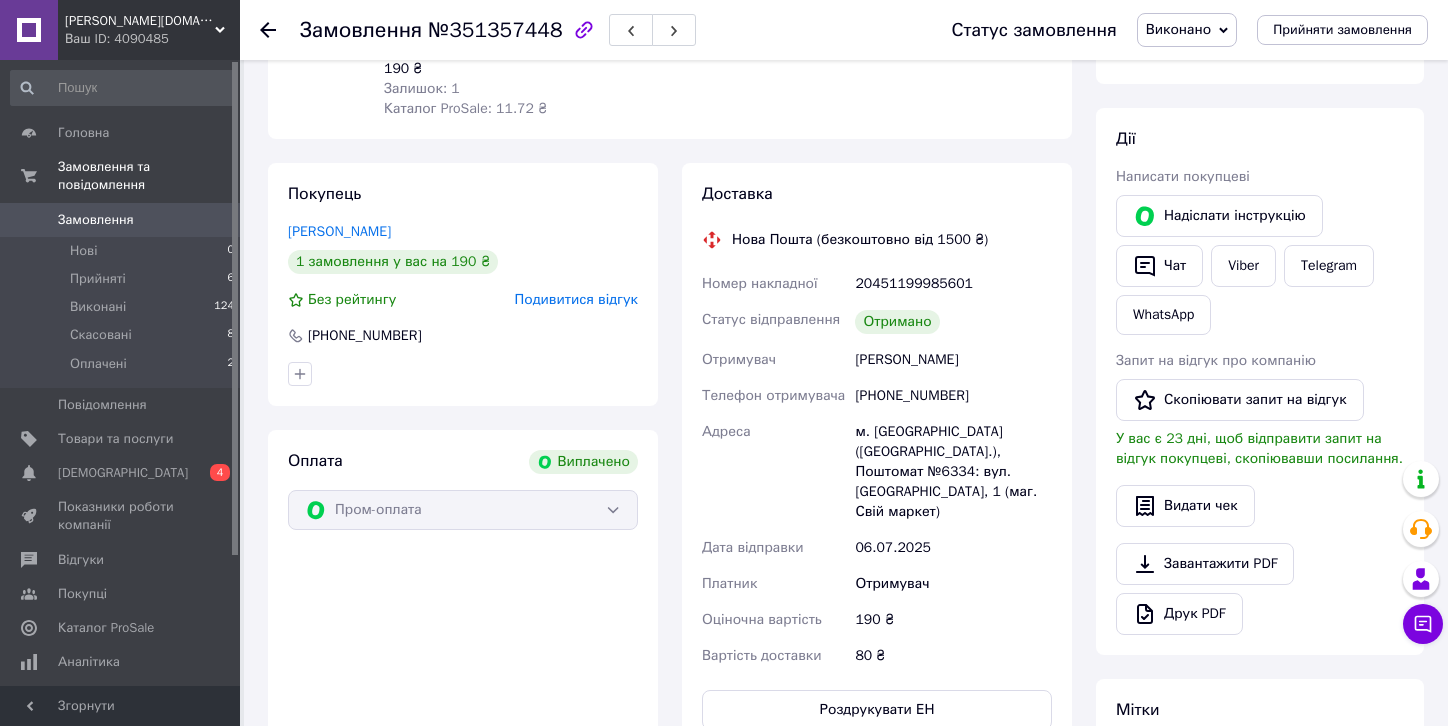 scroll, scrollTop: 243, scrollLeft: 0, axis: vertical 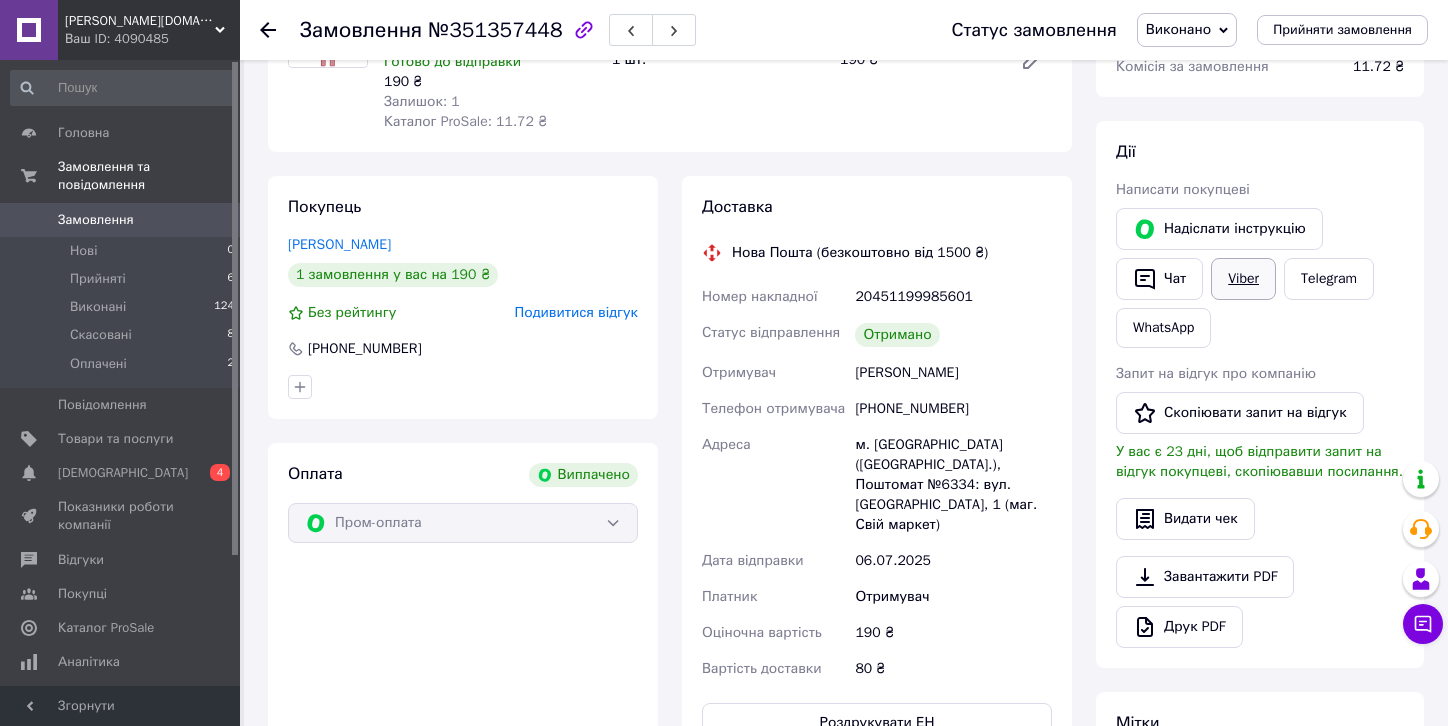 click on "Viber" at bounding box center (1243, 279) 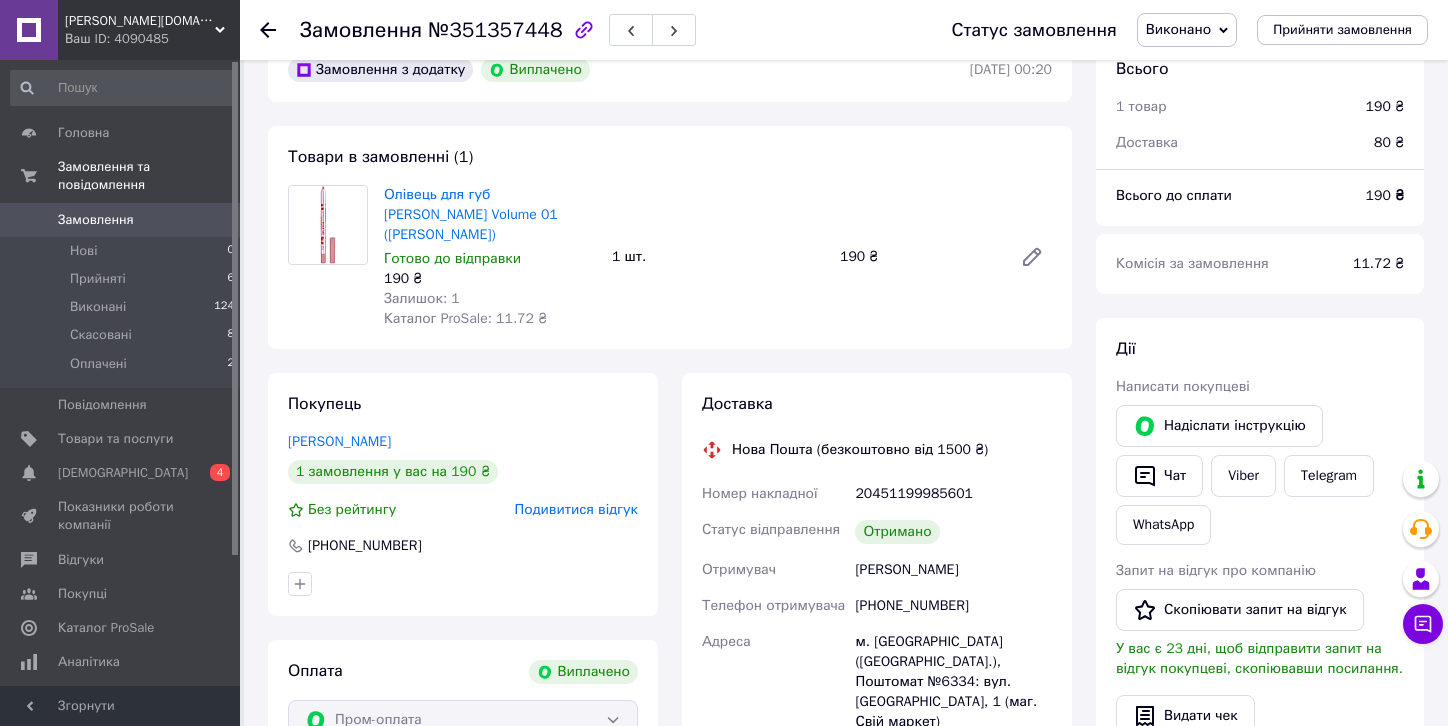 scroll, scrollTop: 43, scrollLeft: 0, axis: vertical 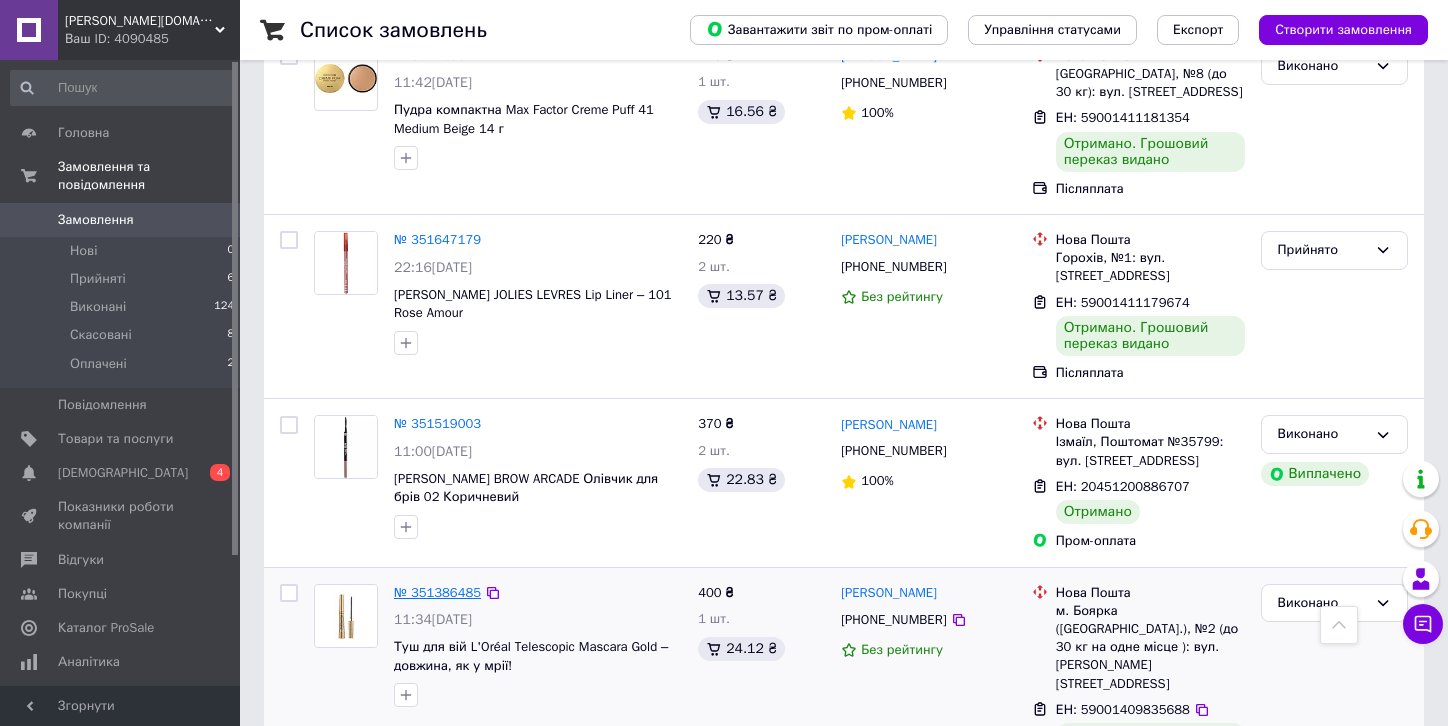click on "№ 351386485" at bounding box center (437, 592) 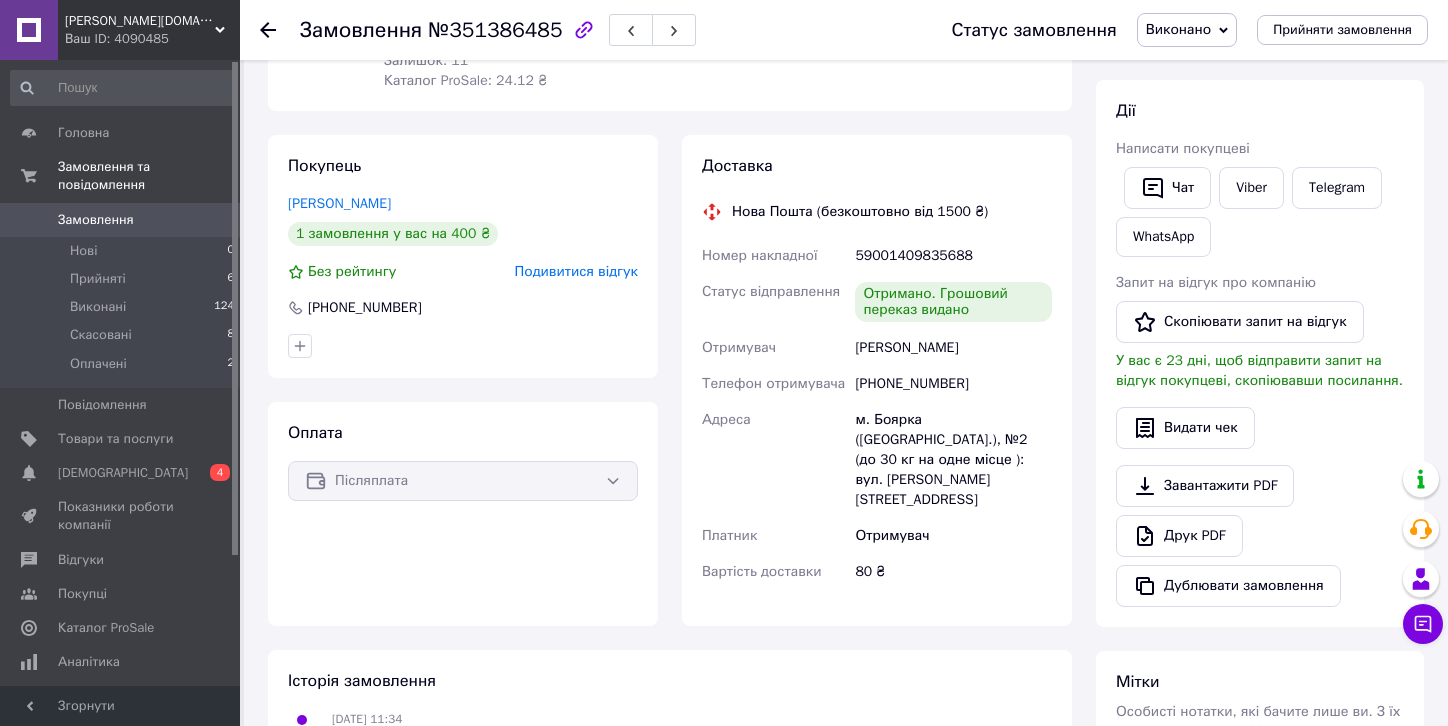 scroll, scrollTop: 161, scrollLeft: 0, axis: vertical 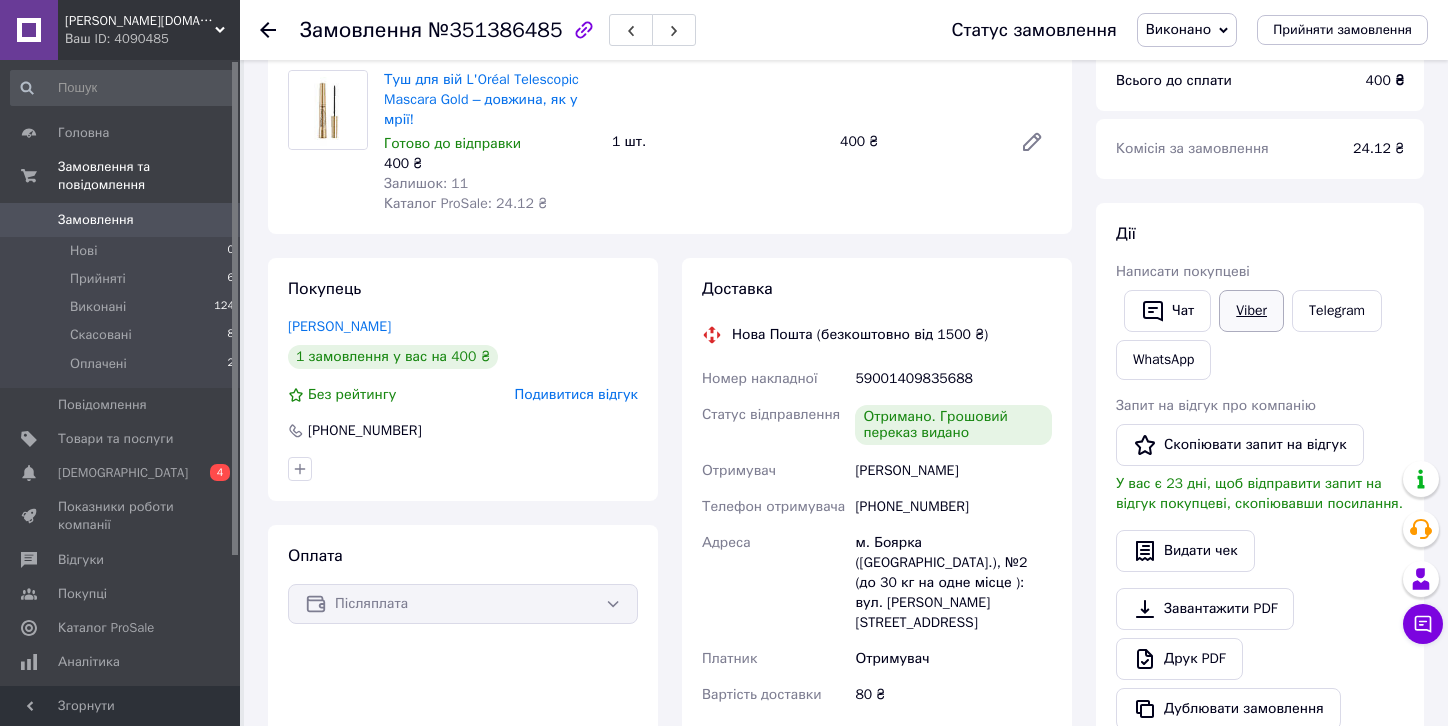 click on "Viber" at bounding box center [1251, 311] 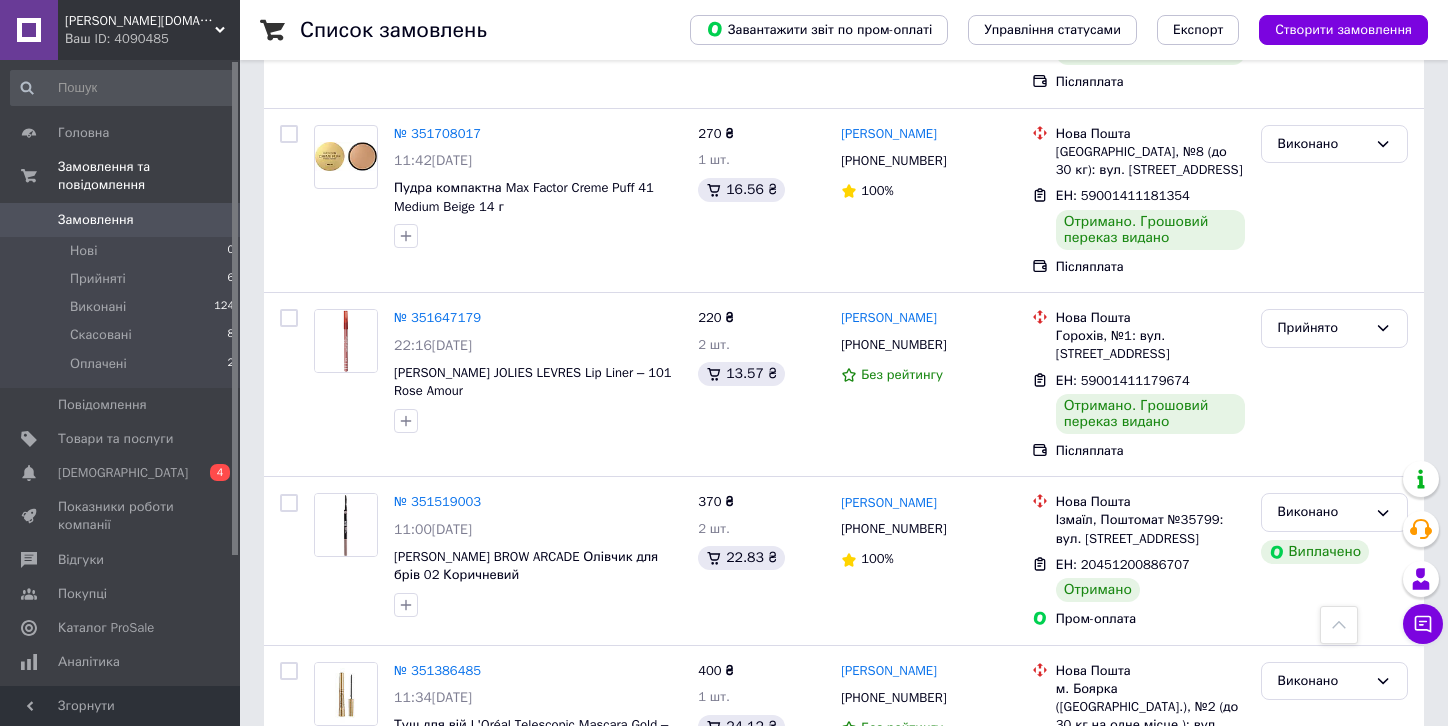 scroll, scrollTop: 2400, scrollLeft: 0, axis: vertical 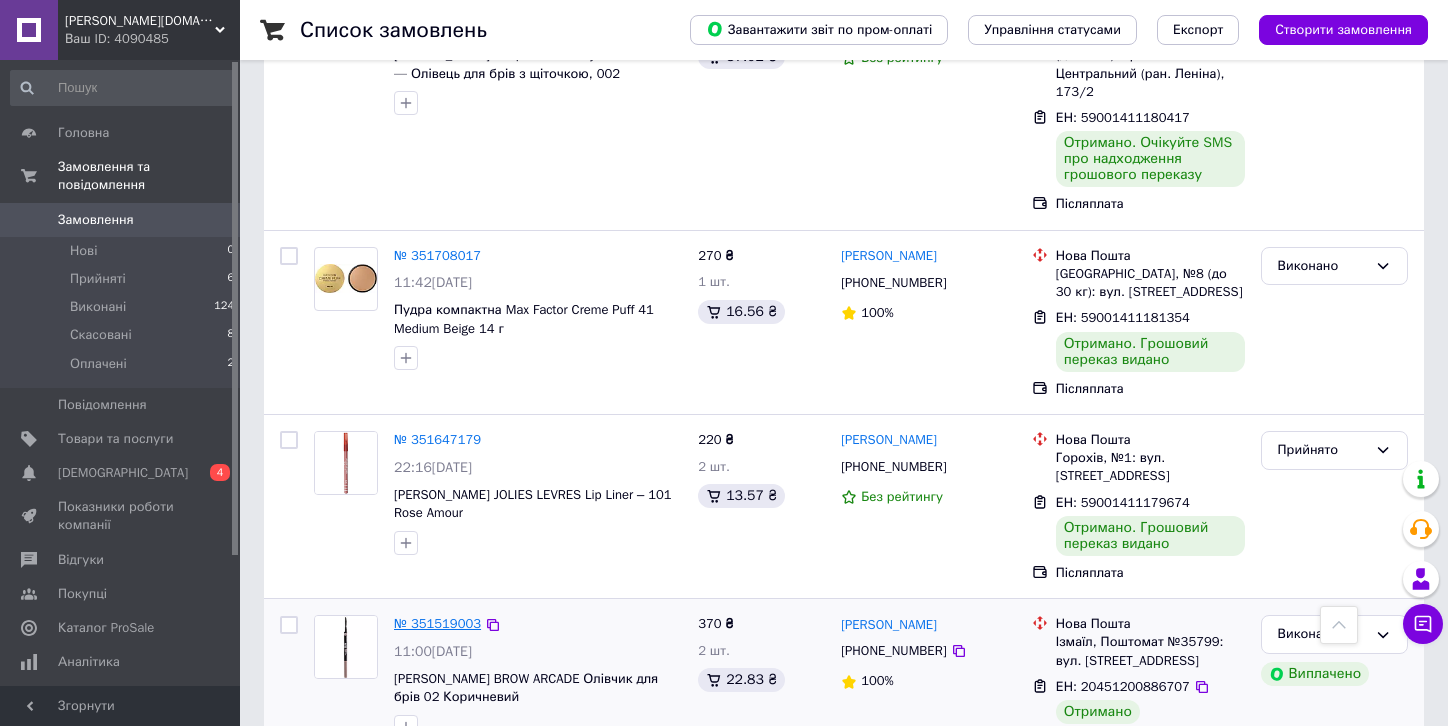 click on "№ 351519003" at bounding box center [437, 623] 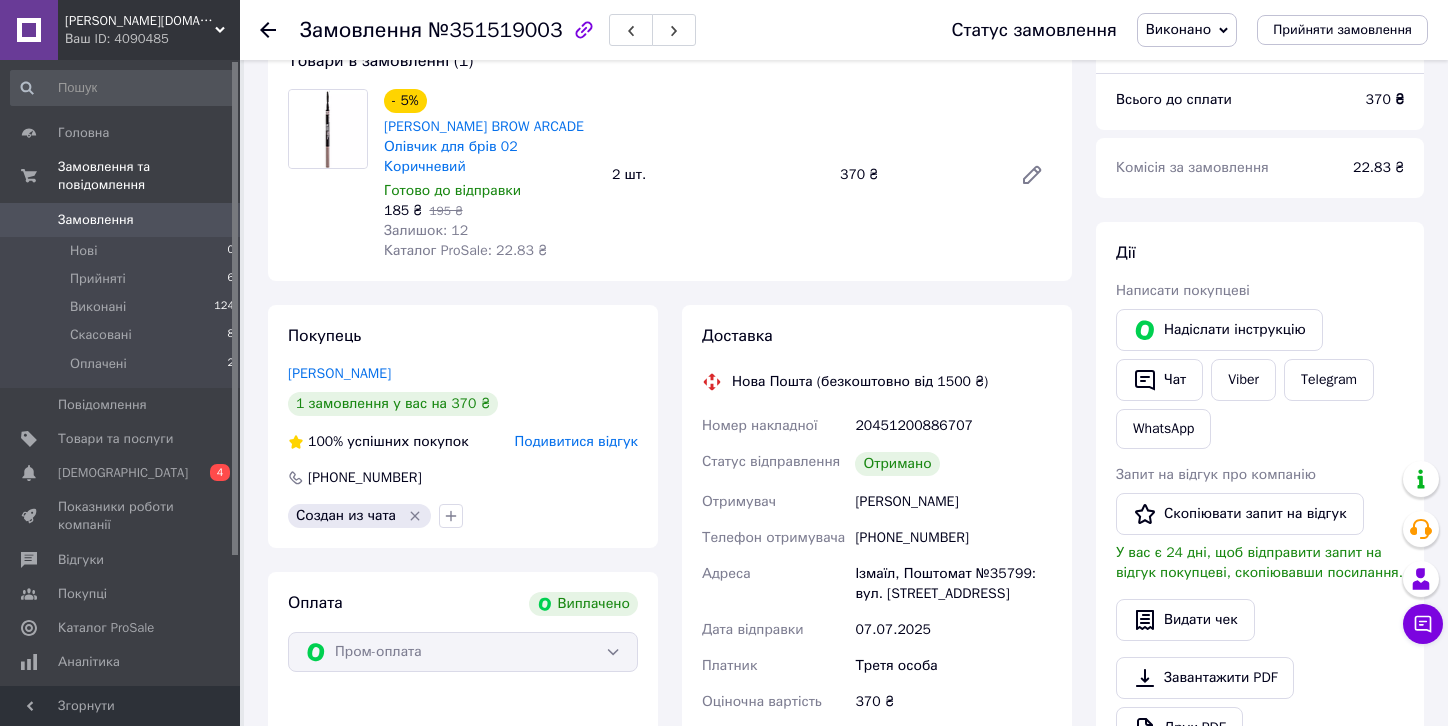 scroll, scrollTop: 976, scrollLeft: 0, axis: vertical 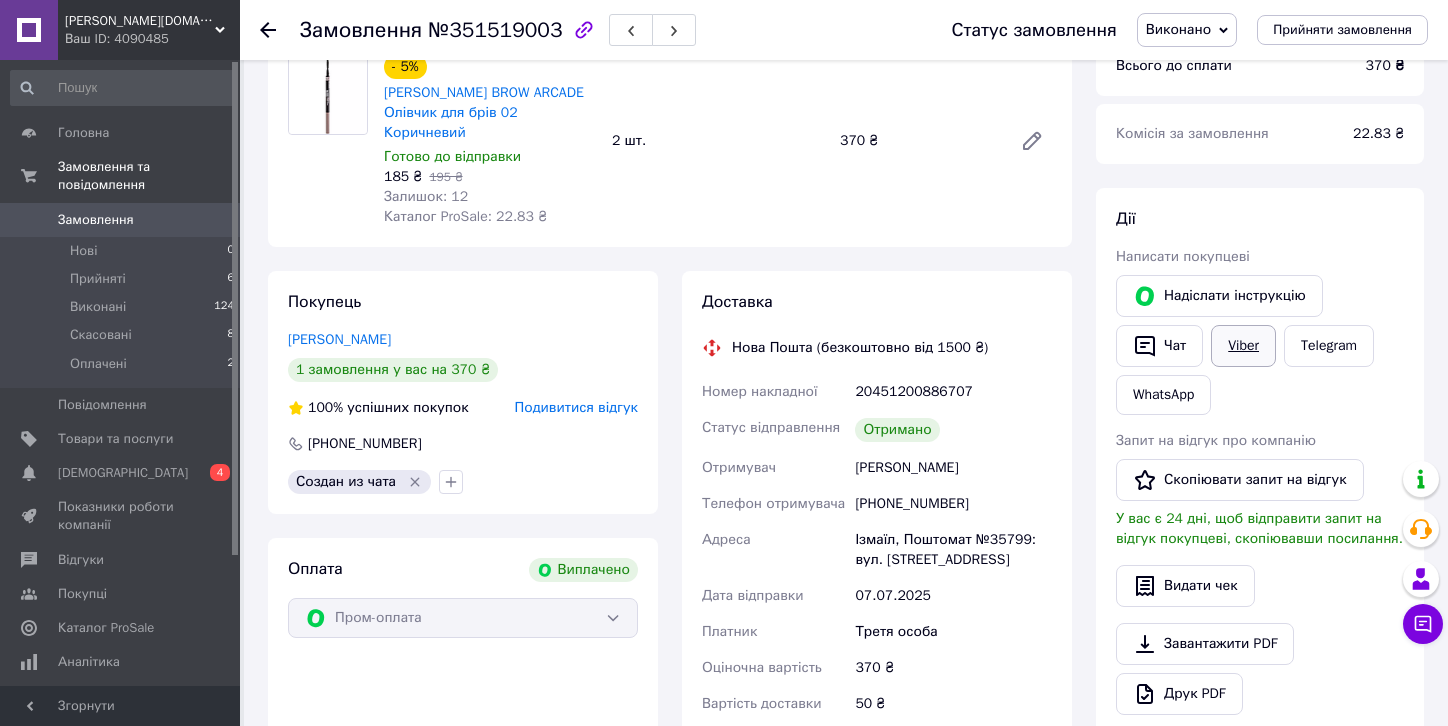 click on "Viber" at bounding box center (1243, 346) 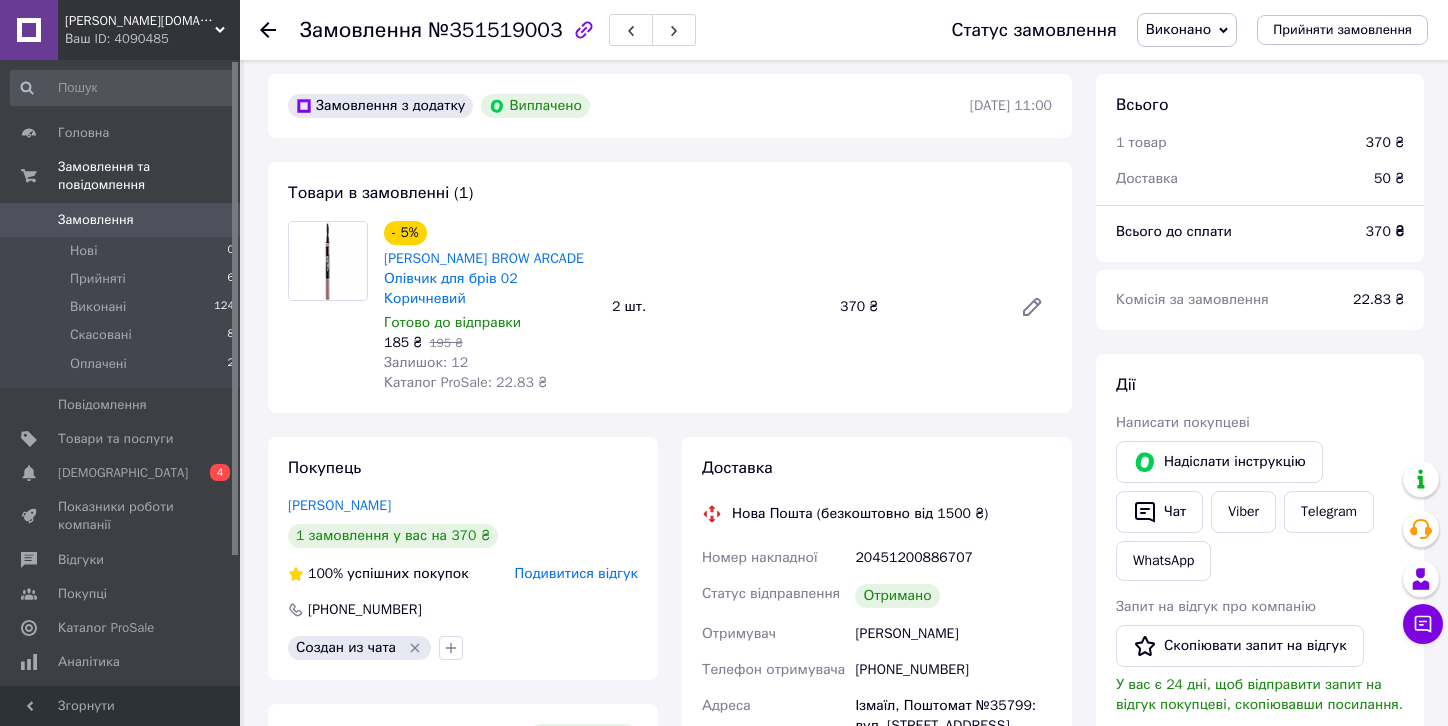scroll, scrollTop: 0, scrollLeft: 0, axis: both 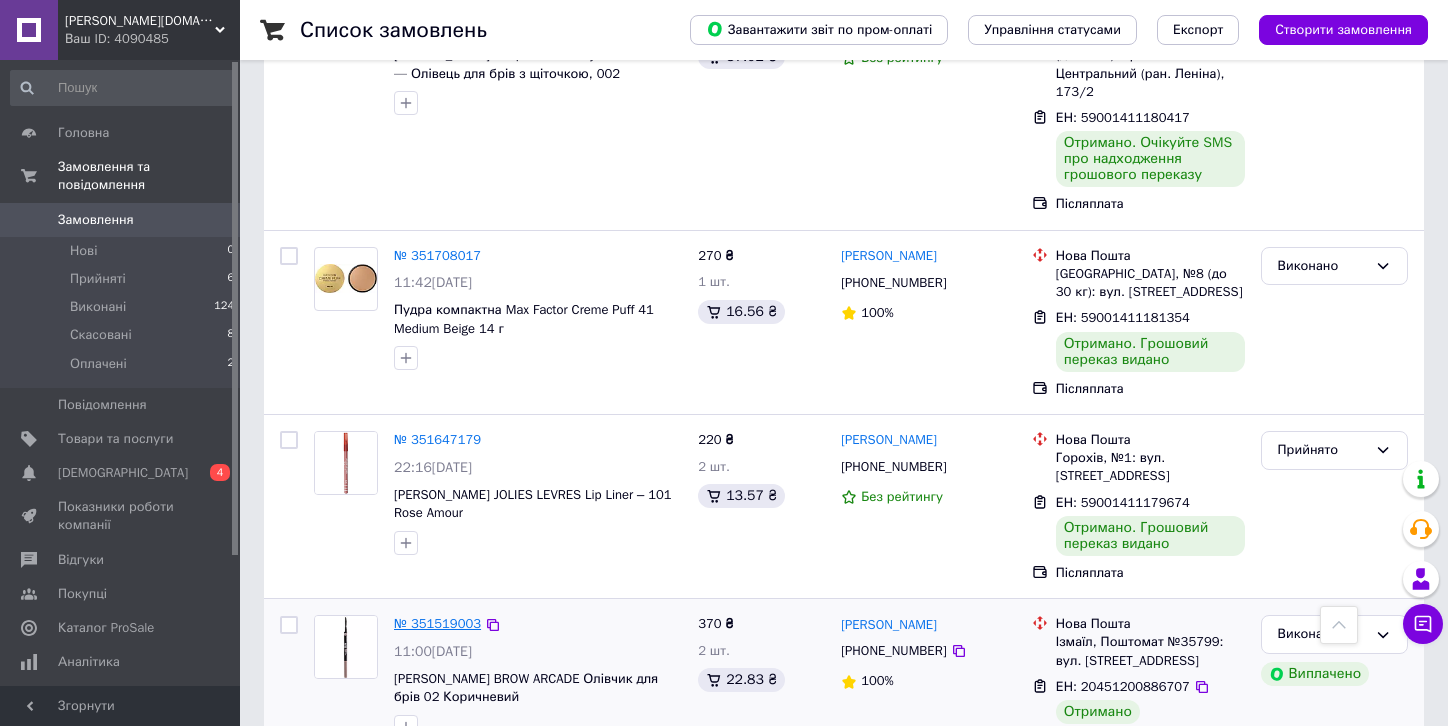 click on "№ 351519003" at bounding box center [437, 623] 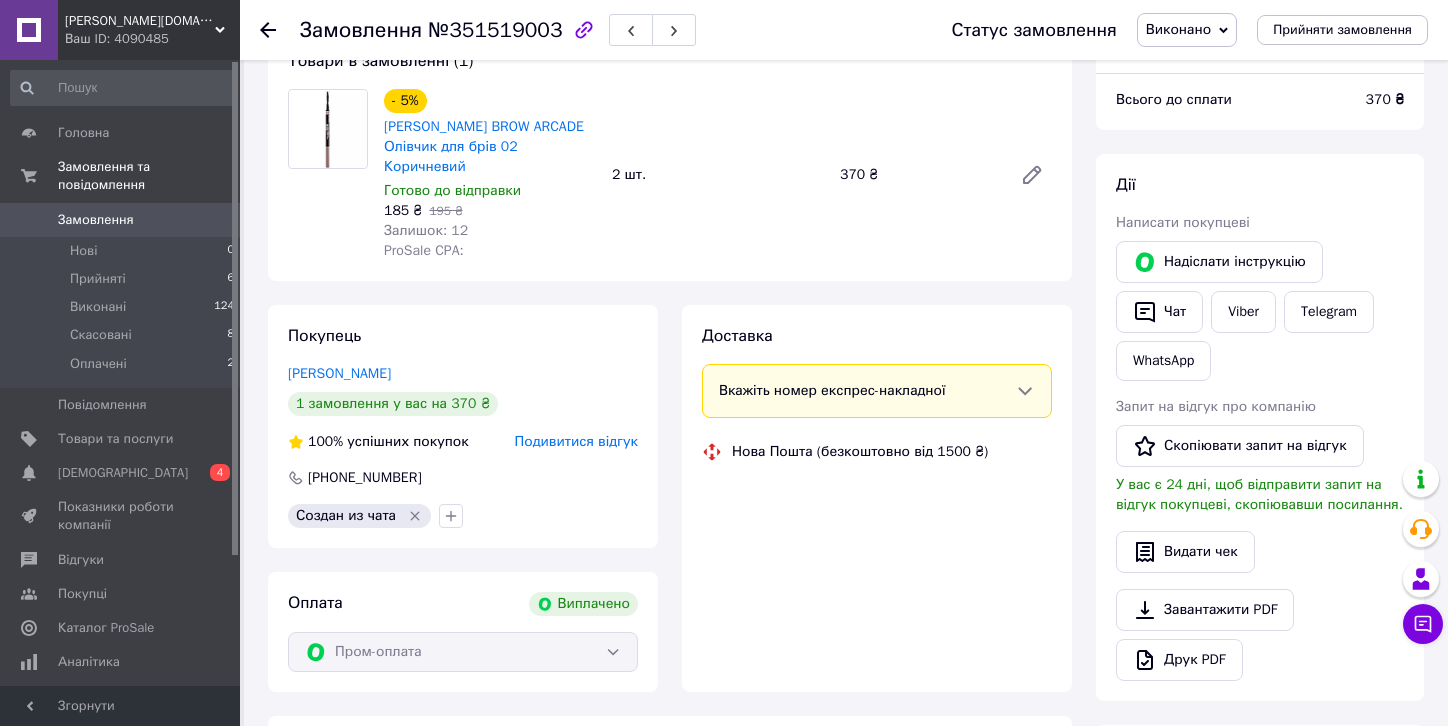 scroll, scrollTop: 817, scrollLeft: 0, axis: vertical 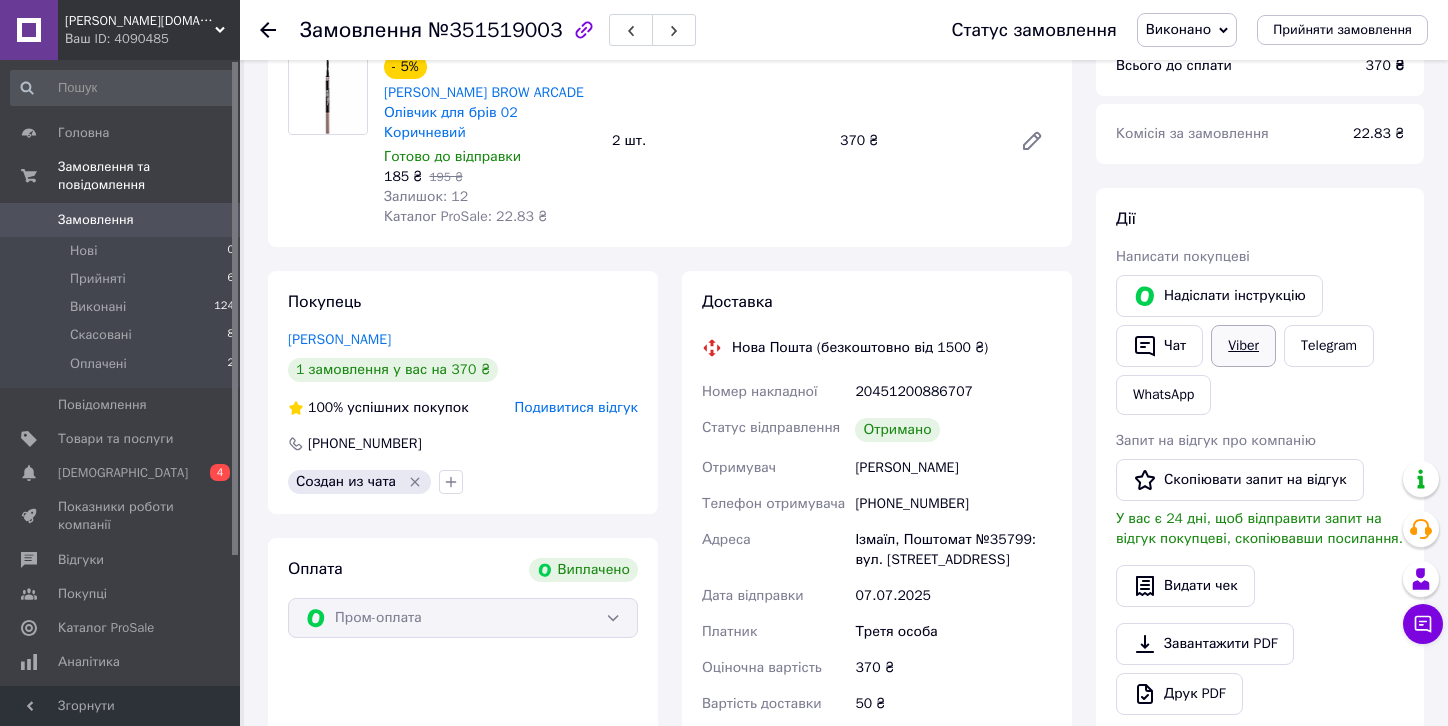 click on "Viber" at bounding box center (1243, 346) 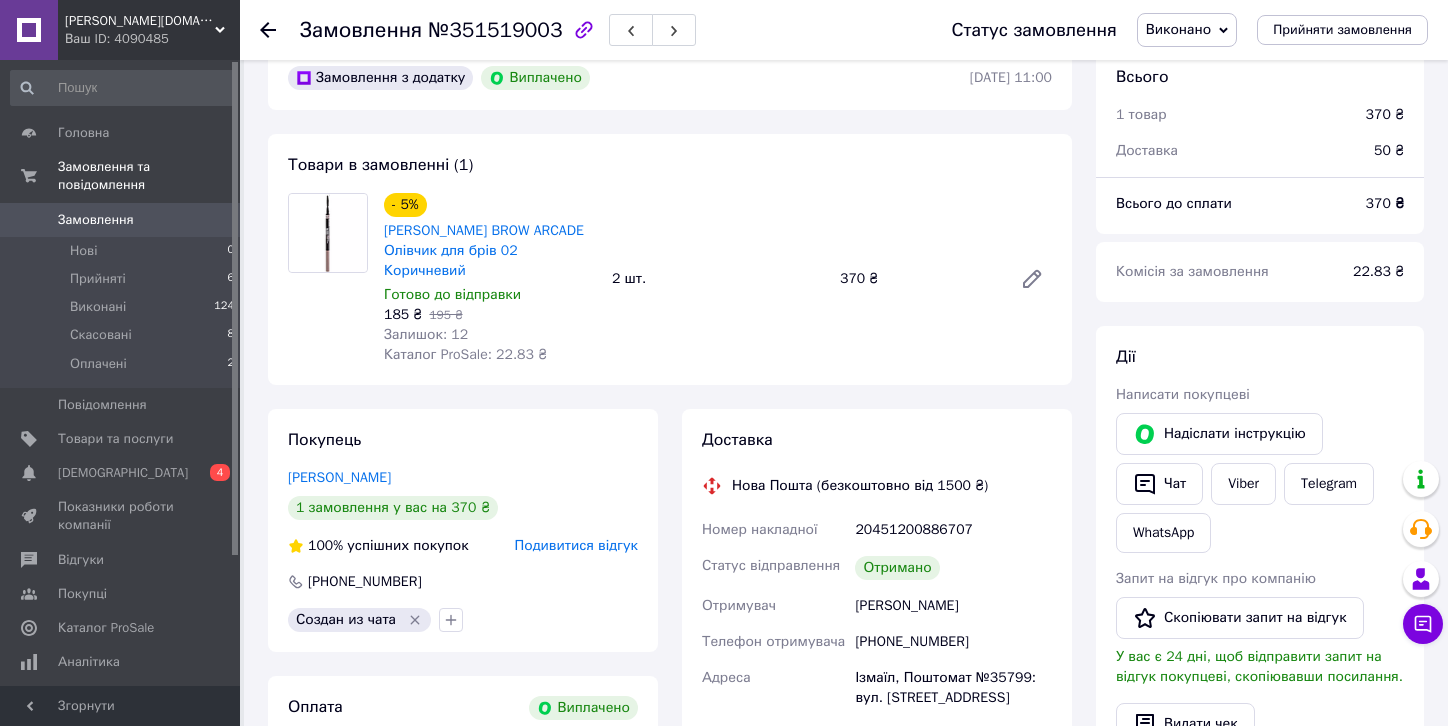 scroll, scrollTop: 0, scrollLeft: 0, axis: both 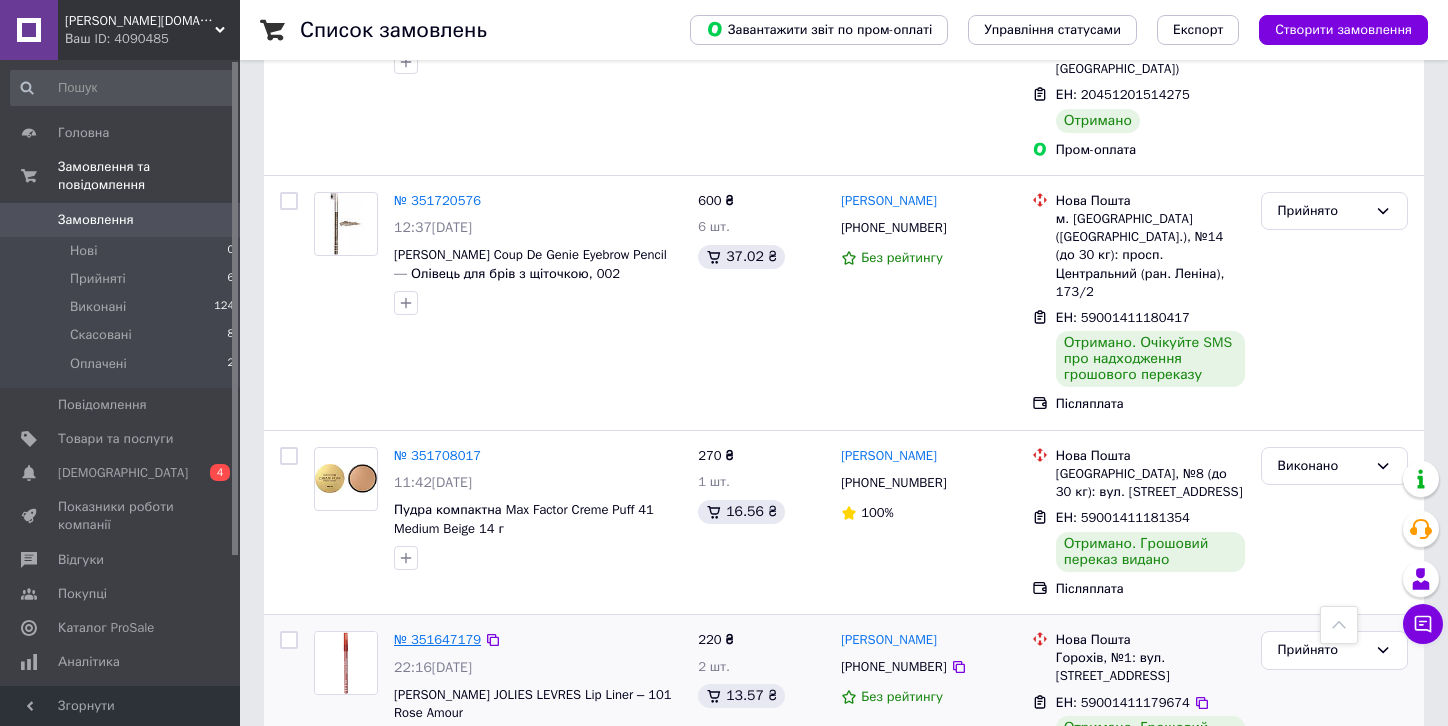 click on "№ 351647179" at bounding box center (437, 639) 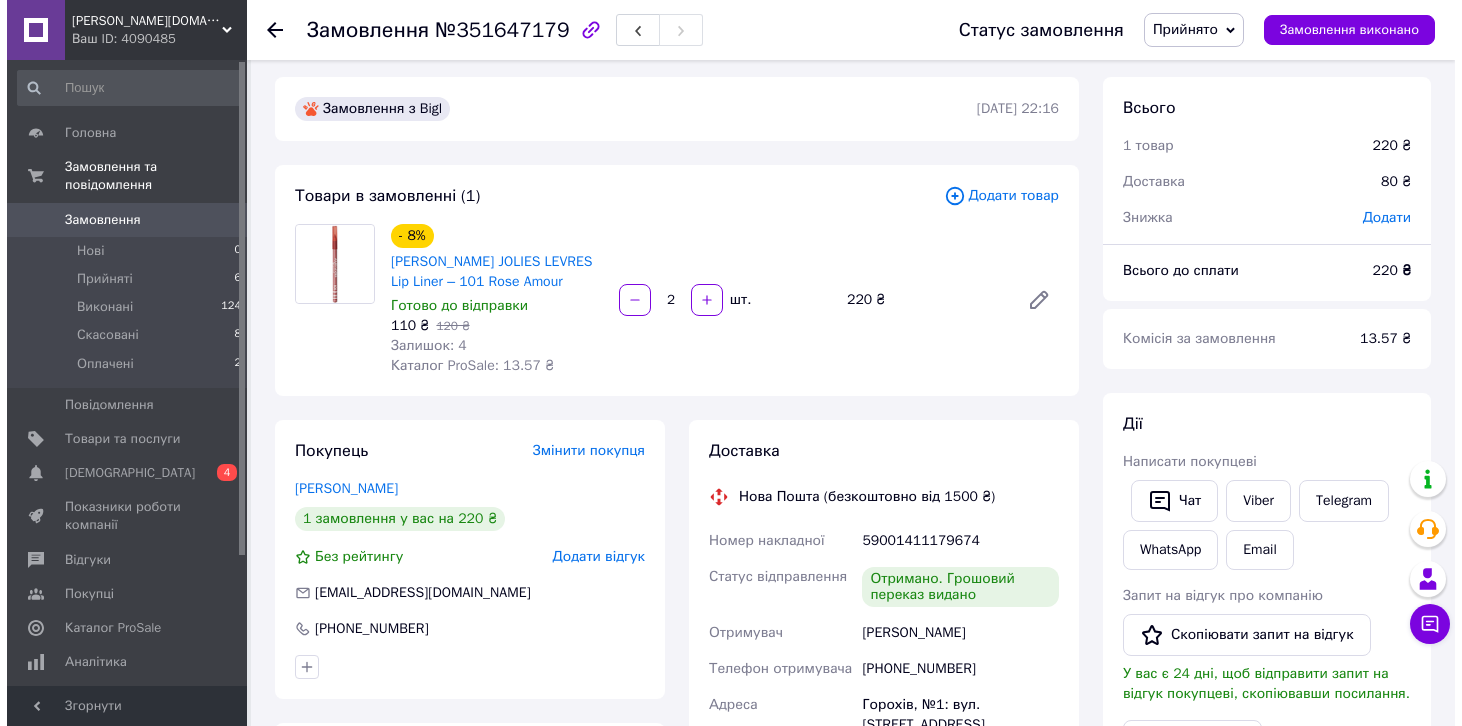 scroll, scrollTop: 6, scrollLeft: 0, axis: vertical 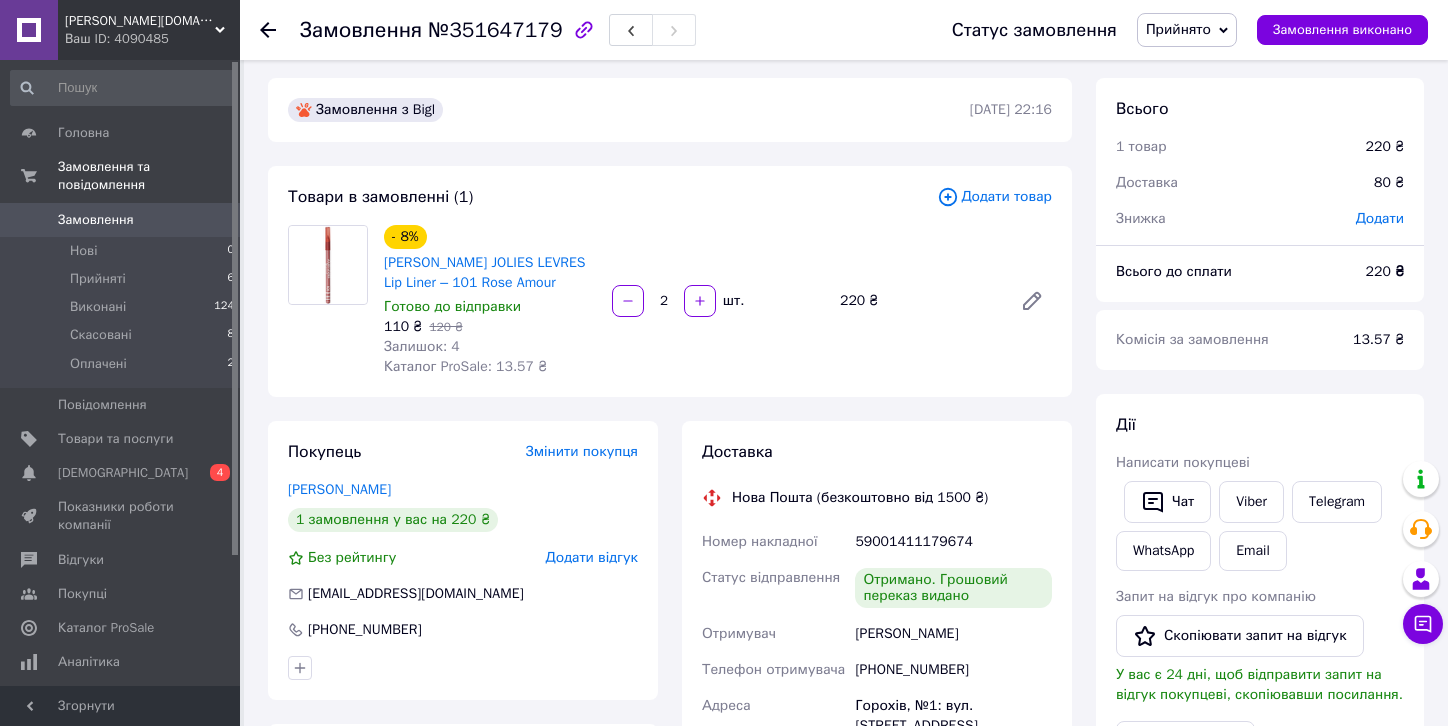 click on "Додати відгук" at bounding box center (592, 557) 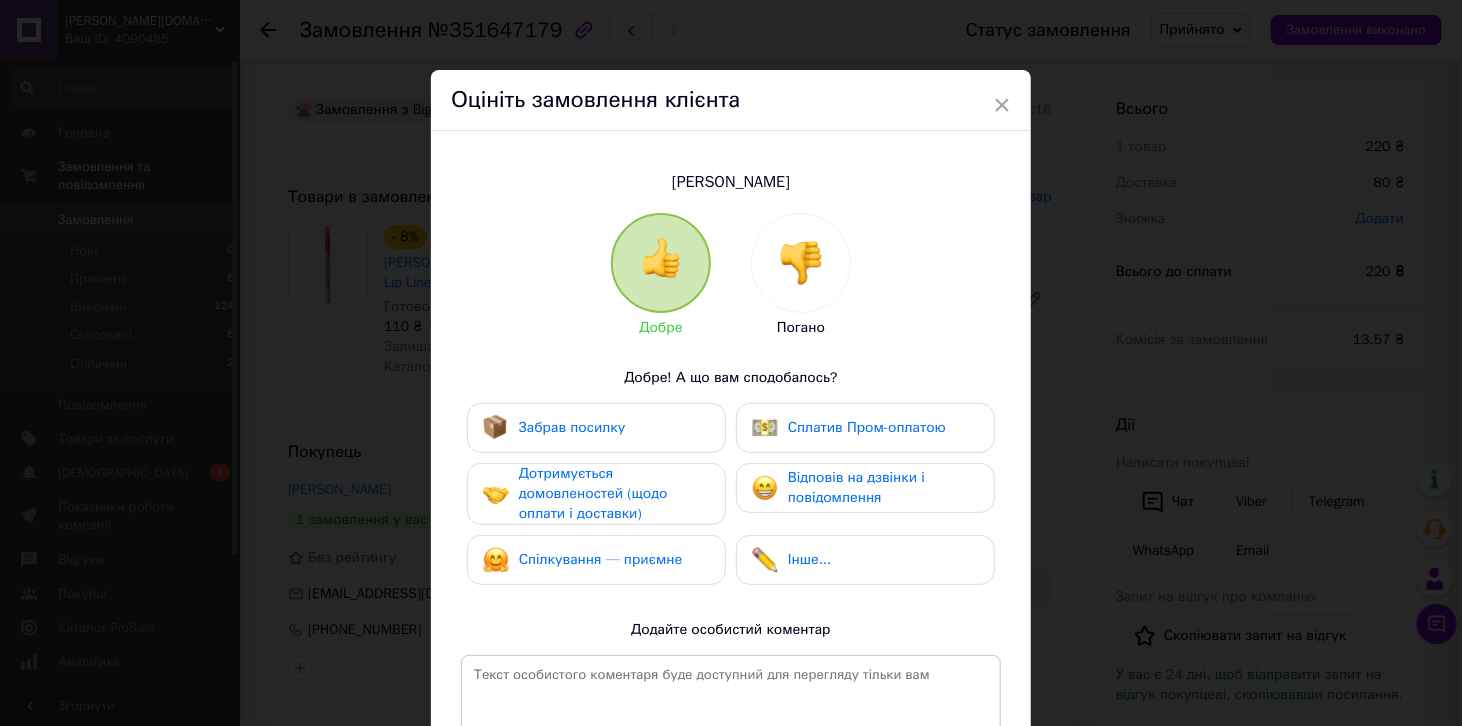 click on "Забрав посилку" at bounding box center [596, 428] 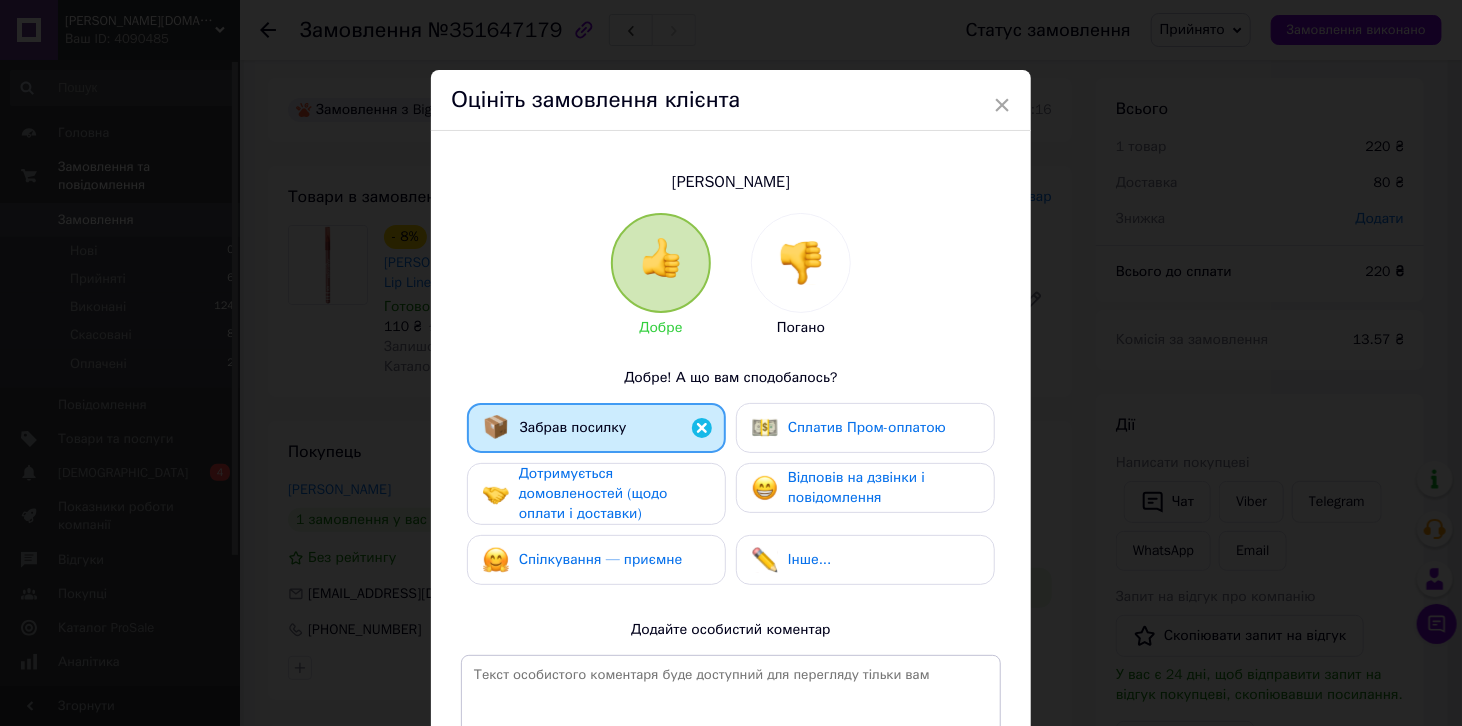 drag, startPoint x: 822, startPoint y: 496, endPoint x: 765, endPoint y: 515, distance: 60.083275 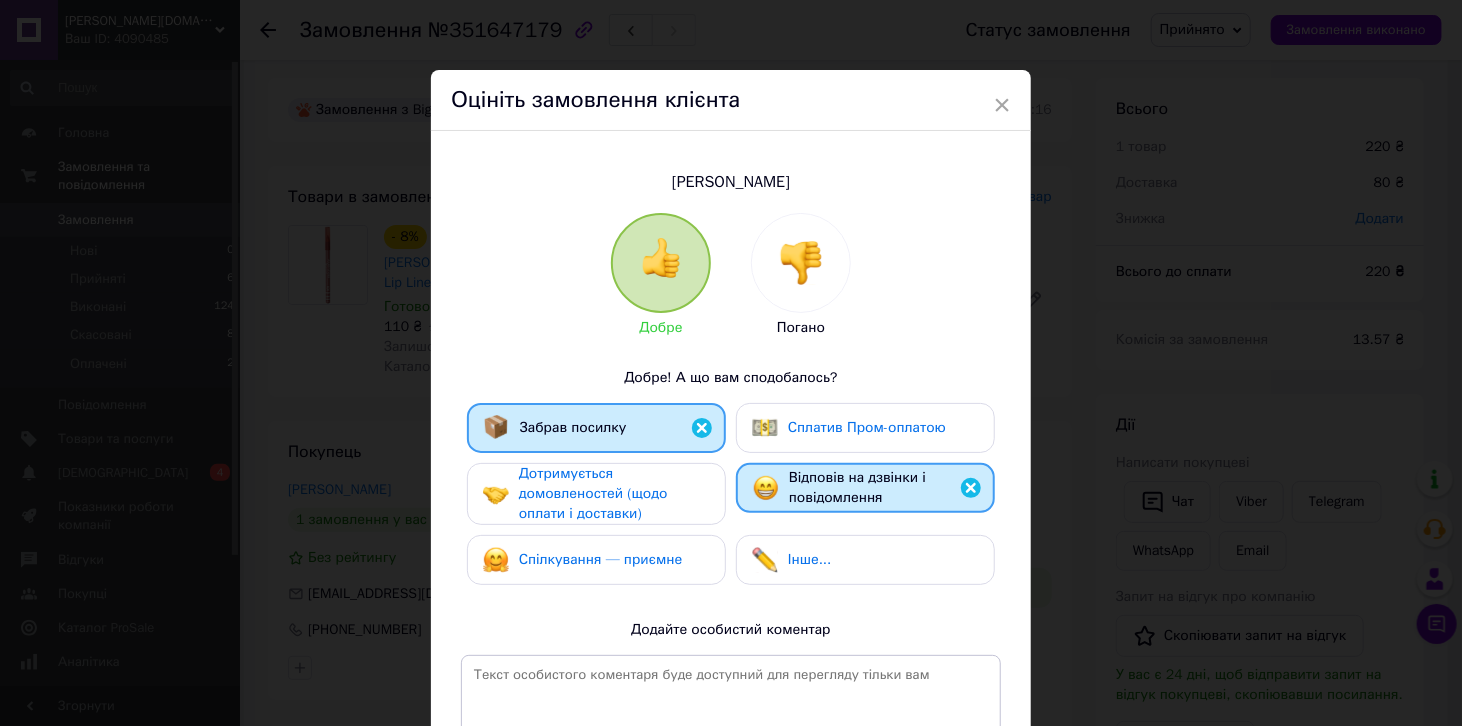 click on "Спілкування — приємне" at bounding box center [601, 559] 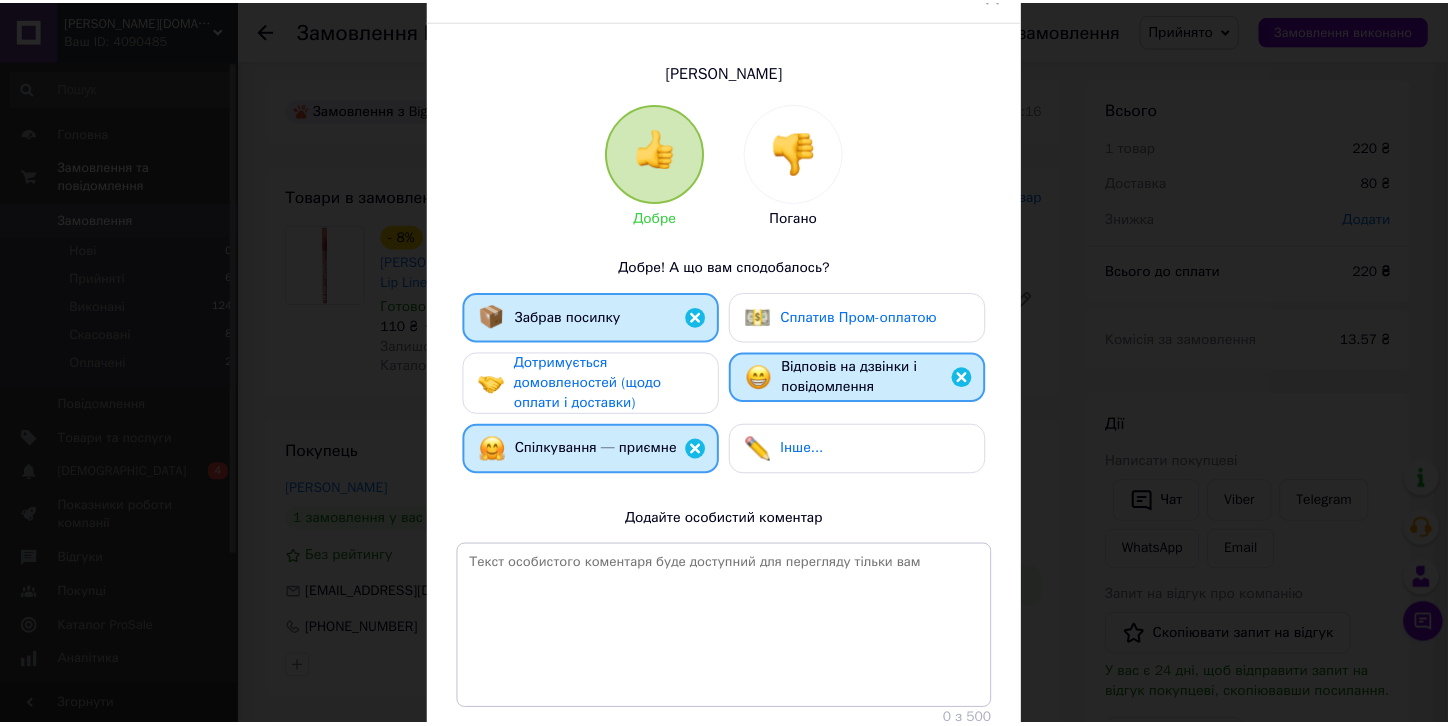 scroll, scrollTop: 263, scrollLeft: 0, axis: vertical 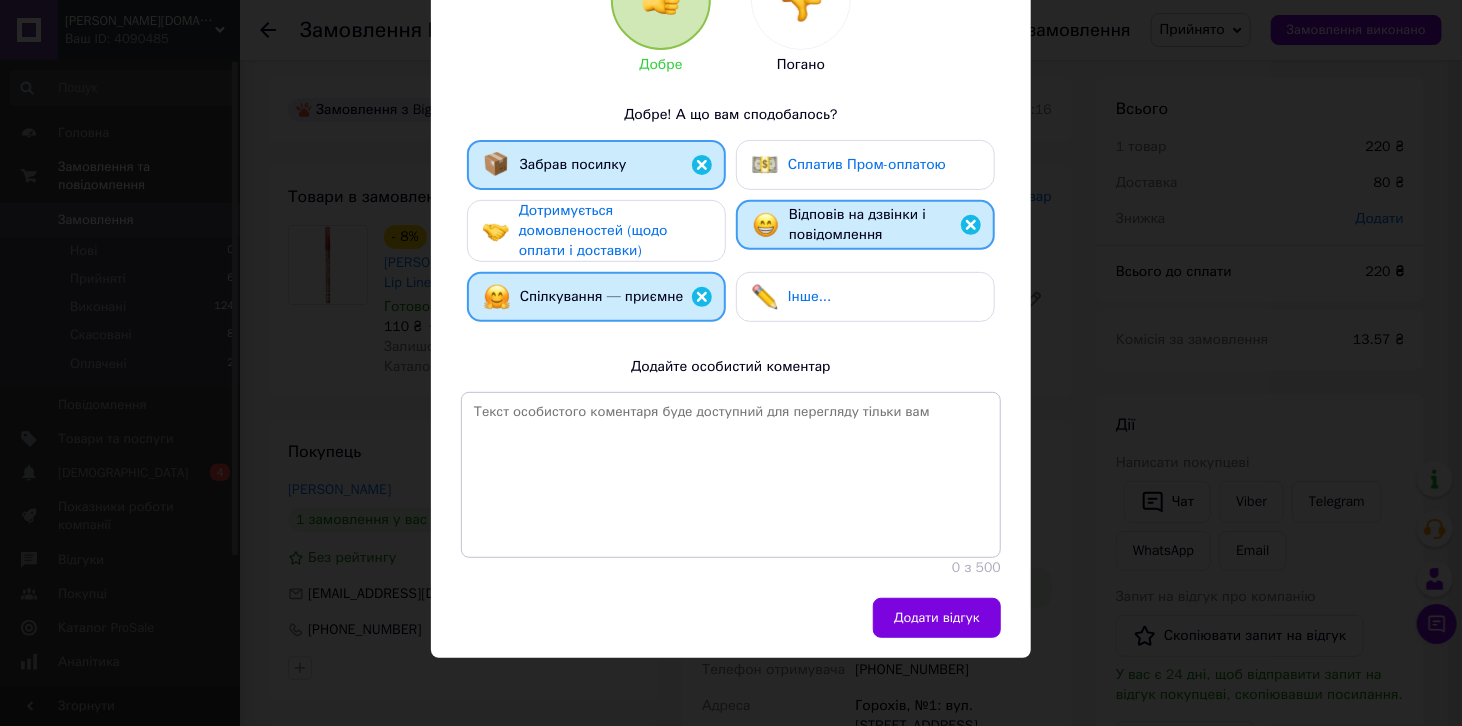 drag, startPoint x: 932, startPoint y: 602, endPoint x: 796, endPoint y: 523, distance: 157.28 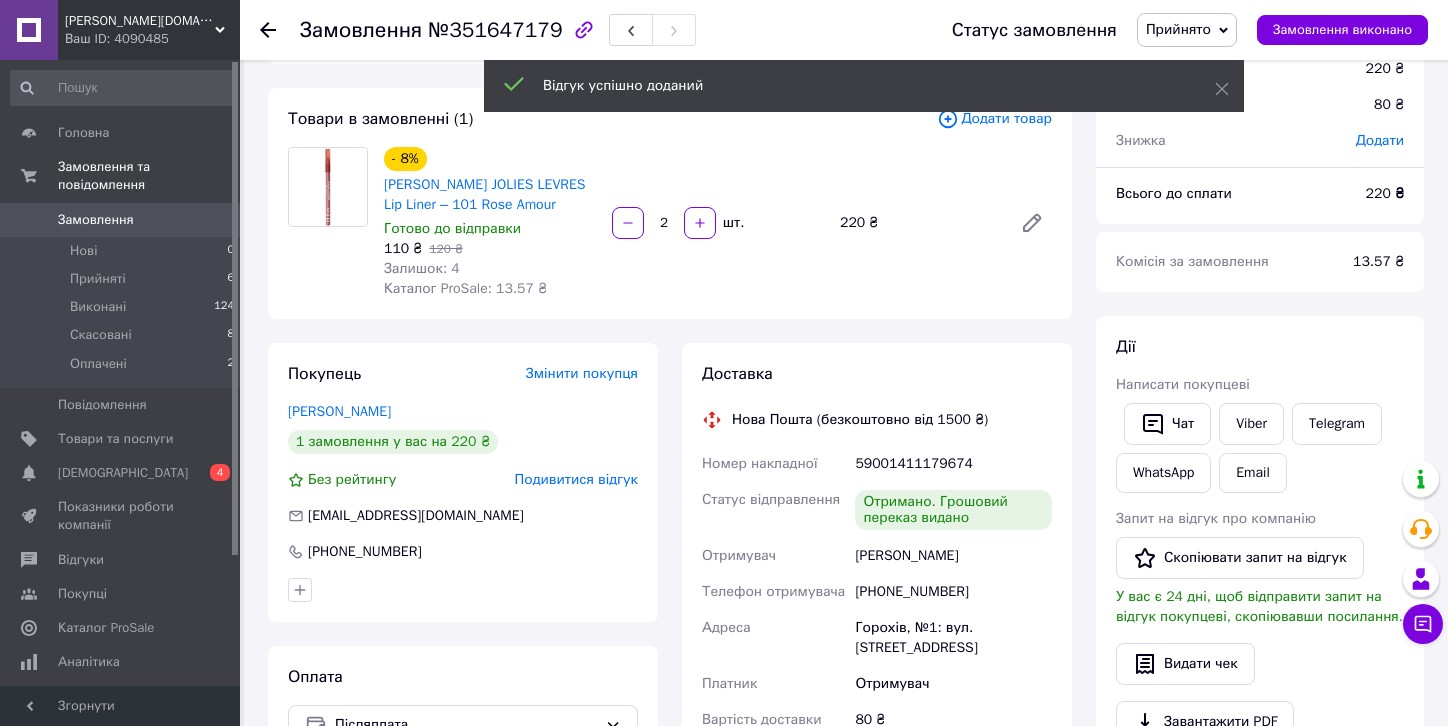 scroll, scrollTop: 206, scrollLeft: 0, axis: vertical 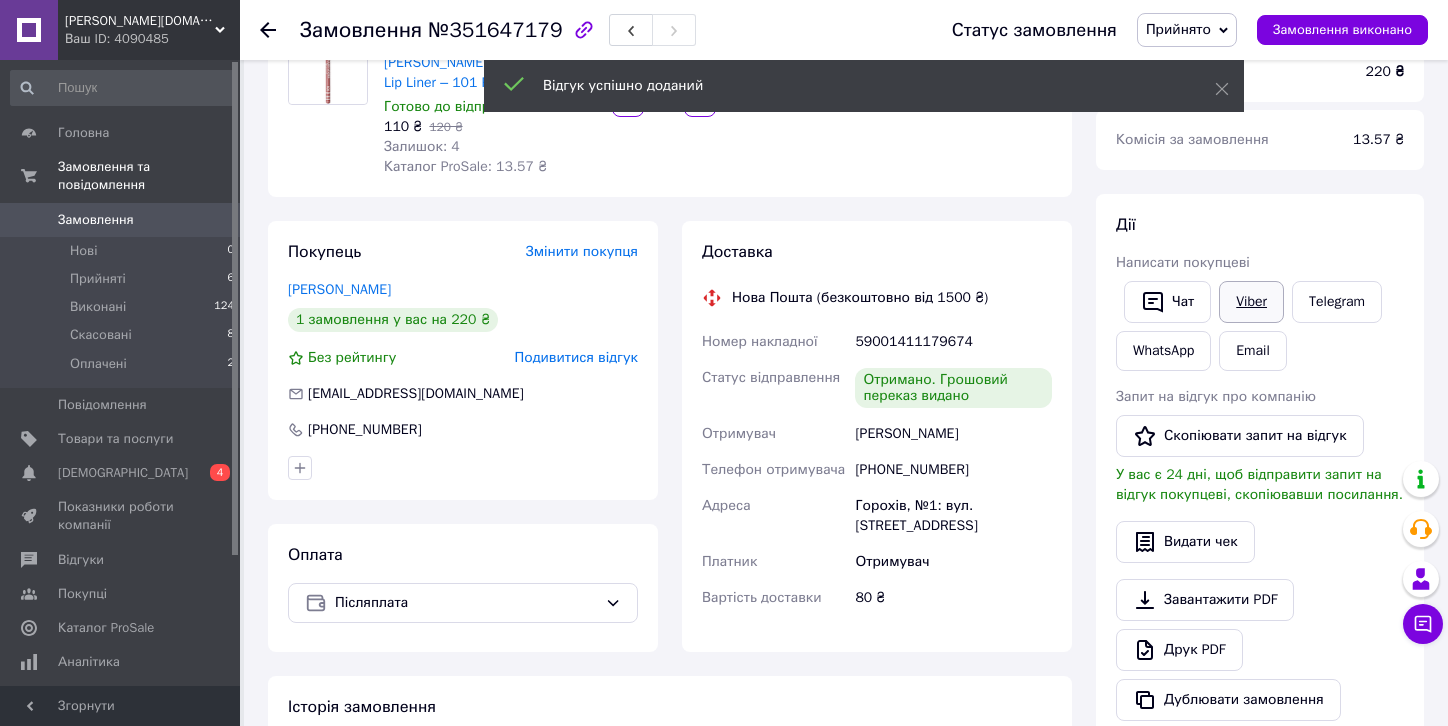 click on "Viber" at bounding box center (1251, 302) 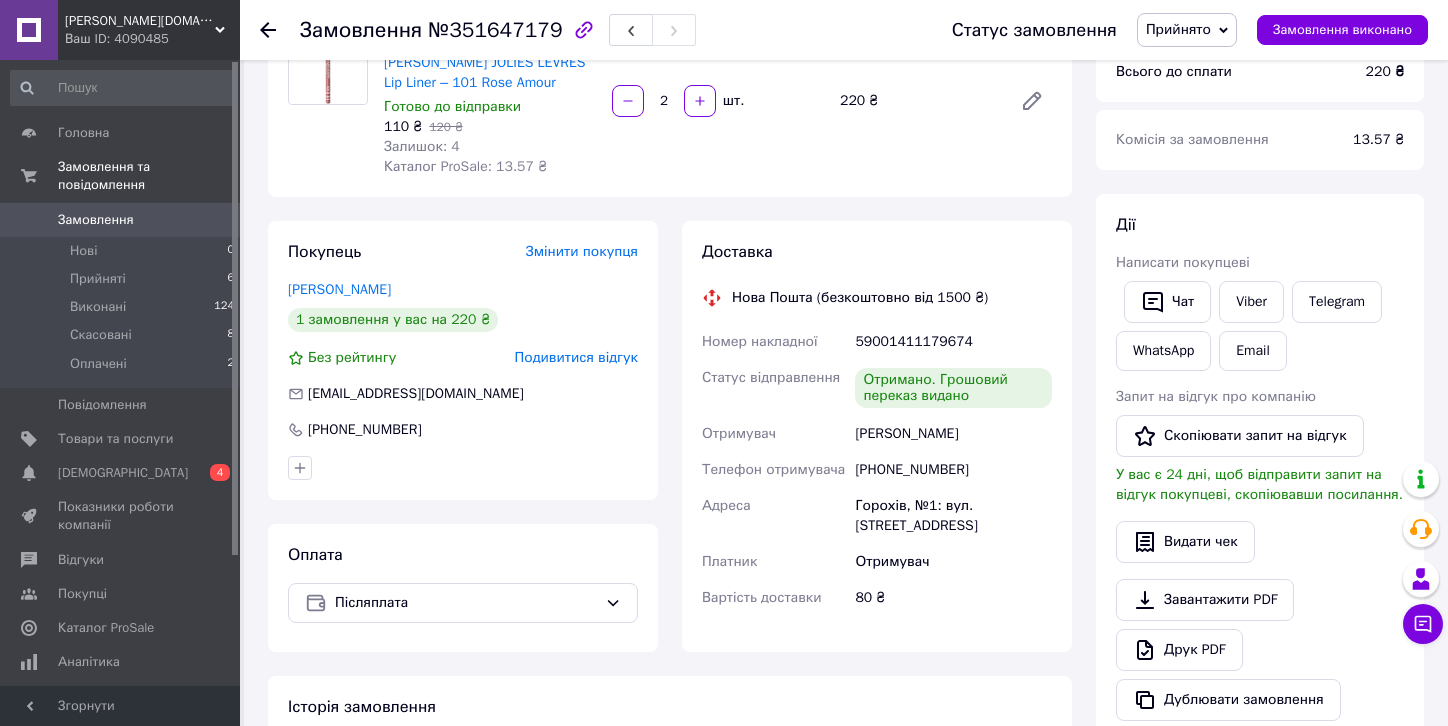click on "Чат Viber Telegram WhatsApp Email" at bounding box center [1260, 326] 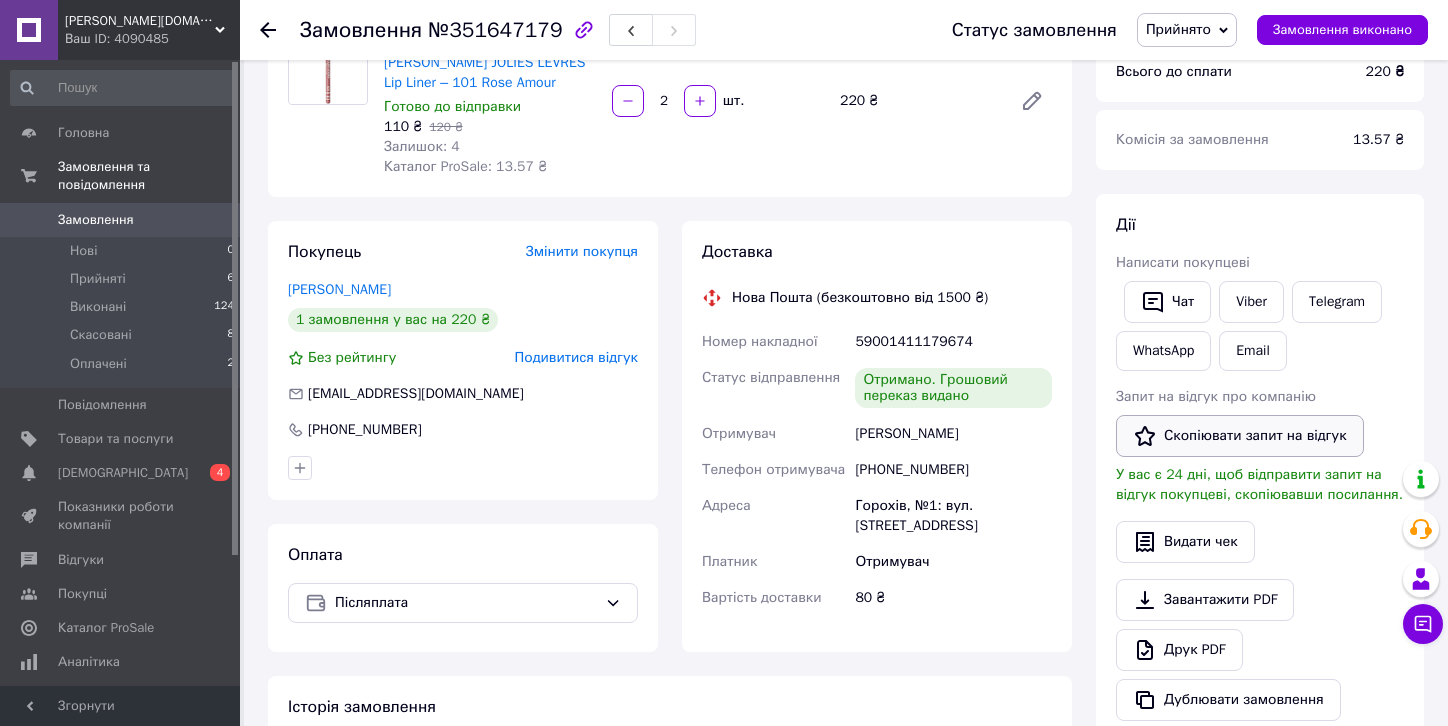 click on "Скопіювати запит на відгук" at bounding box center [1240, 436] 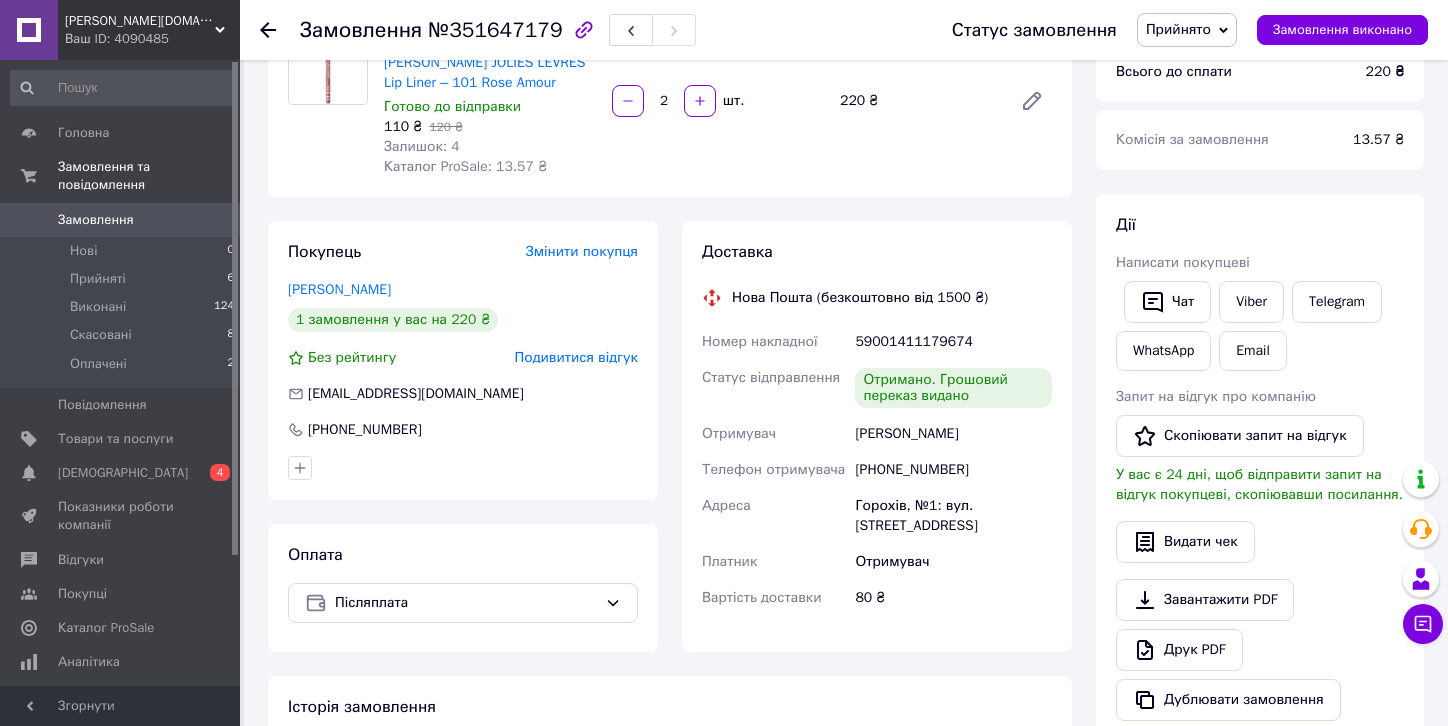 click on "Чат Viber Telegram WhatsApp Email" at bounding box center (1260, 326) 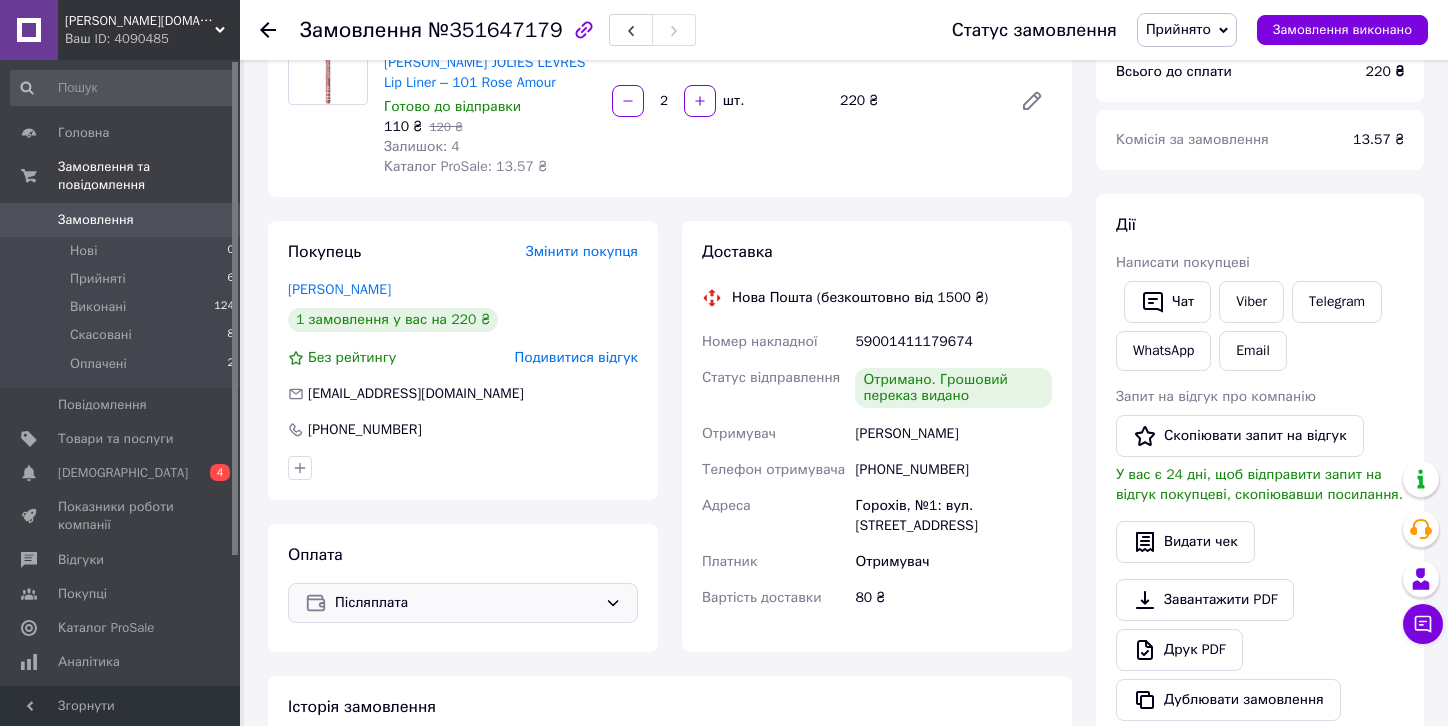 scroll, scrollTop: 106, scrollLeft: 0, axis: vertical 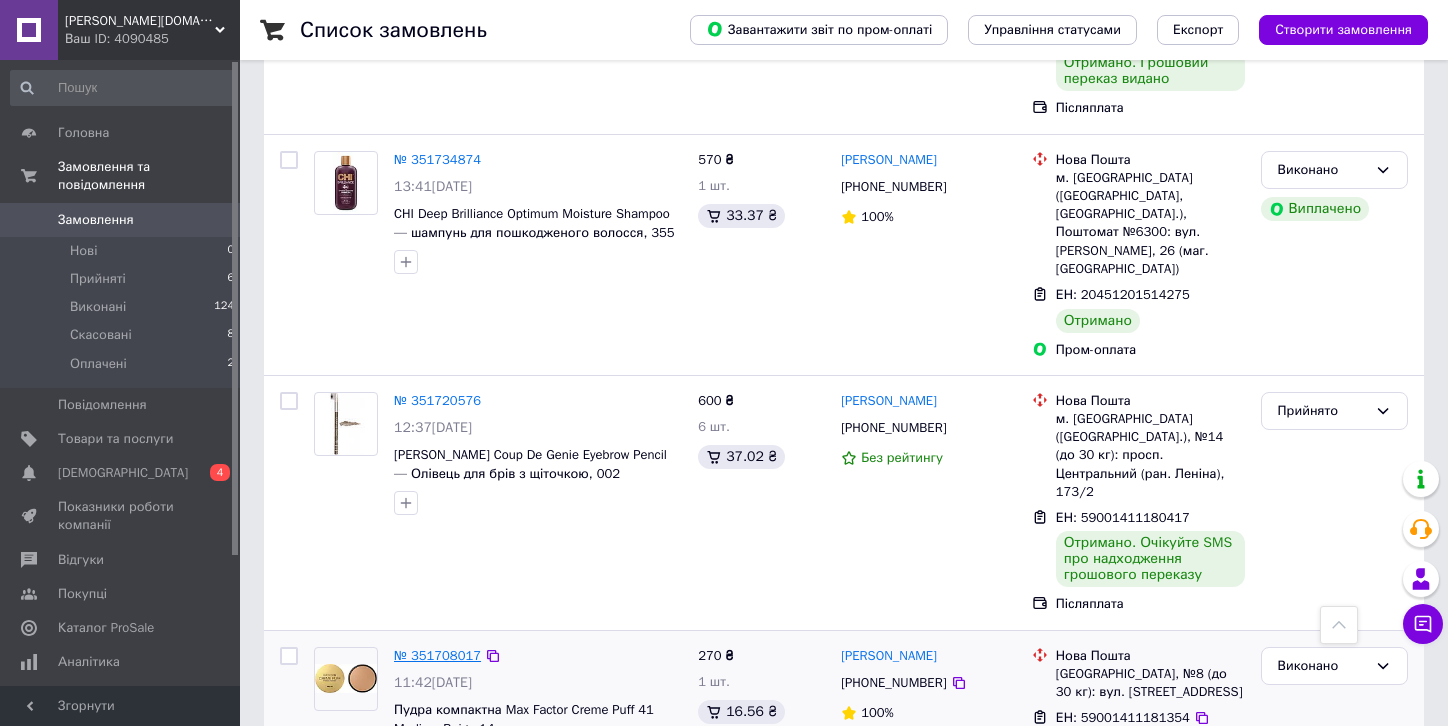 click on "№ 351708017" at bounding box center (437, 655) 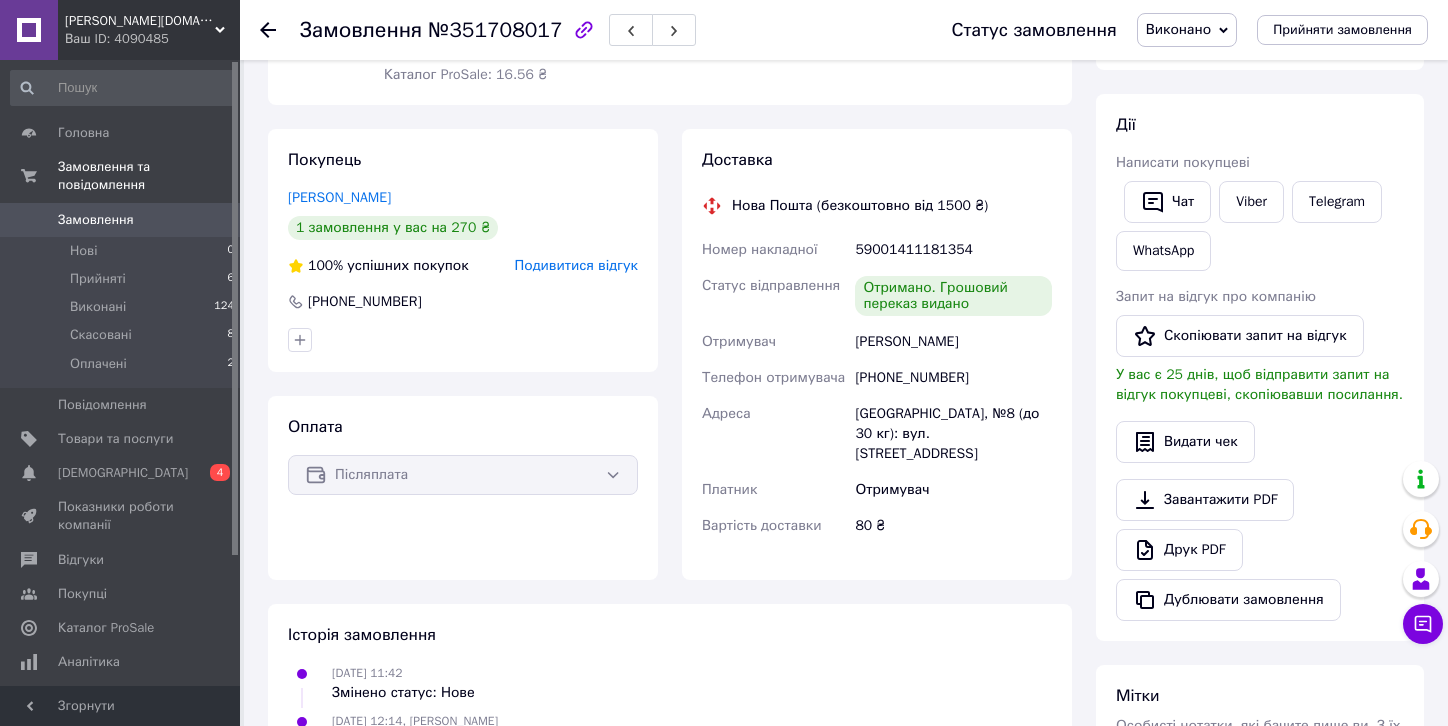 scroll, scrollTop: 70, scrollLeft: 0, axis: vertical 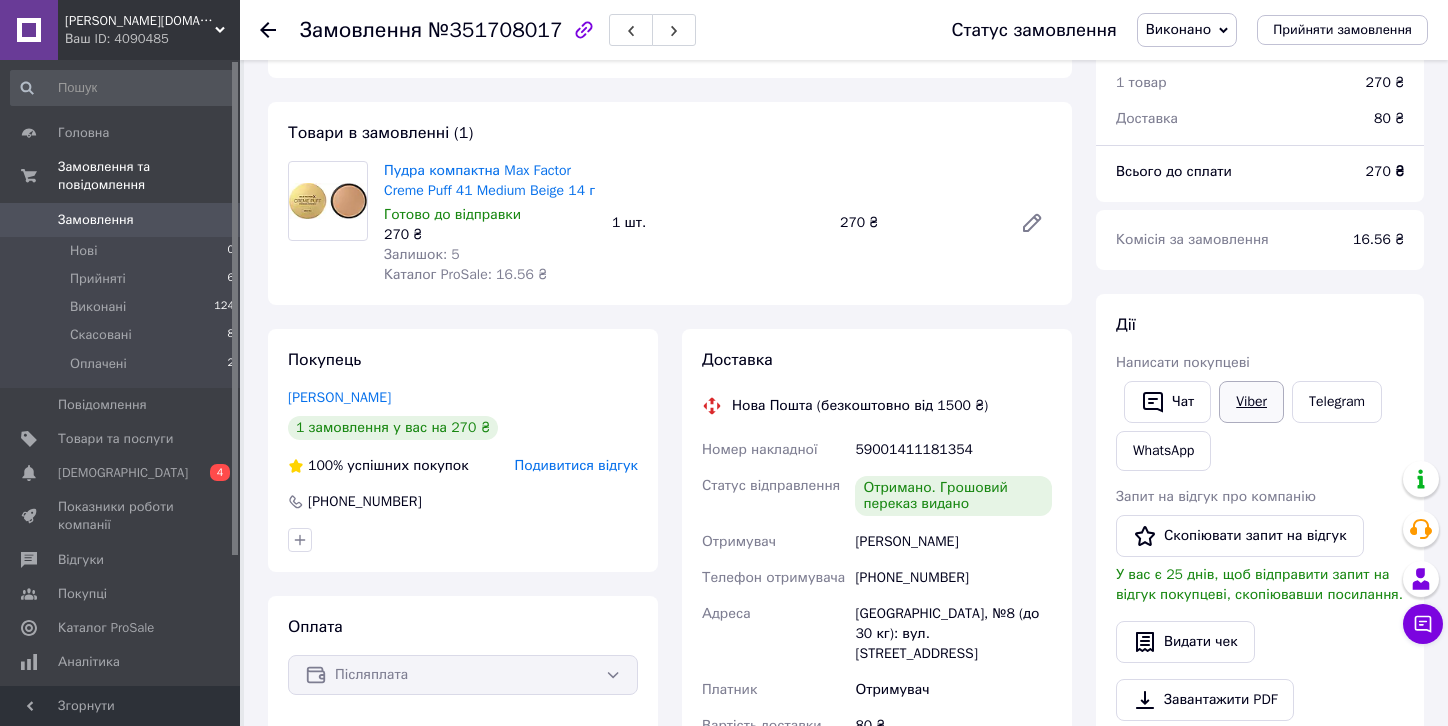 click on "Viber" at bounding box center (1251, 402) 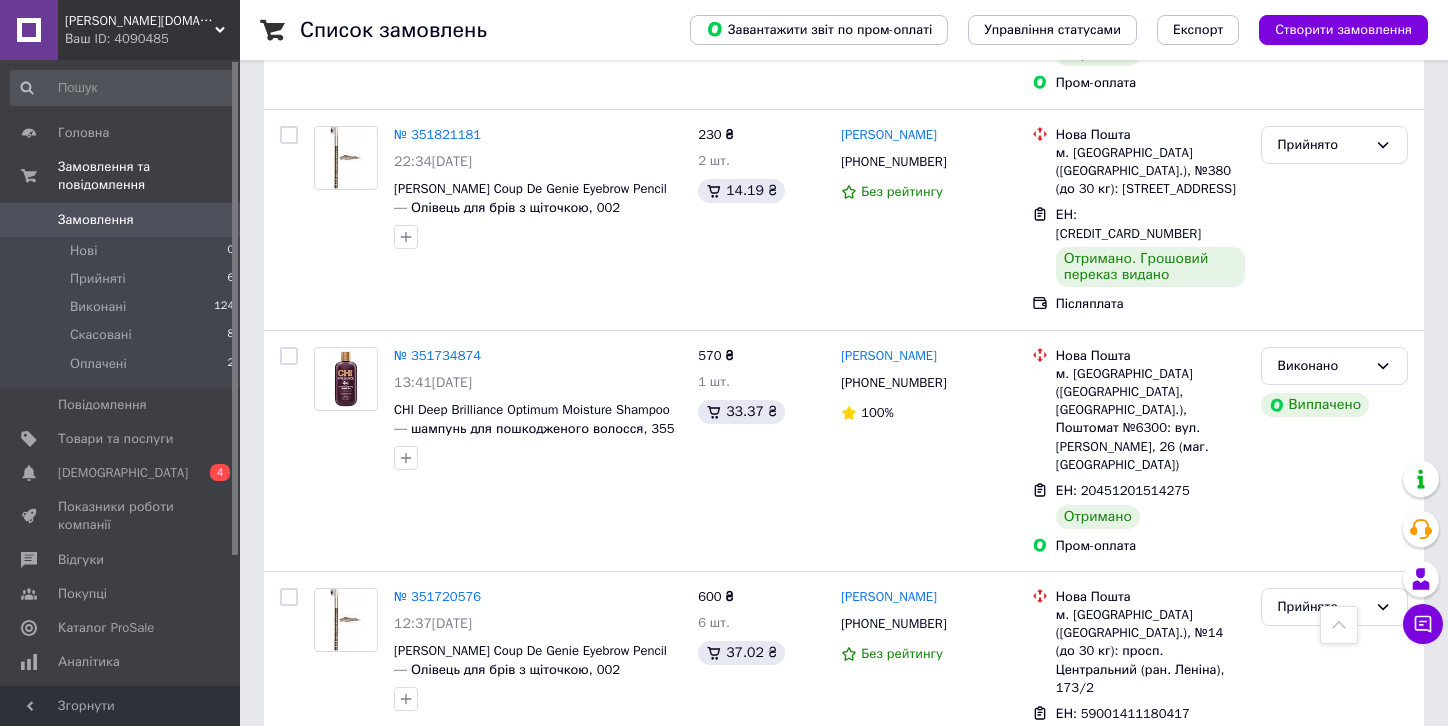 scroll, scrollTop: 1800, scrollLeft: 0, axis: vertical 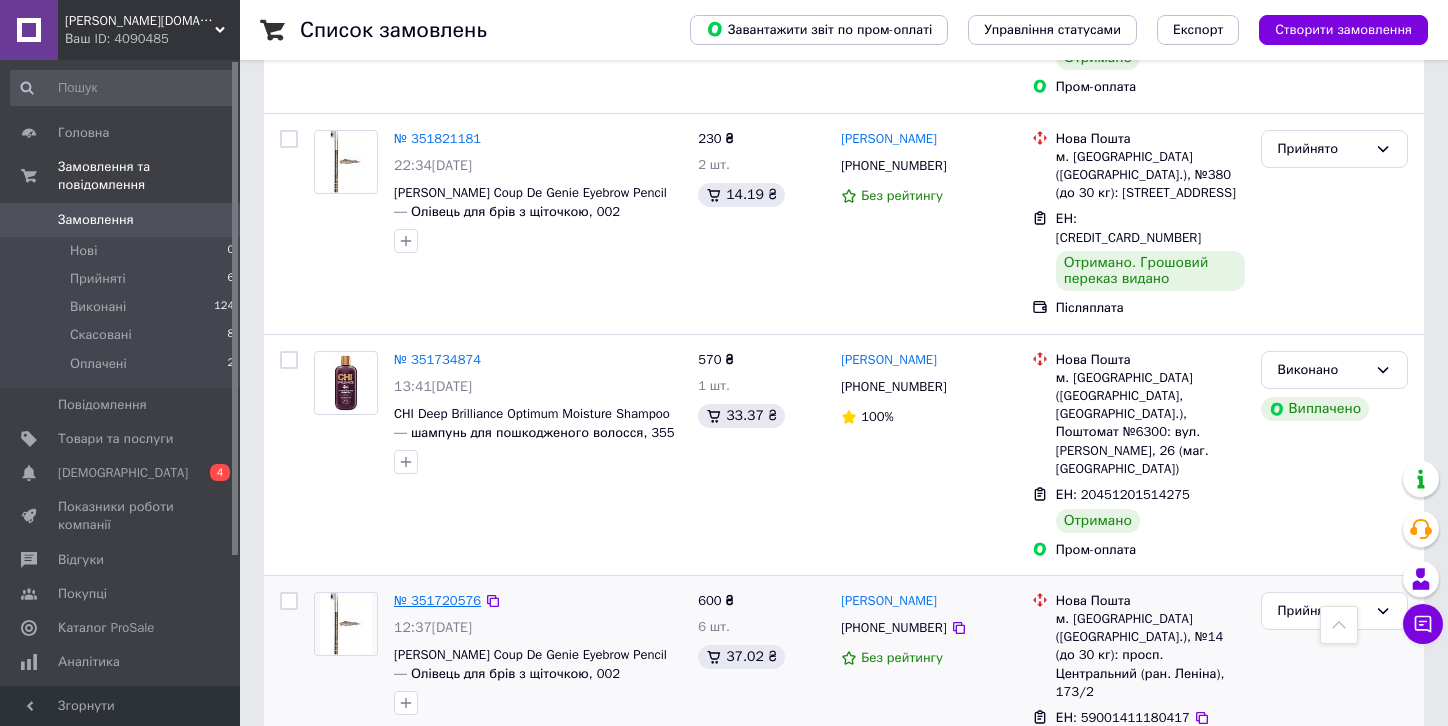 click on "№ 351720576" at bounding box center (437, 600) 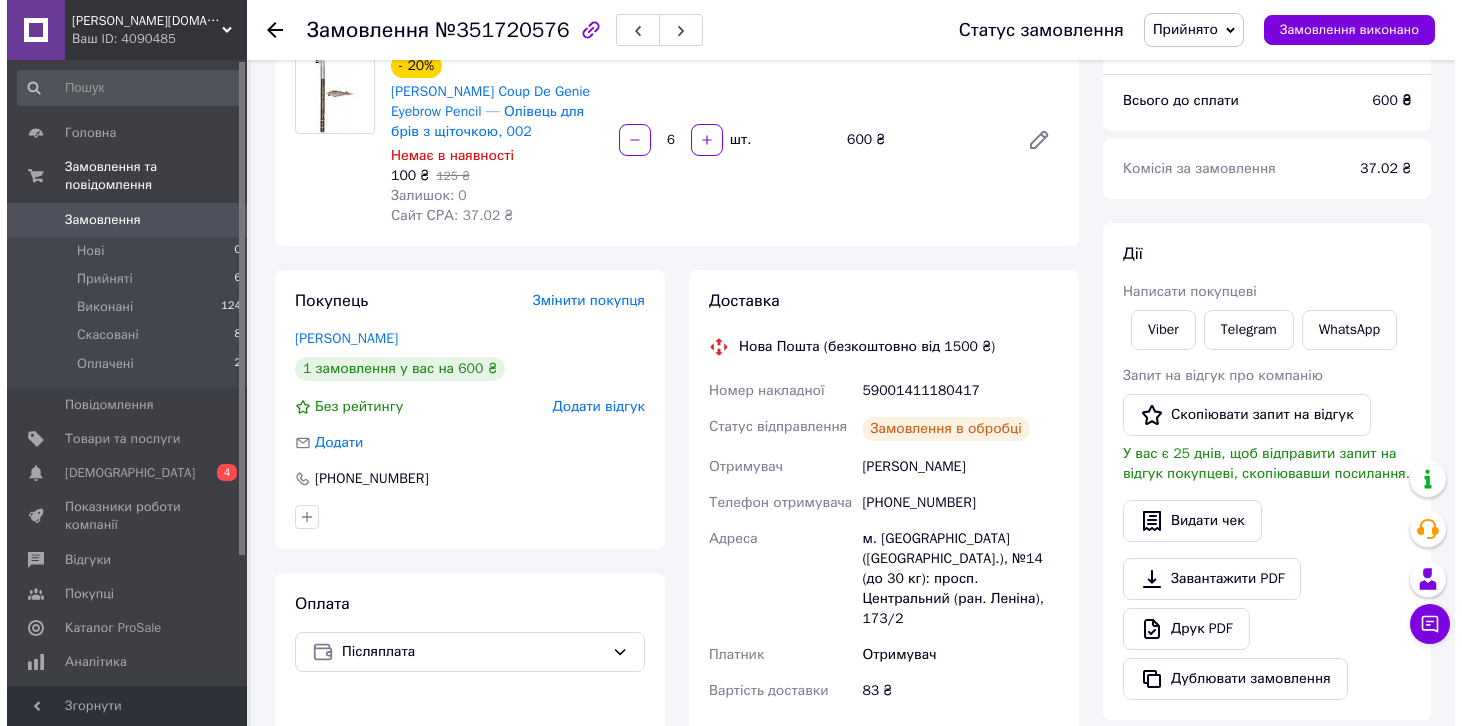 scroll, scrollTop: 156, scrollLeft: 0, axis: vertical 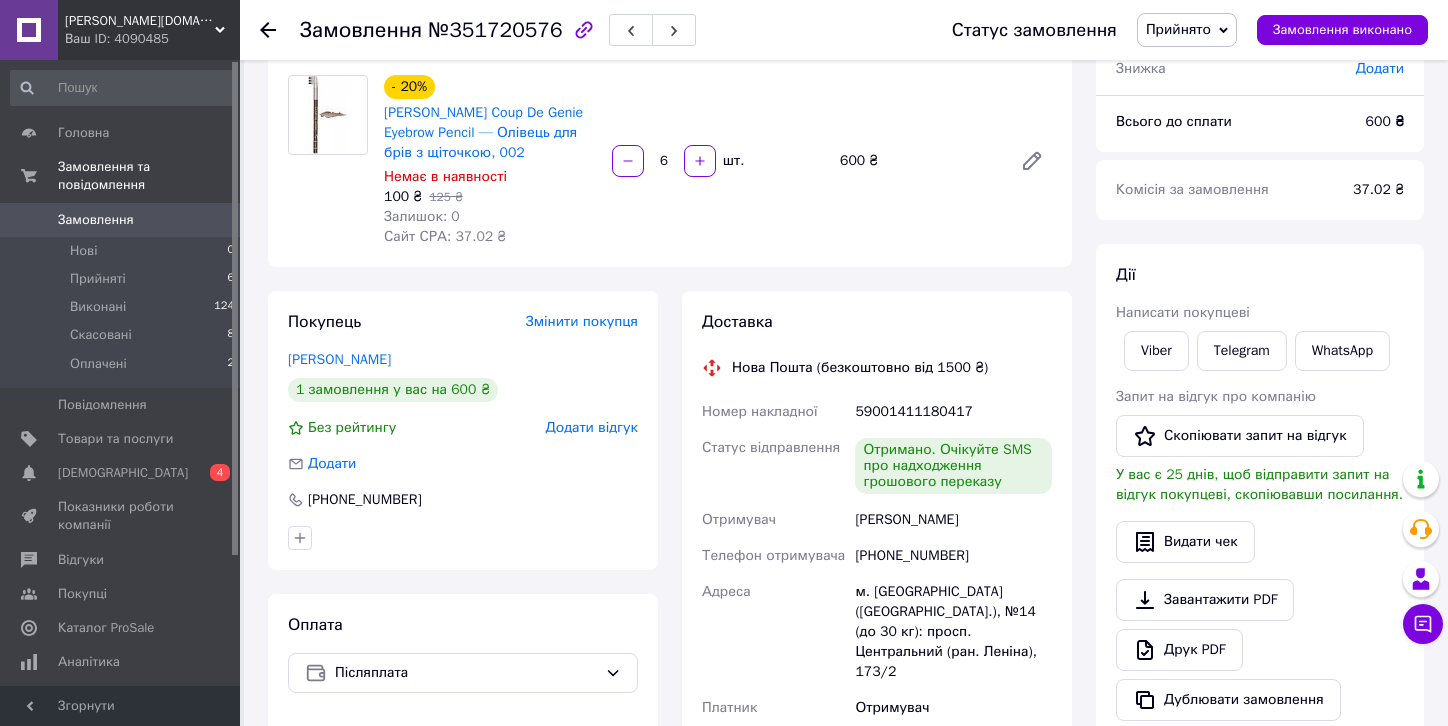 click on "Додати відгук" at bounding box center (592, 427) 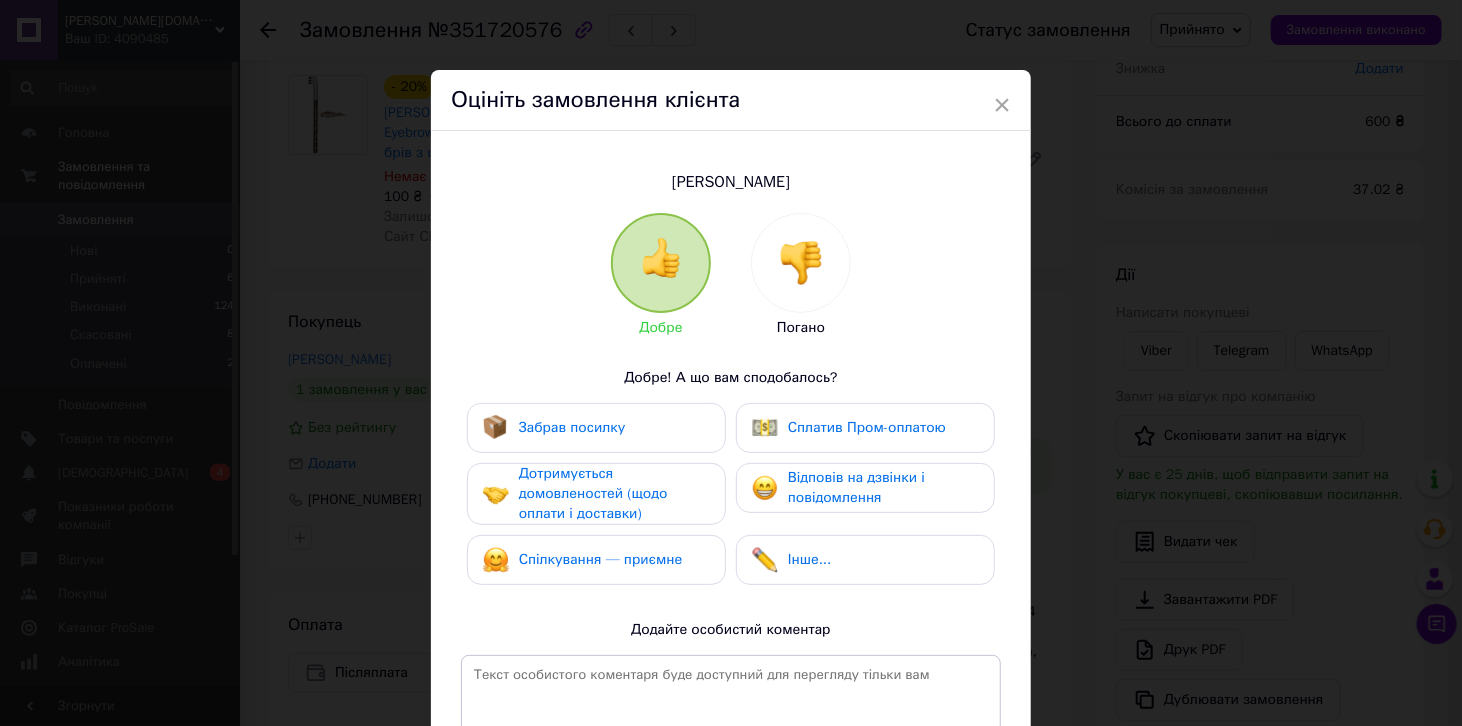 click on "Забрав посилку" at bounding box center [596, 428] 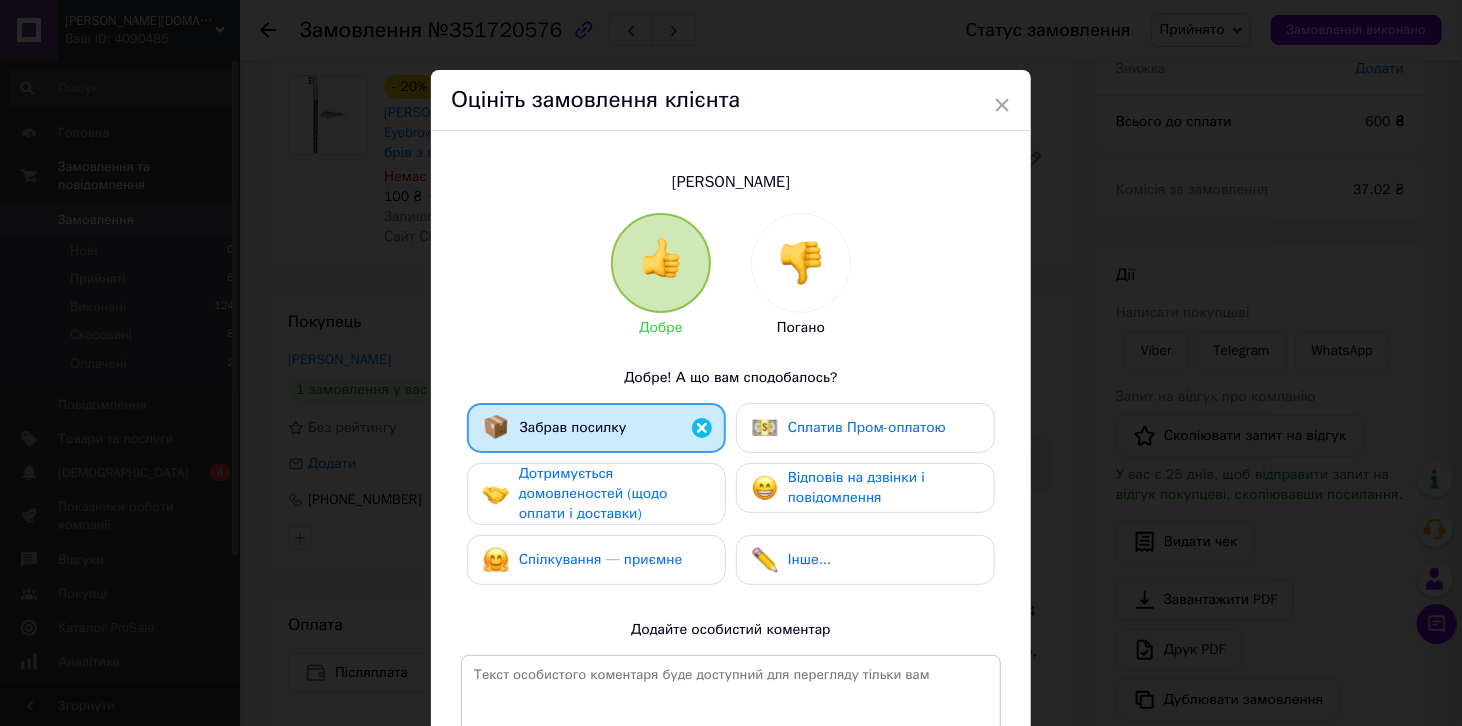 click on "Відповів на дзвінки і повідомлення" at bounding box center (856, 487) 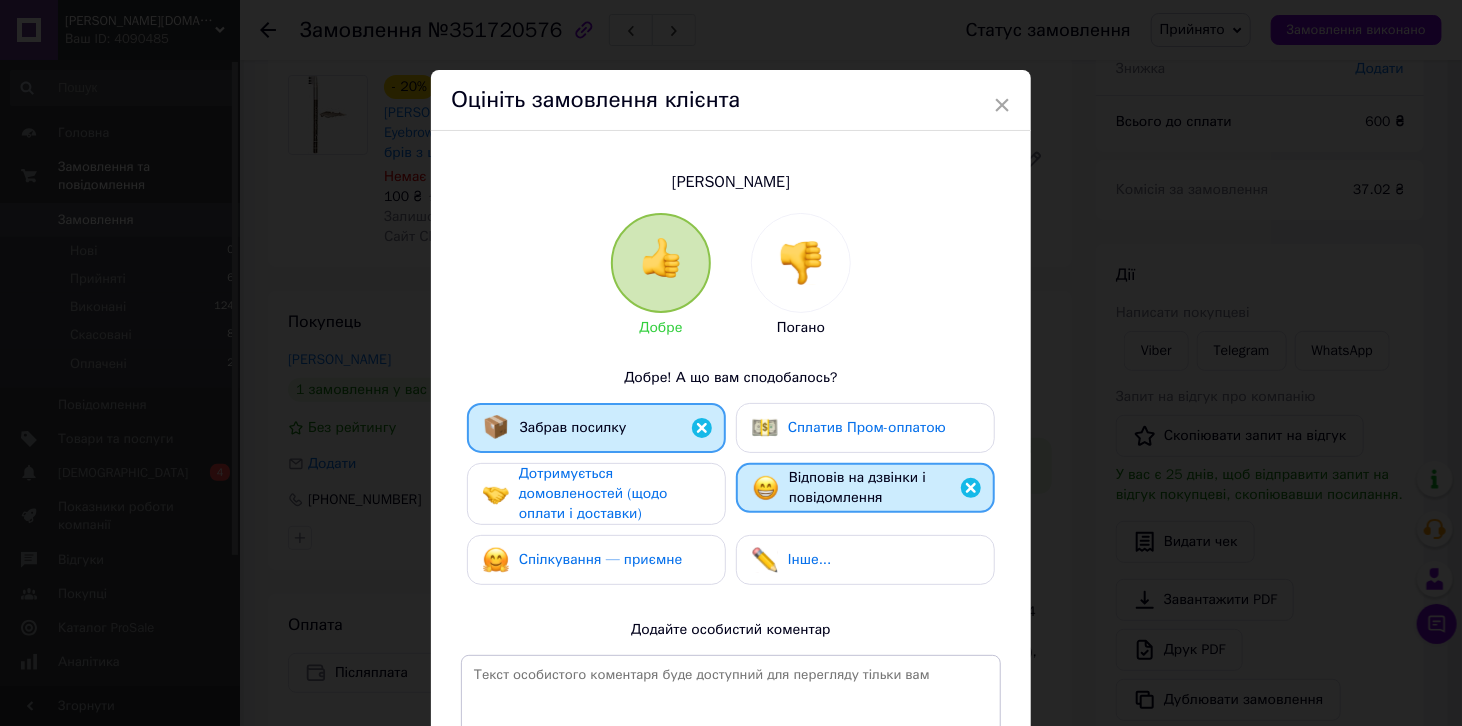 click on "Спілкування — приємне" at bounding box center [601, 559] 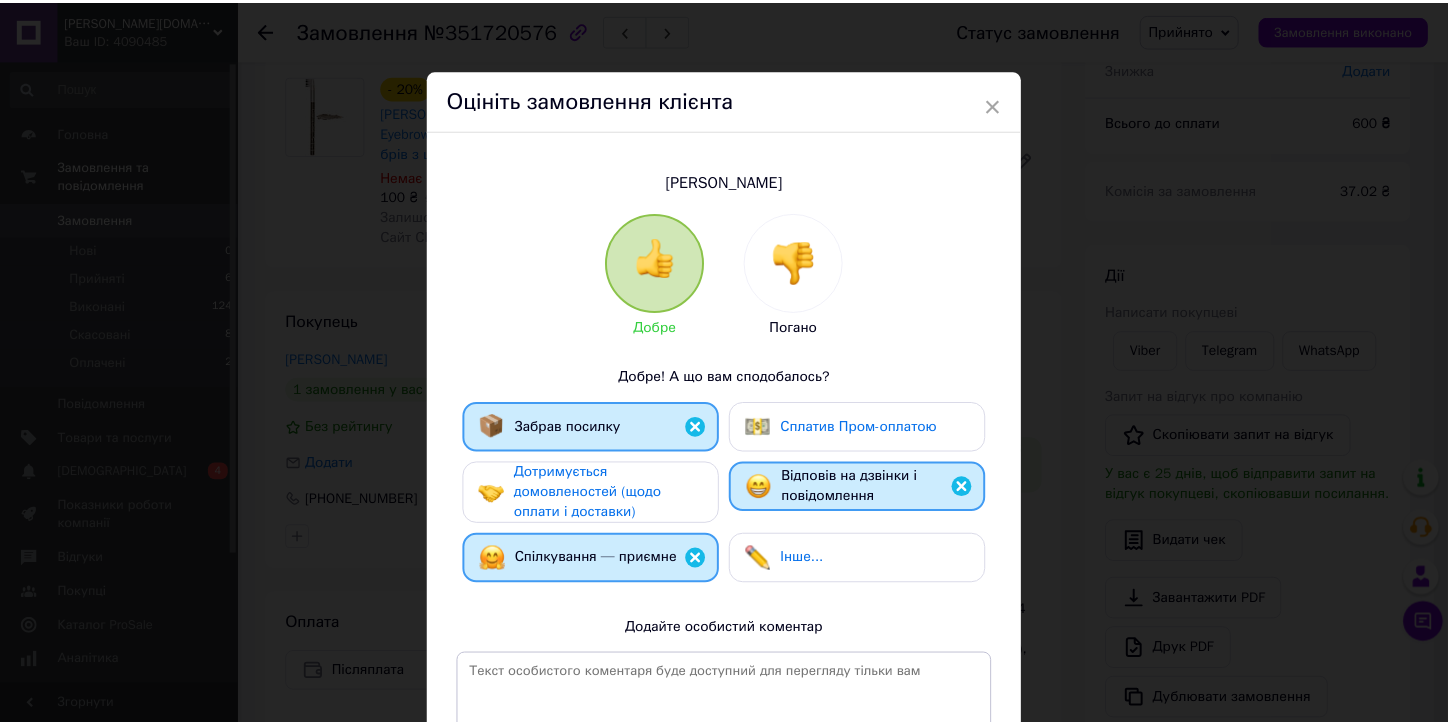 scroll, scrollTop: 263, scrollLeft: 0, axis: vertical 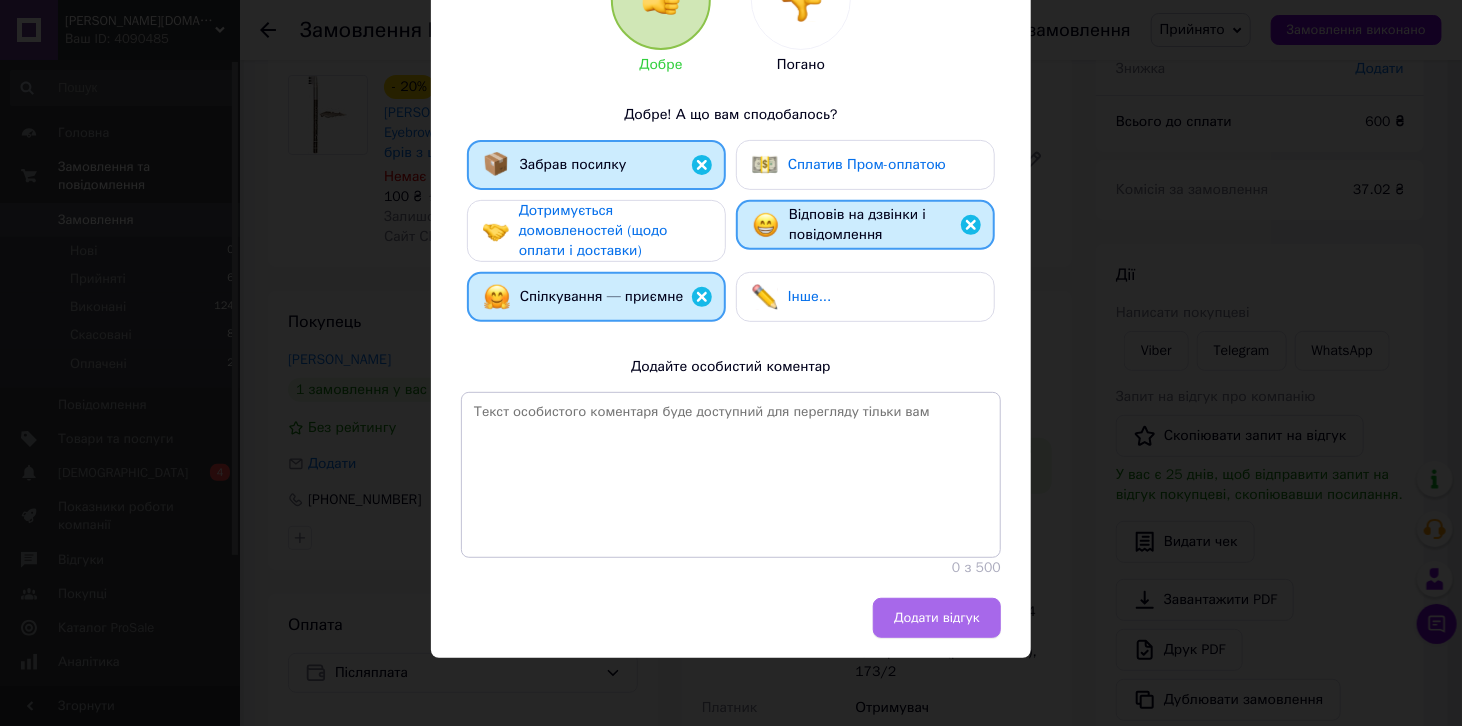 click on "Додати відгук" at bounding box center (937, 618) 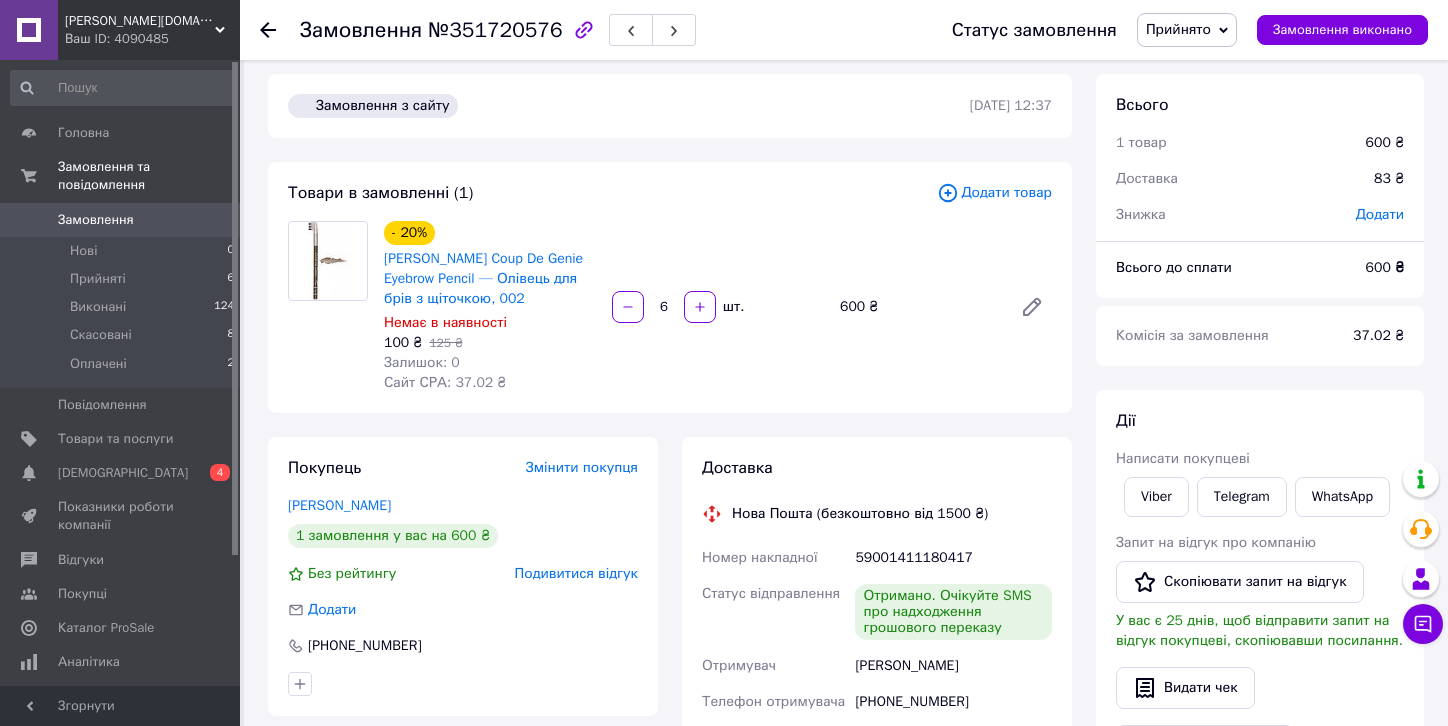 scroll, scrollTop: 0, scrollLeft: 0, axis: both 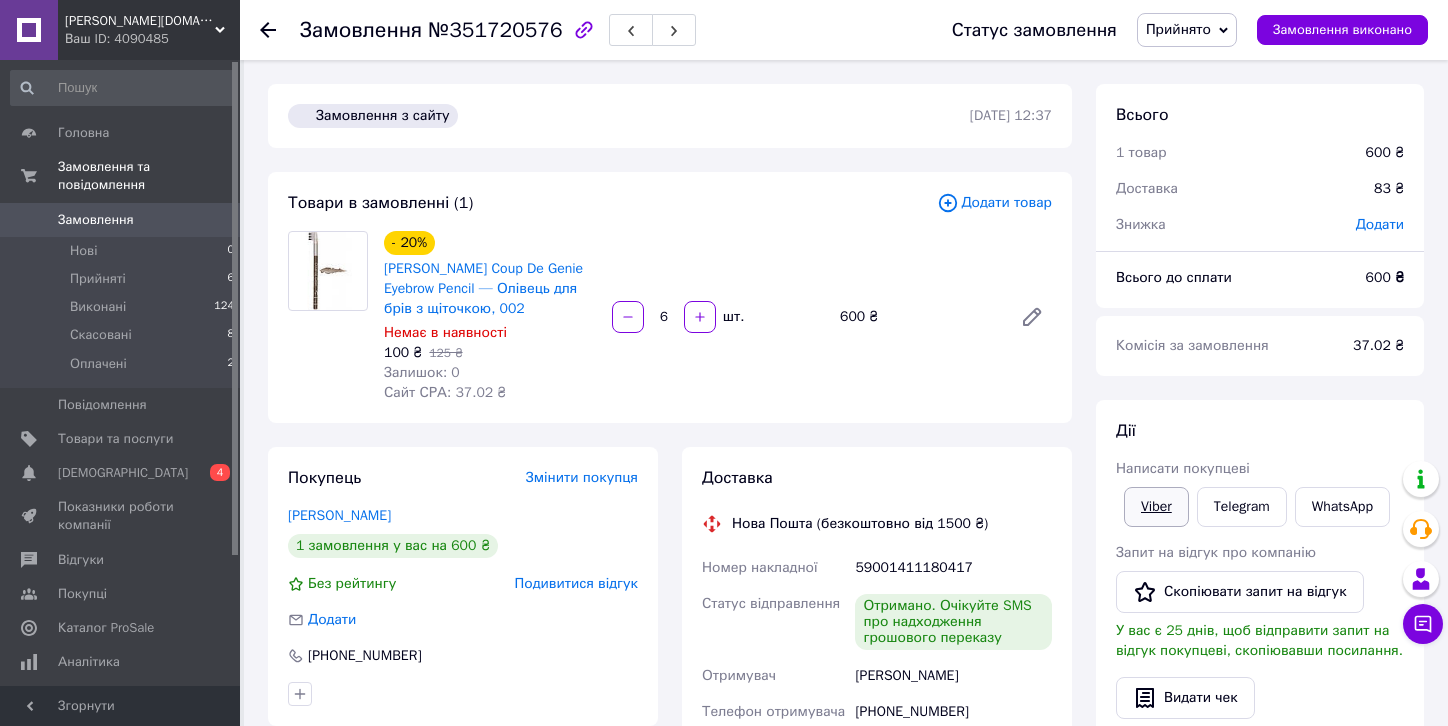 click on "Viber" at bounding box center [1156, 507] 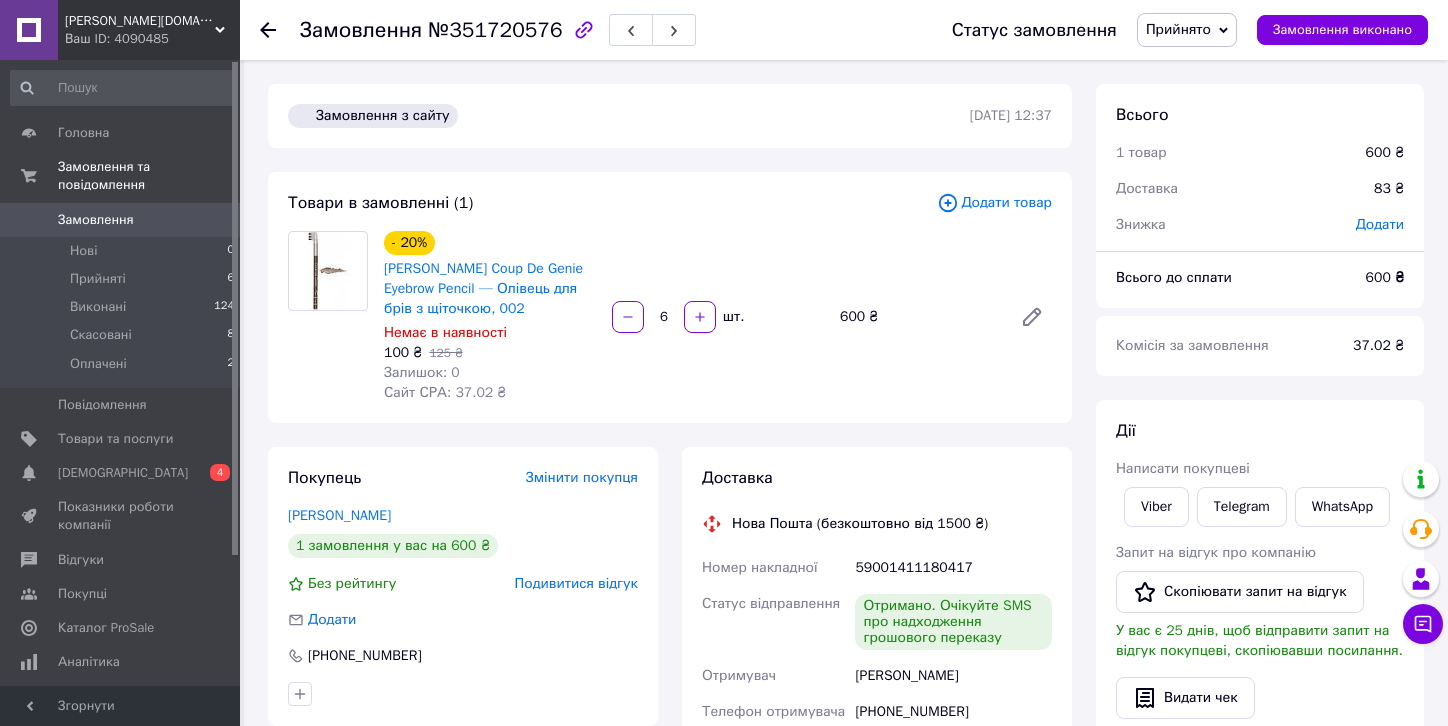 click on "Дії" at bounding box center [1260, 431] 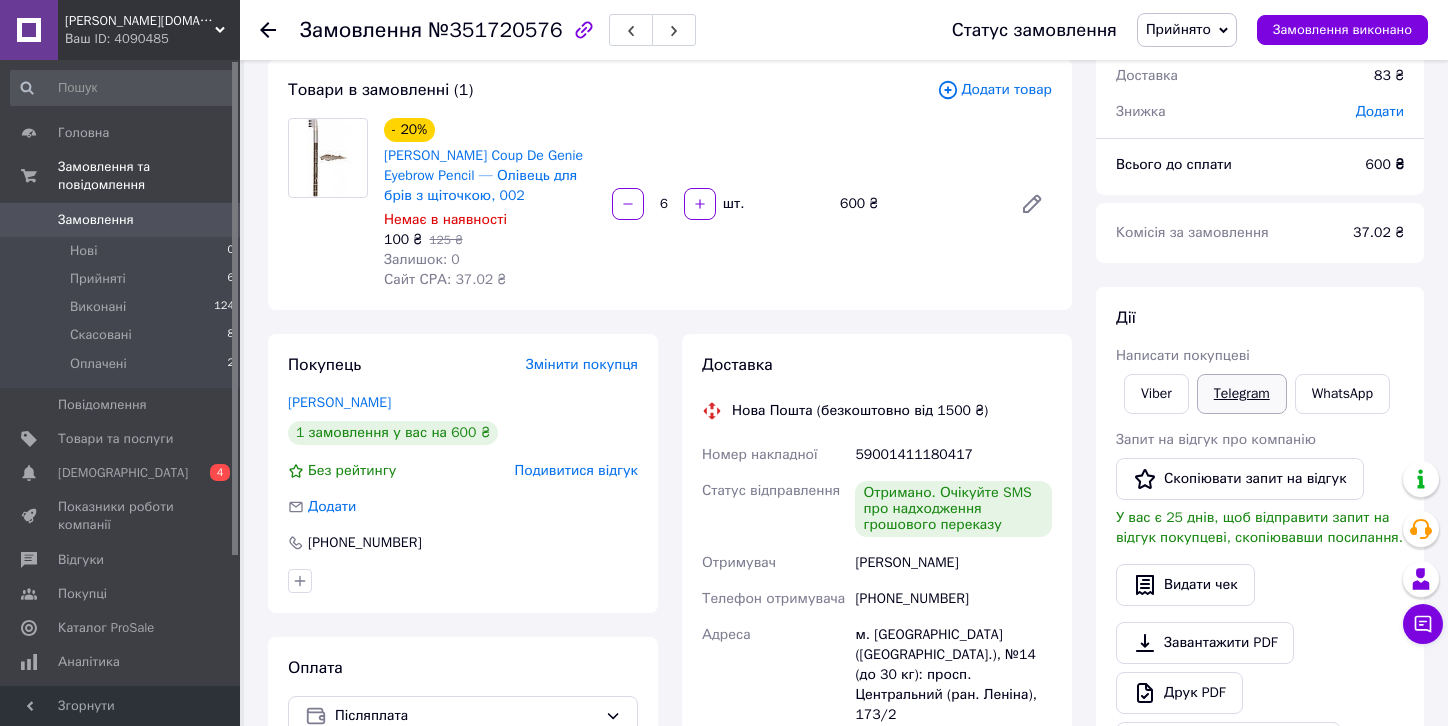scroll, scrollTop: 200, scrollLeft: 0, axis: vertical 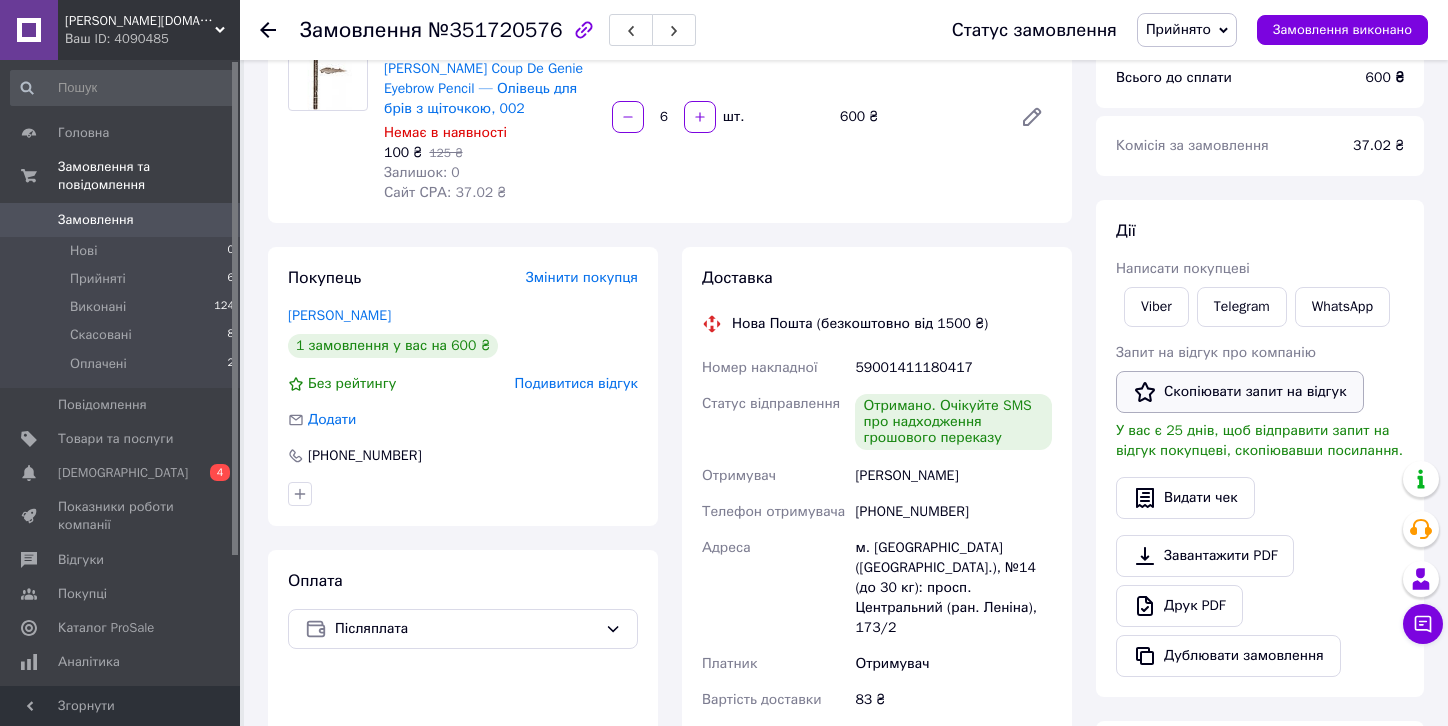 click on "Скопіювати запит на відгук" at bounding box center [1240, 392] 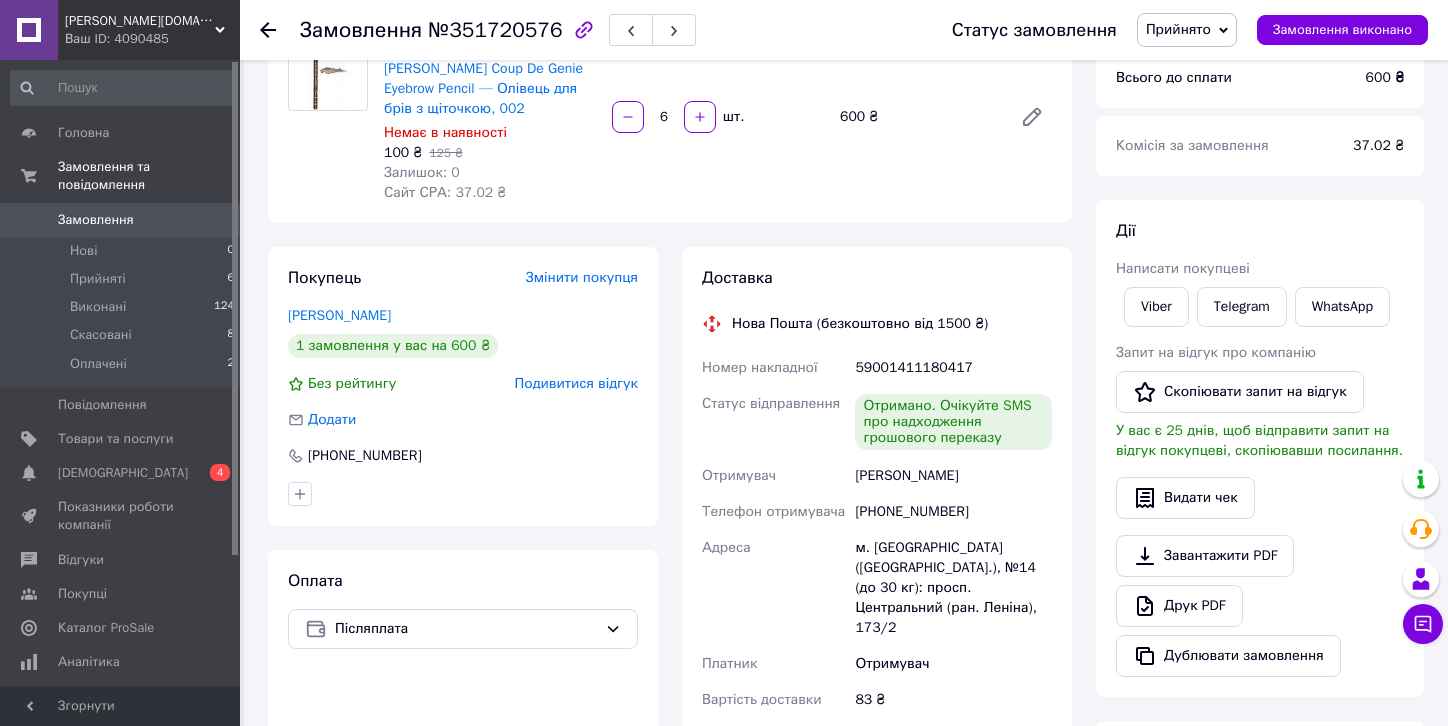 click on "[PERSON_NAME] покупцеві Viber Telegram WhatsApp Запит на відгук про компанію   Скопіювати запит на відгук У вас є 25 днів, щоб відправити запит на відгук покупцеві, скопіювавши посилання.   Видати чек   Завантажити PDF   Друк PDF   Дублювати замовлення" at bounding box center (1260, 448) 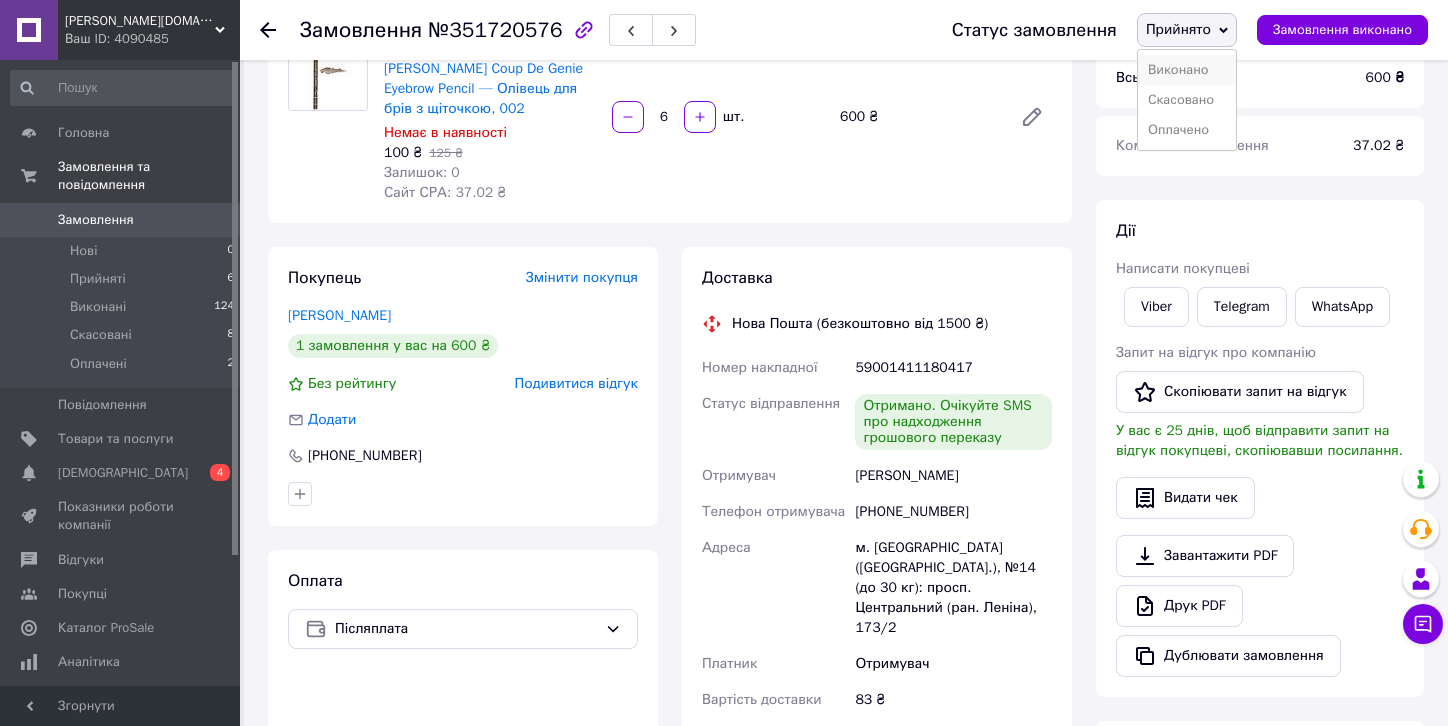 click on "Виконано" at bounding box center [1187, 70] 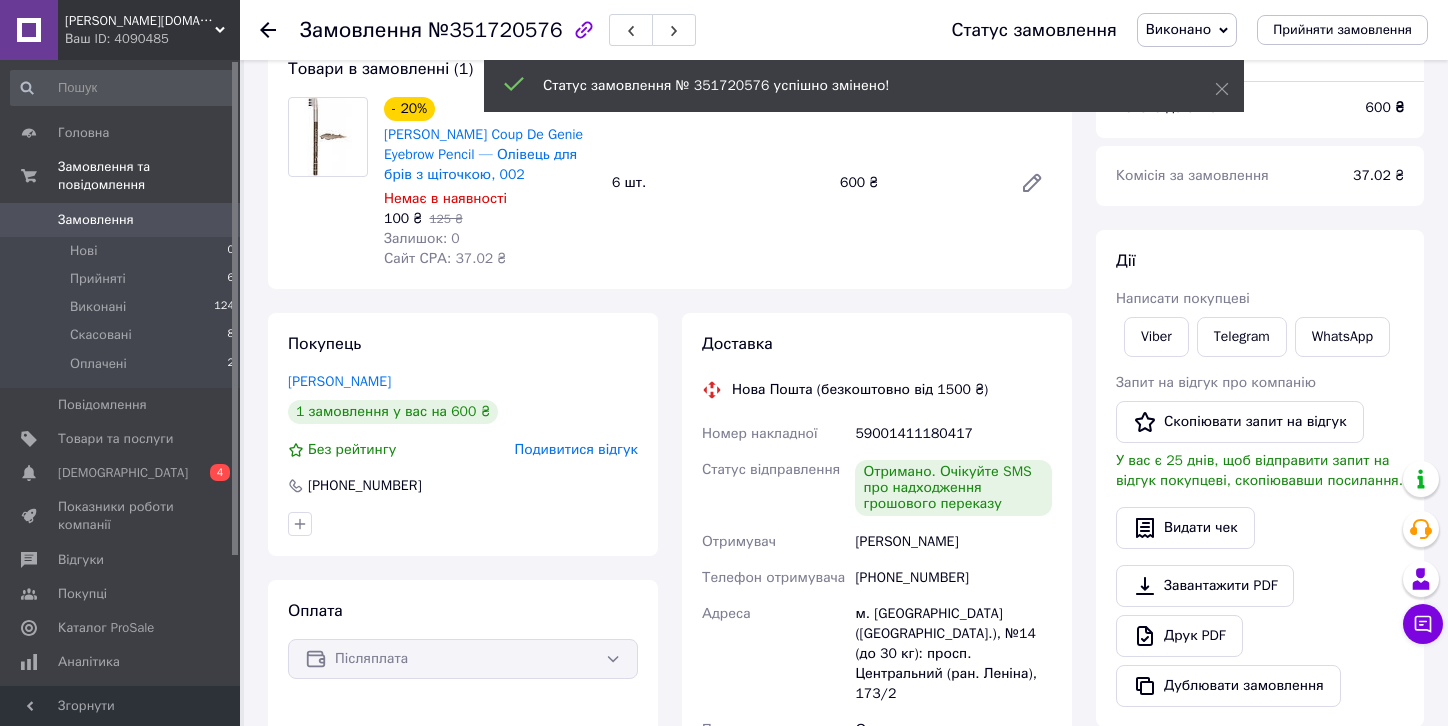 scroll, scrollTop: 100, scrollLeft: 0, axis: vertical 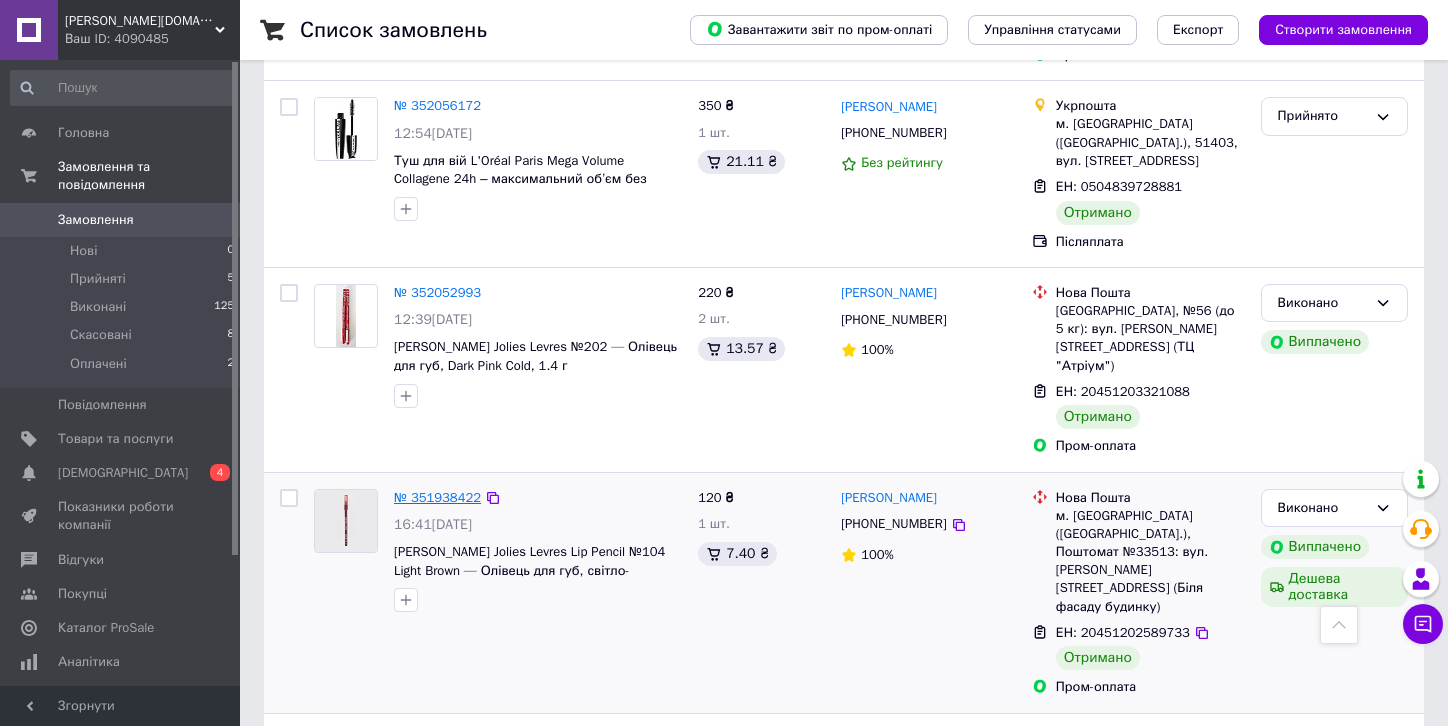 click on "№ 351938422" at bounding box center (437, 497) 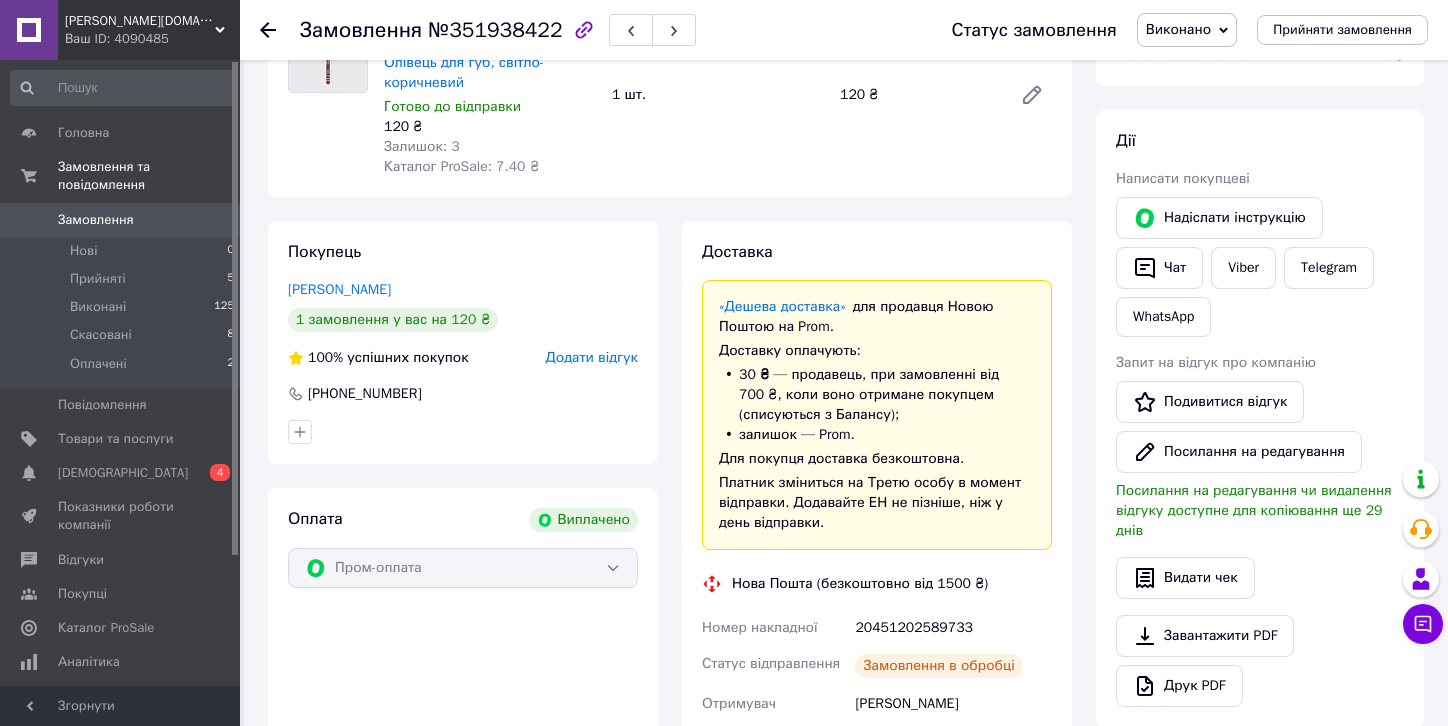 scroll, scrollTop: 1256, scrollLeft: 0, axis: vertical 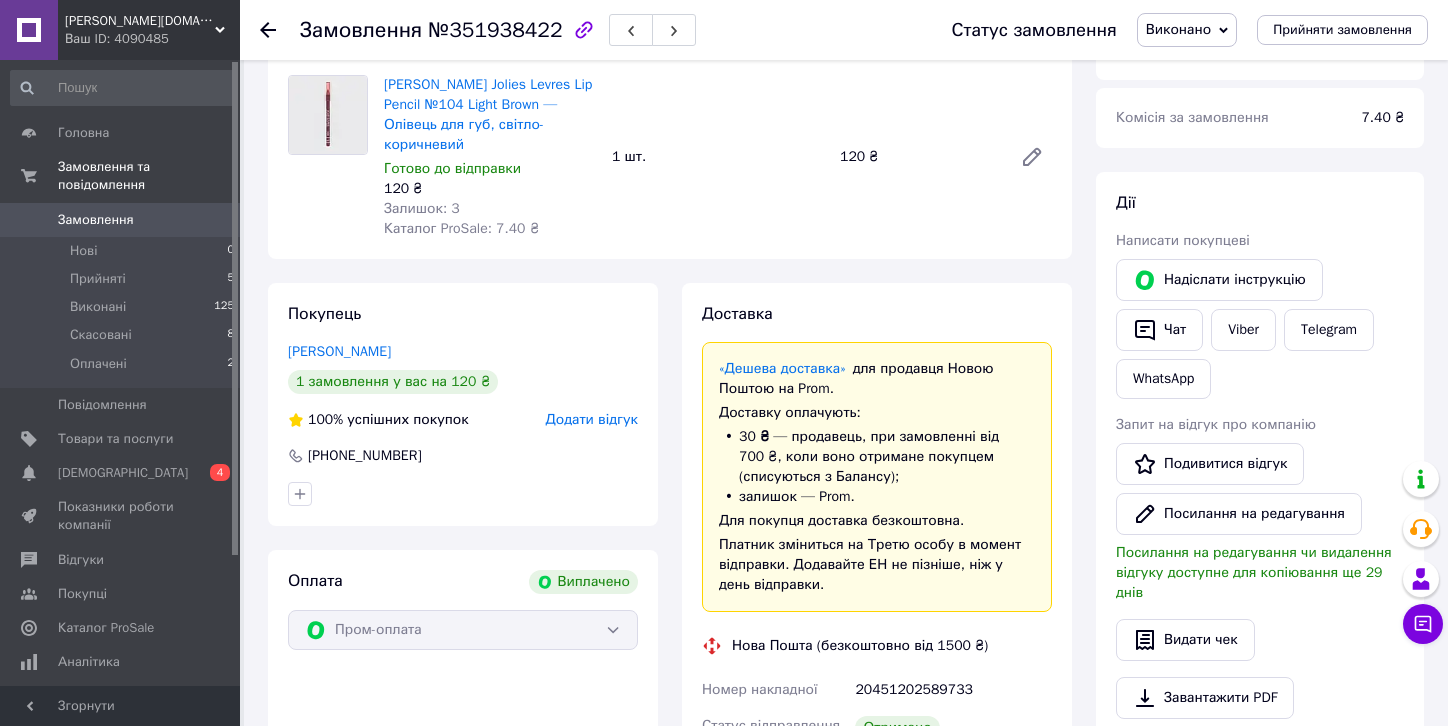click on "Додати відгук" at bounding box center [592, 419] 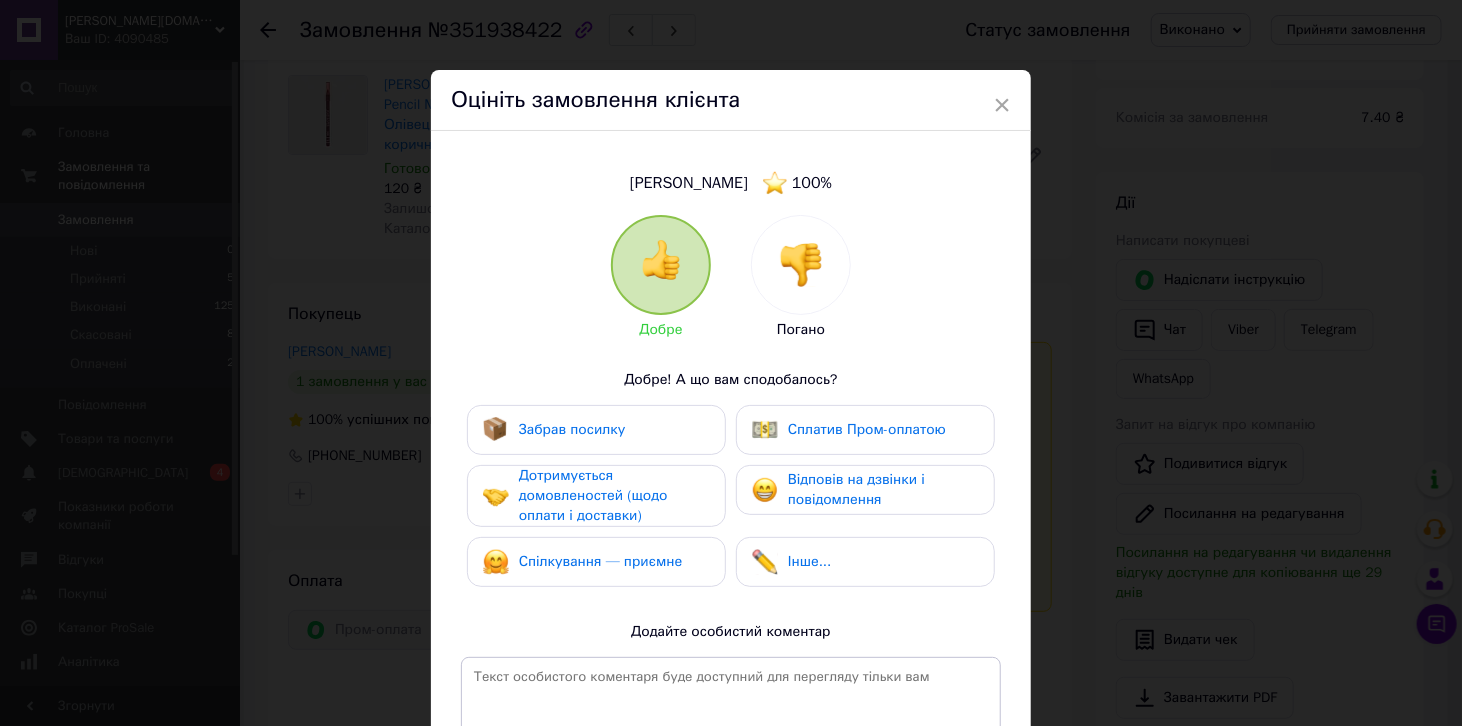 click on "Забрав посилку" at bounding box center (572, 429) 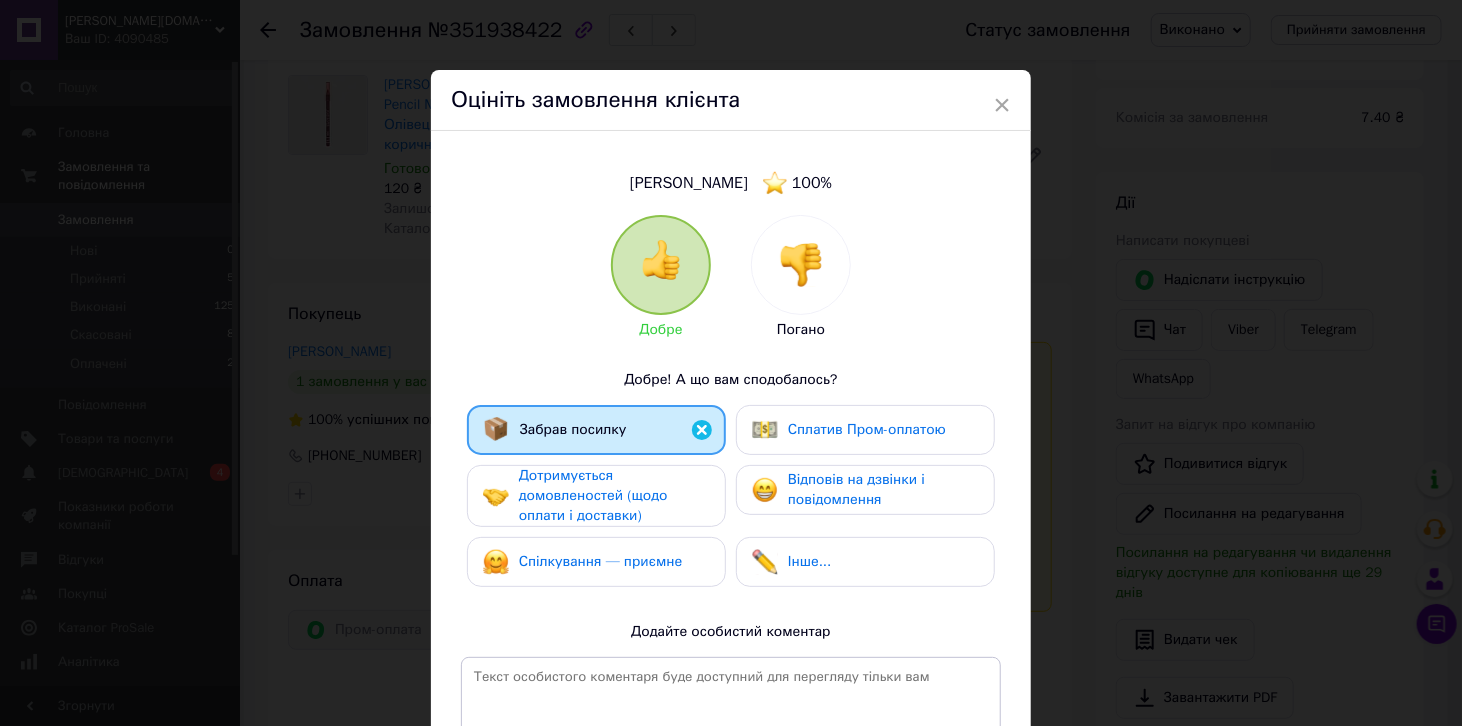 click on "Сплатив Пром-оплатою" at bounding box center [867, 430] 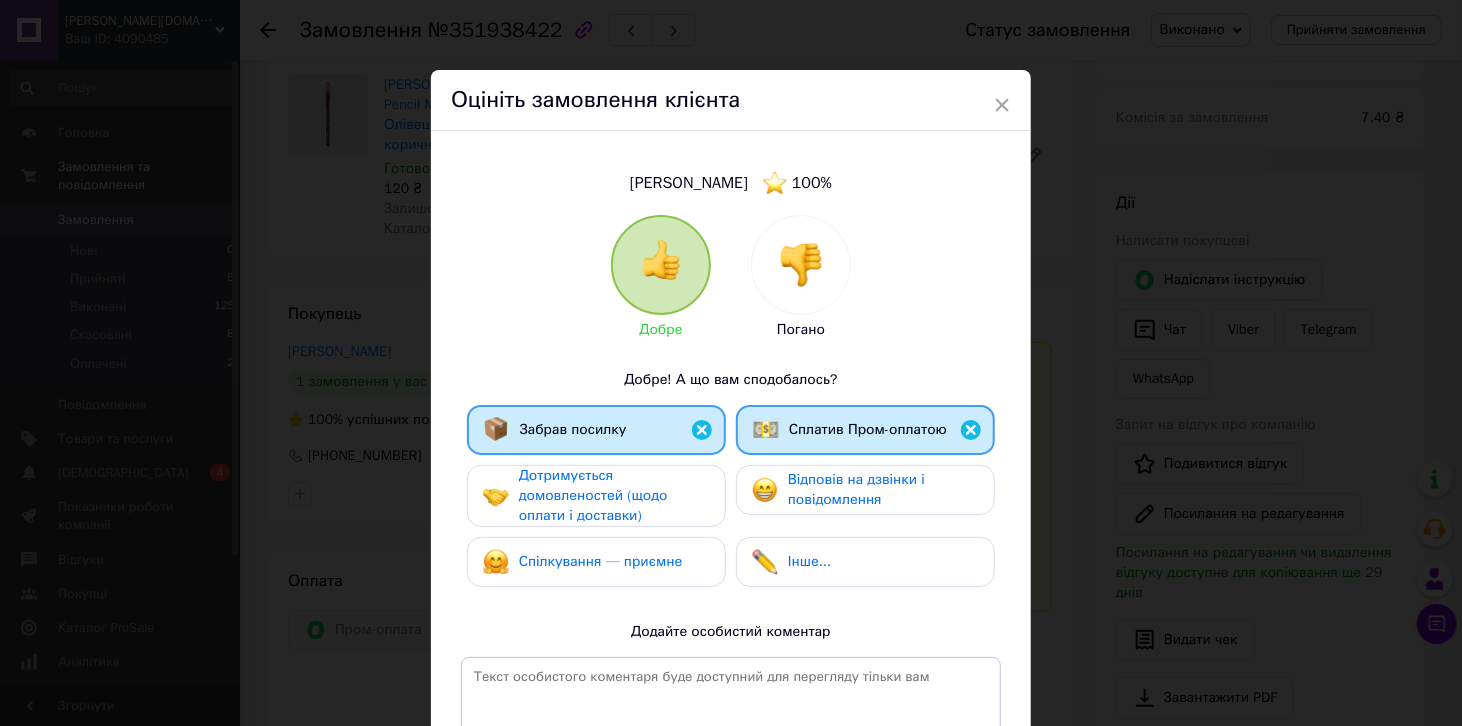 drag, startPoint x: 853, startPoint y: 497, endPoint x: 806, endPoint y: 518, distance: 51.47815 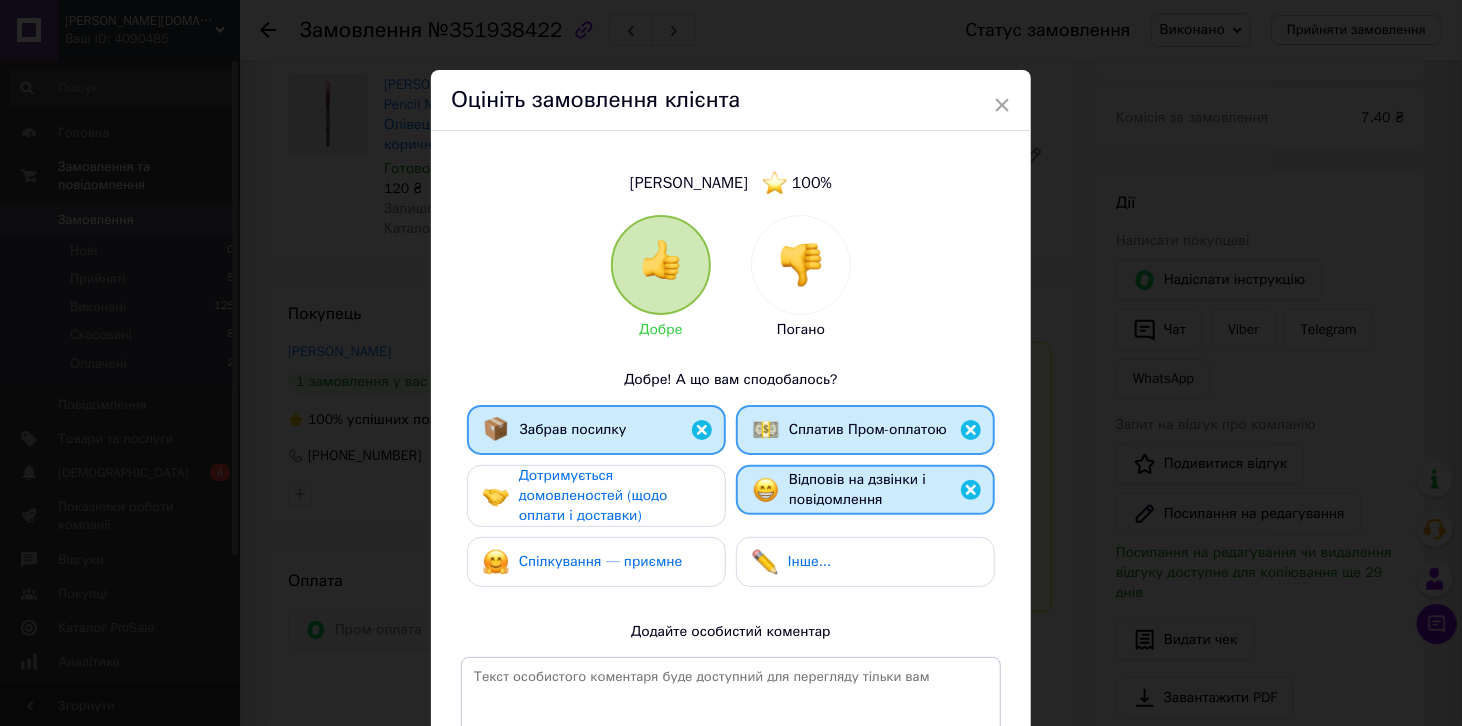 click on "Спілкування — приємне" at bounding box center (601, 561) 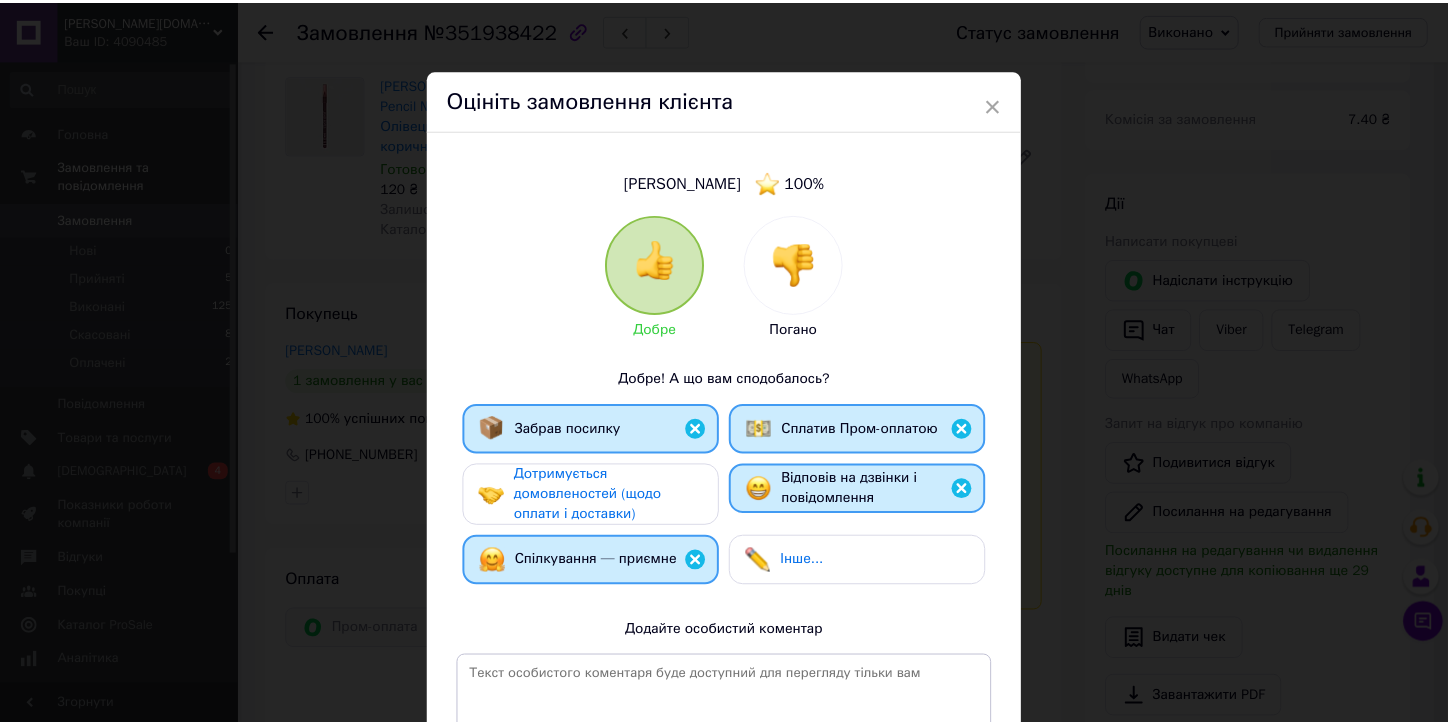 scroll, scrollTop: 264, scrollLeft: 0, axis: vertical 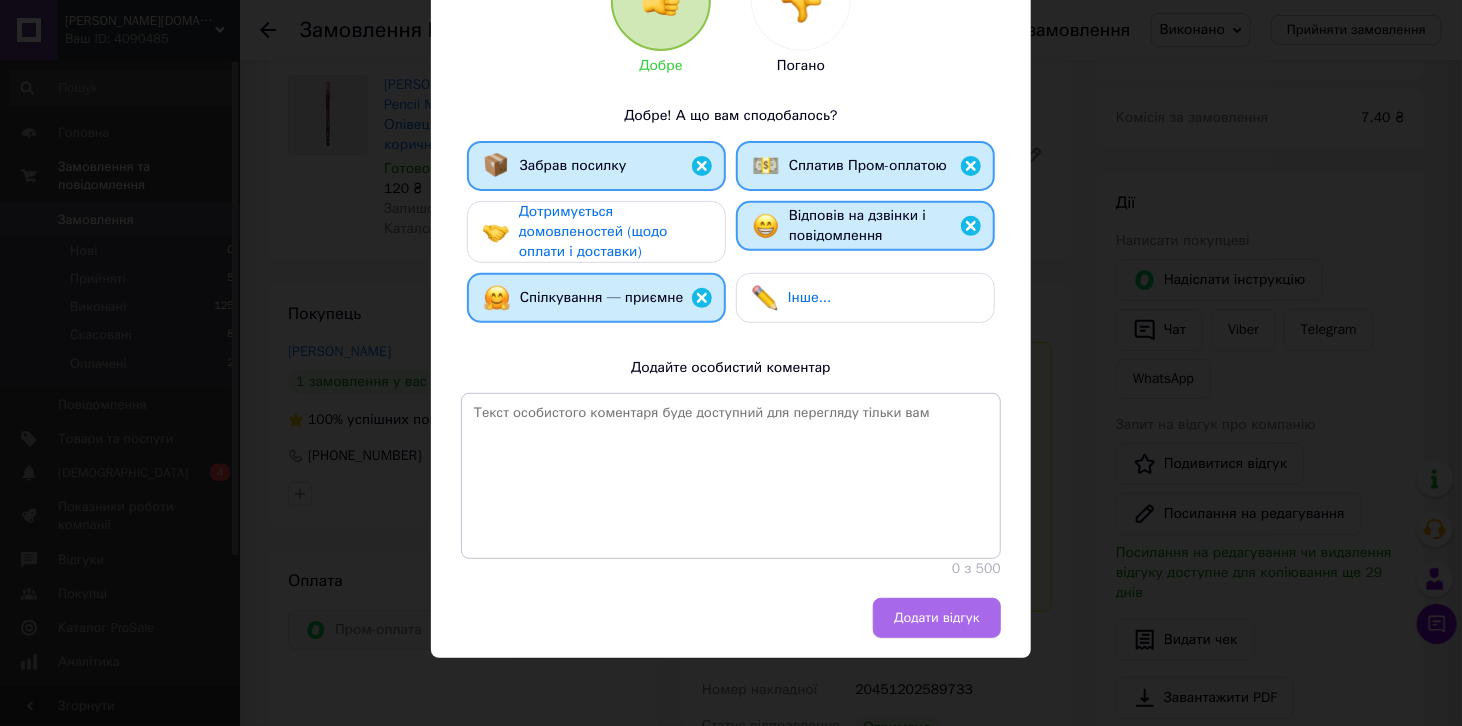 click on "Додати відгук" at bounding box center (937, 618) 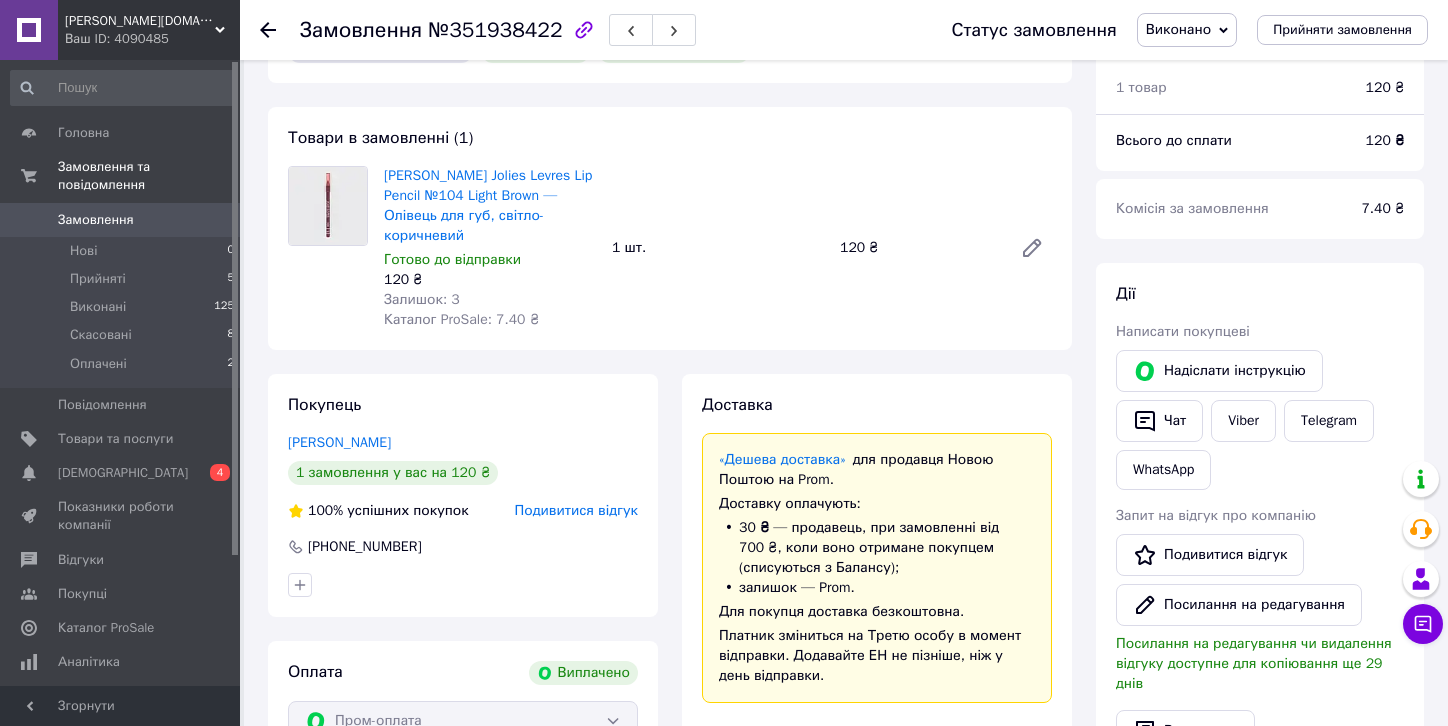 scroll, scrollTop: 100, scrollLeft: 0, axis: vertical 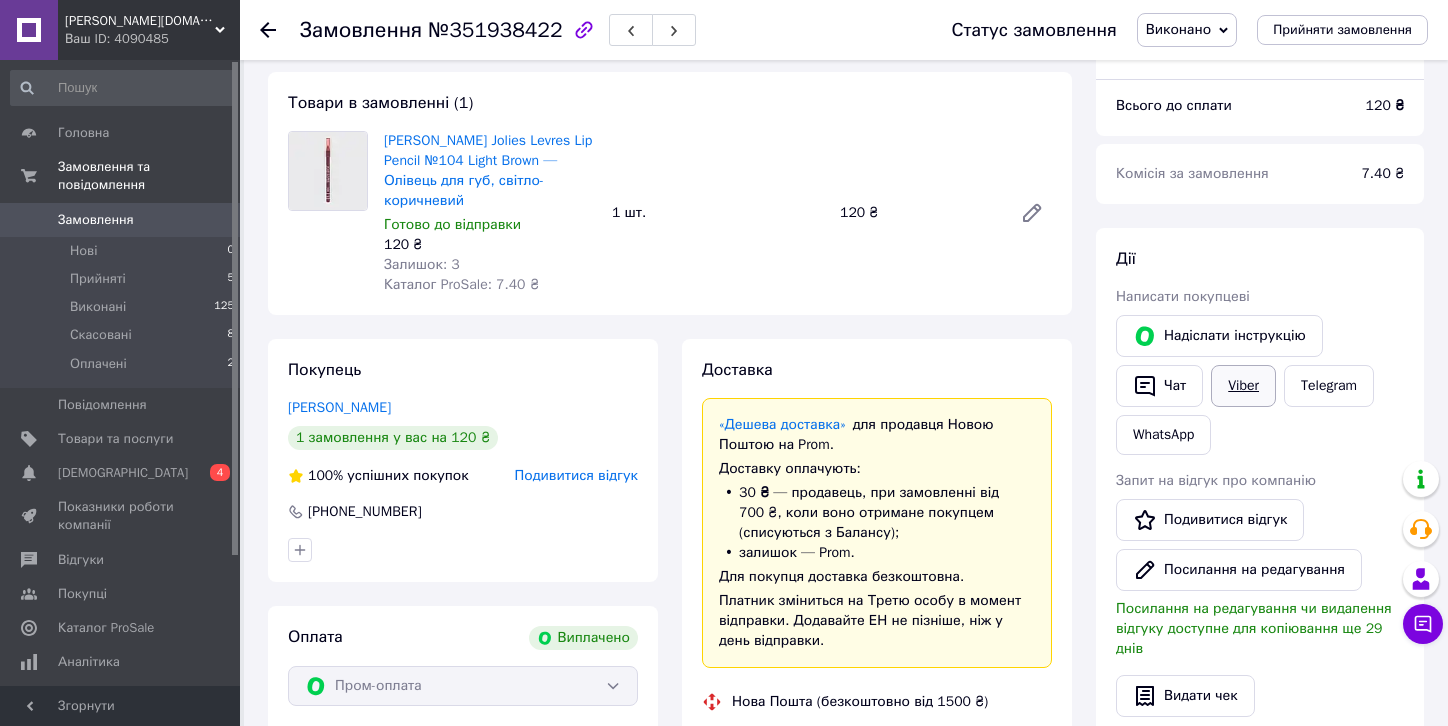 click on "Viber" at bounding box center (1243, 386) 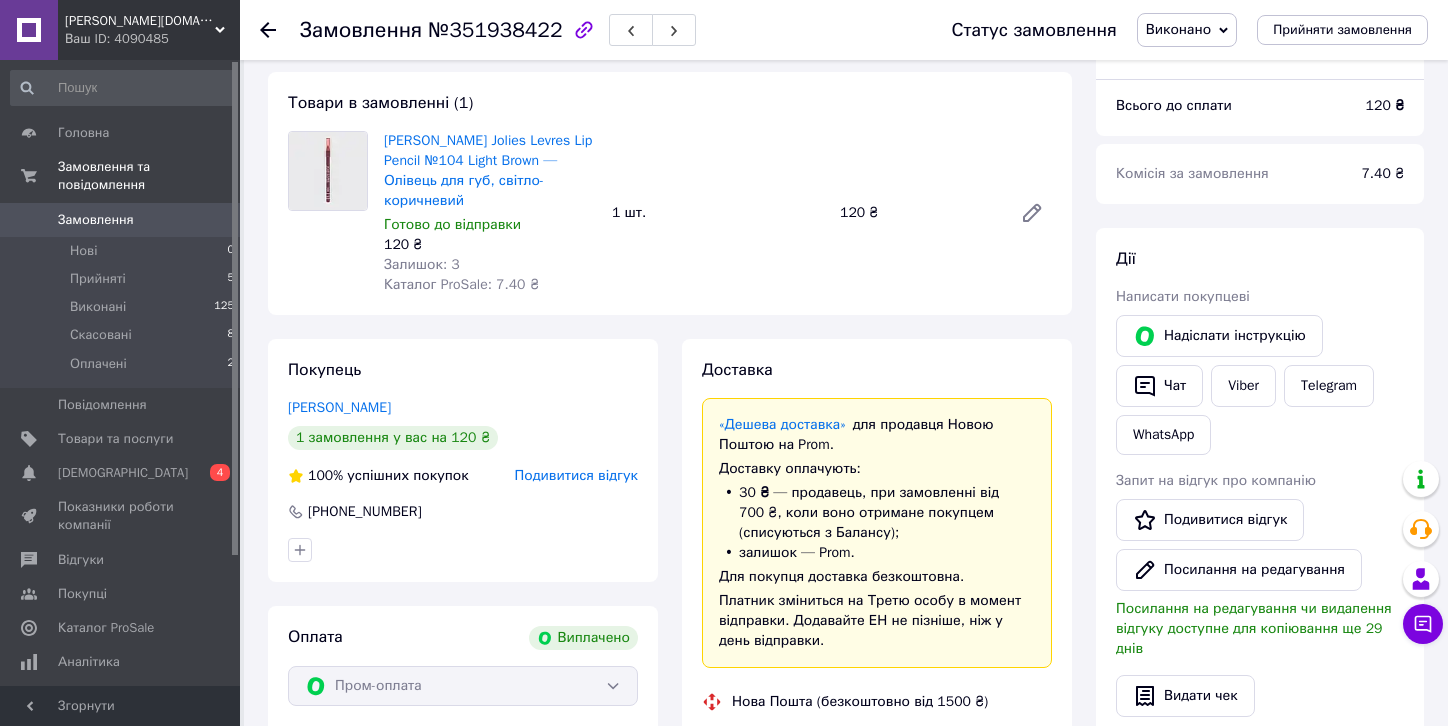 click on "Написати покупцеві" at bounding box center (1260, 297) 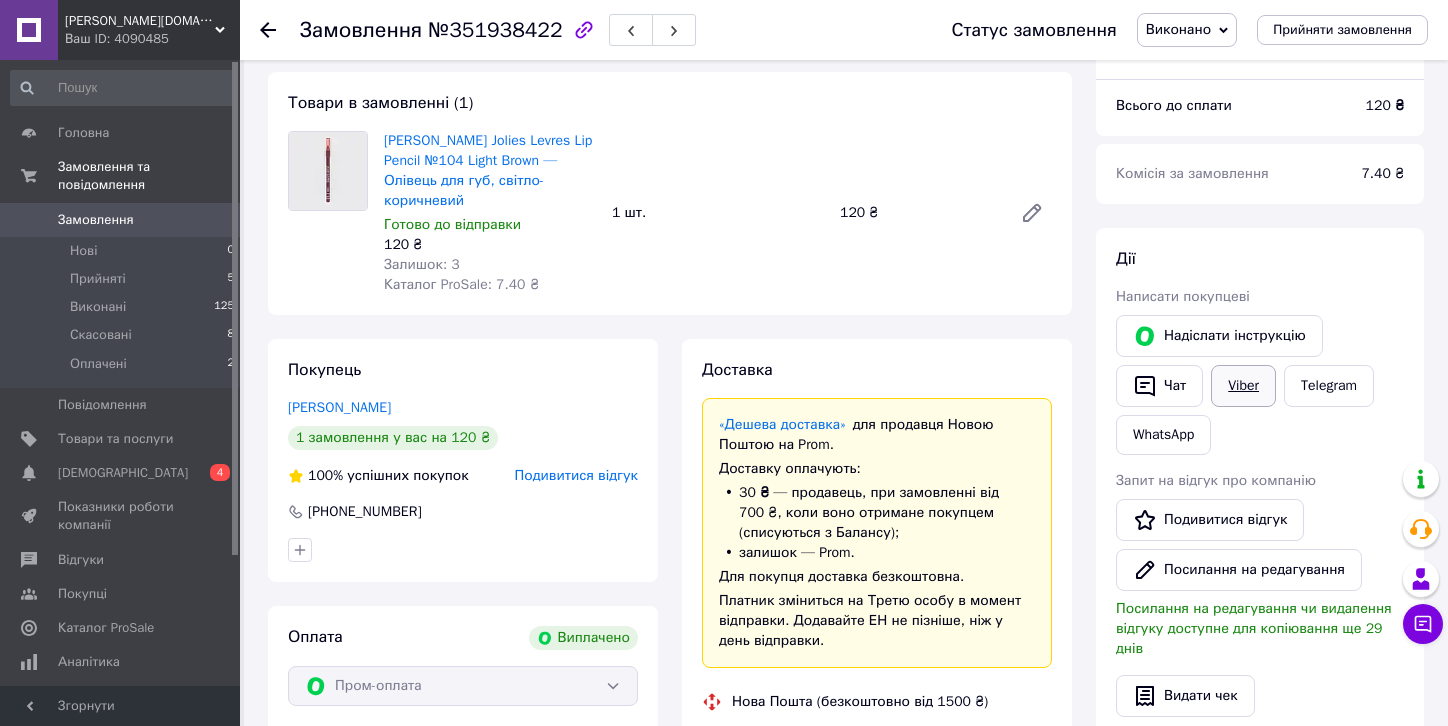 click on "Viber" at bounding box center [1243, 386] 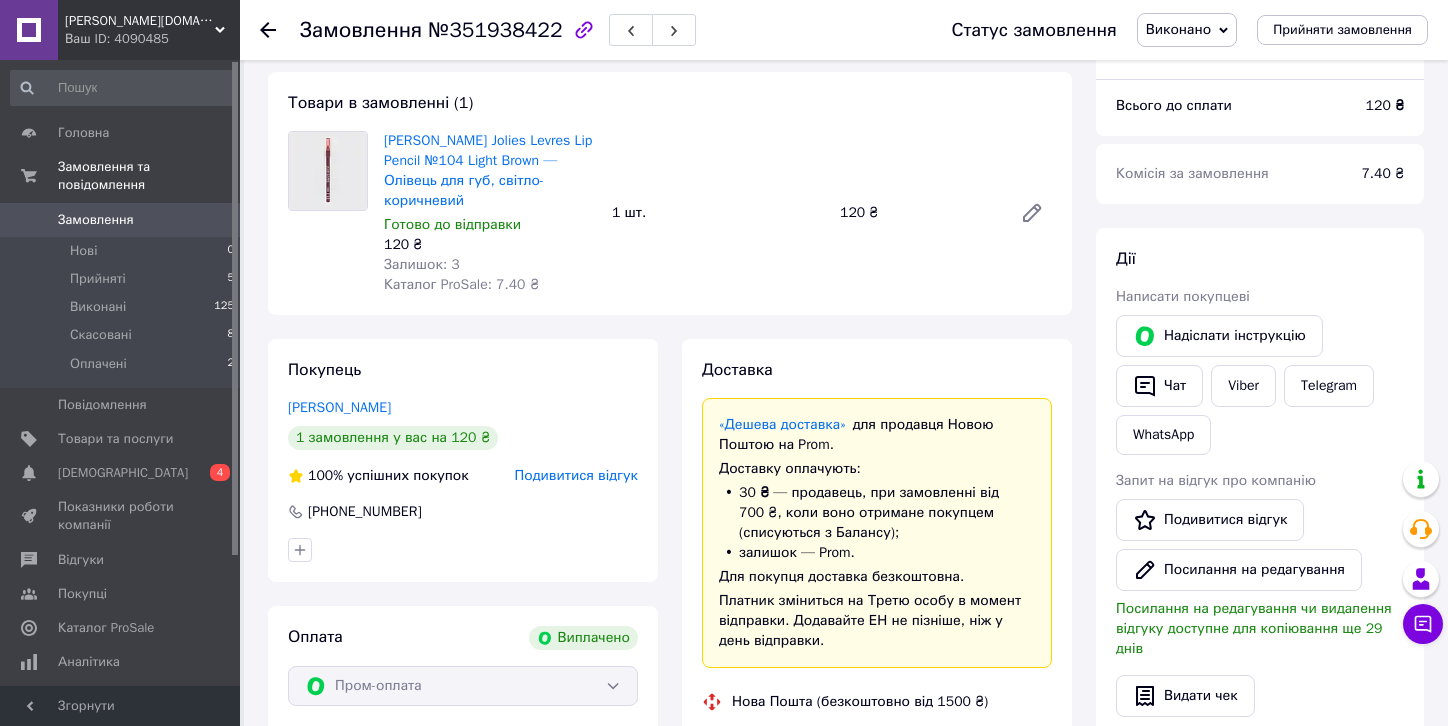 click on "[PERSON_NAME] покупцеві   Надіслати інструкцію   Чат Viber Telegram WhatsApp Запит на відгук про компанію   Подивитися відгук   Посилання на редагування Посилання на редагування чи видалення відгуку доступне для копіювання ще 29 днів   Видати чек   Завантажити PDF   Друк PDF" at bounding box center [1260, 536] 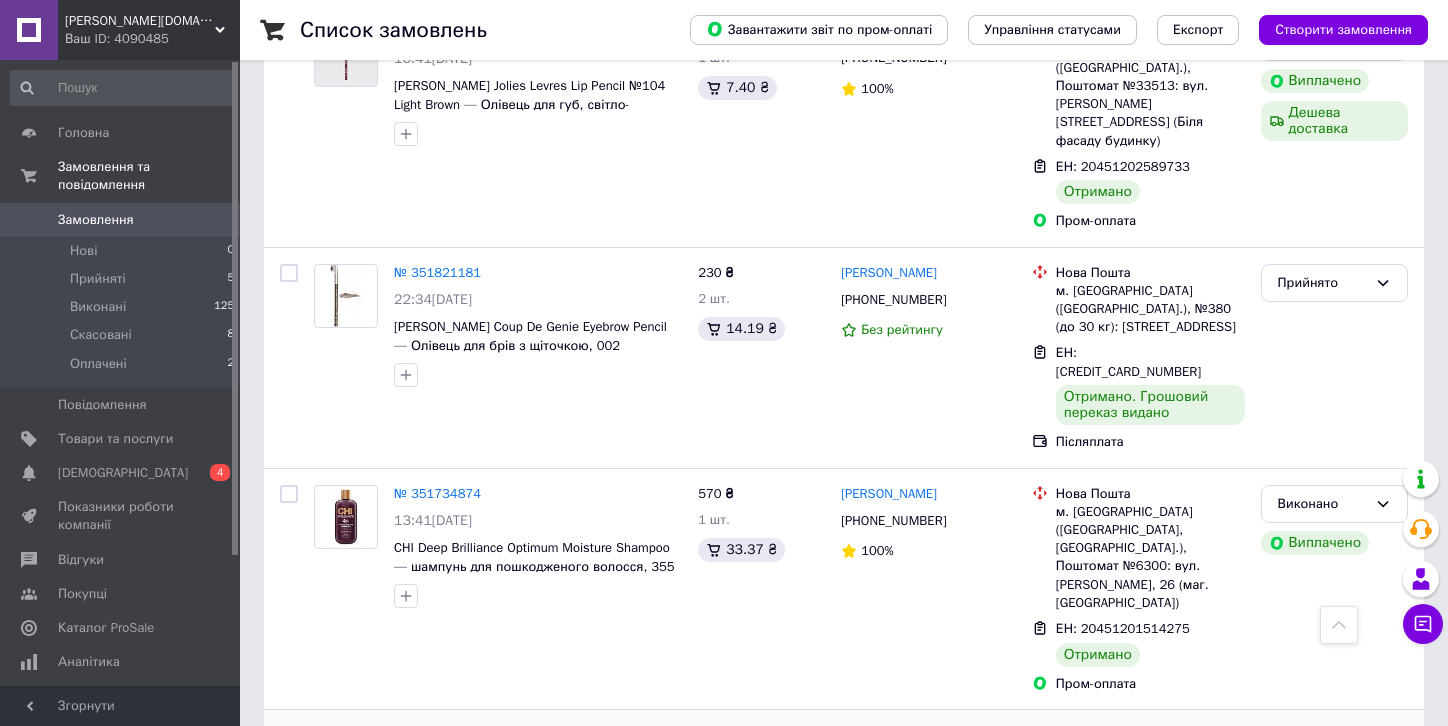 scroll, scrollTop: 1700, scrollLeft: 0, axis: vertical 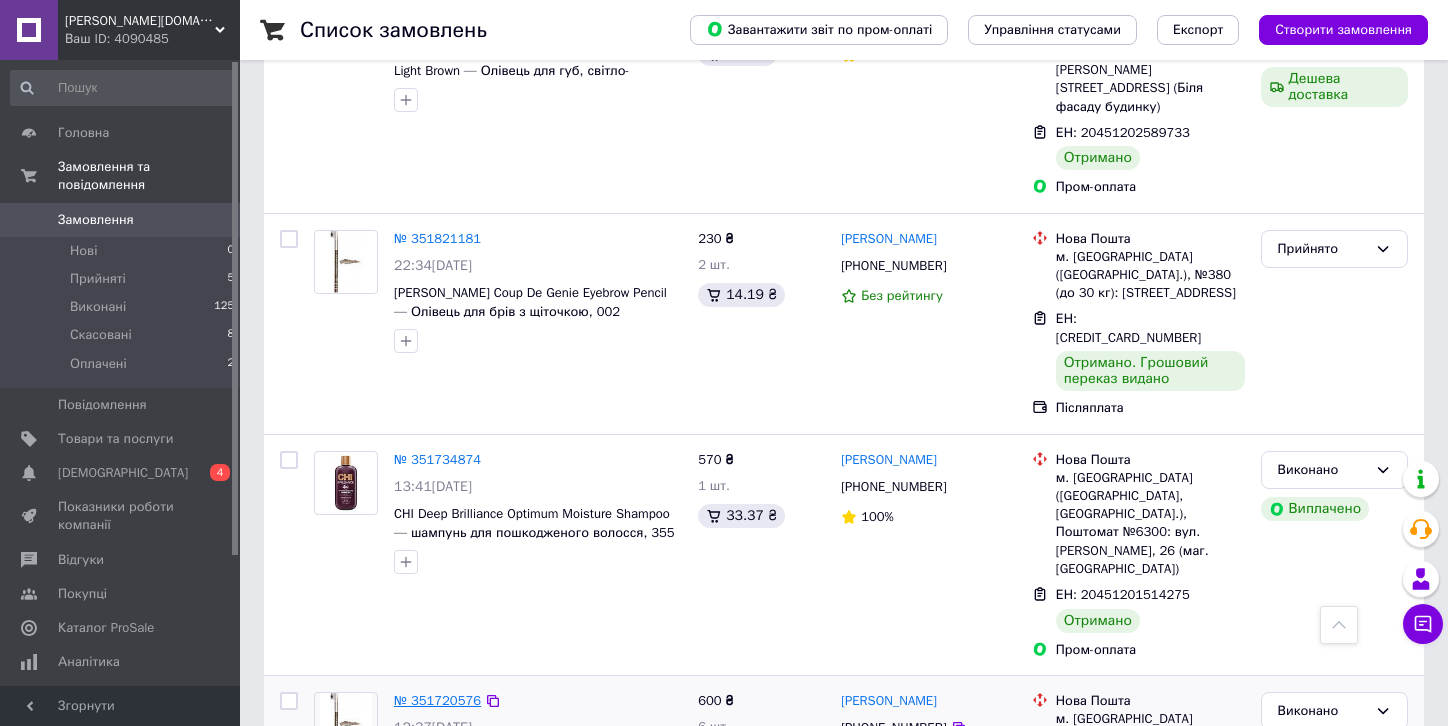 click on "№ 351720576" at bounding box center [437, 700] 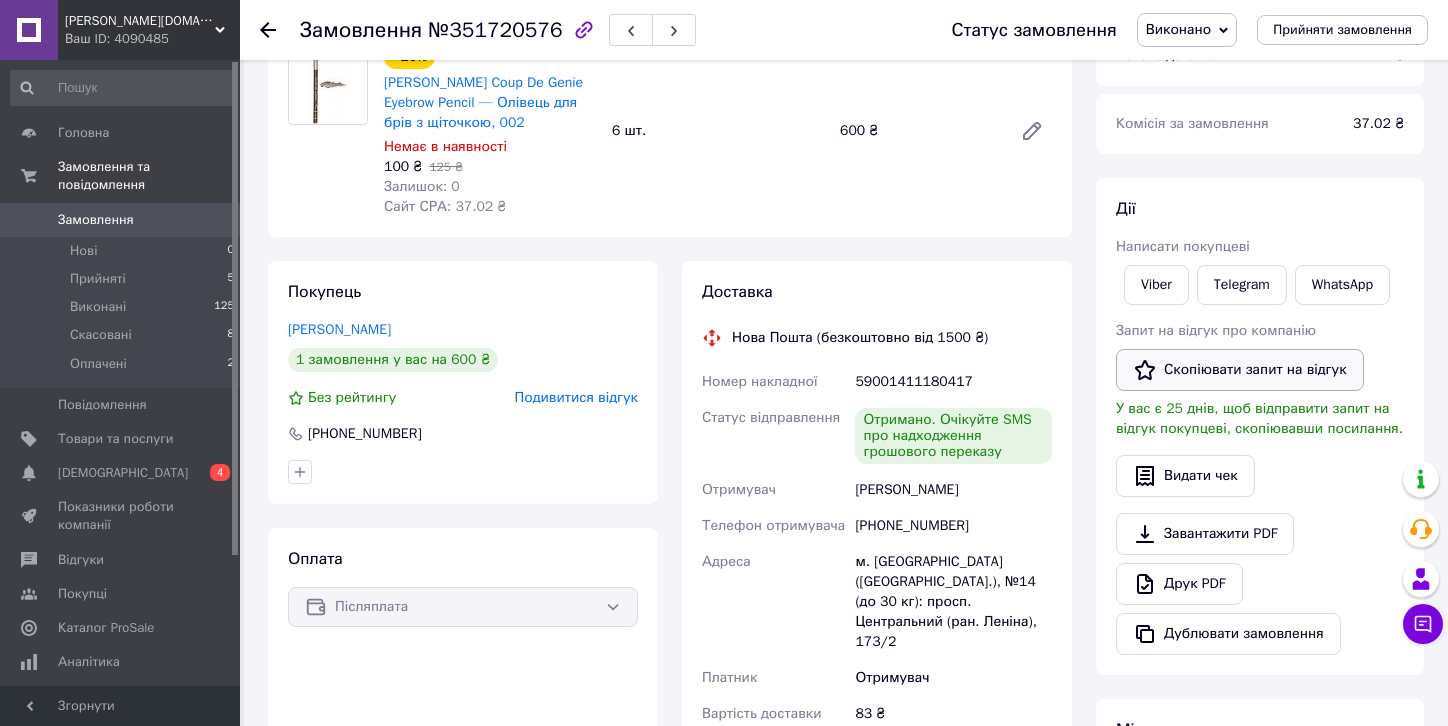 scroll, scrollTop: 220, scrollLeft: 0, axis: vertical 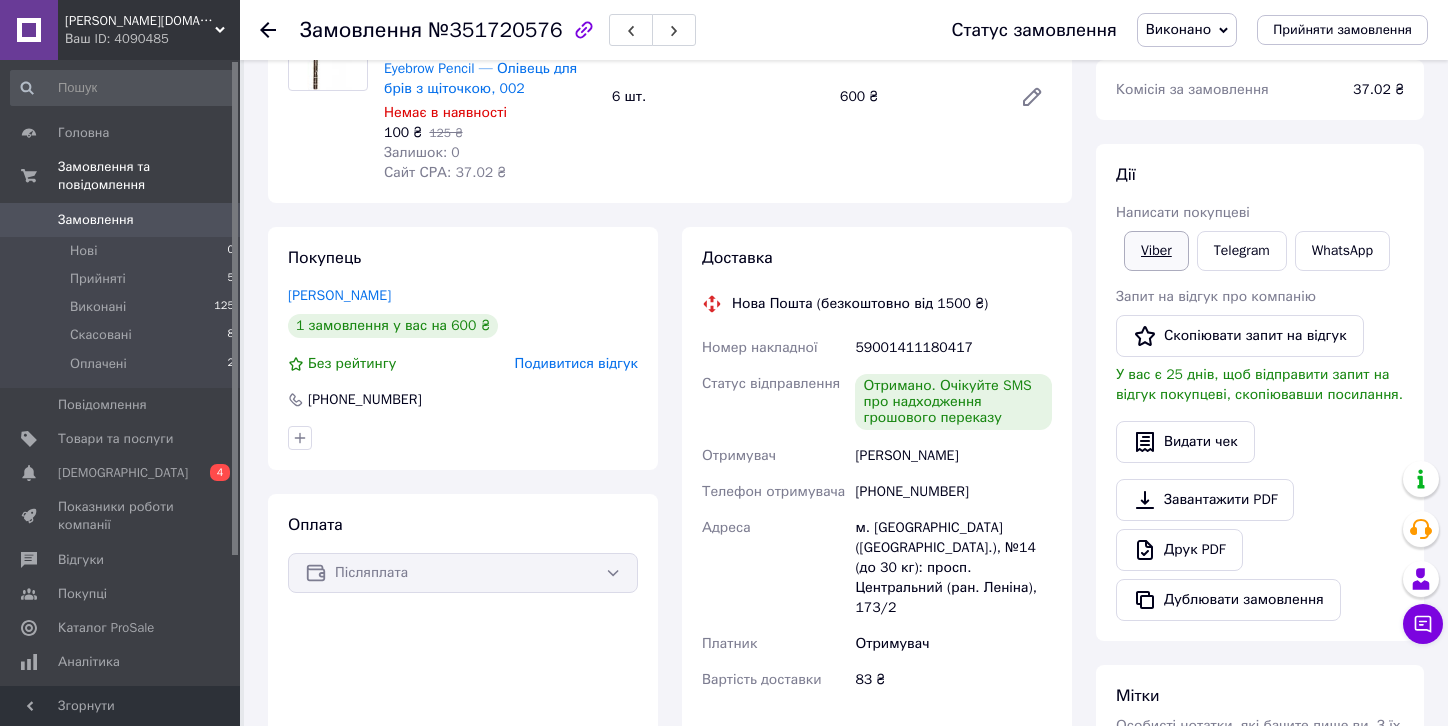 click on "Viber" at bounding box center (1156, 251) 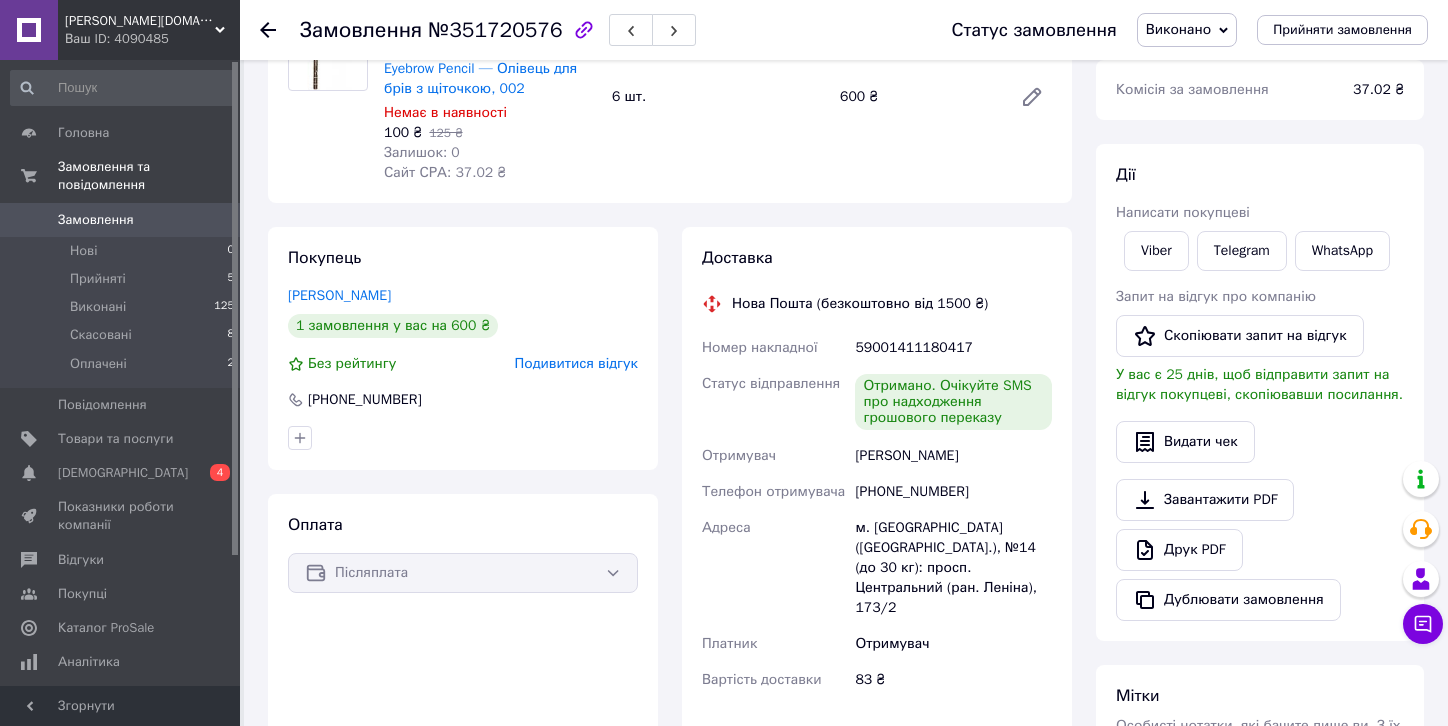 click on "Видати чек" at bounding box center [1260, 442] 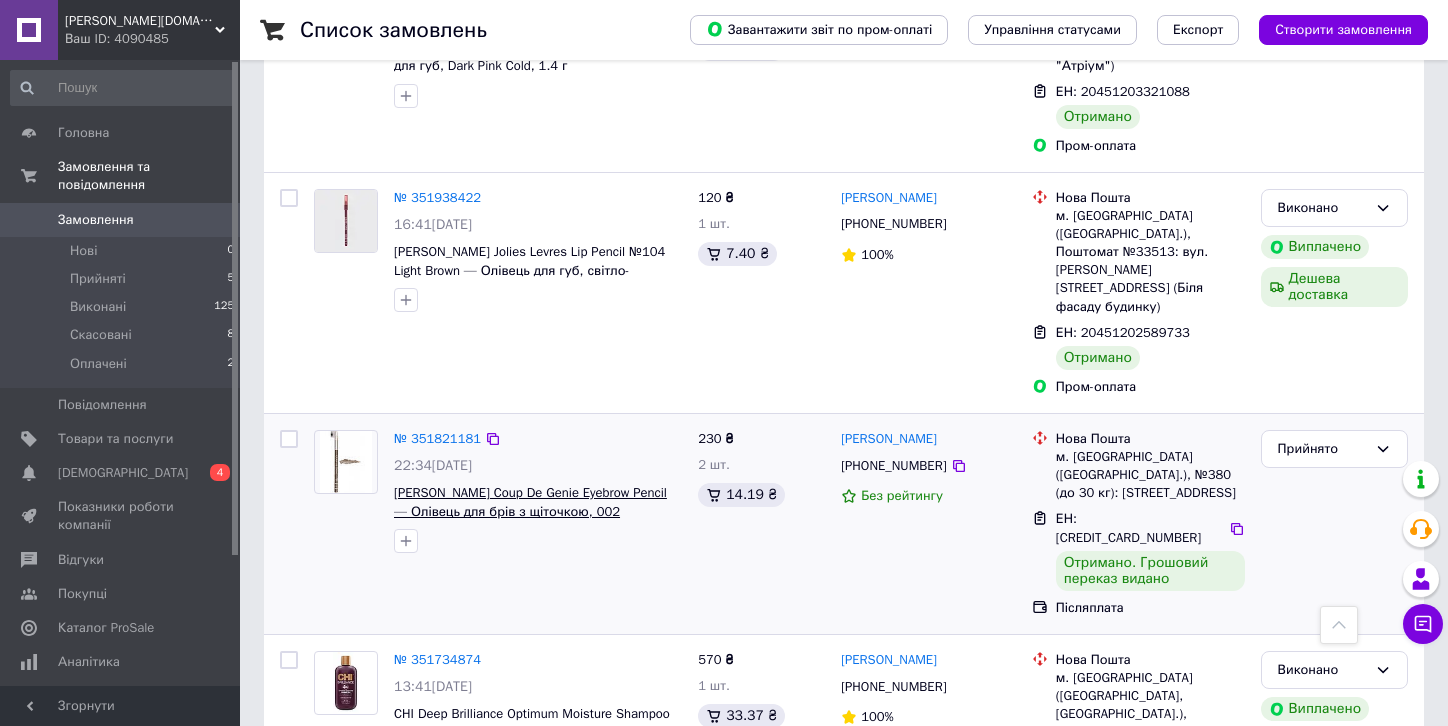 scroll, scrollTop: 1300, scrollLeft: 0, axis: vertical 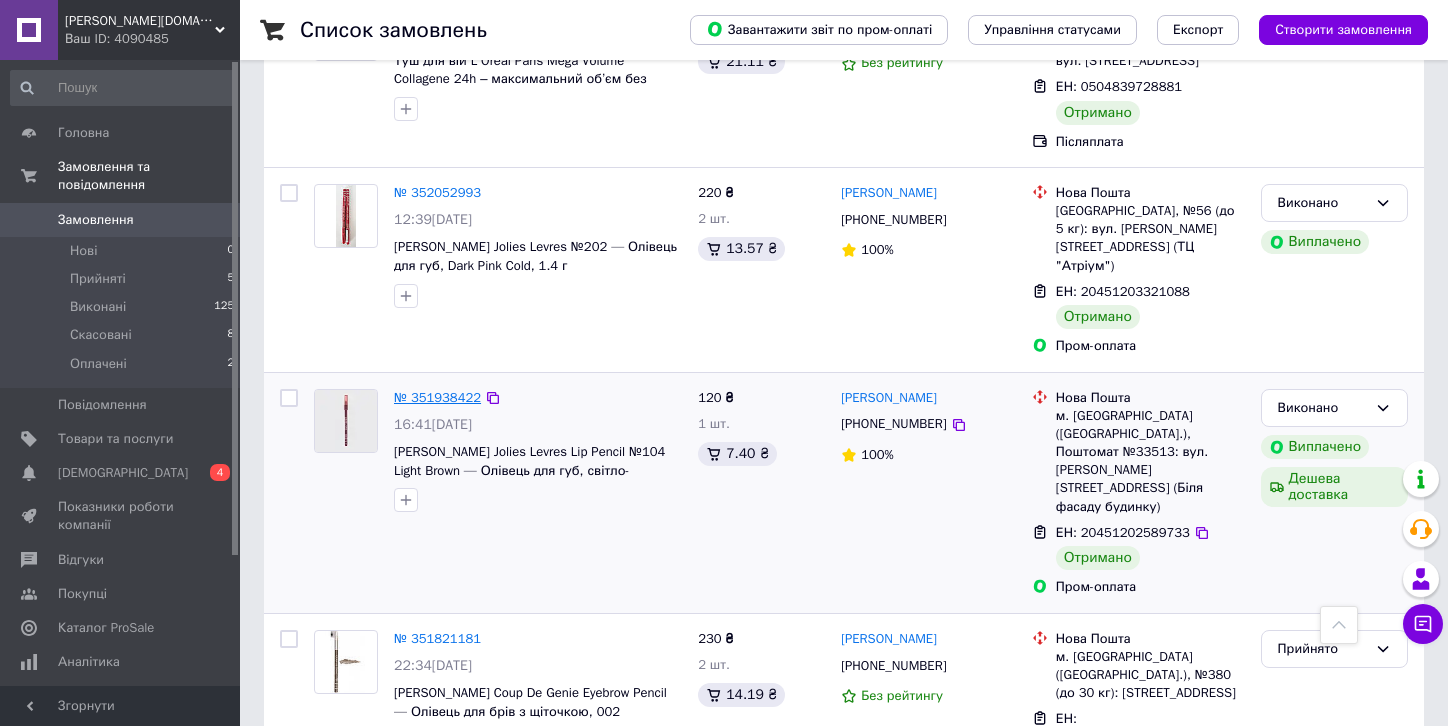 click on "№ 351938422" at bounding box center [437, 397] 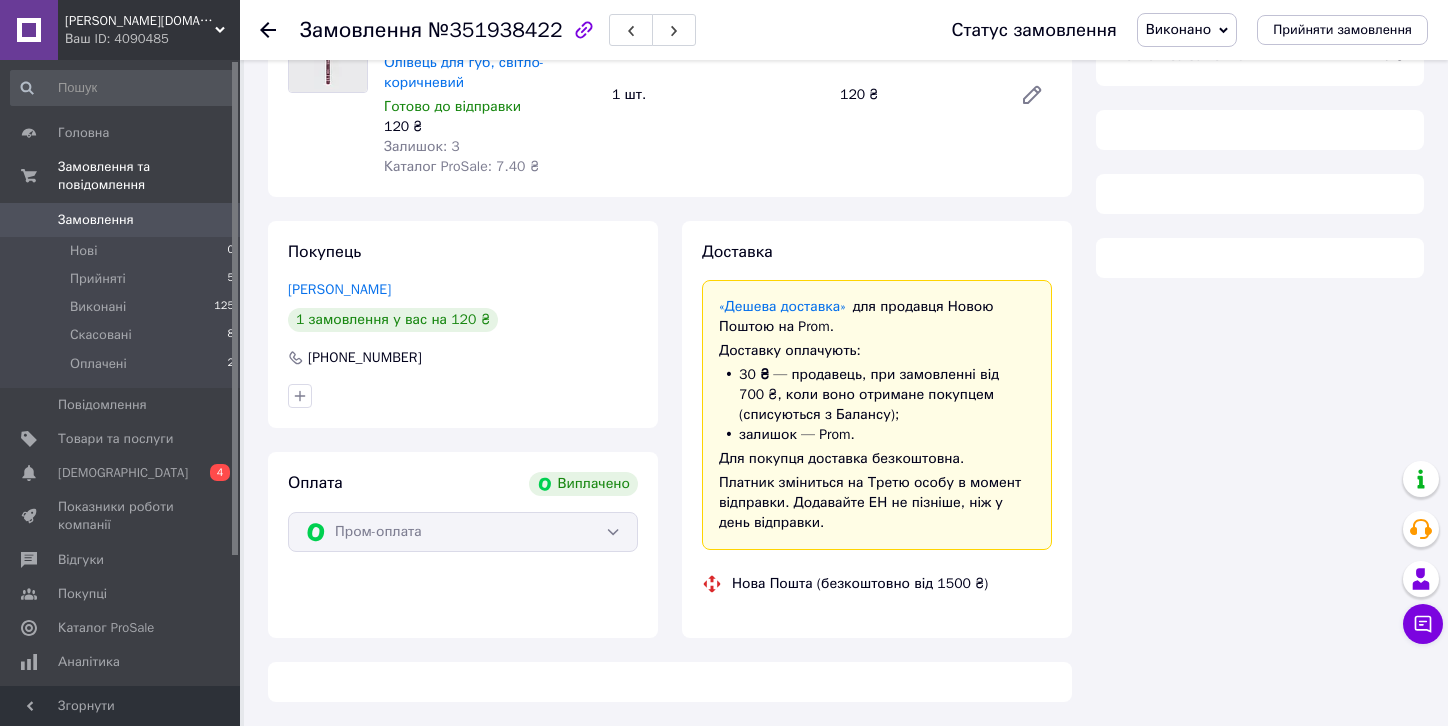scroll, scrollTop: 856, scrollLeft: 0, axis: vertical 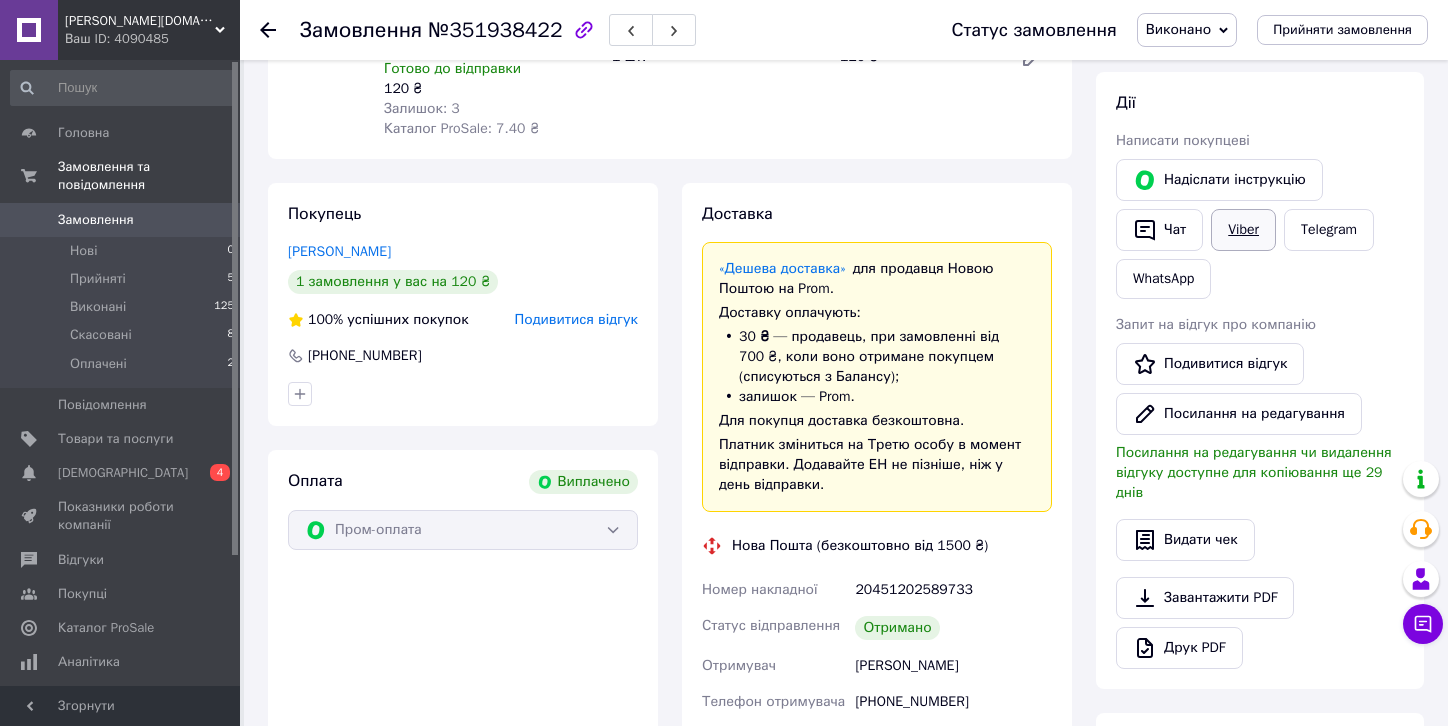 click on "Viber" at bounding box center [1243, 230] 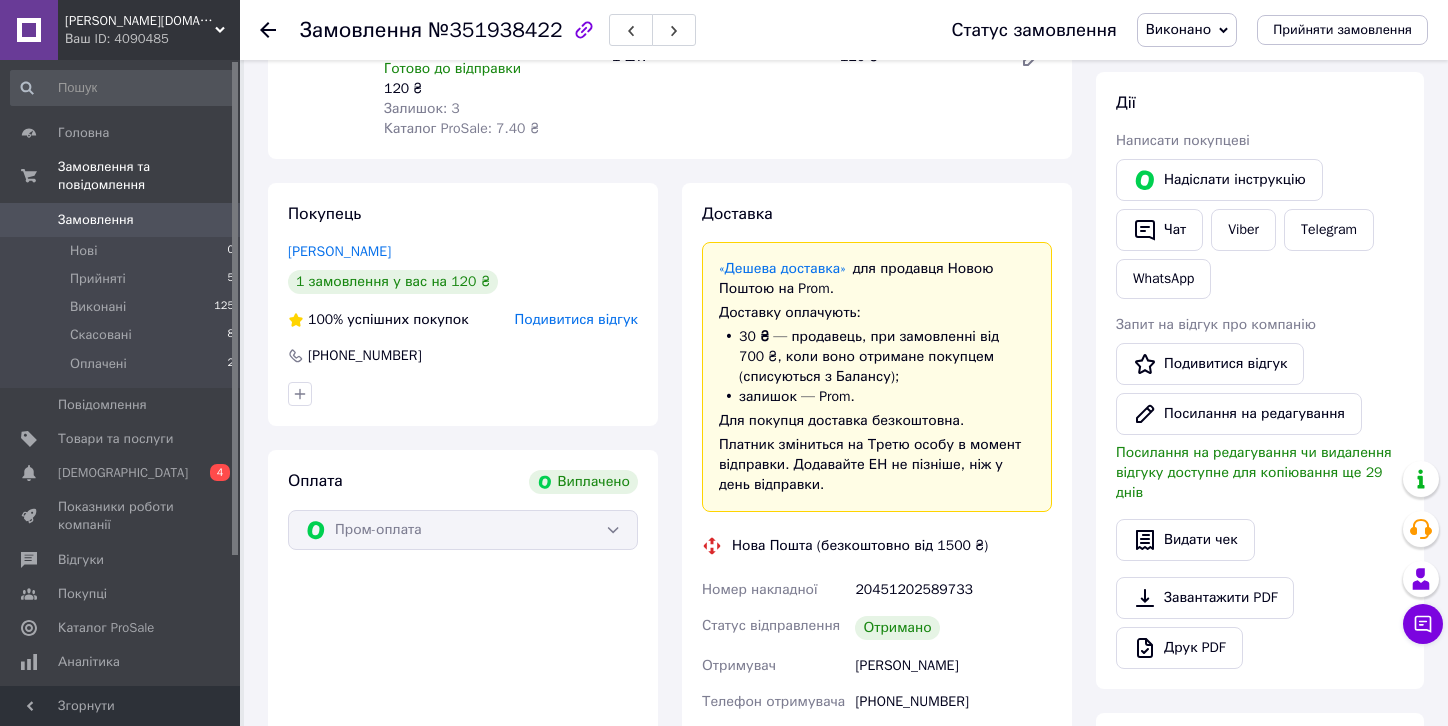 click on "Надіслати інструкцію   Чат Viber Telegram WhatsApp" at bounding box center [1260, 229] 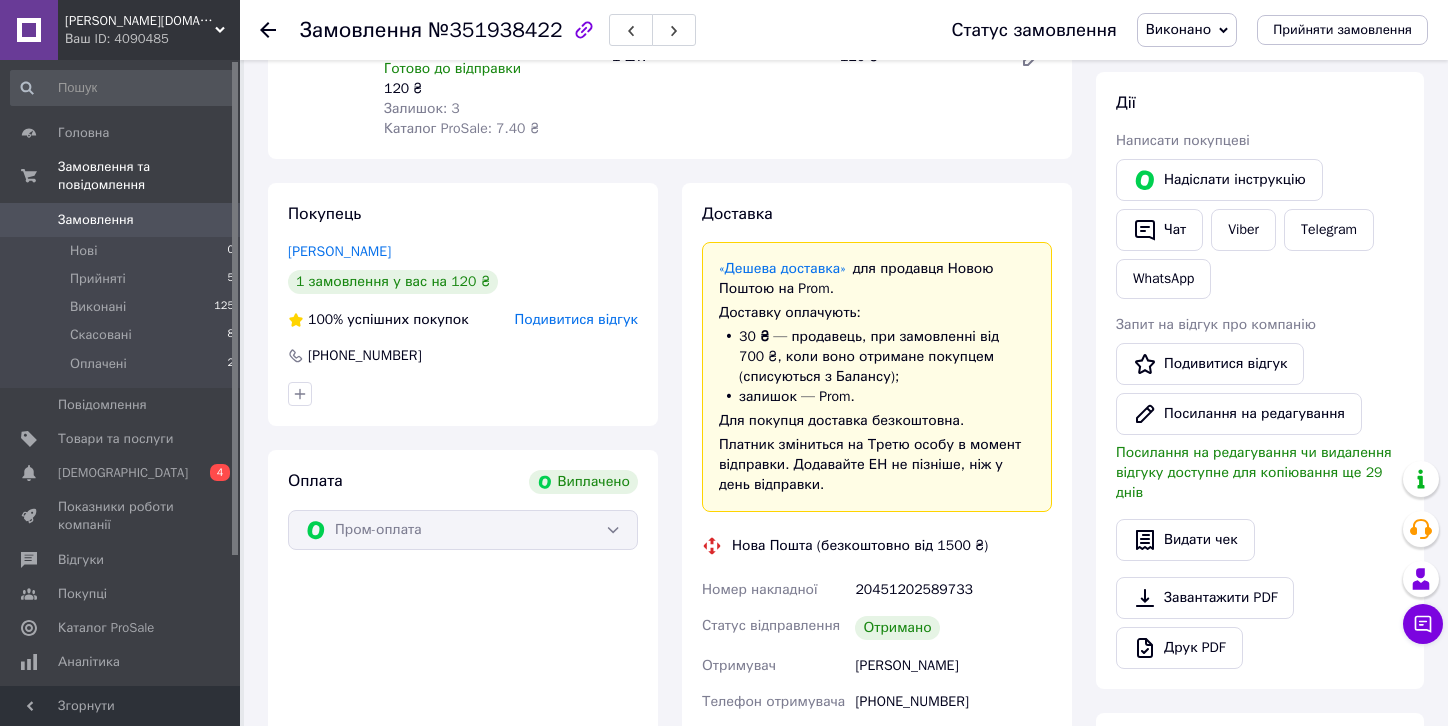 click on "Надіслати інструкцію   Чат Viber Telegram WhatsApp" at bounding box center [1260, 229] 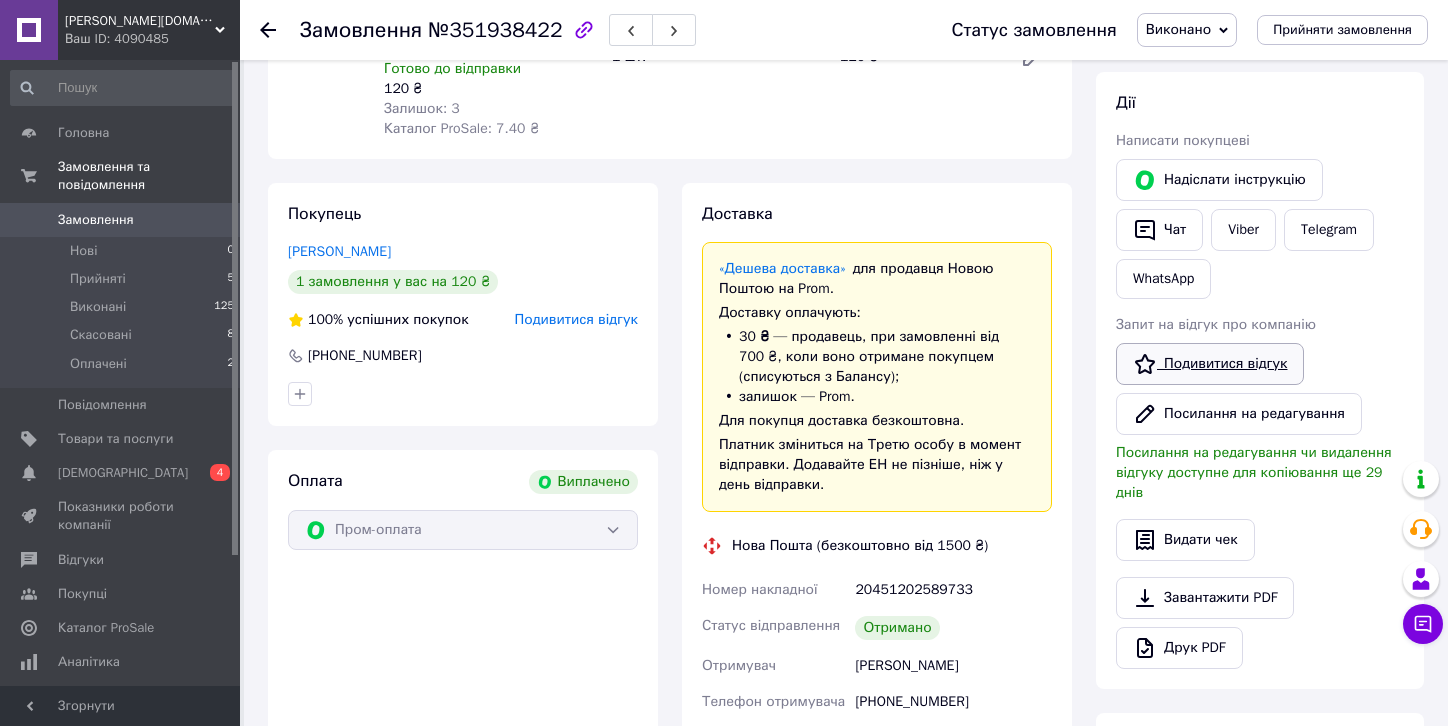 click on "Подивитися відгук" at bounding box center [1210, 364] 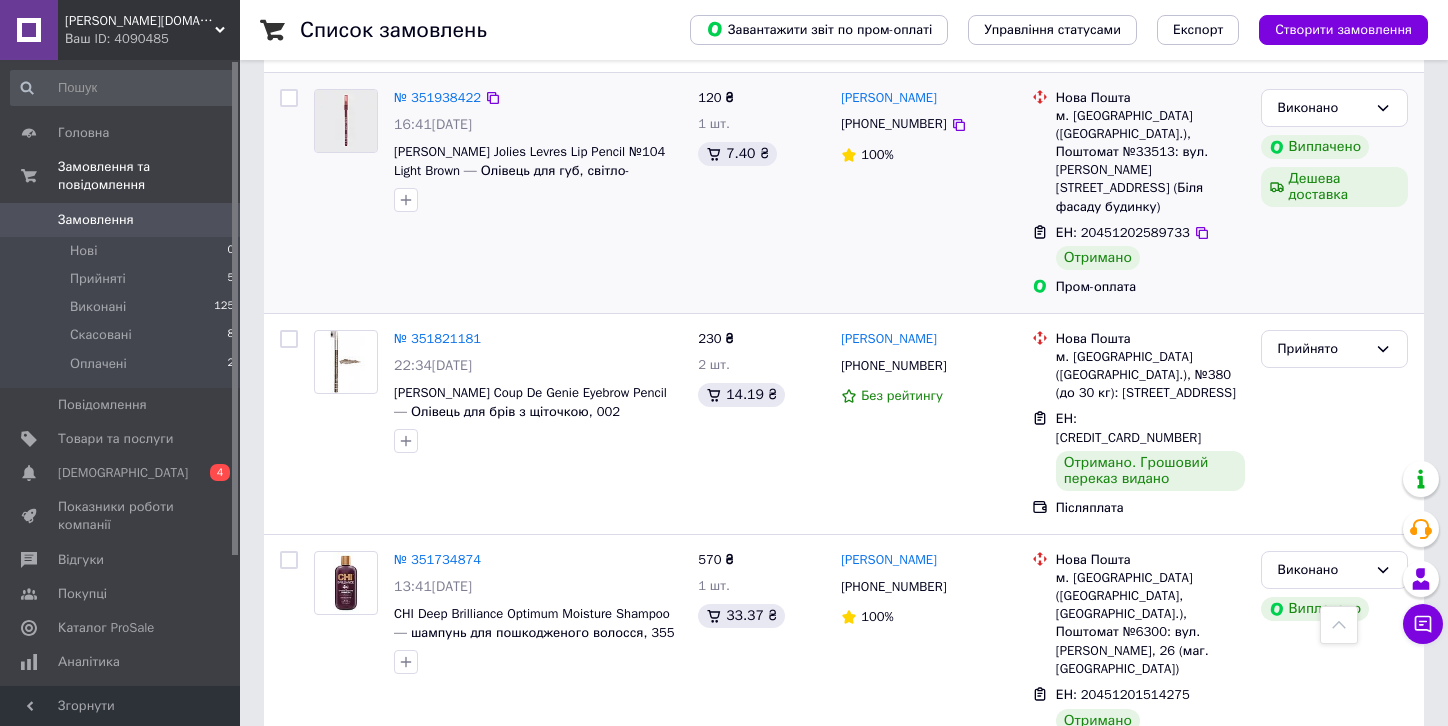 scroll, scrollTop: 1700, scrollLeft: 0, axis: vertical 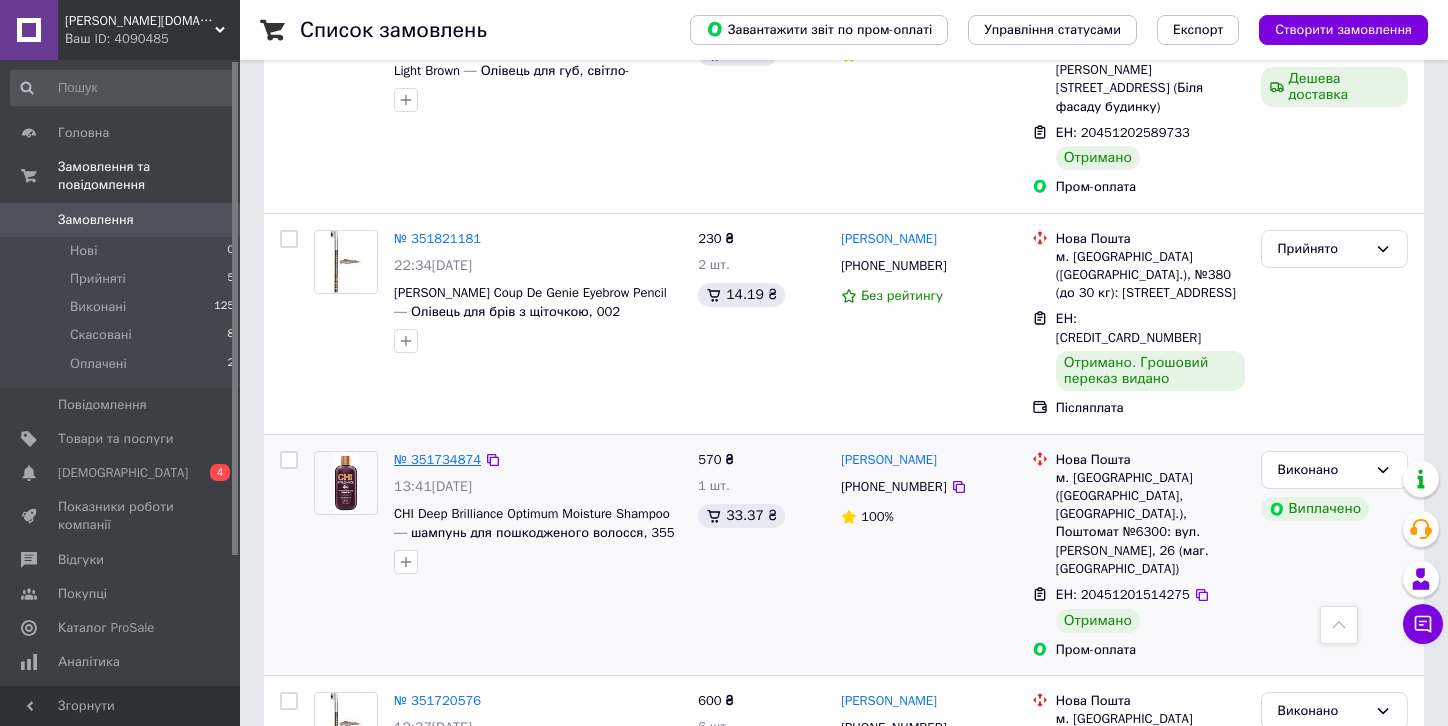 click on "№ 351734874" at bounding box center [437, 459] 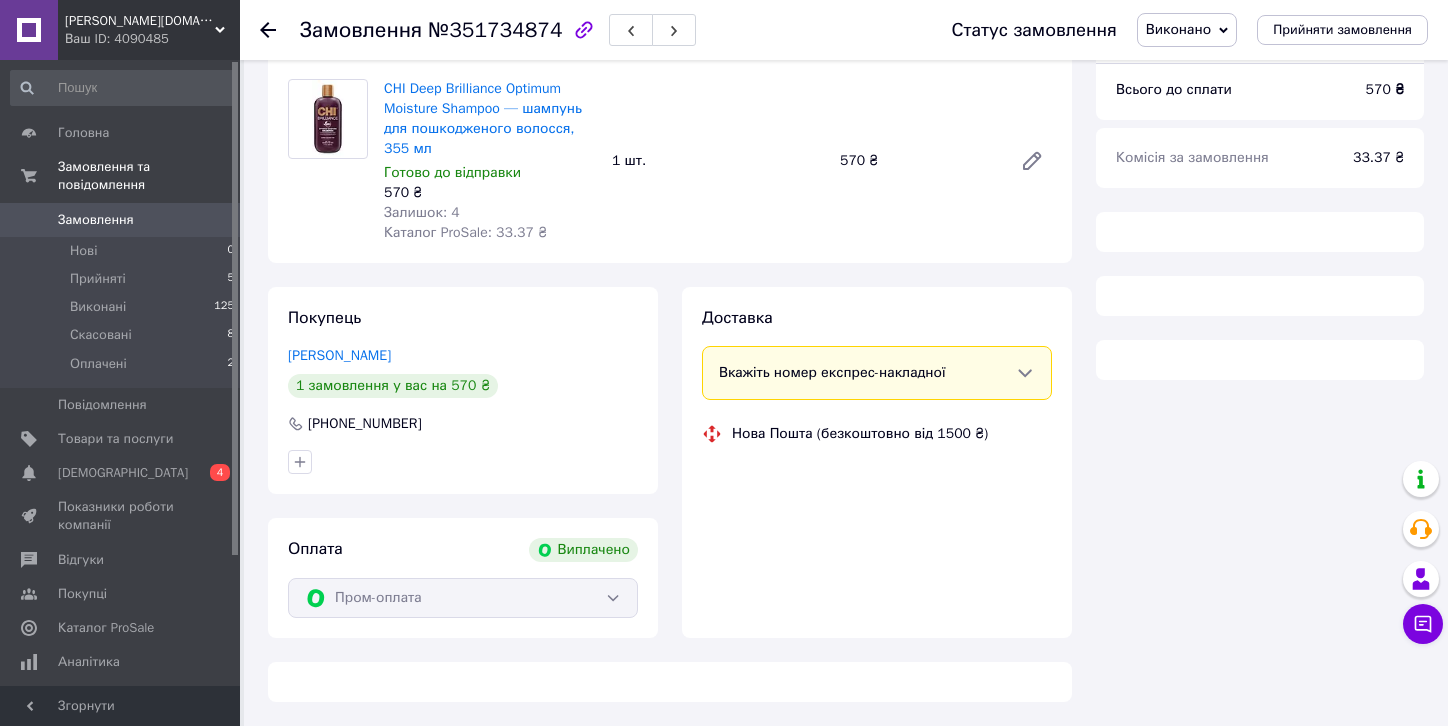 scroll, scrollTop: 828, scrollLeft: 0, axis: vertical 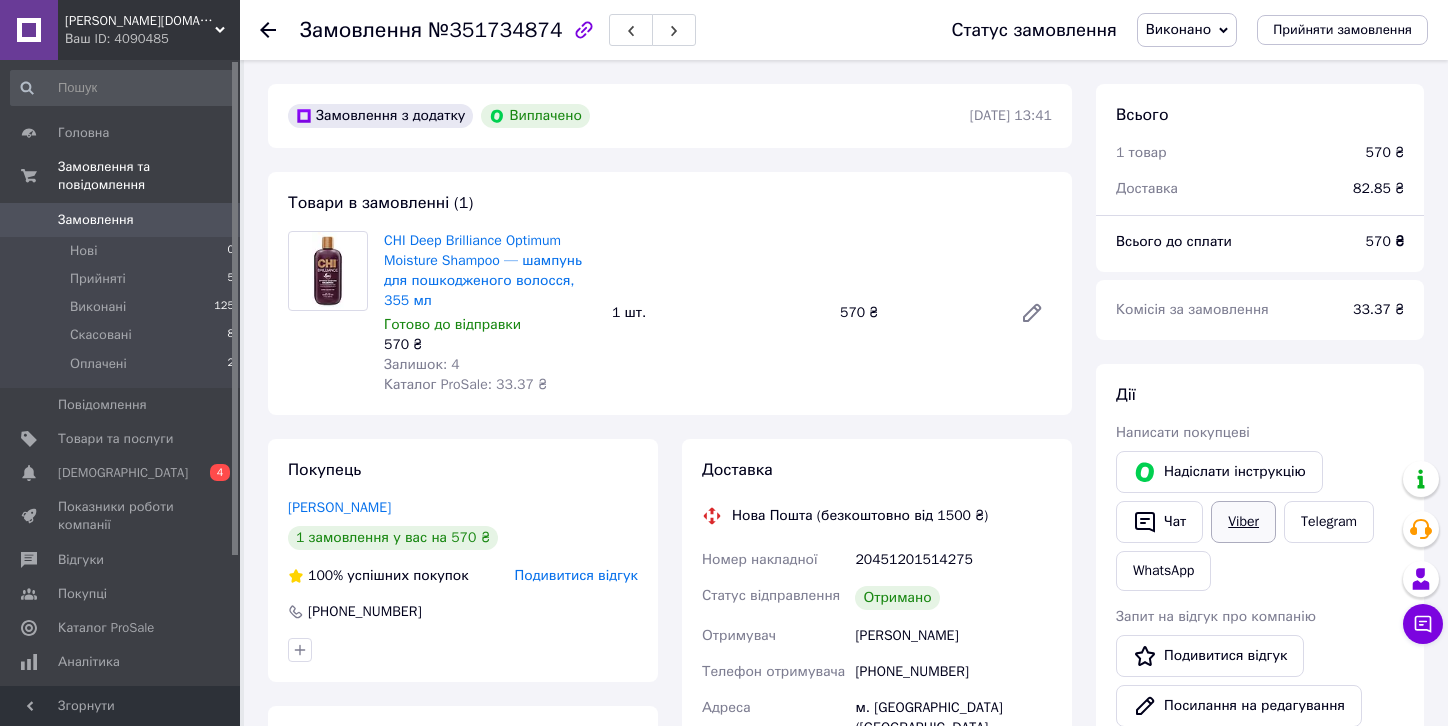 click on "Viber" at bounding box center [1243, 522] 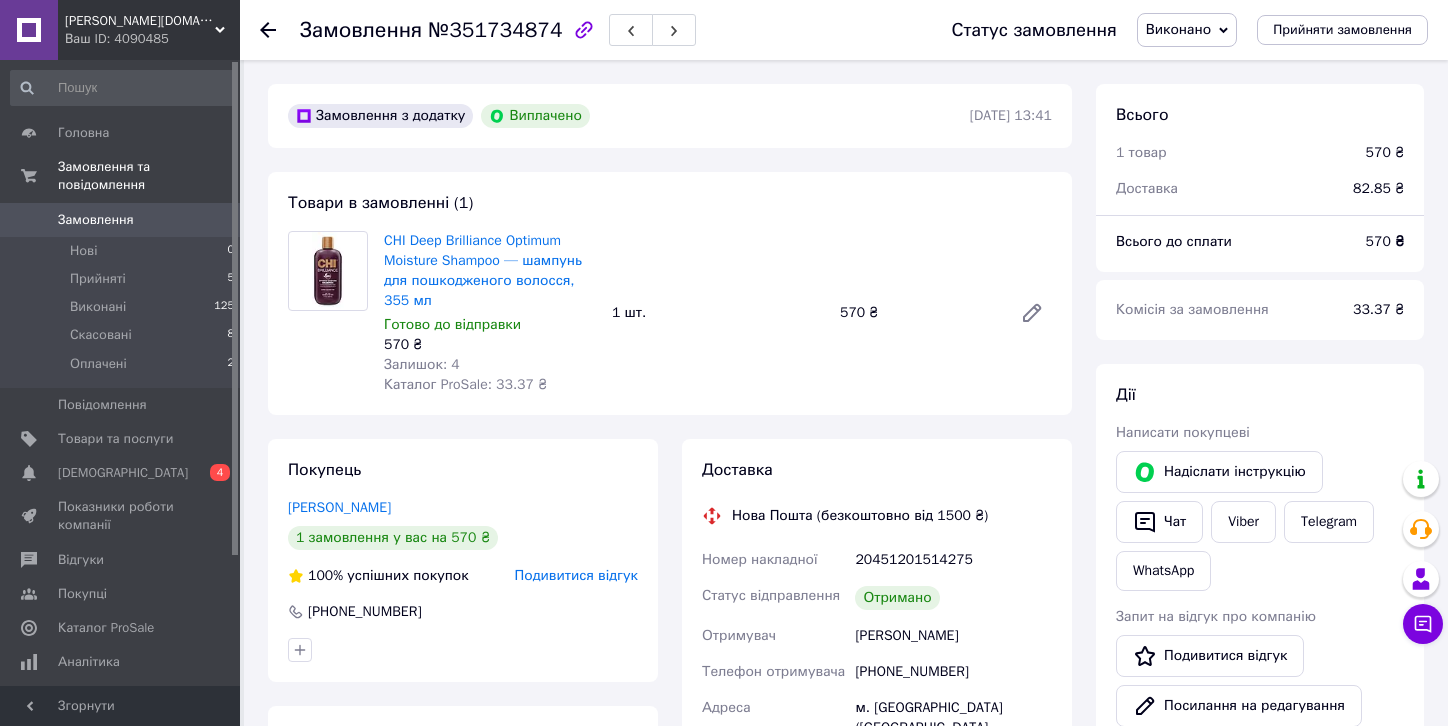 click on "[PERSON_NAME] покупцеві   Надіслати інструкцію   Чат Viber Telegram WhatsApp Запит на відгук про компанію   Подивитися відгук   Посилання на редагування Посилання на редагування чи видалення відгуку доступне для копіювання ще 28 днів   Видати чек   Завантажити PDF   Друк PDF" at bounding box center [1260, 672] 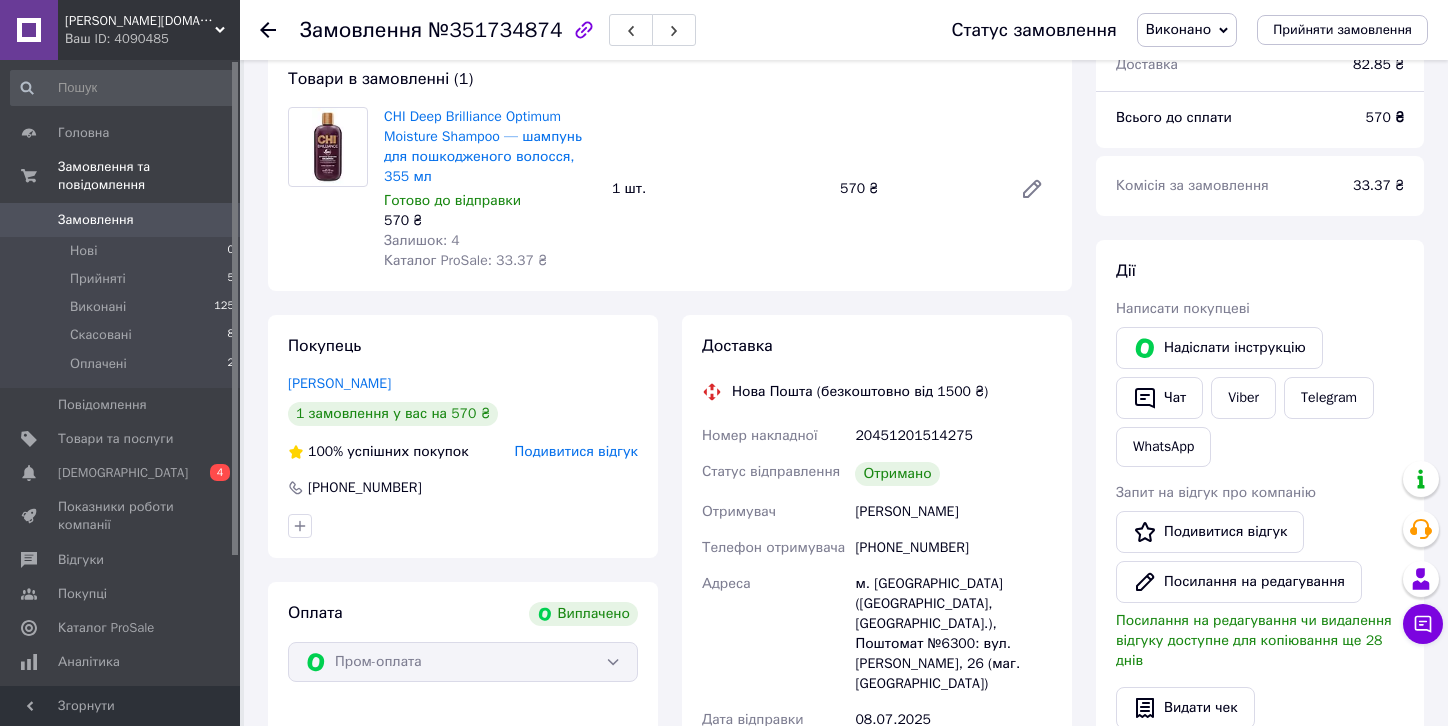 scroll, scrollTop: 0, scrollLeft: 0, axis: both 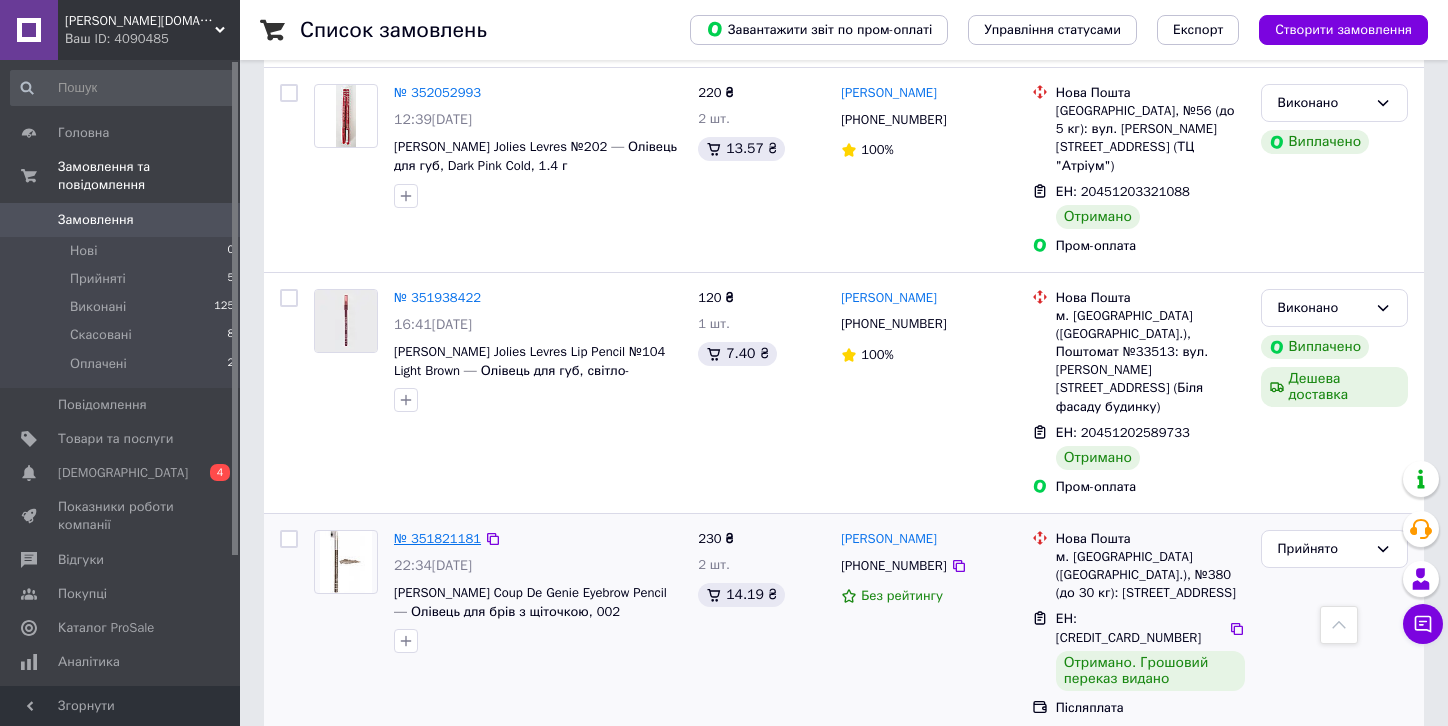 click on "№ 351821181" at bounding box center [437, 538] 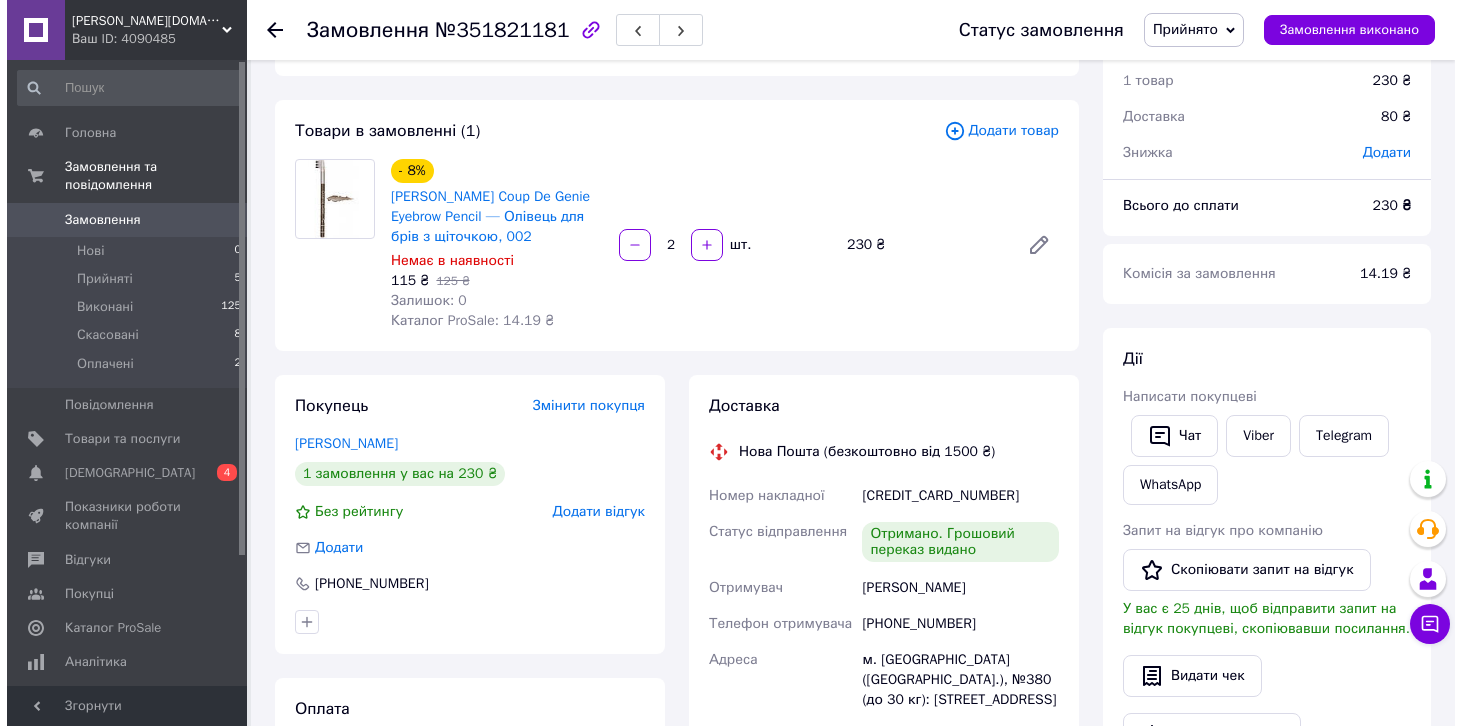 scroll, scrollTop: 106, scrollLeft: 0, axis: vertical 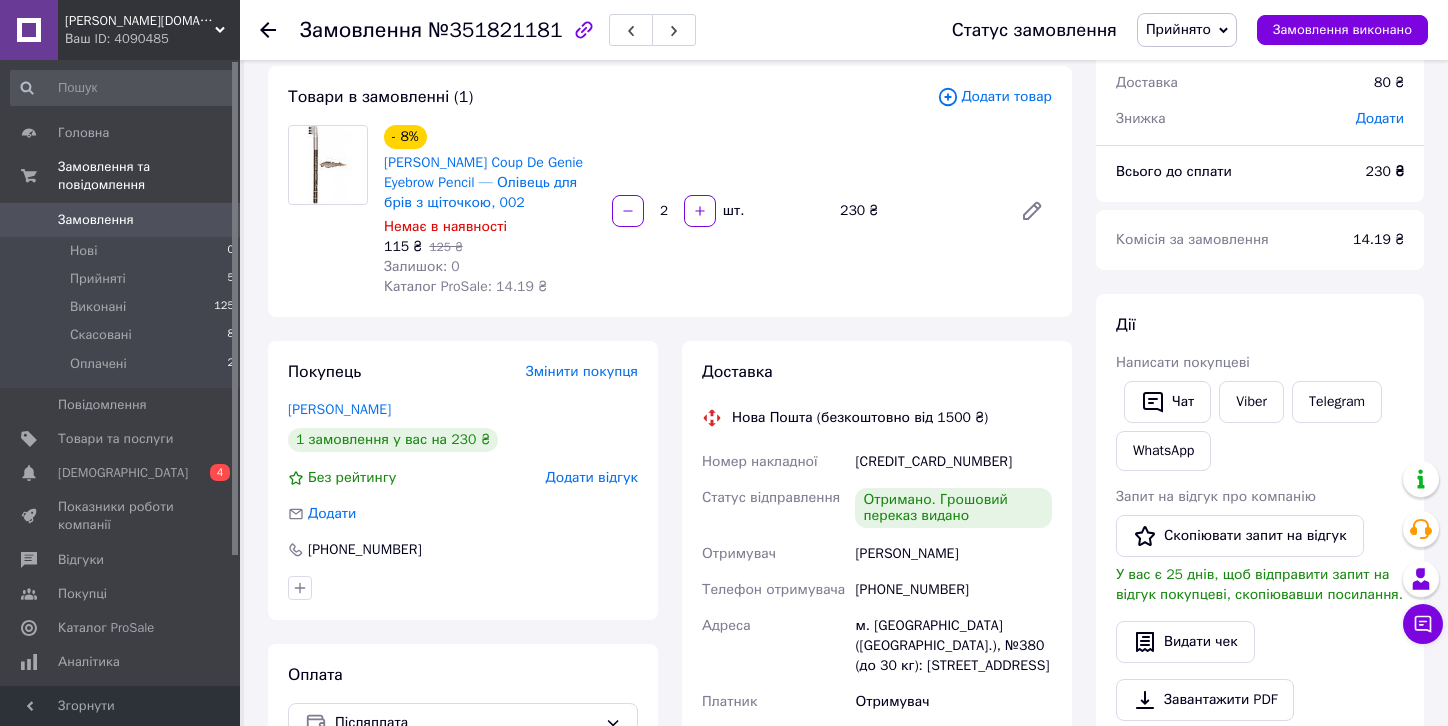 click on "Додати відгук" at bounding box center [592, 477] 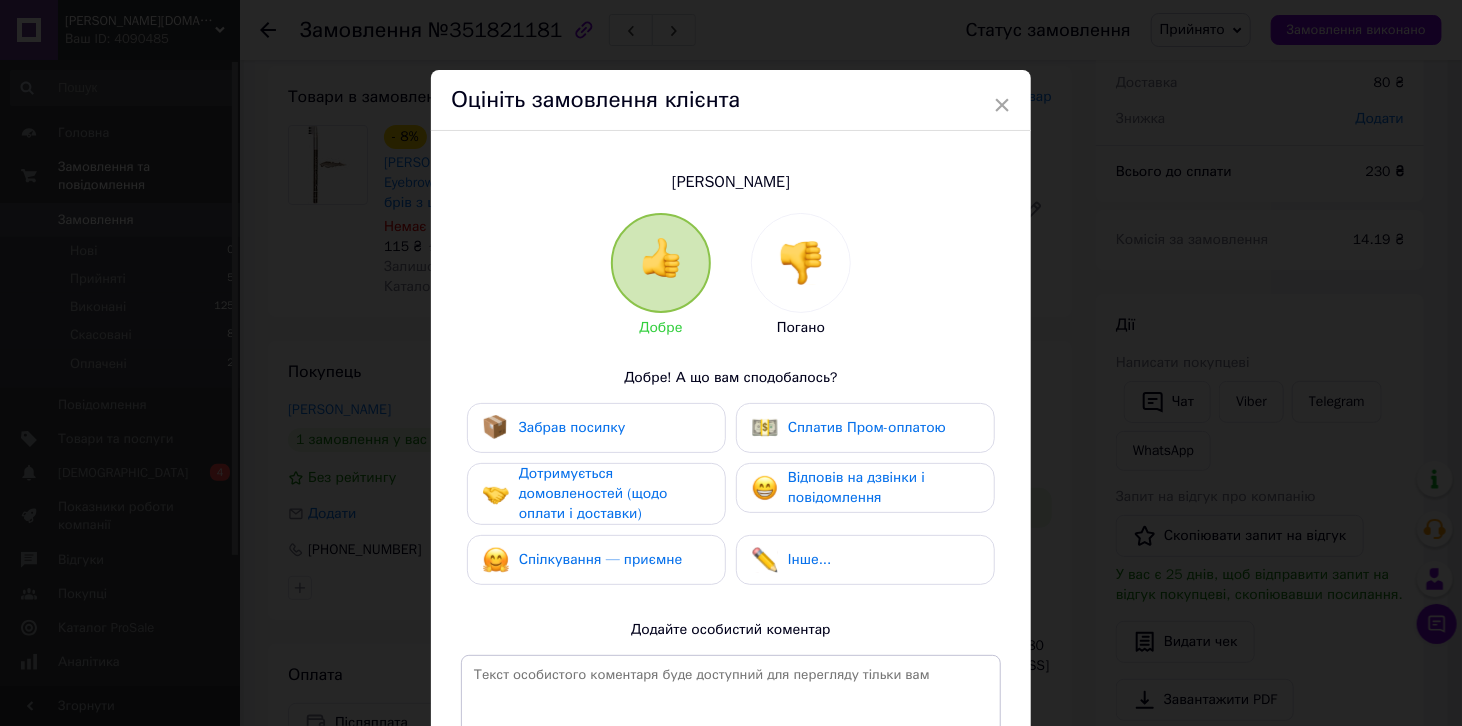 click on "Забрав посилку" at bounding box center [572, 428] 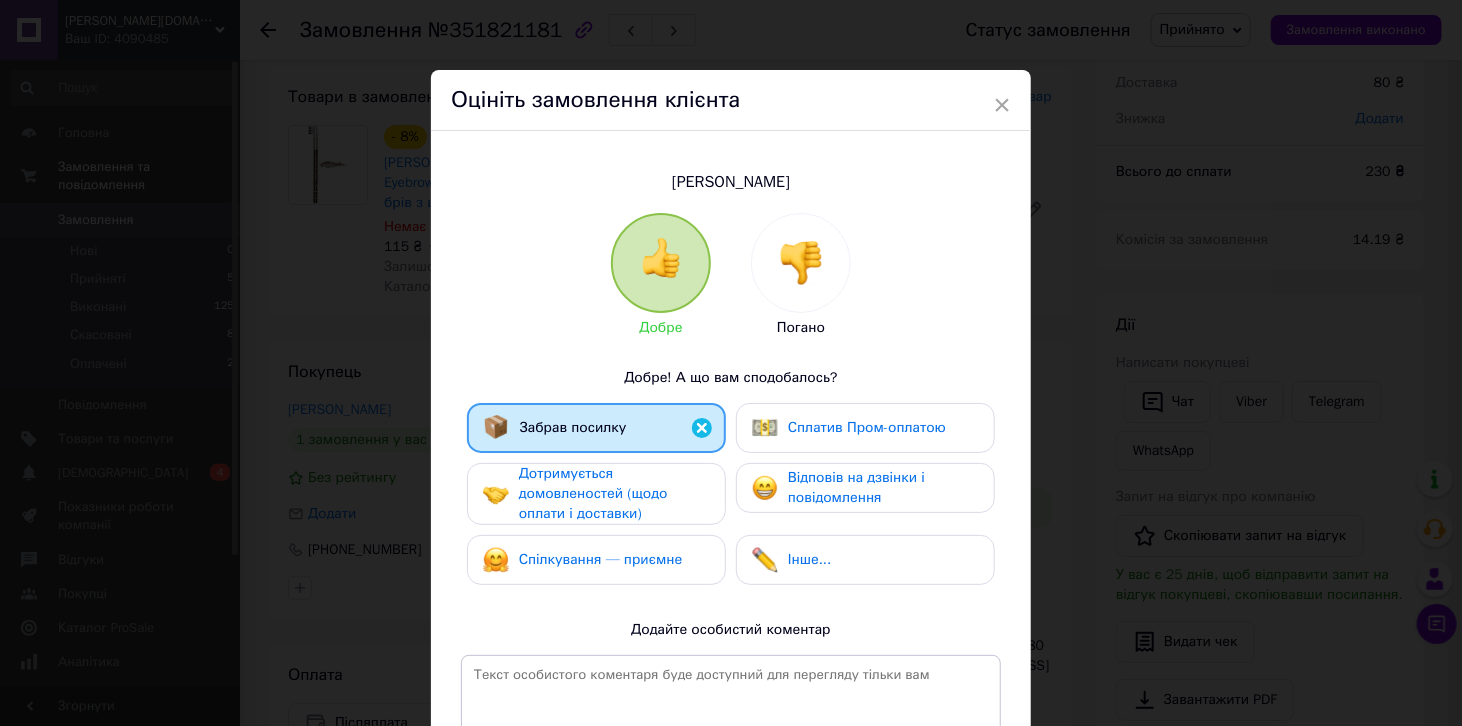 click on "Відповів на дзвінки і повідомлення" at bounding box center [883, 488] 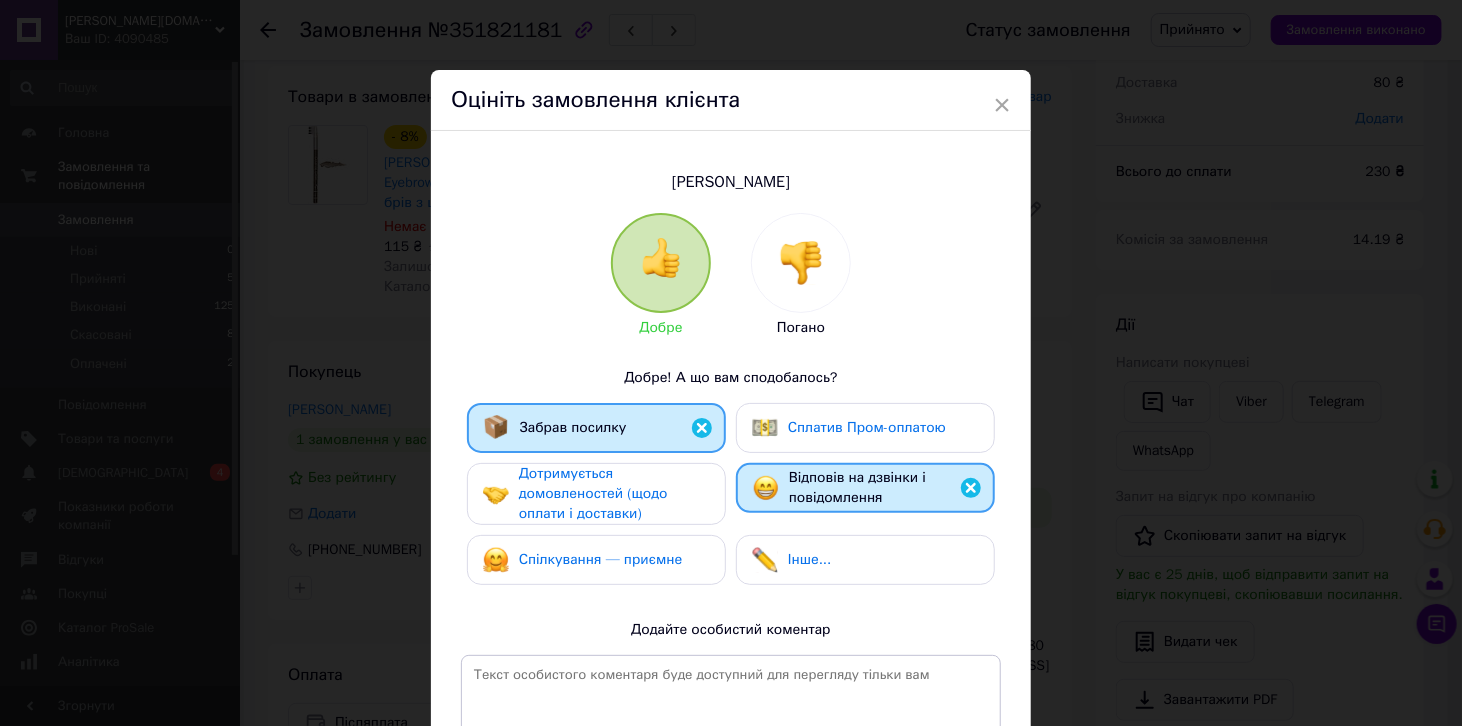 click on "Спілкування — приємне" at bounding box center [601, 559] 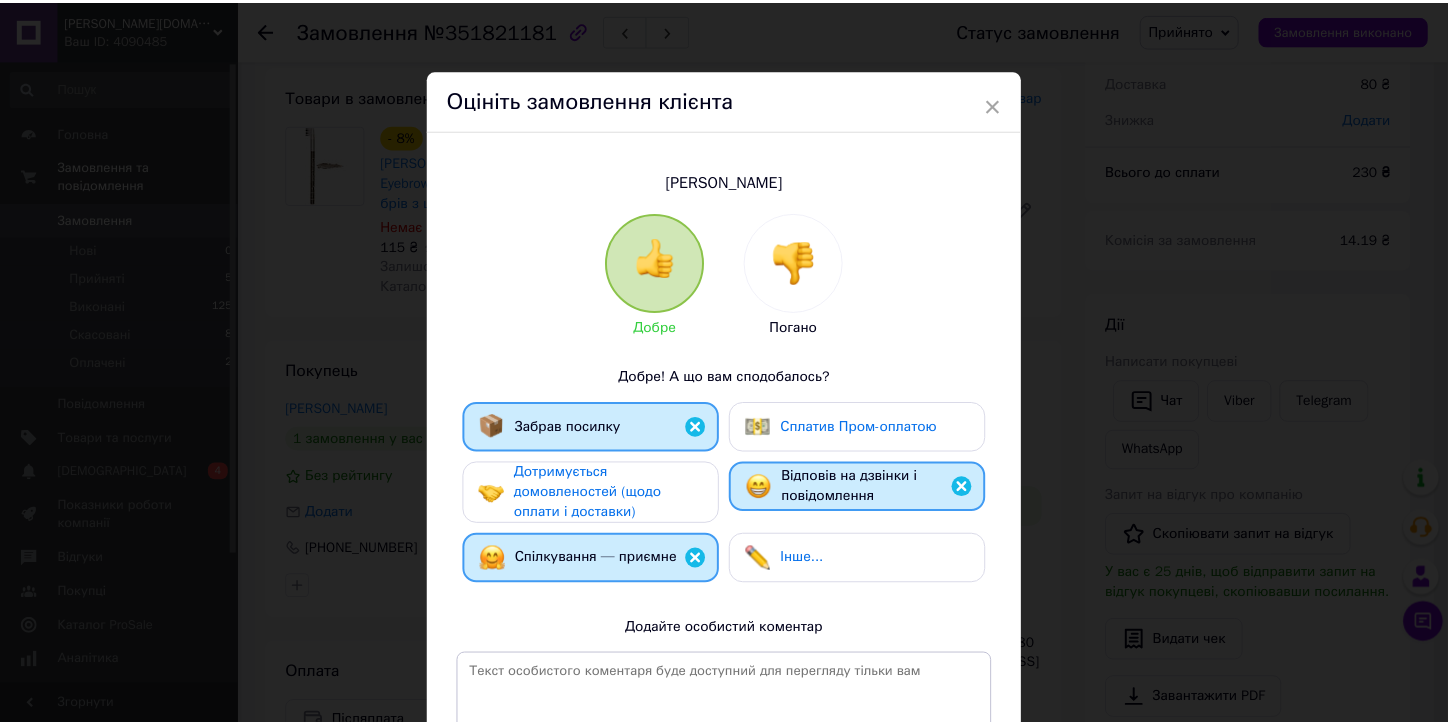 scroll, scrollTop: 263, scrollLeft: 0, axis: vertical 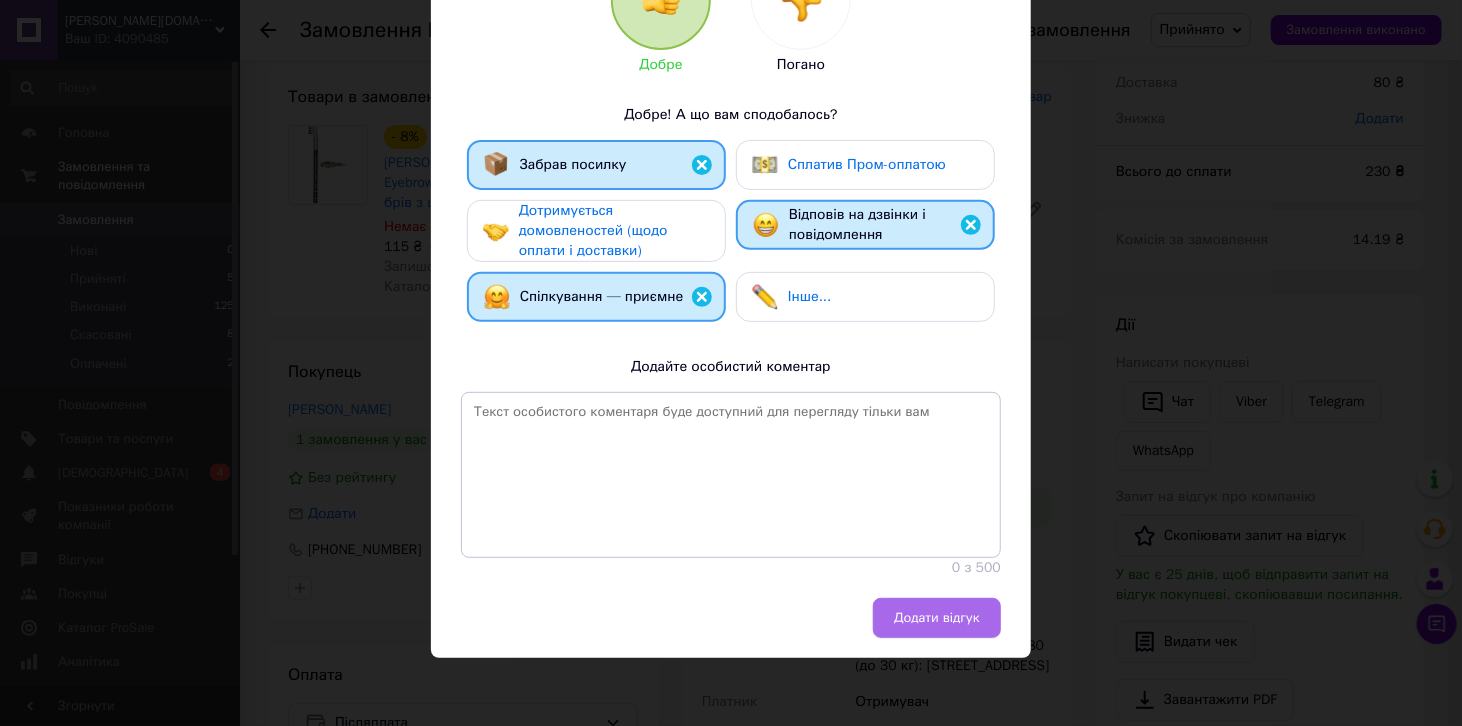 click on "Додати відгук" at bounding box center [937, 618] 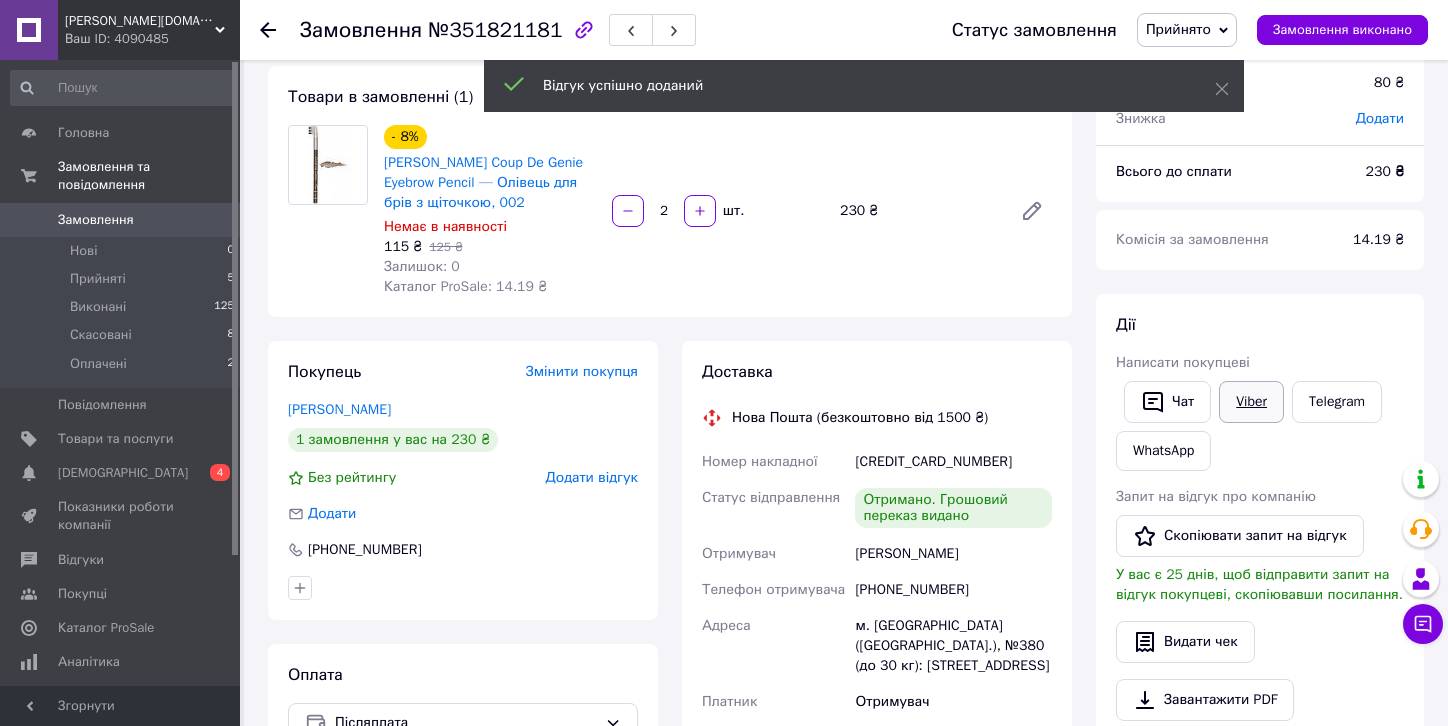 click on "Viber" at bounding box center [1251, 402] 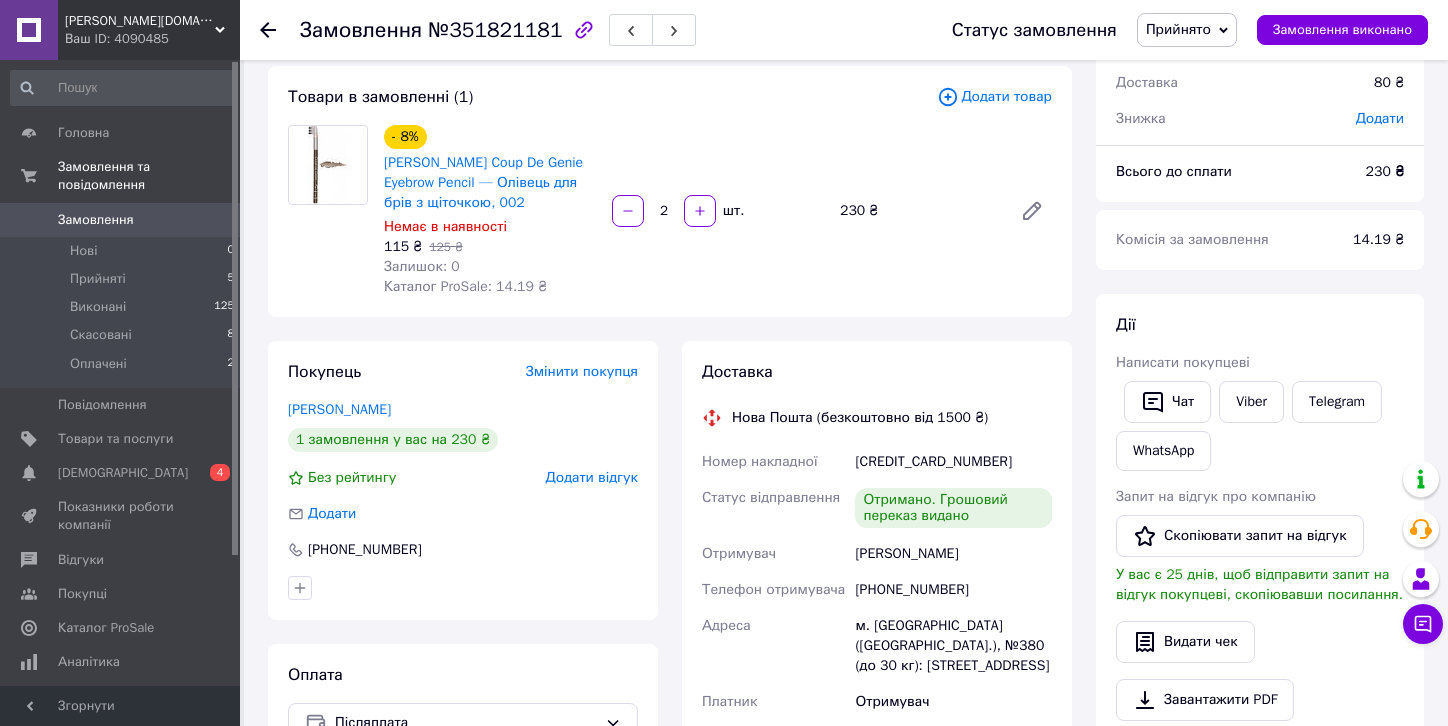 click on "Telegram" at bounding box center [1337, 402] 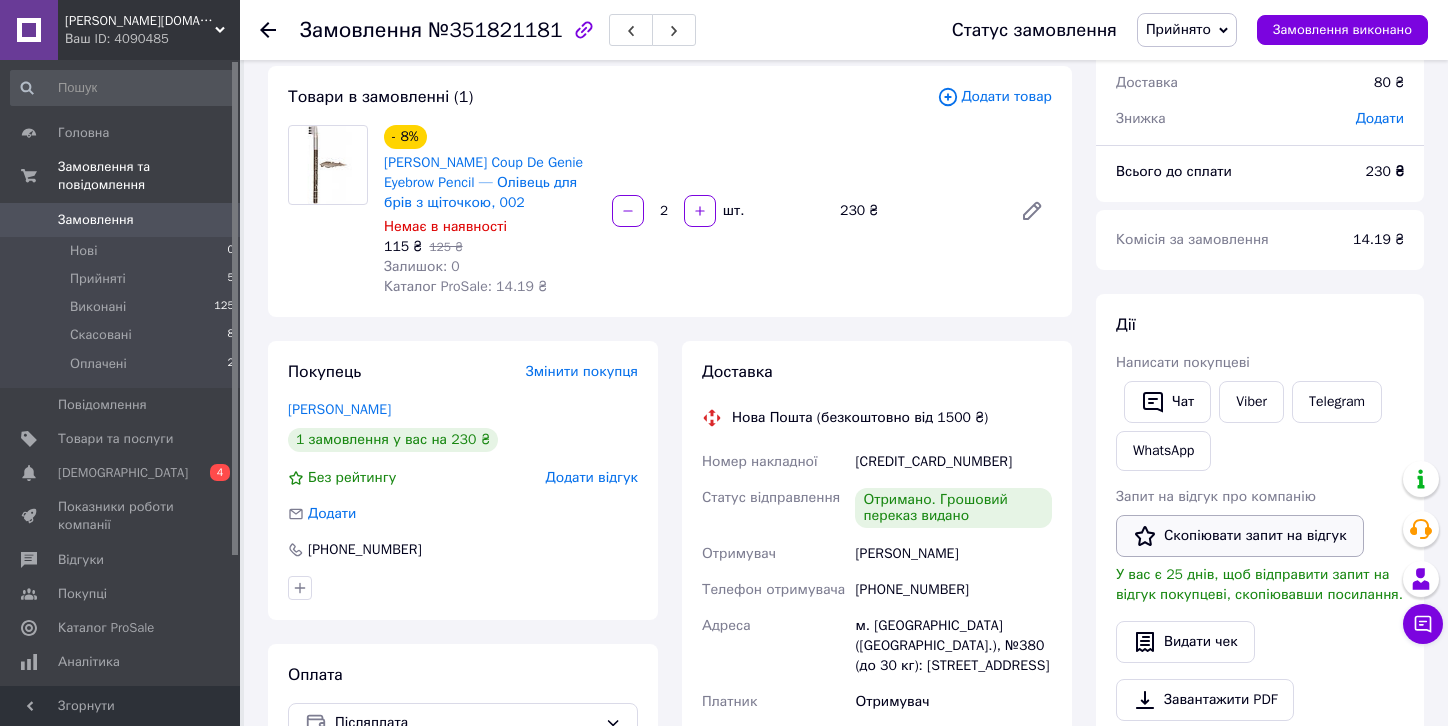 click on "Скопіювати запит на відгук" at bounding box center (1240, 536) 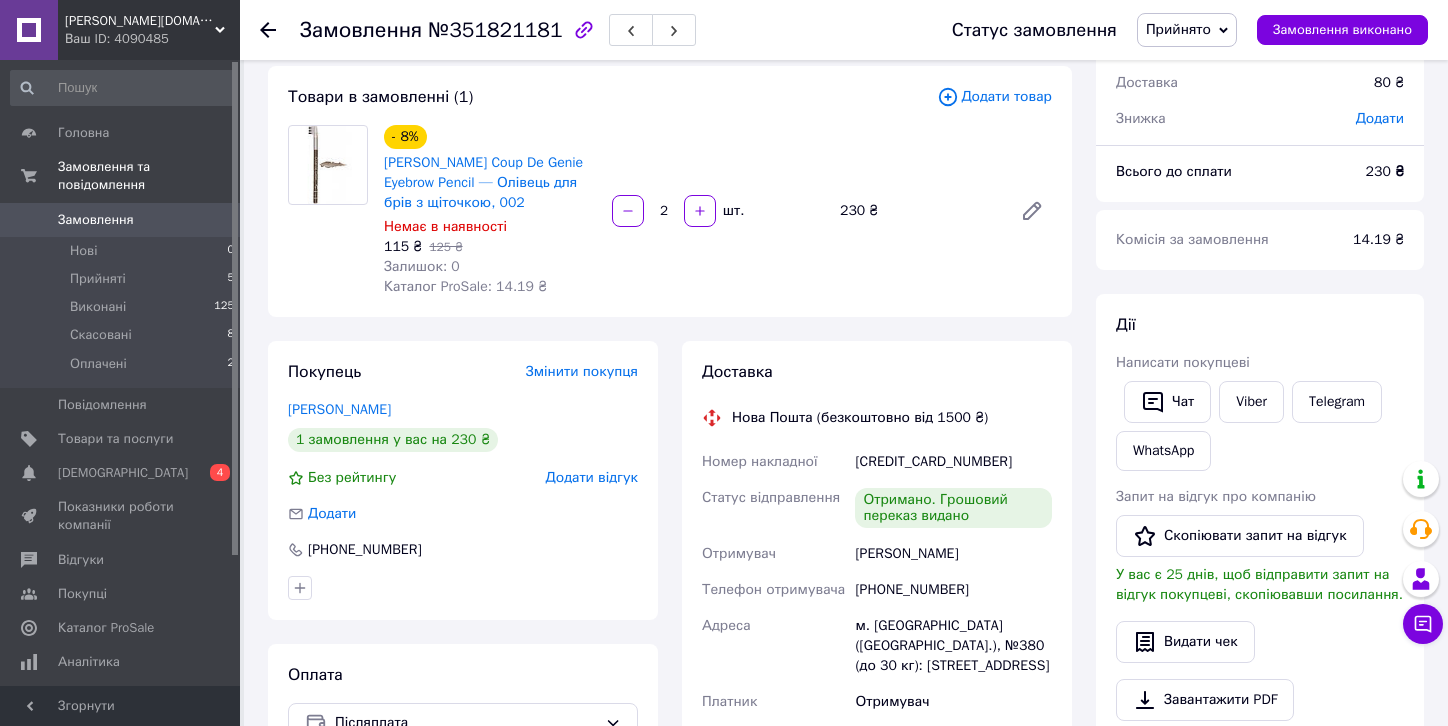 click on "Дії" at bounding box center (1260, 325) 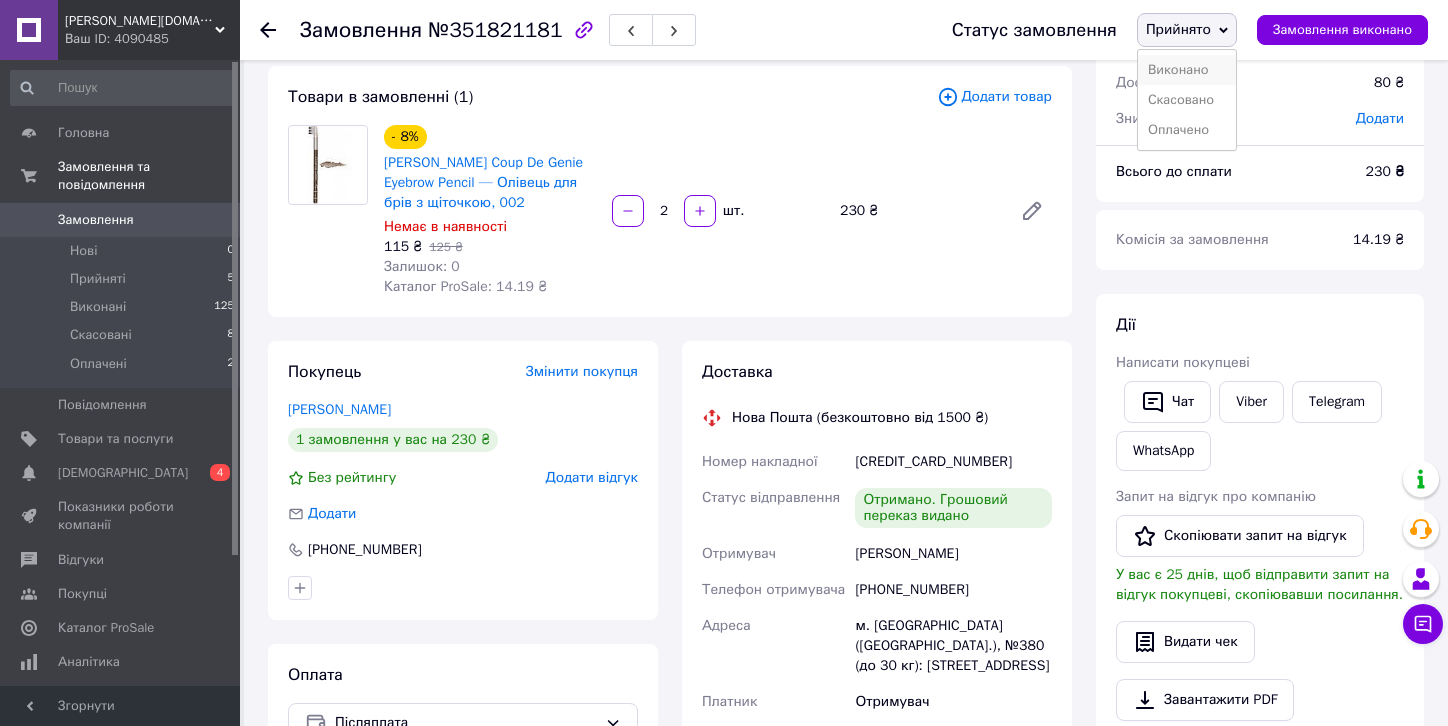 click on "Виконано" at bounding box center [1187, 70] 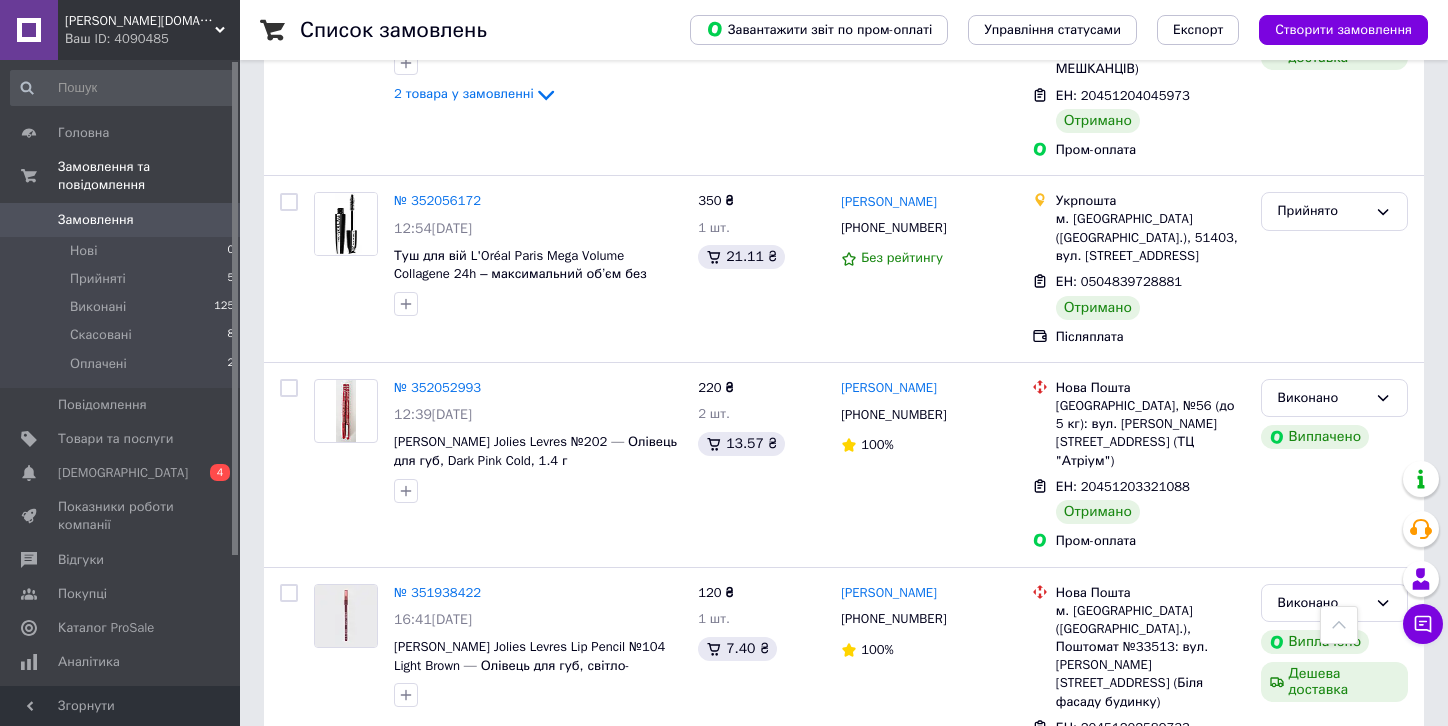 scroll, scrollTop: 1200, scrollLeft: 0, axis: vertical 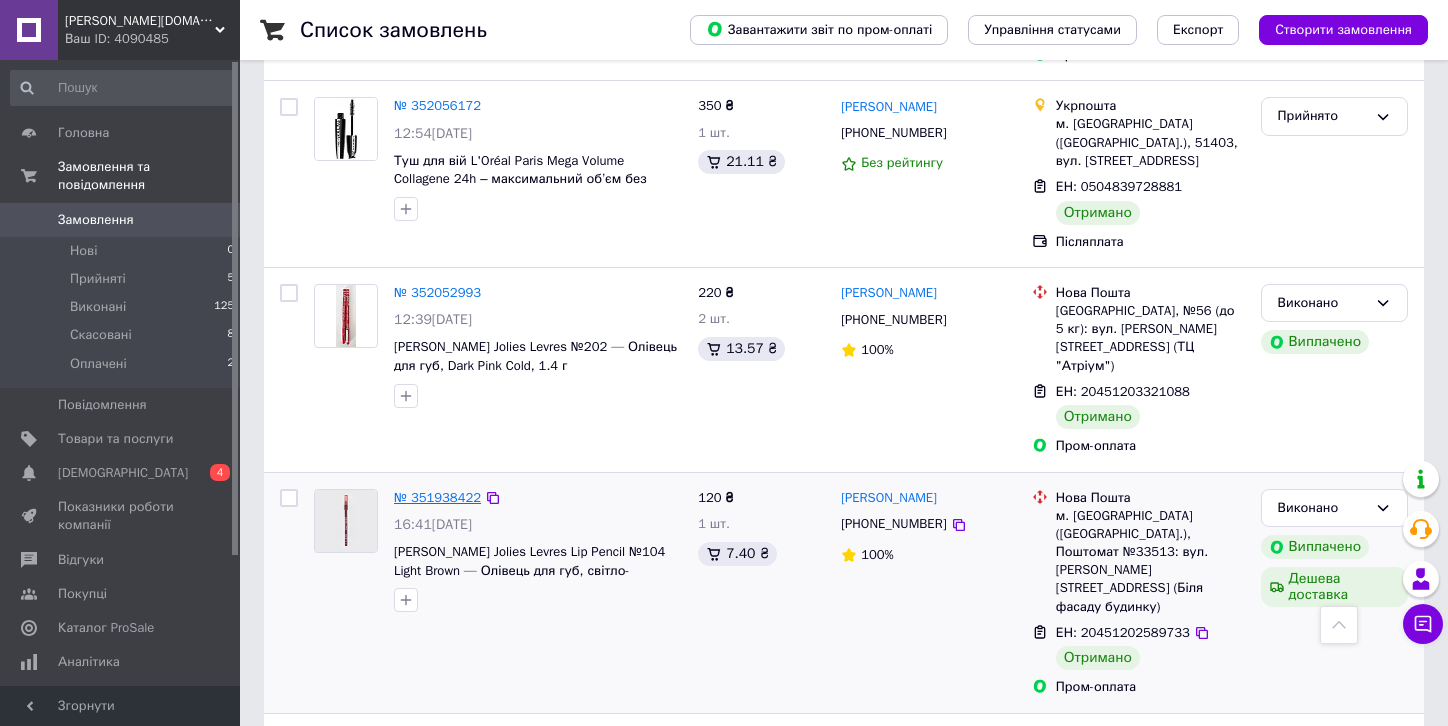 click on "№ 351938422" at bounding box center [437, 497] 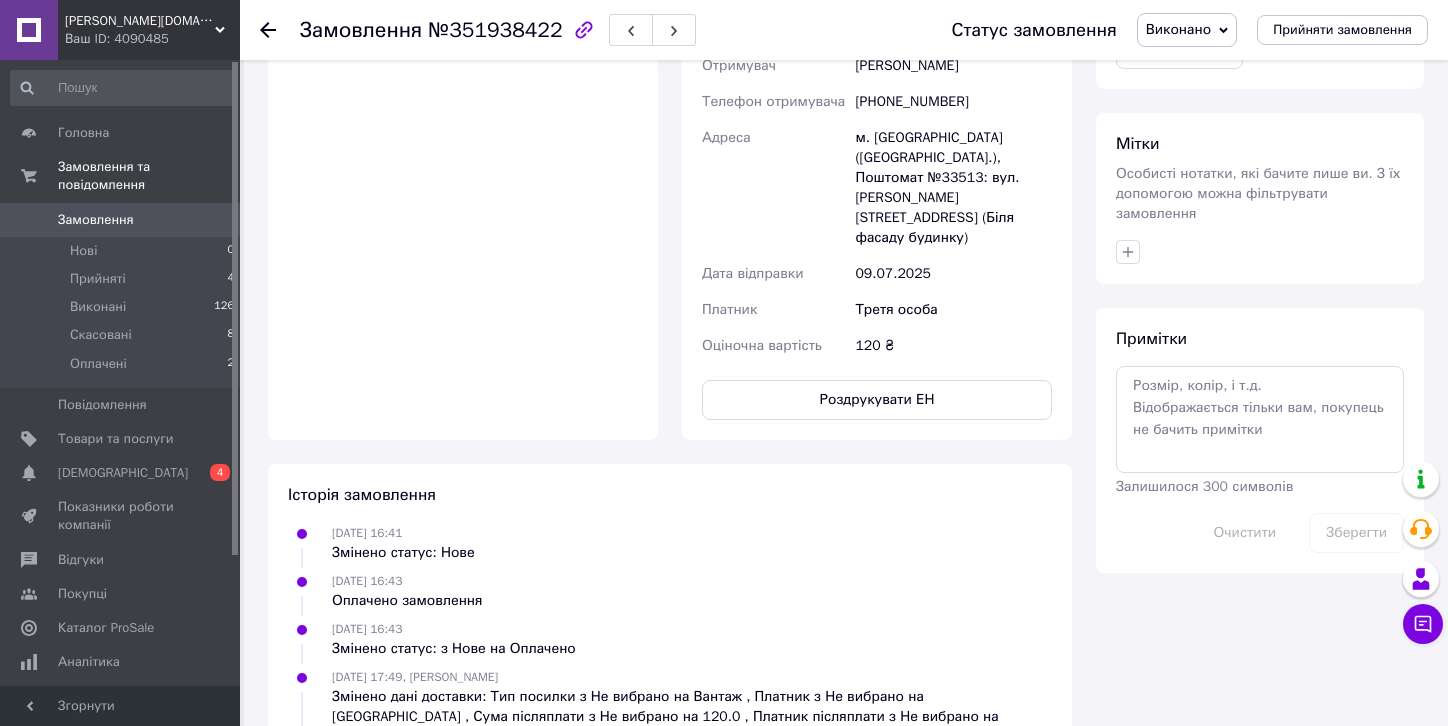 scroll, scrollTop: 1256, scrollLeft: 0, axis: vertical 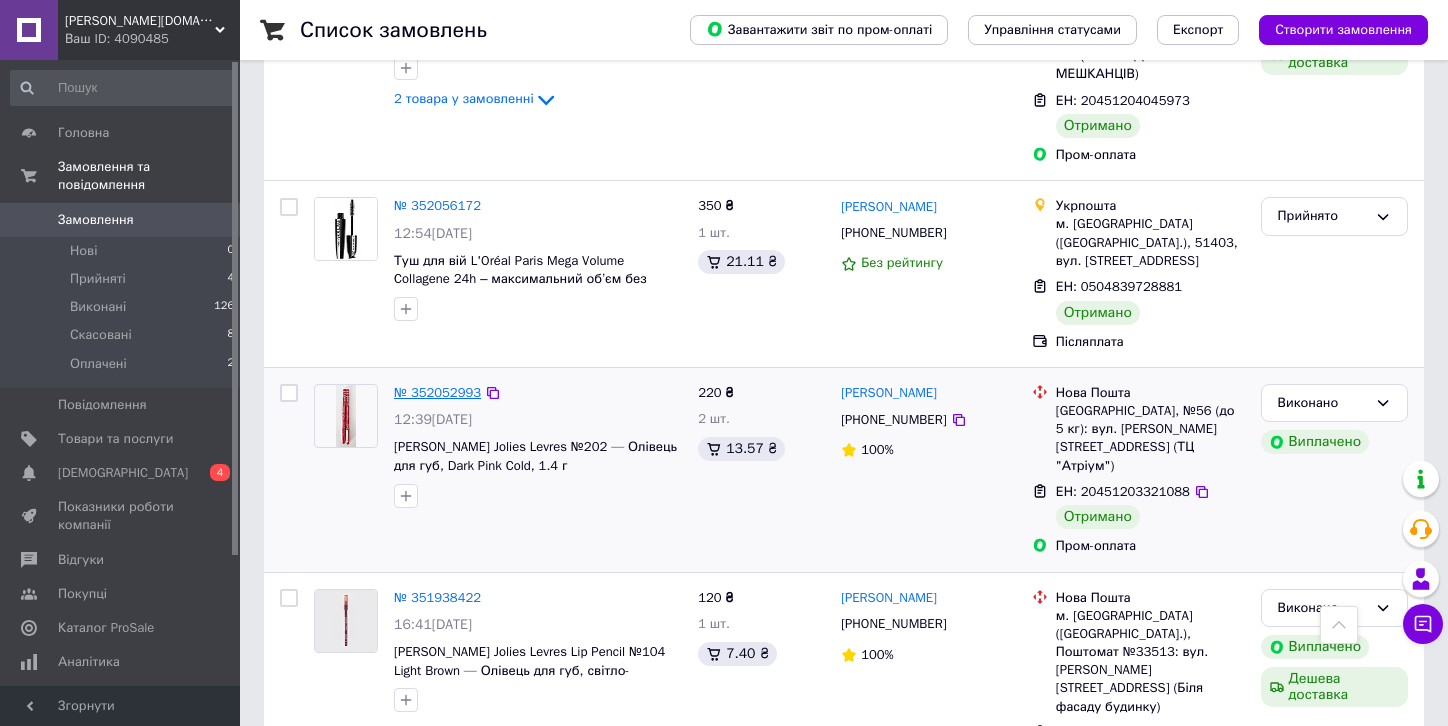click on "№ 352052993" at bounding box center (437, 392) 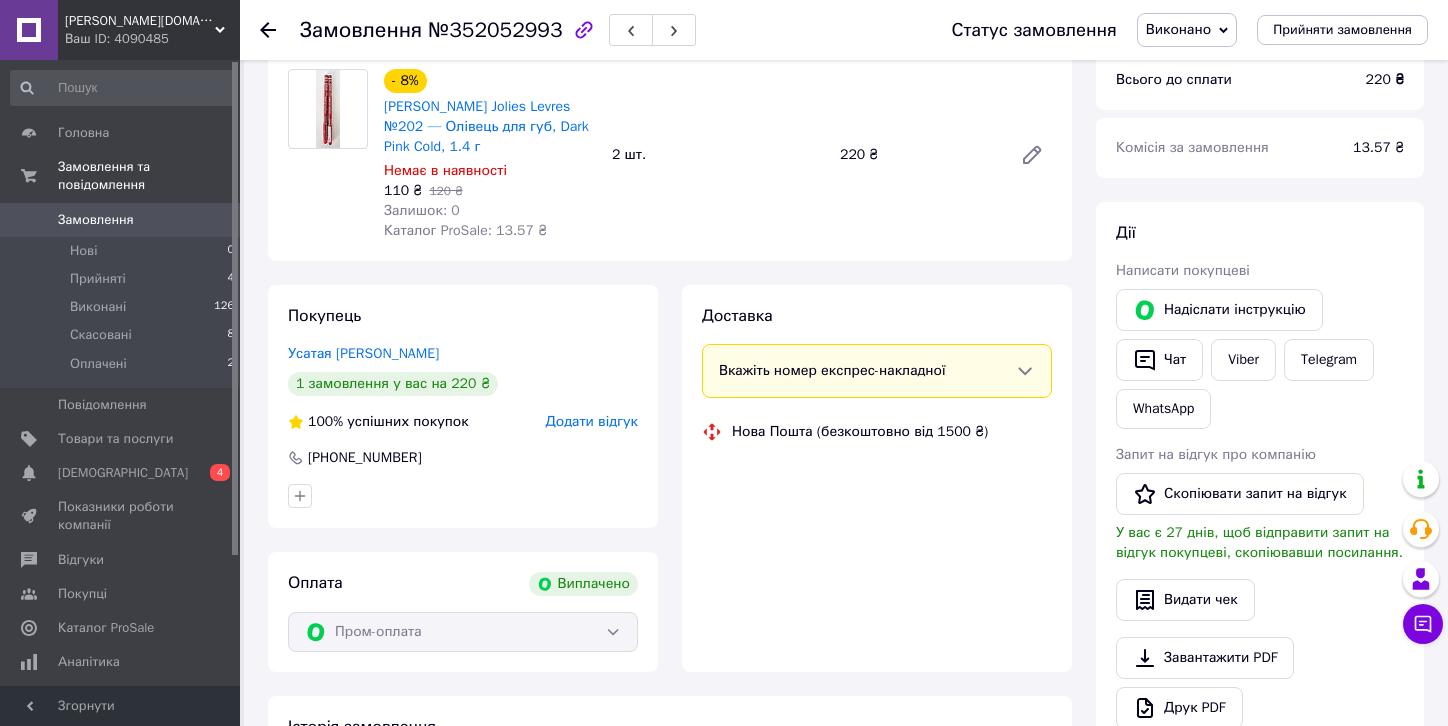 scroll, scrollTop: 837, scrollLeft: 0, axis: vertical 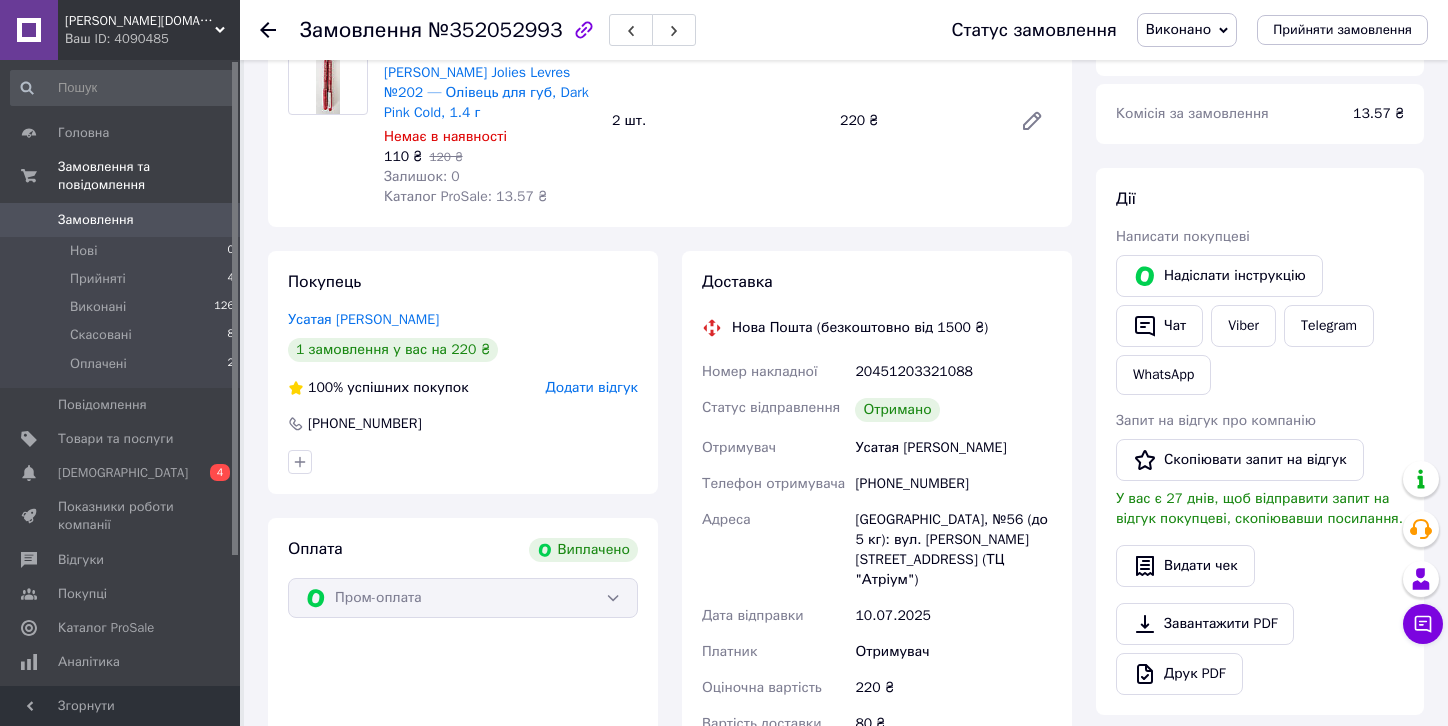click on "Додати відгук" at bounding box center [592, 387] 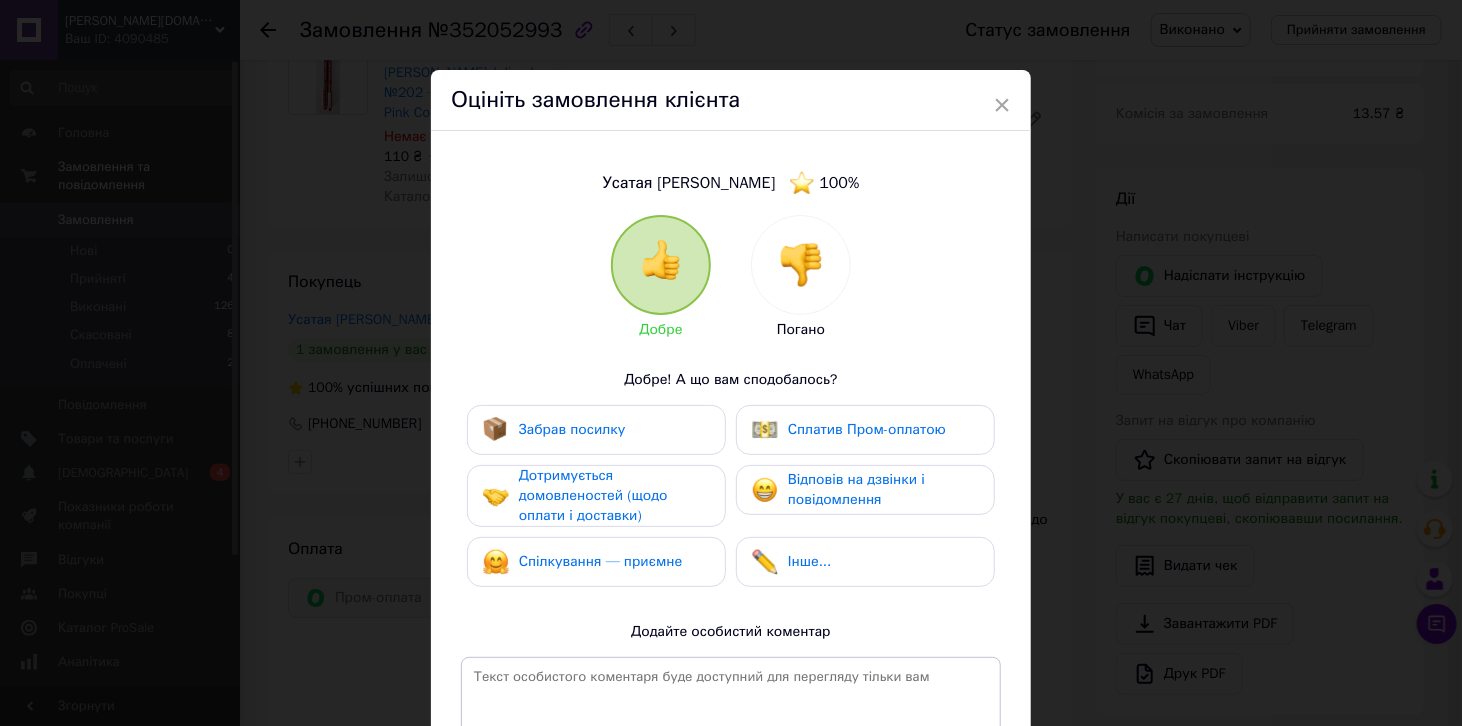 click on "Забрав посилку" at bounding box center [572, 429] 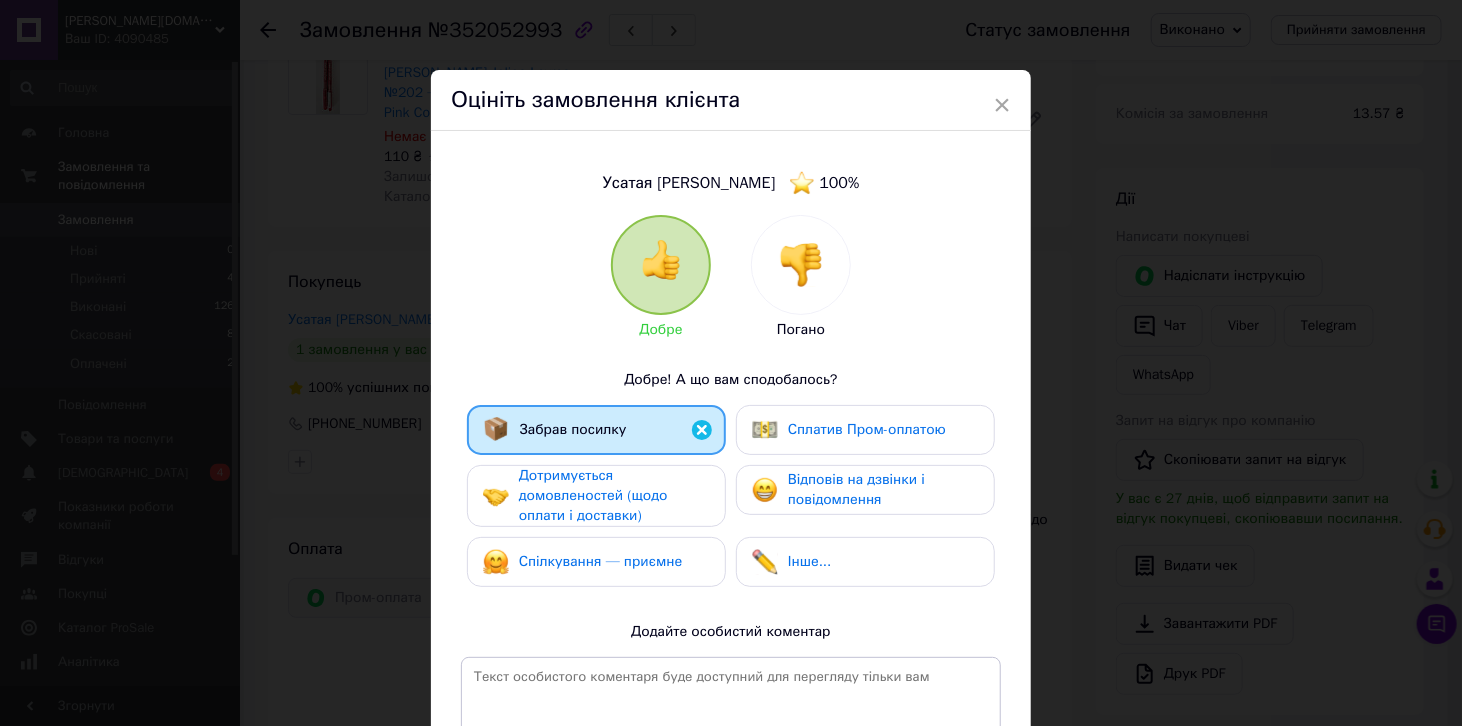 click on "Сплатив Пром-оплатою" at bounding box center (849, 430) 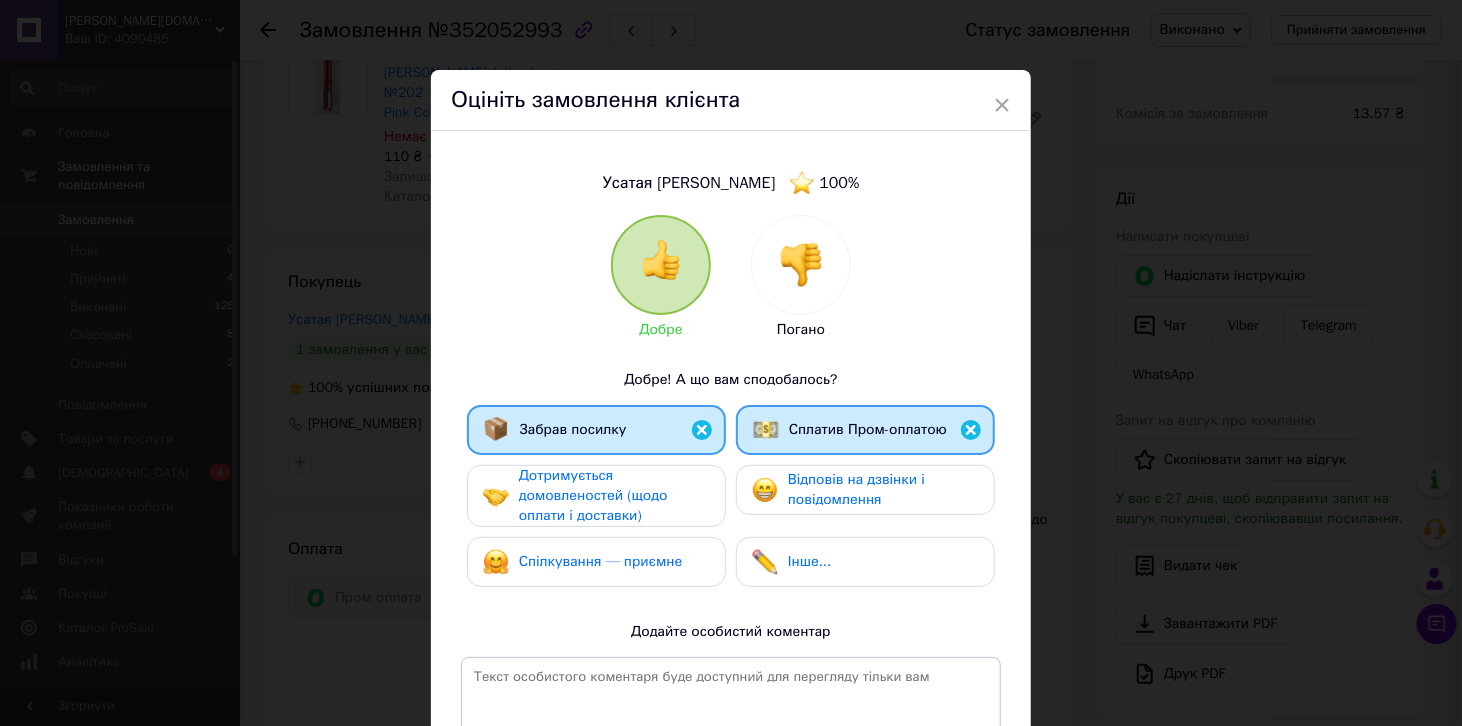 drag, startPoint x: 799, startPoint y: 490, endPoint x: 682, endPoint y: 550, distance: 131.48764 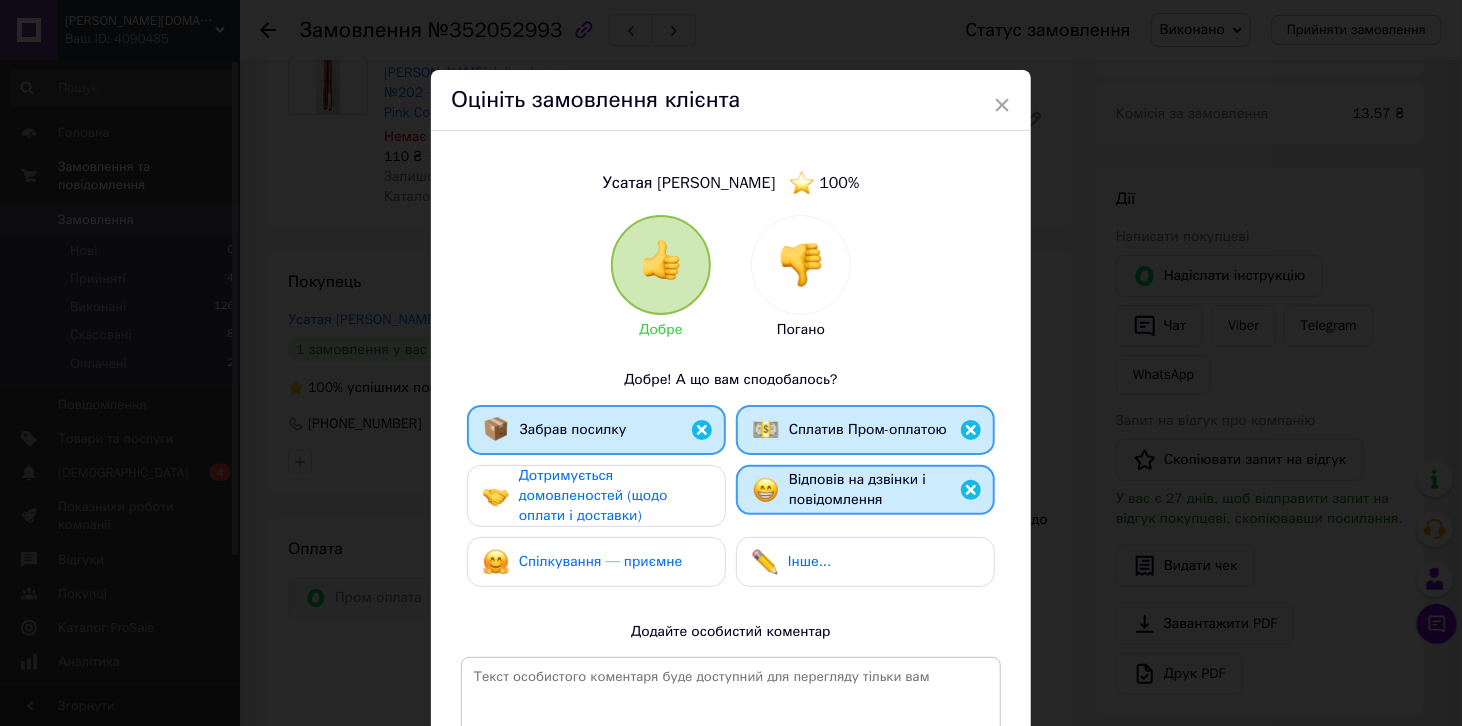click on "Спілкування — приємне" at bounding box center [583, 562] 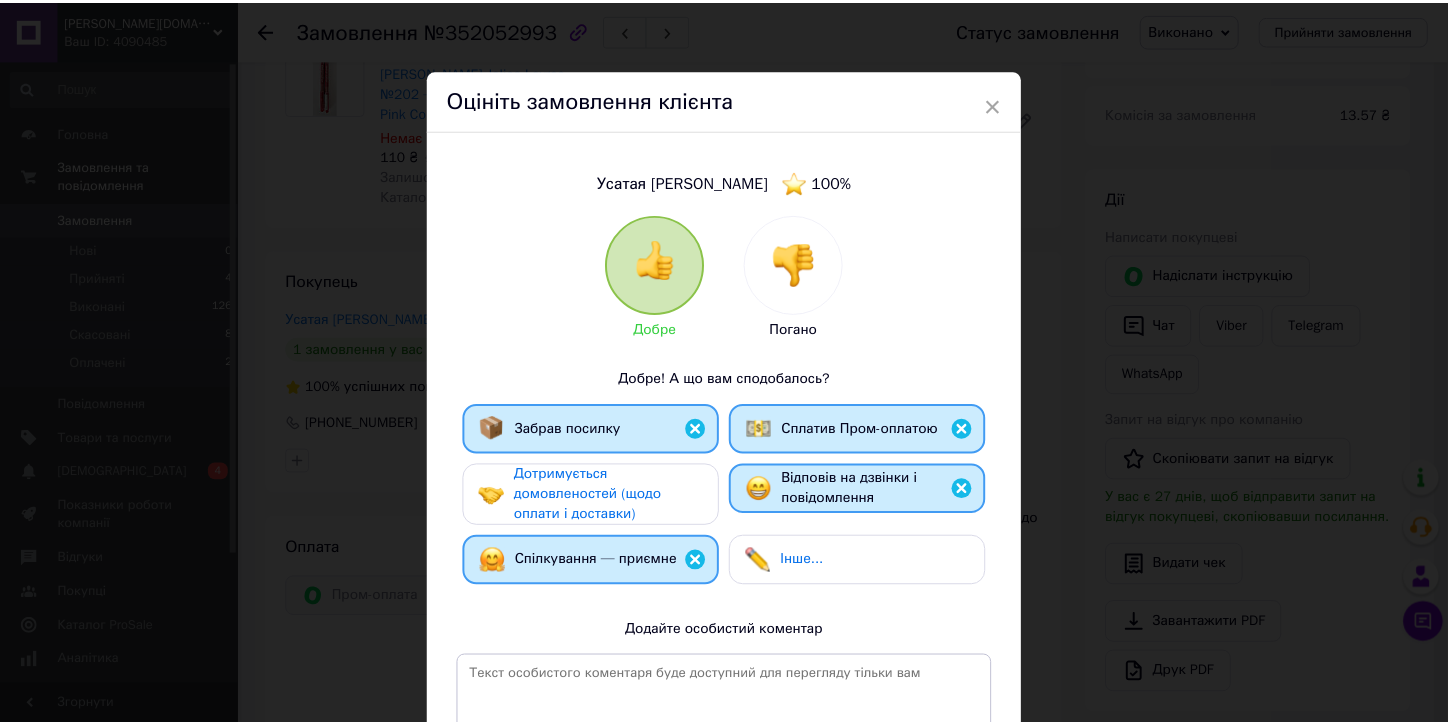 scroll, scrollTop: 264, scrollLeft: 0, axis: vertical 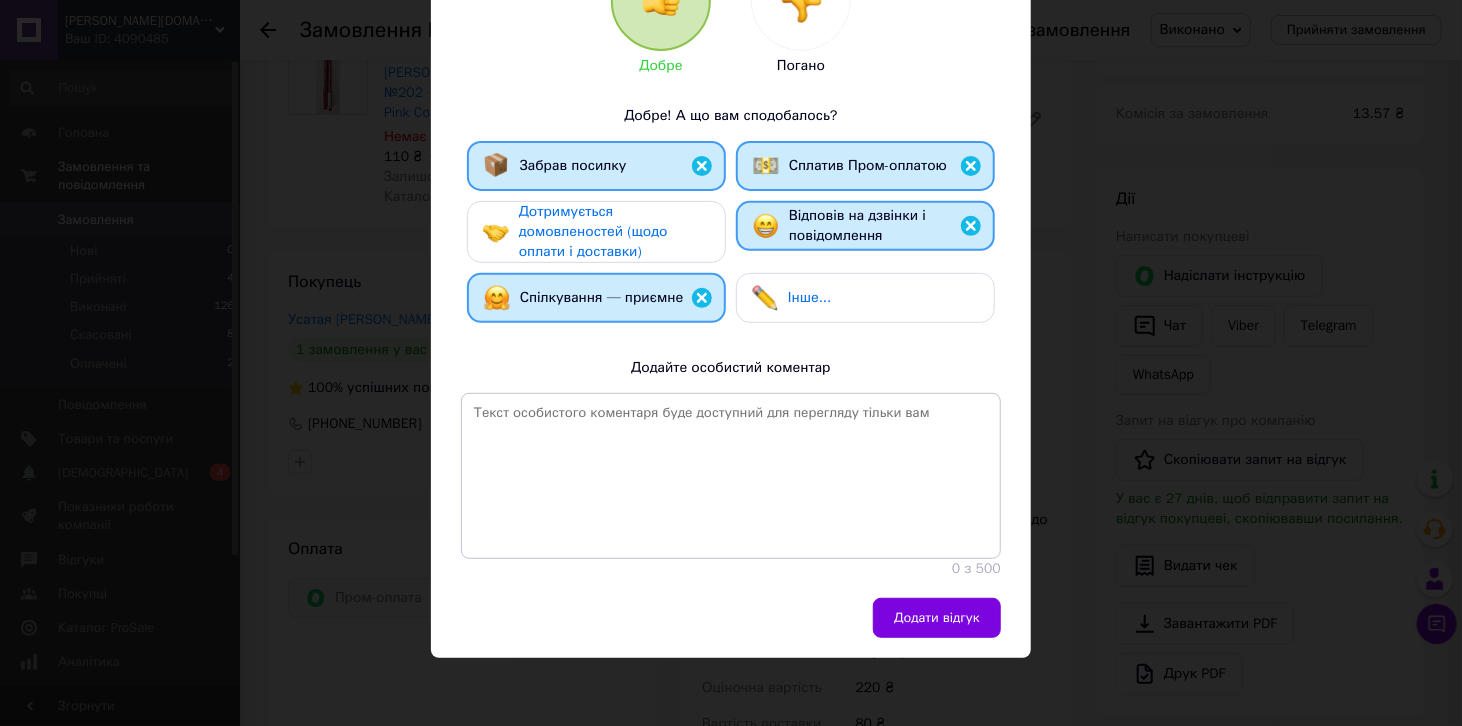 click on "Додати відгук" at bounding box center (937, 618) 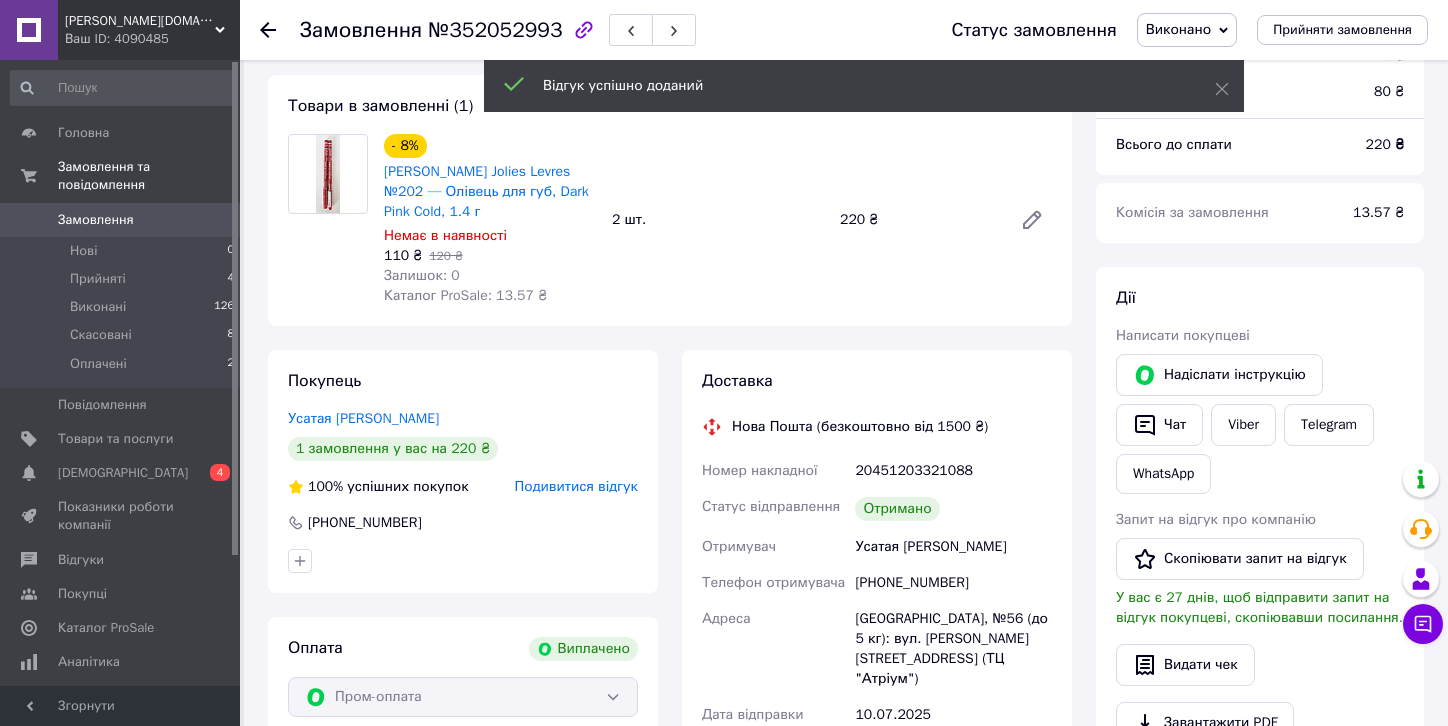 scroll, scrollTop: 96, scrollLeft: 0, axis: vertical 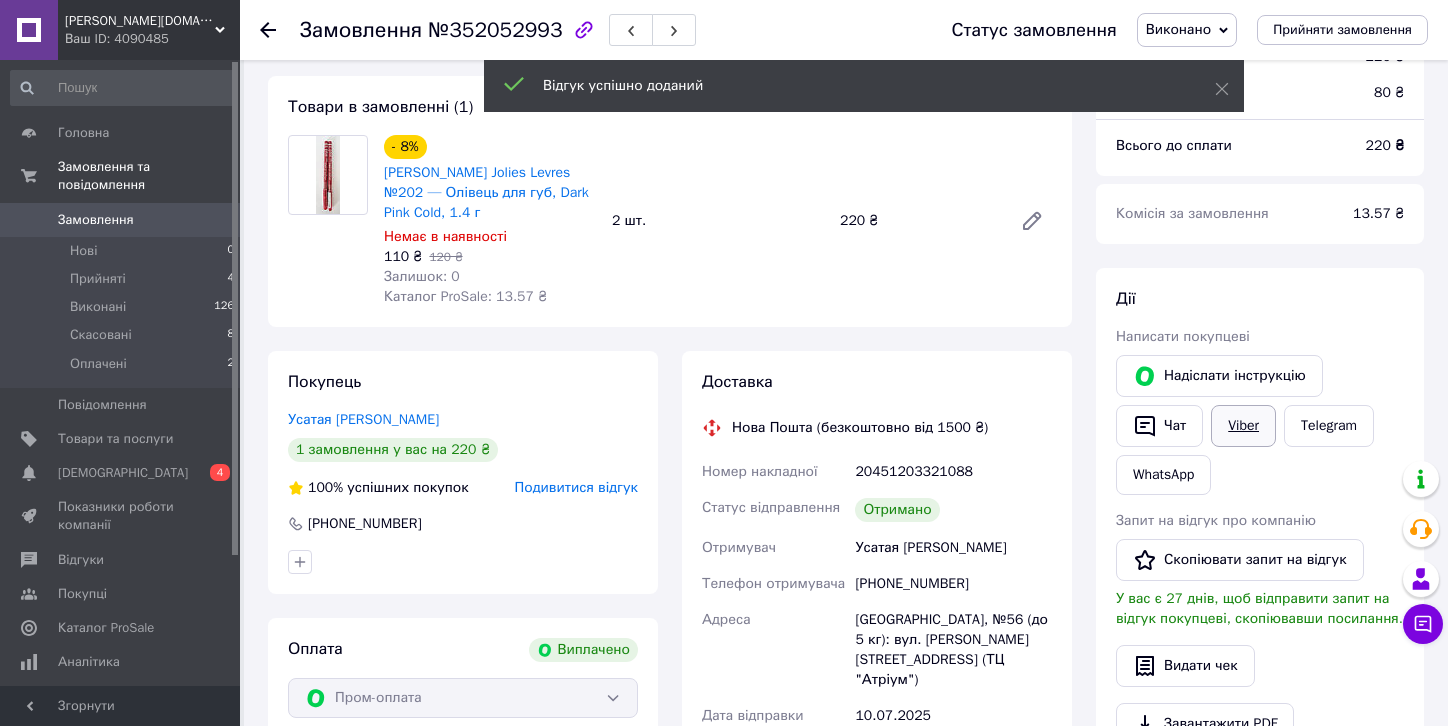 click on "Viber" at bounding box center (1243, 426) 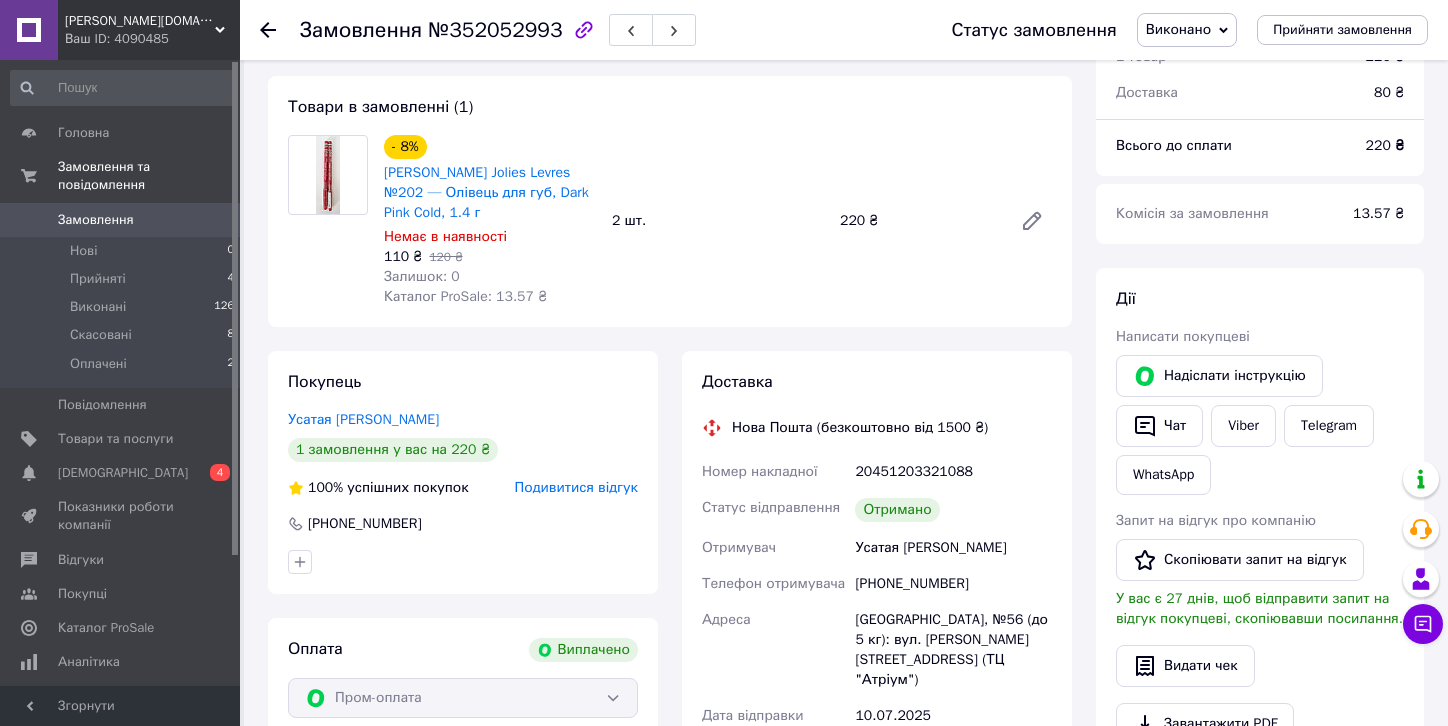 click on "[PERSON_NAME] покупцеві   [PERSON_NAME] інструкцію   Чат Viber Telegram WhatsApp Запит на відгук про компанію   Скопіювати запит на відгук У вас є 27 днів, щоб відправити запит на відгук покупцеві, скопіювавши посилання.   Видати чек   Завантажити PDF   Друк PDF" at bounding box center [1260, 541] 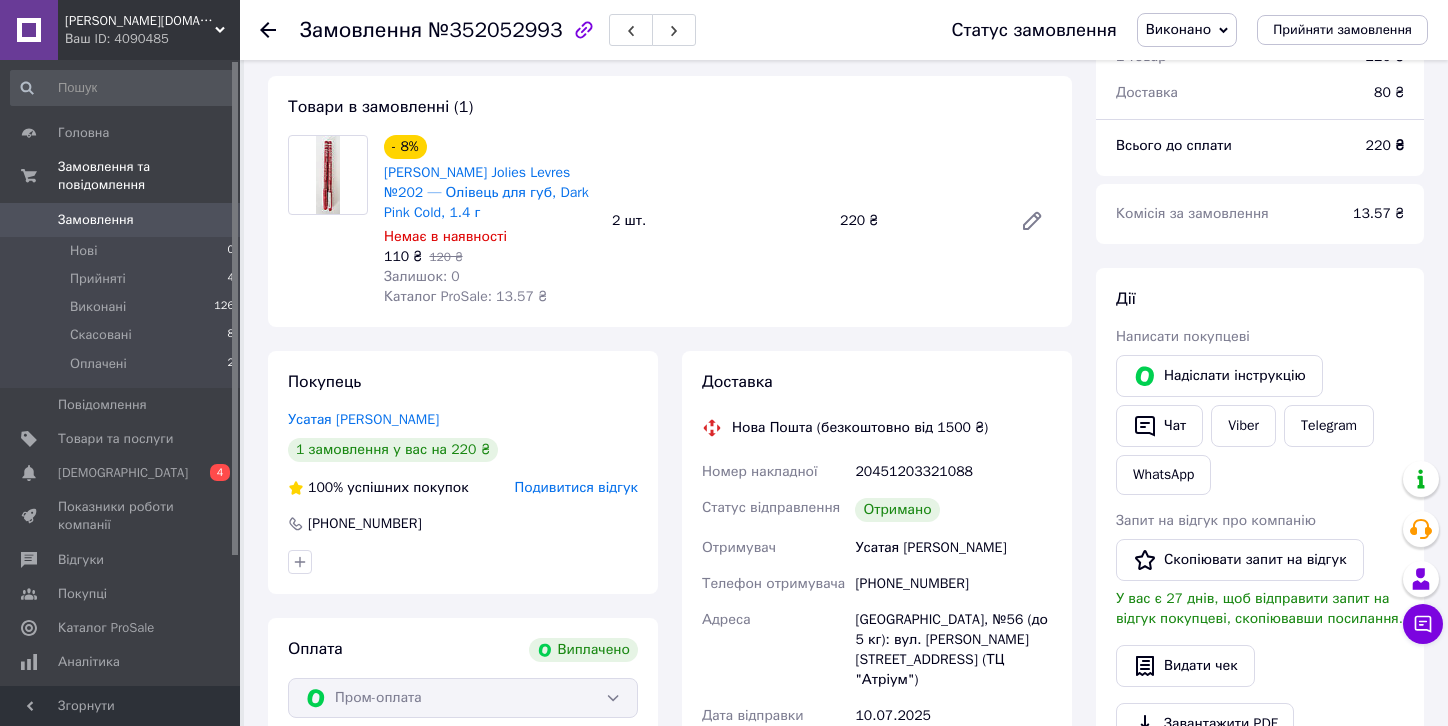 drag, startPoint x: 1263, startPoint y: 549, endPoint x: 1220, endPoint y: 535, distance: 45.221676 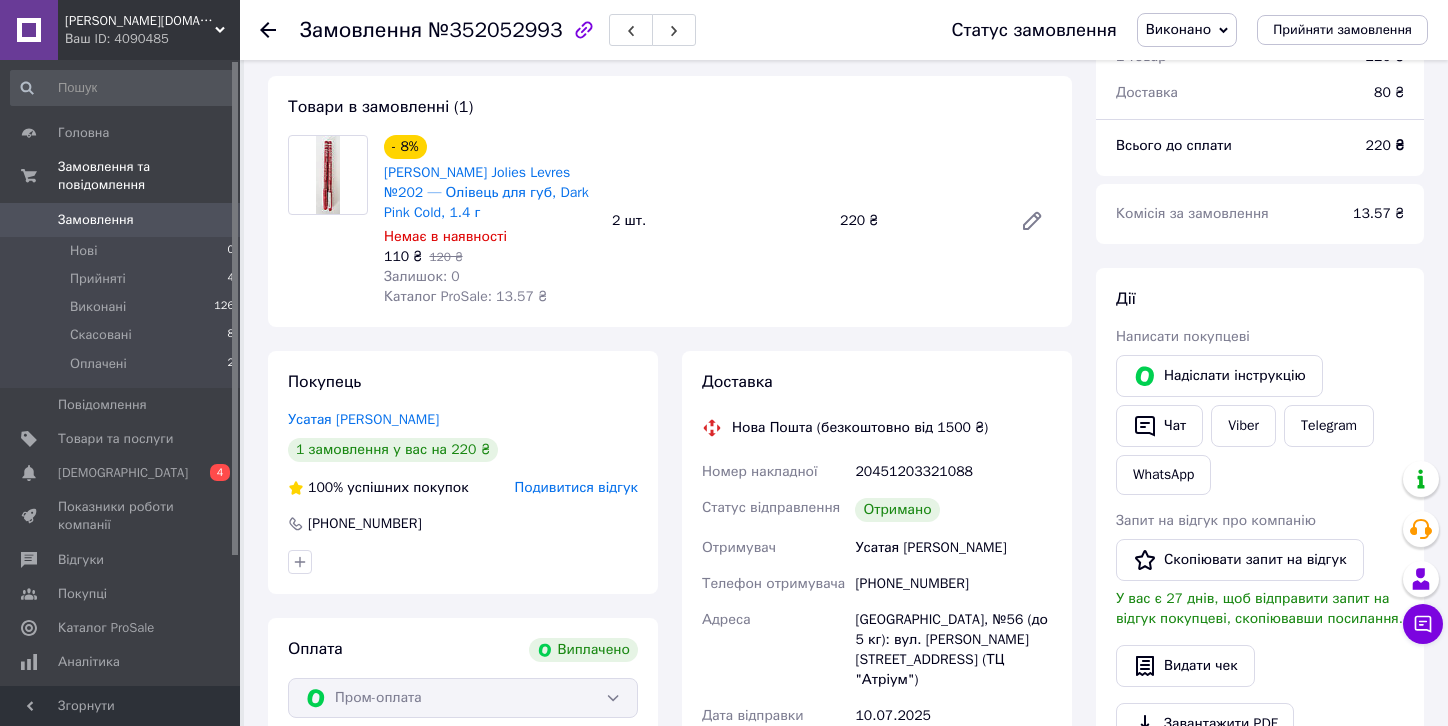 click on "[PERSON_NAME] покупцеві   [PERSON_NAME] інструкцію   Чат Viber Telegram WhatsApp Запит на відгук про компанію   Скопіювати запит на відгук У вас є 27 днів, щоб відправити запит на відгук покупцеві, скопіювавши посилання.   Видати чек   Завантажити PDF   Друк PDF" at bounding box center (1260, 541) 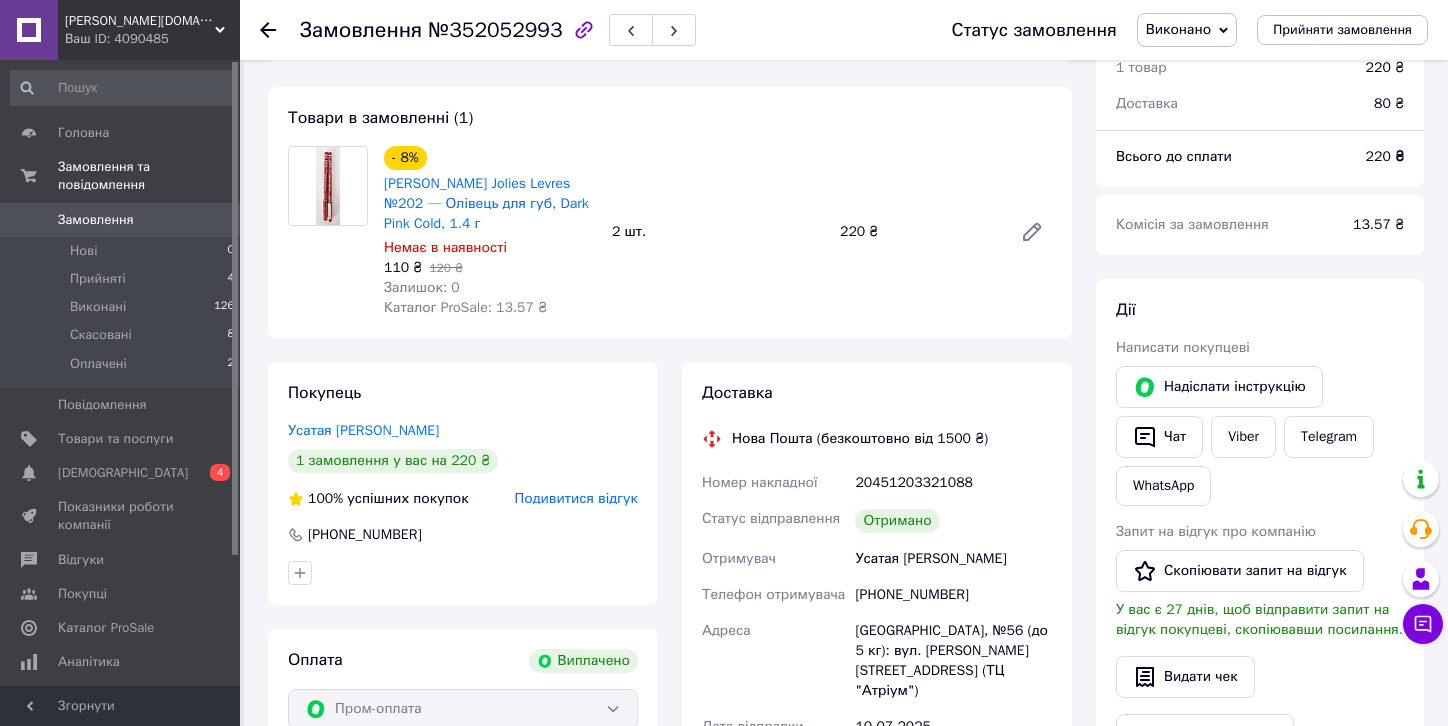scroll, scrollTop: 0, scrollLeft: 0, axis: both 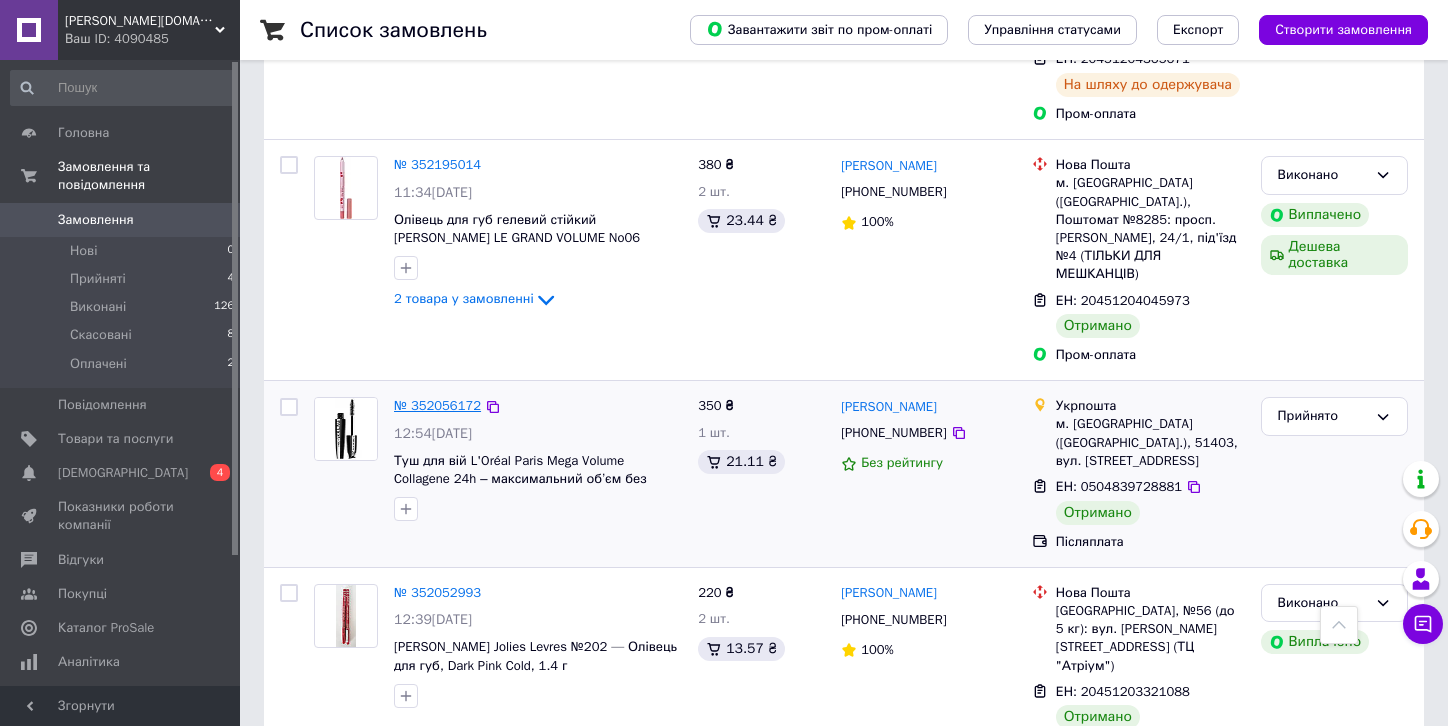 click on "№ 352056172" at bounding box center [437, 405] 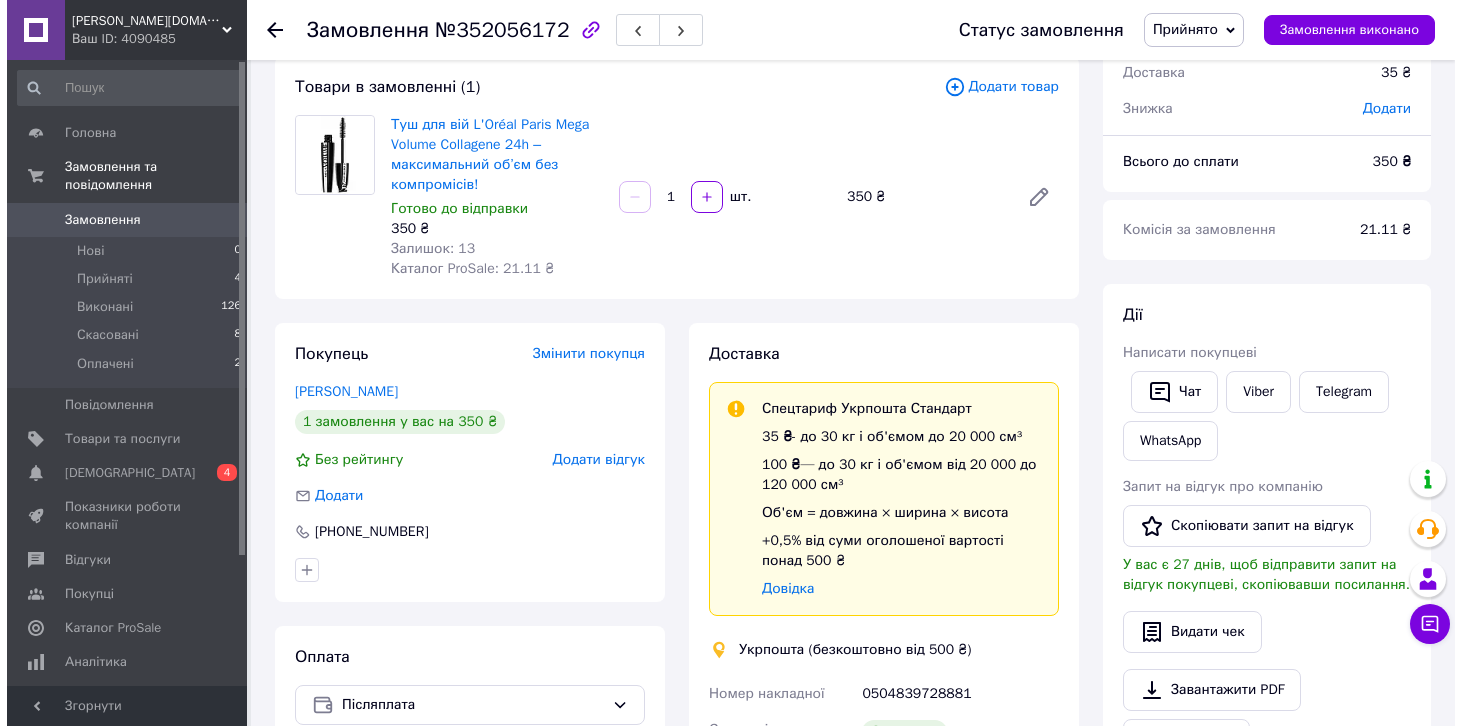 scroll, scrollTop: 200, scrollLeft: 0, axis: vertical 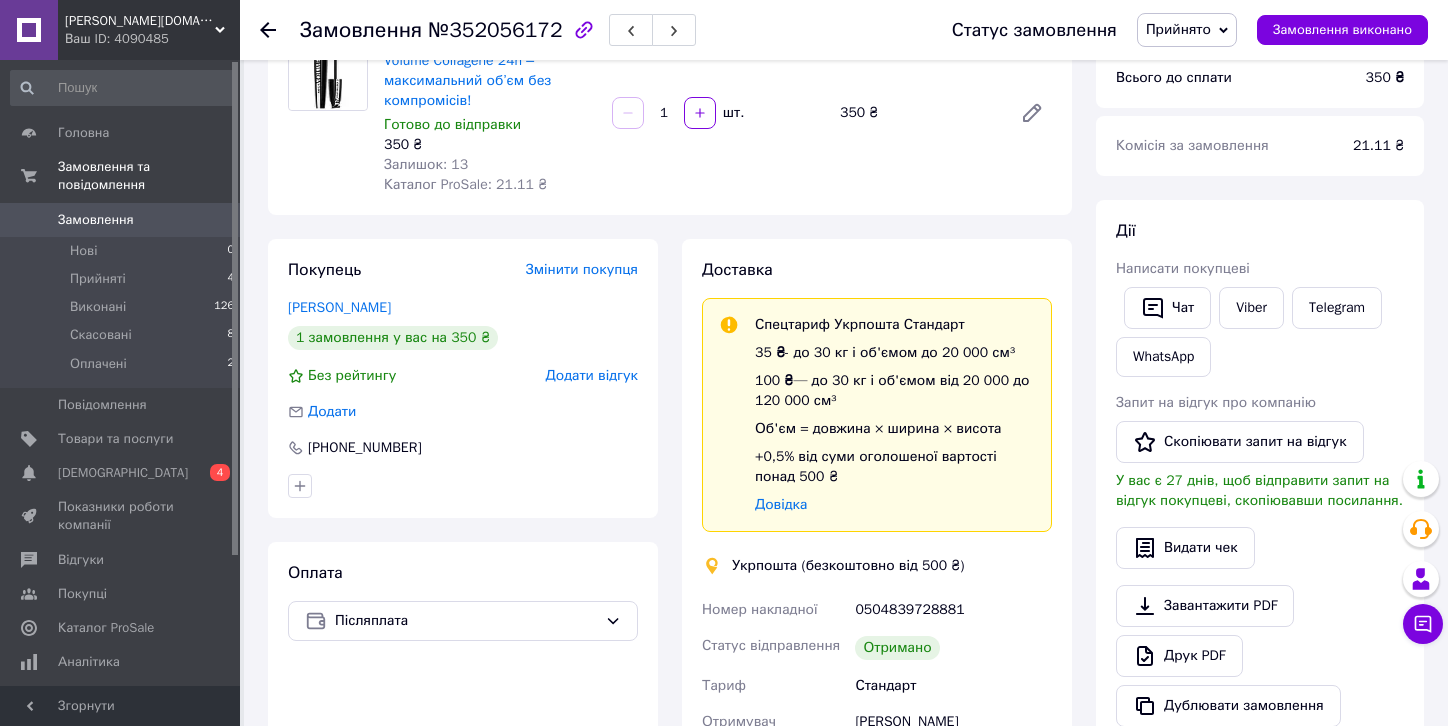 click on "Додати відгук" at bounding box center [592, 375] 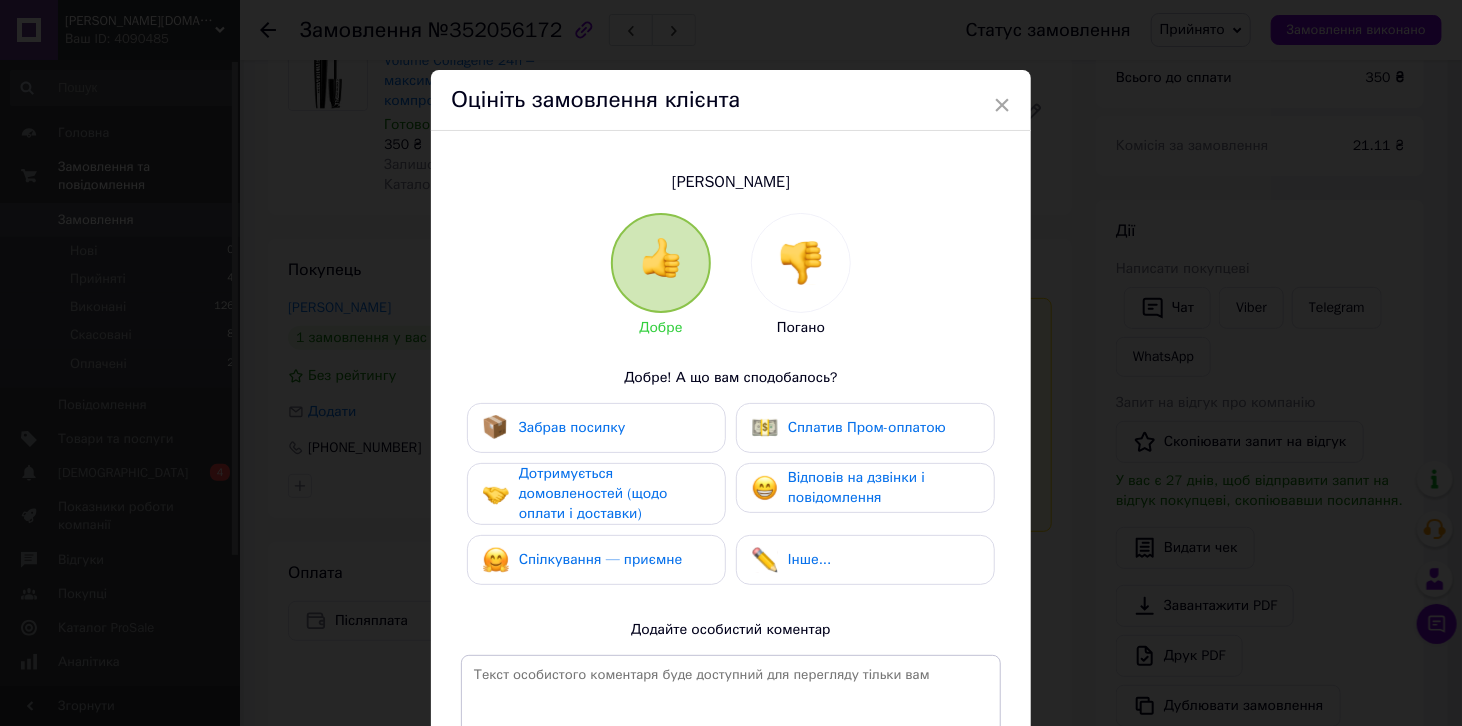 click on "Забрав посилку" at bounding box center (572, 427) 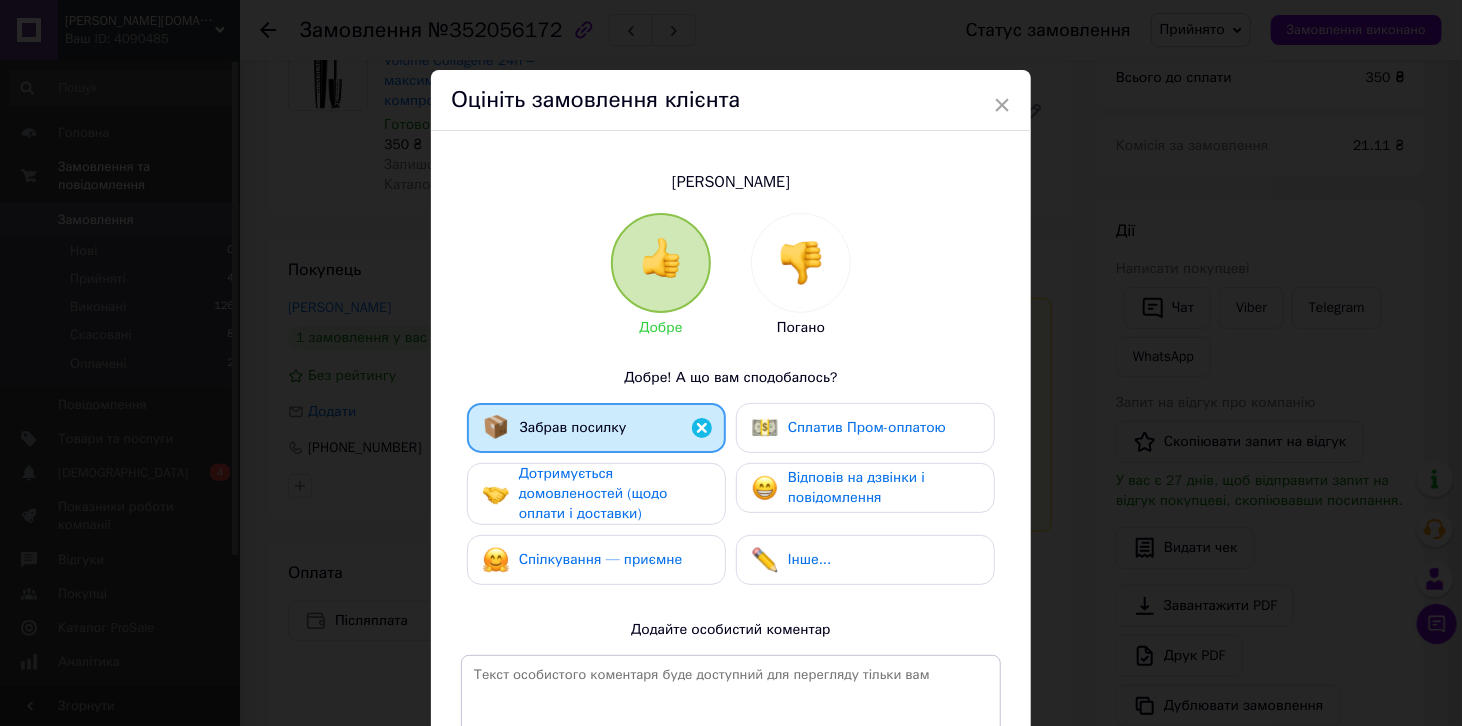 drag, startPoint x: 850, startPoint y: 476, endPoint x: 676, endPoint y: 544, distance: 186.81541 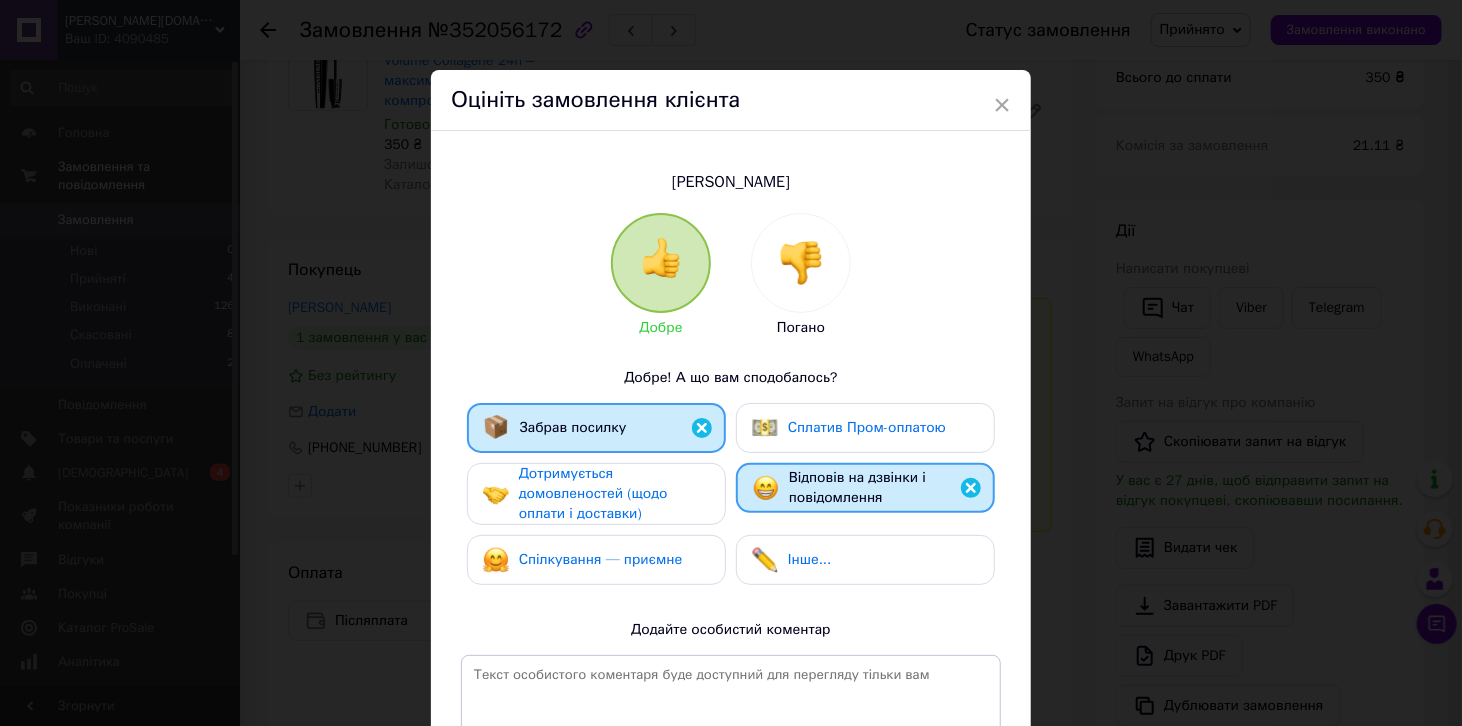 click on "Спілкування — приємне" at bounding box center [583, 560] 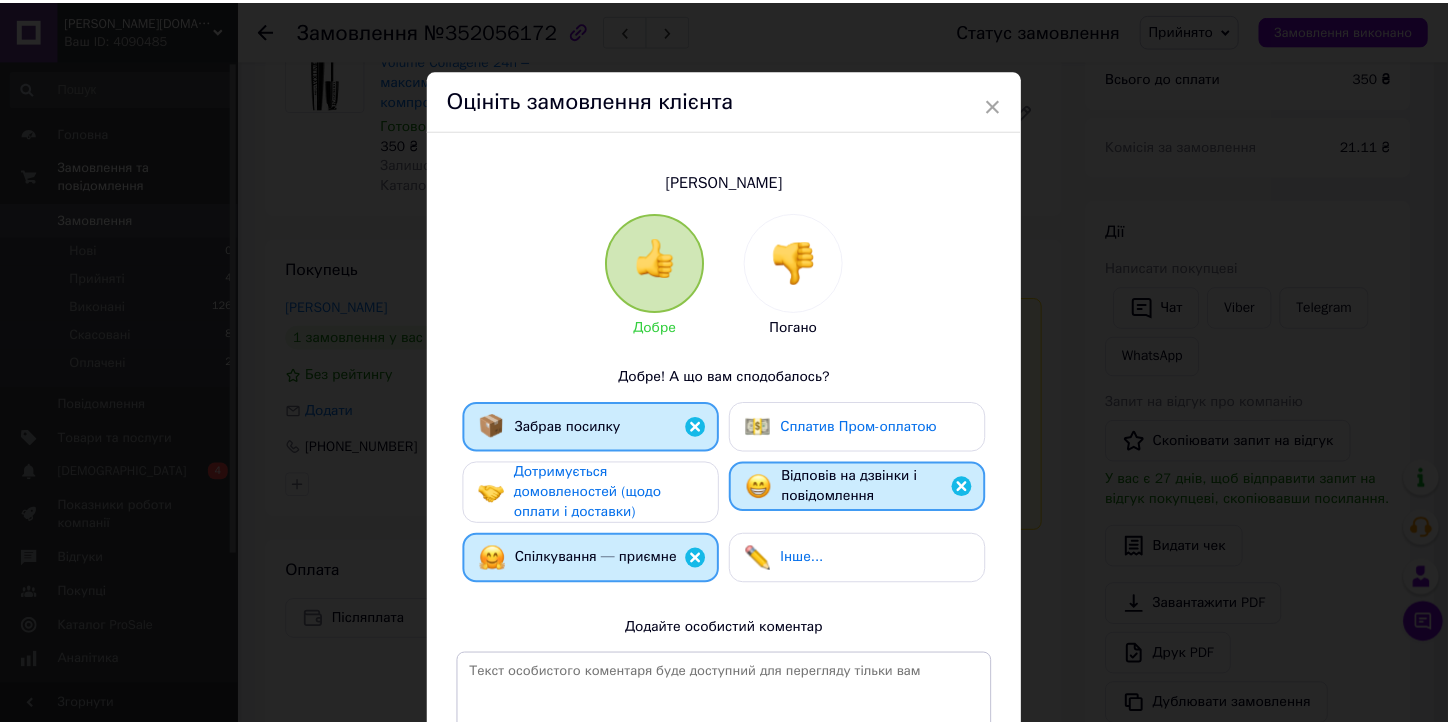 scroll, scrollTop: 263, scrollLeft: 0, axis: vertical 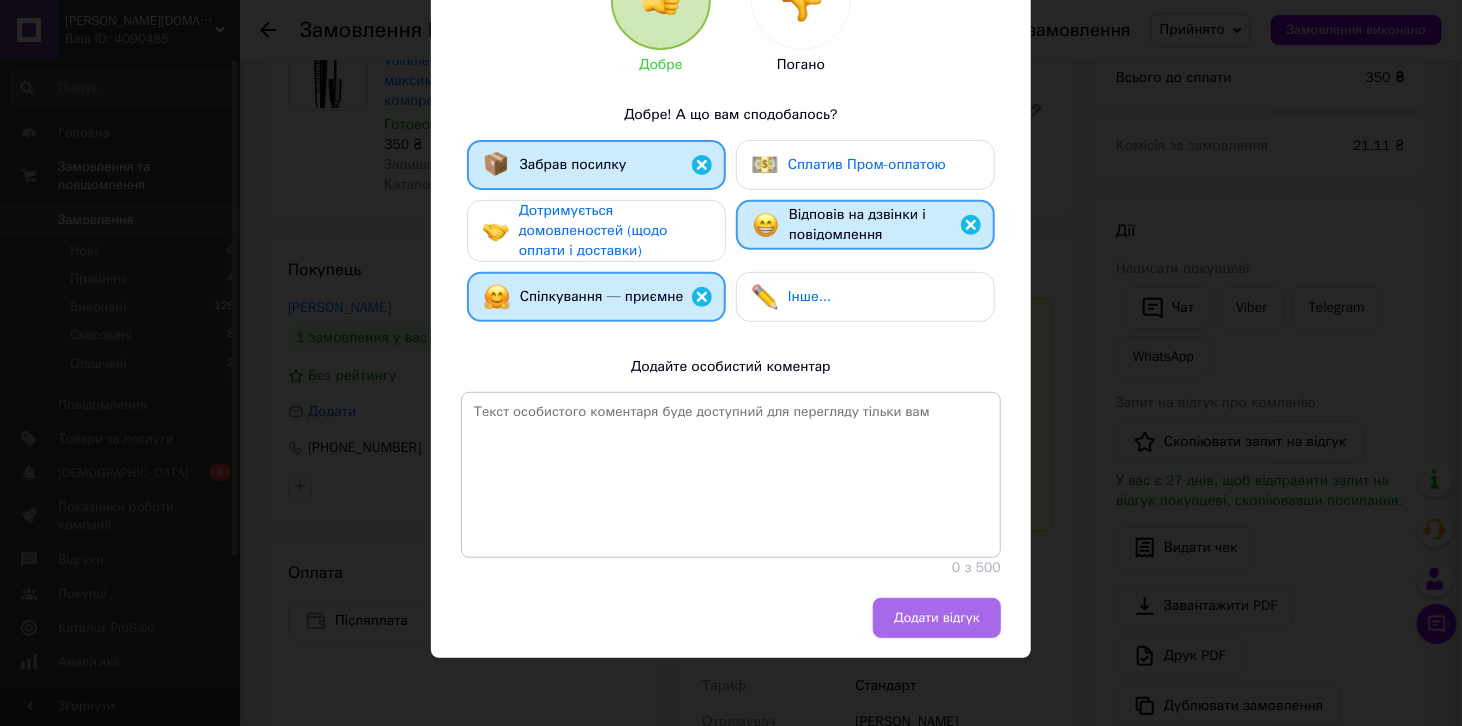 click on "Додати відгук" at bounding box center (937, 618) 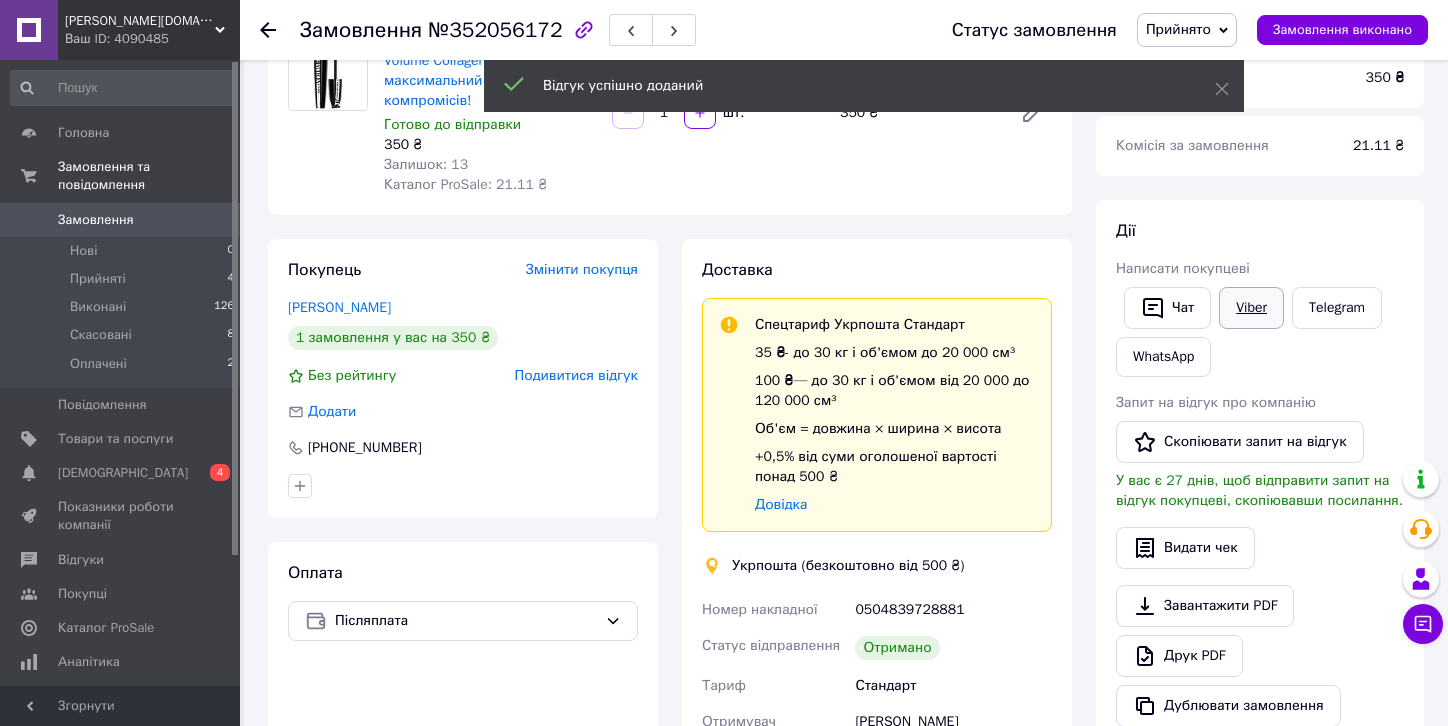 click on "Viber" at bounding box center (1251, 308) 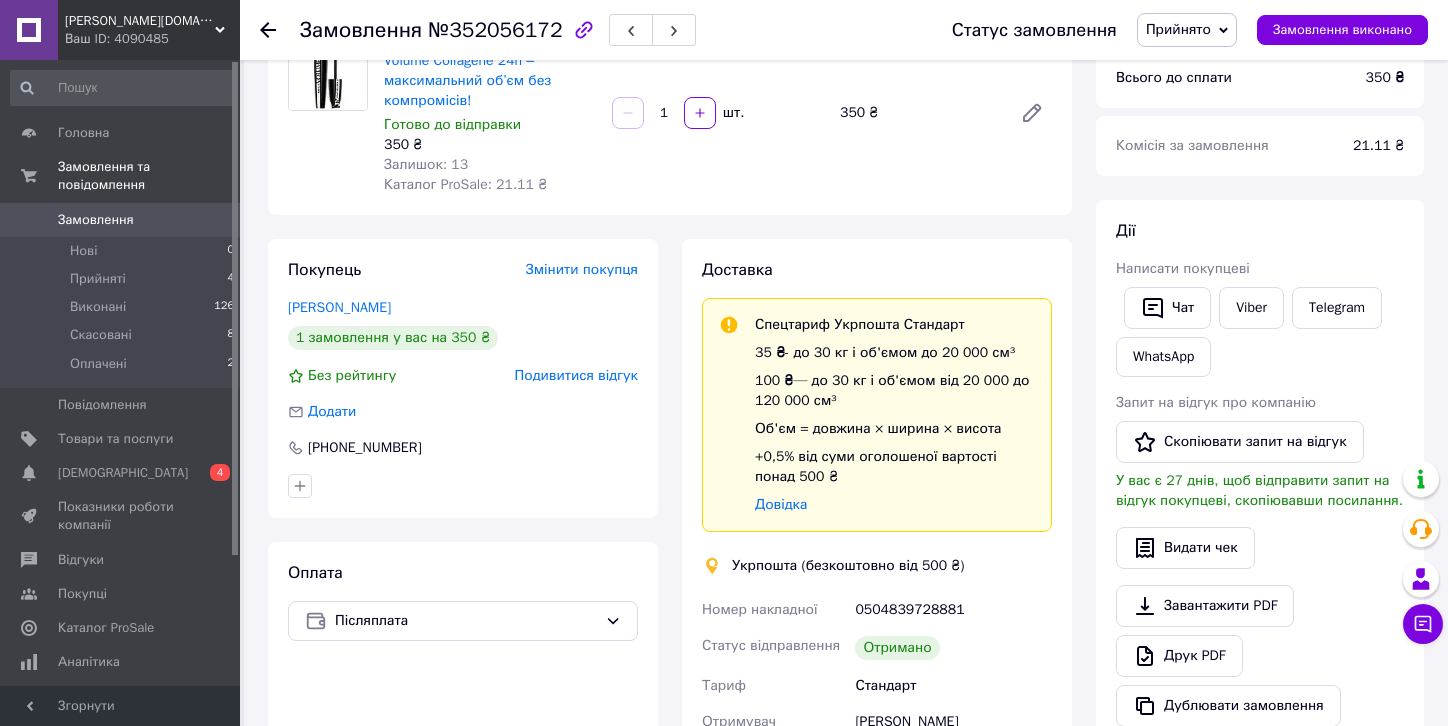 click on "Чат Viber Telegram WhatsApp" at bounding box center [1260, 332] 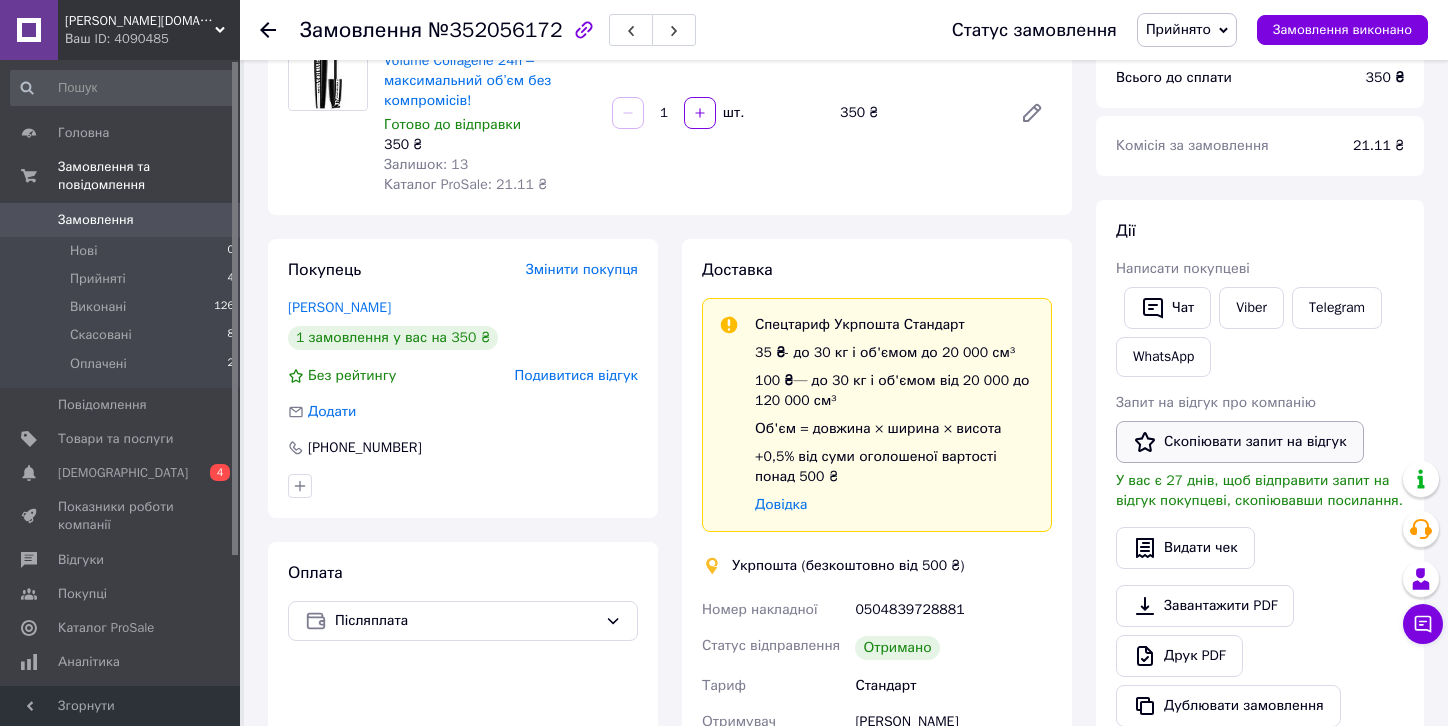 click on "Скопіювати запит на відгук" at bounding box center [1240, 442] 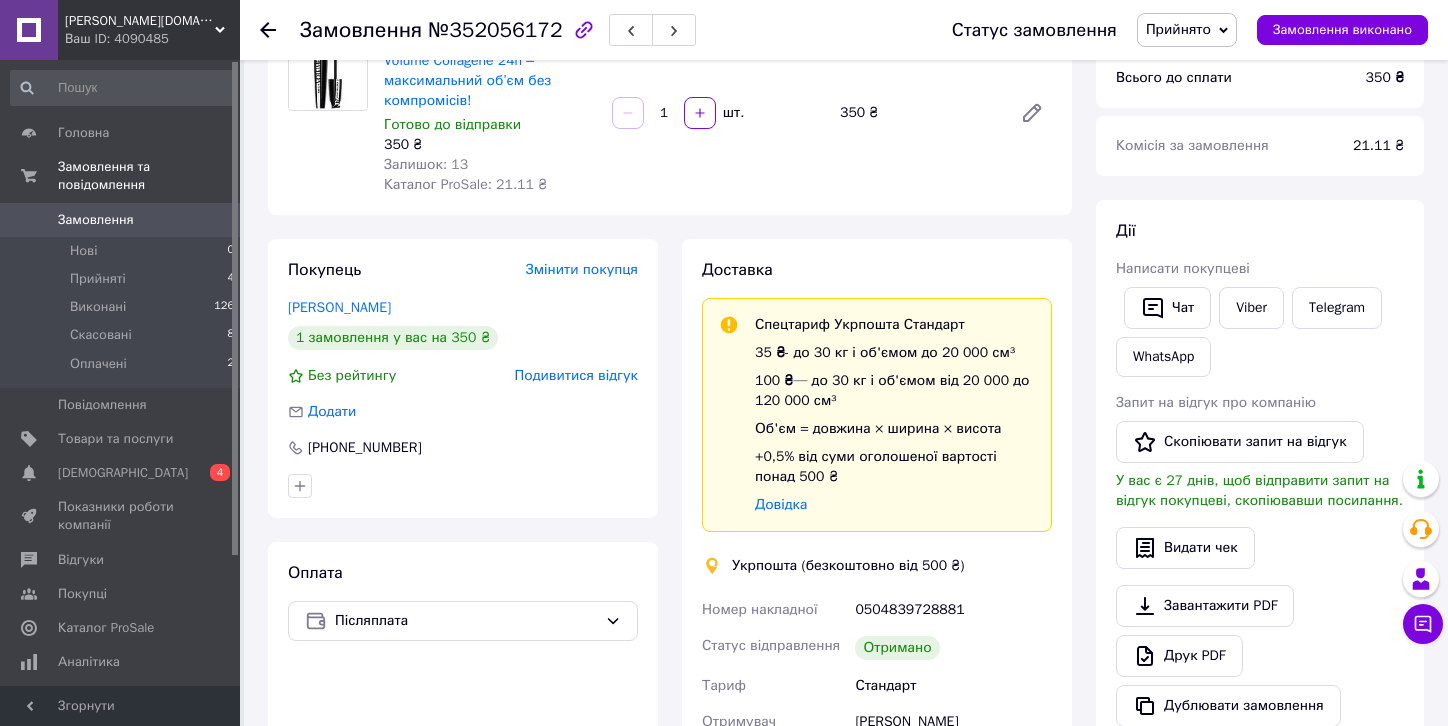 click on "Чат Viber Telegram WhatsApp" at bounding box center [1260, 332] 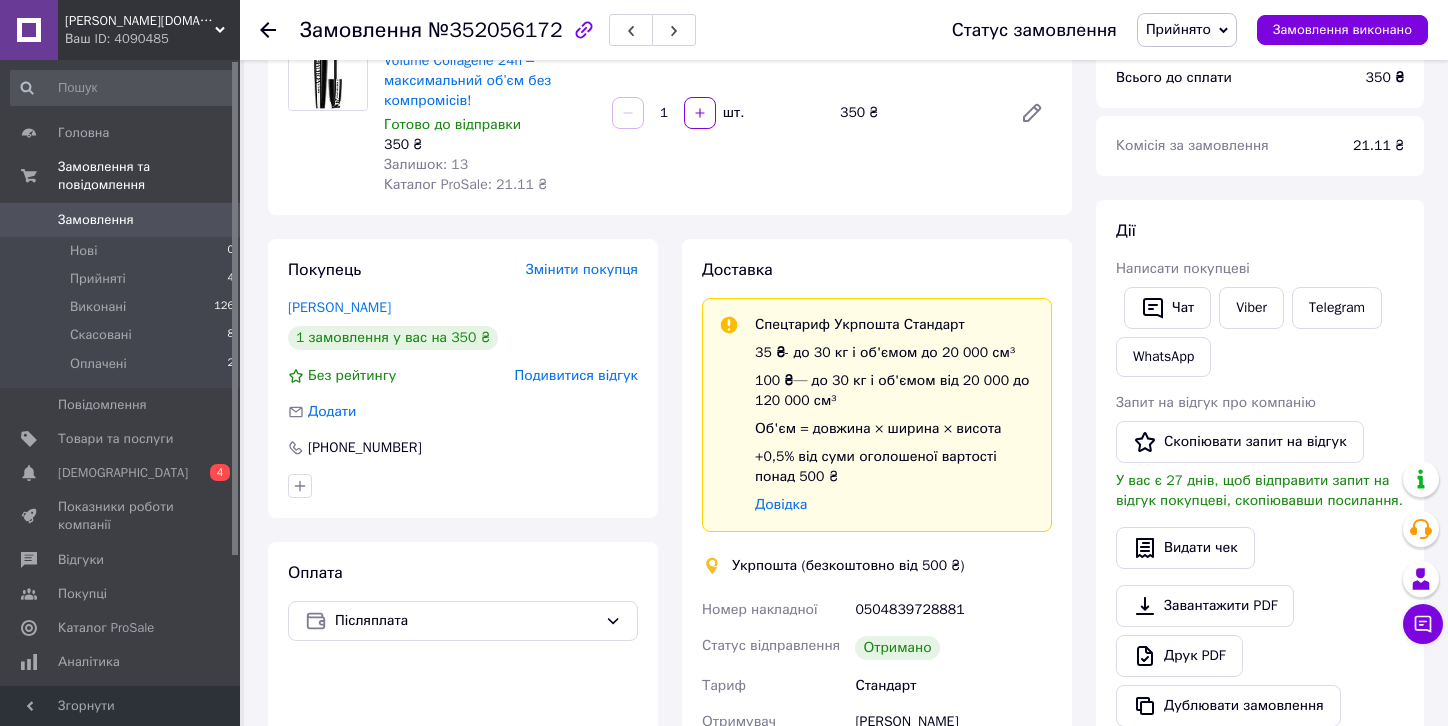 click on "Прийнято" at bounding box center [1187, 30] 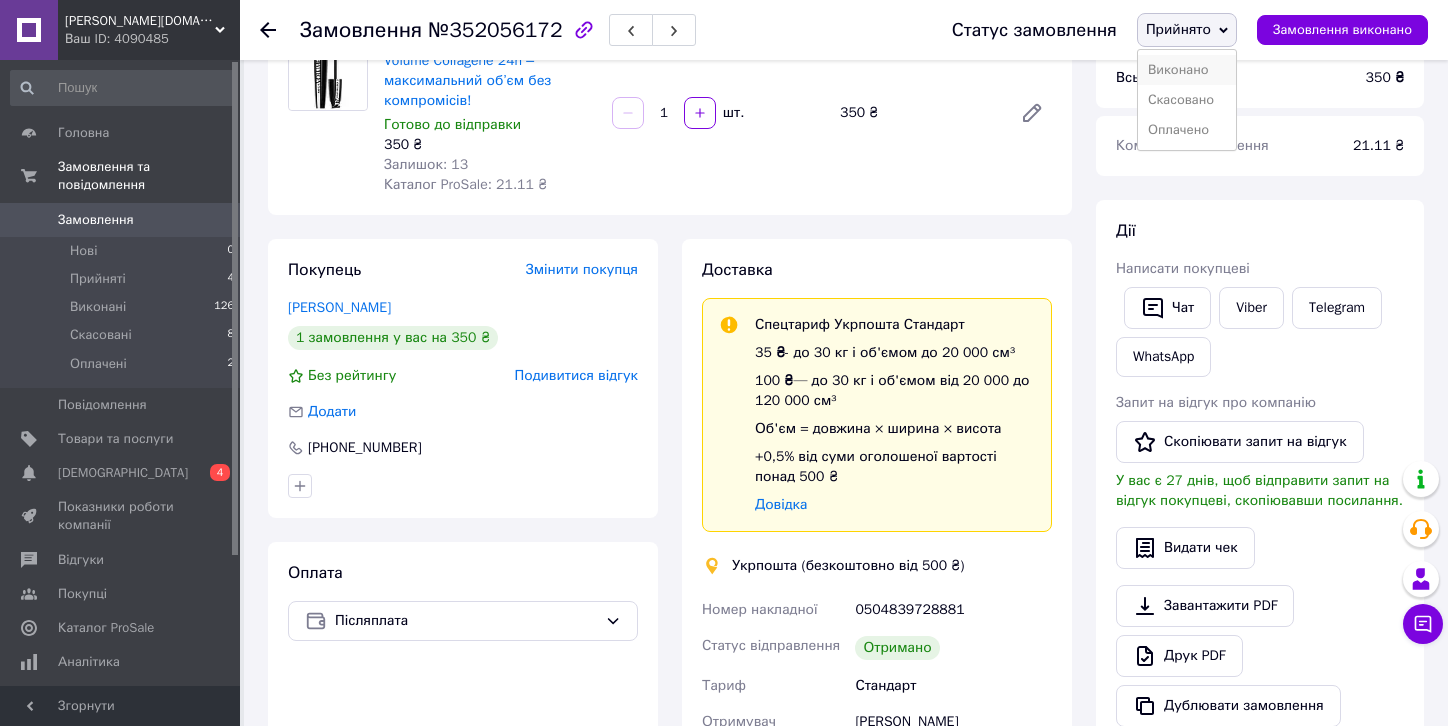 click on "Виконано" at bounding box center [1187, 70] 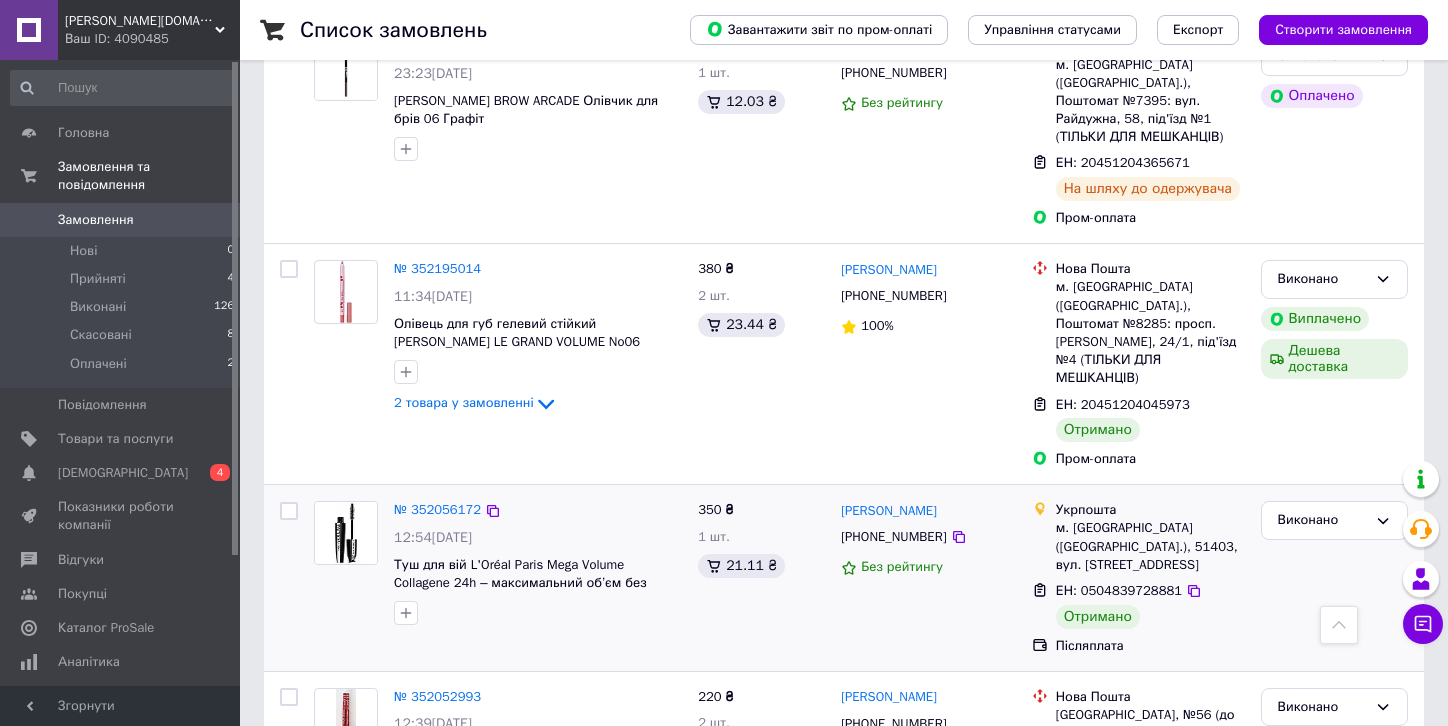 scroll, scrollTop: 700, scrollLeft: 0, axis: vertical 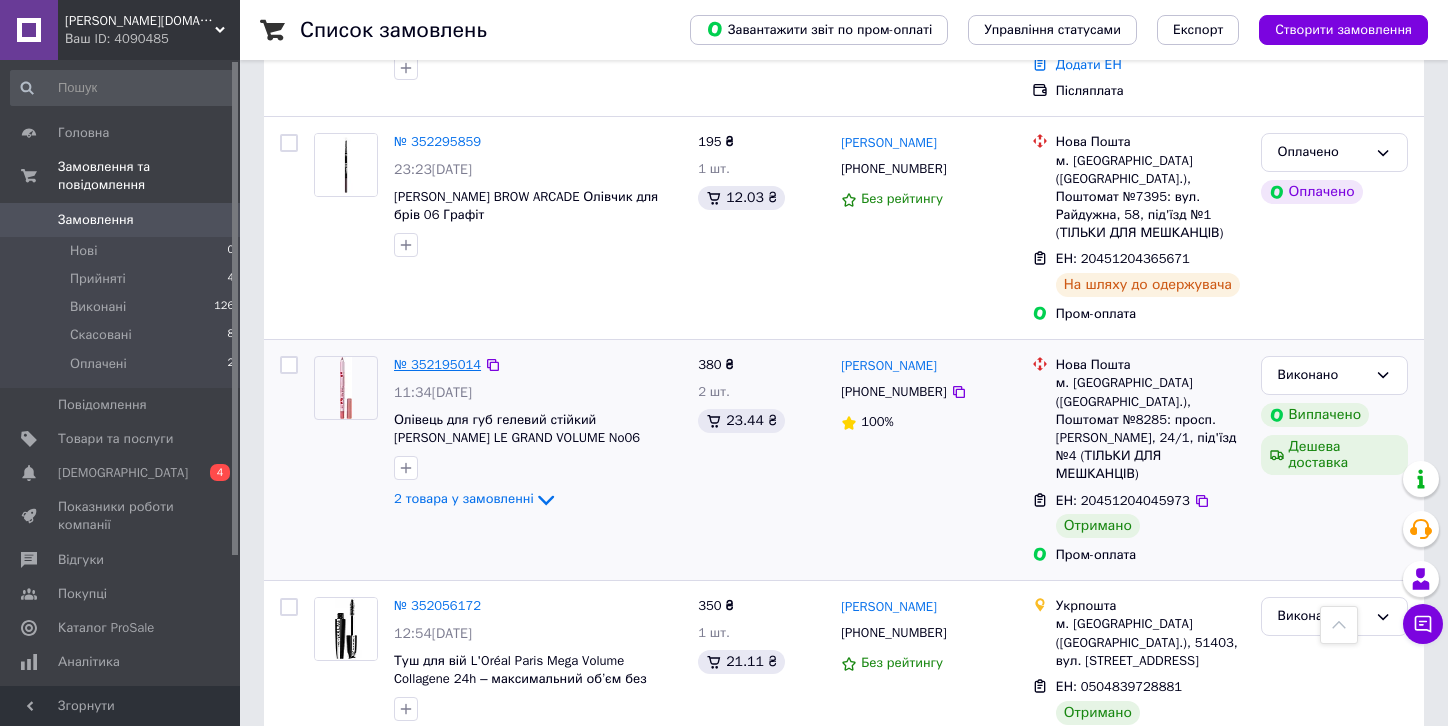 click on "№ 352195014" at bounding box center [437, 364] 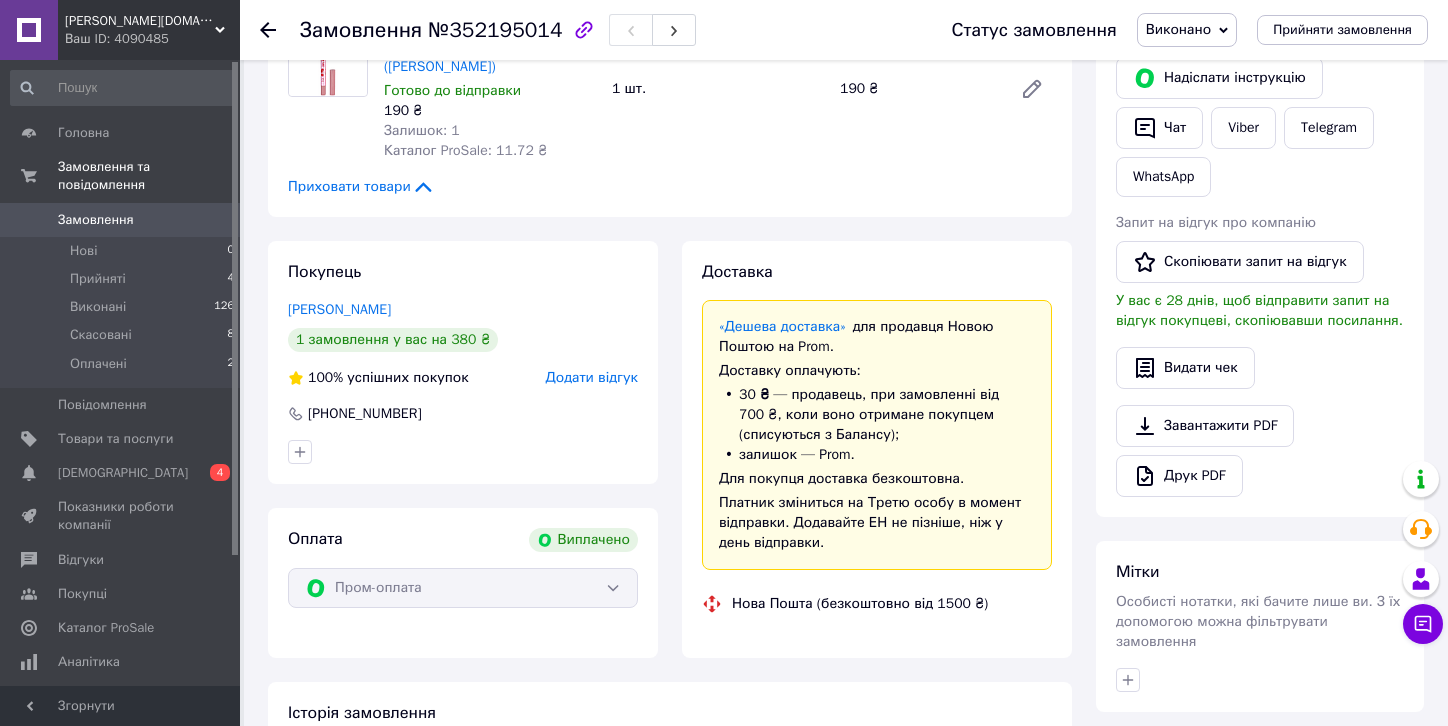 scroll, scrollTop: 700, scrollLeft: 0, axis: vertical 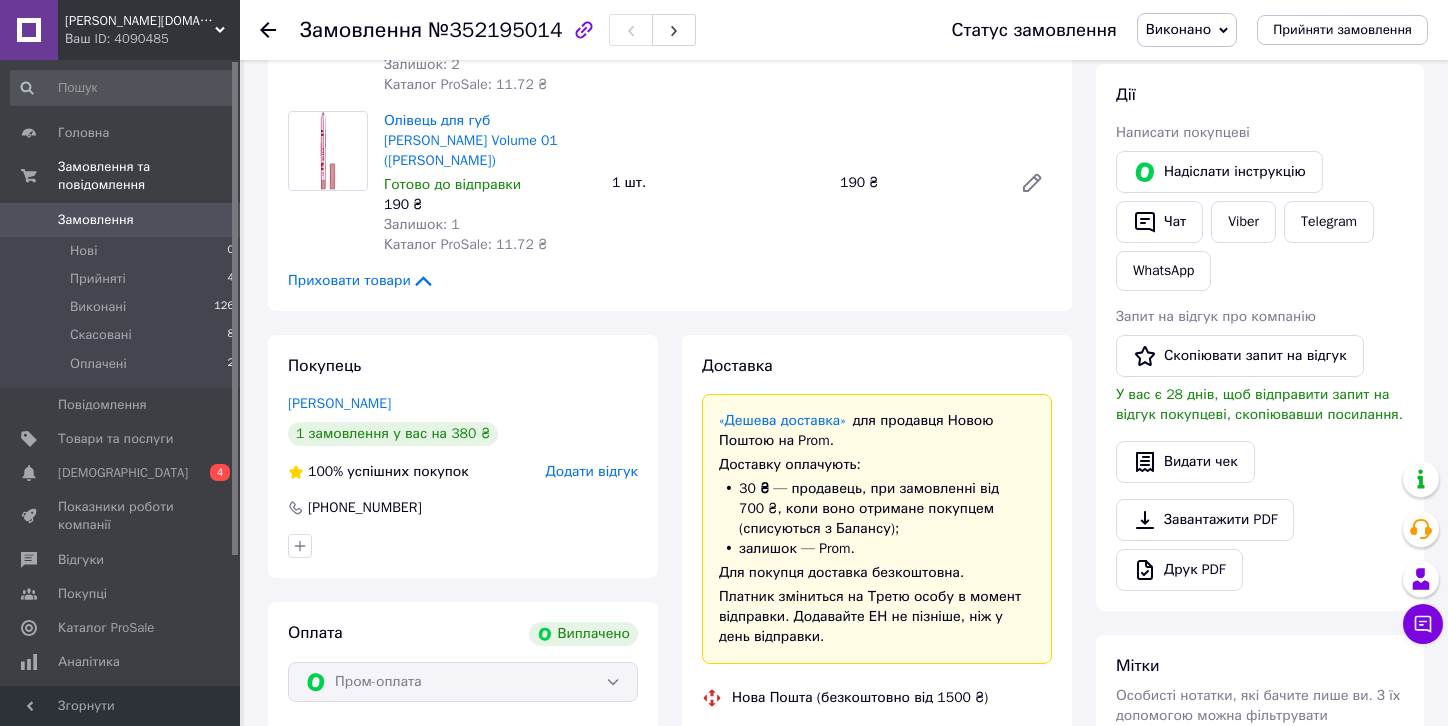 click on "Додати відгук" at bounding box center (592, 471) 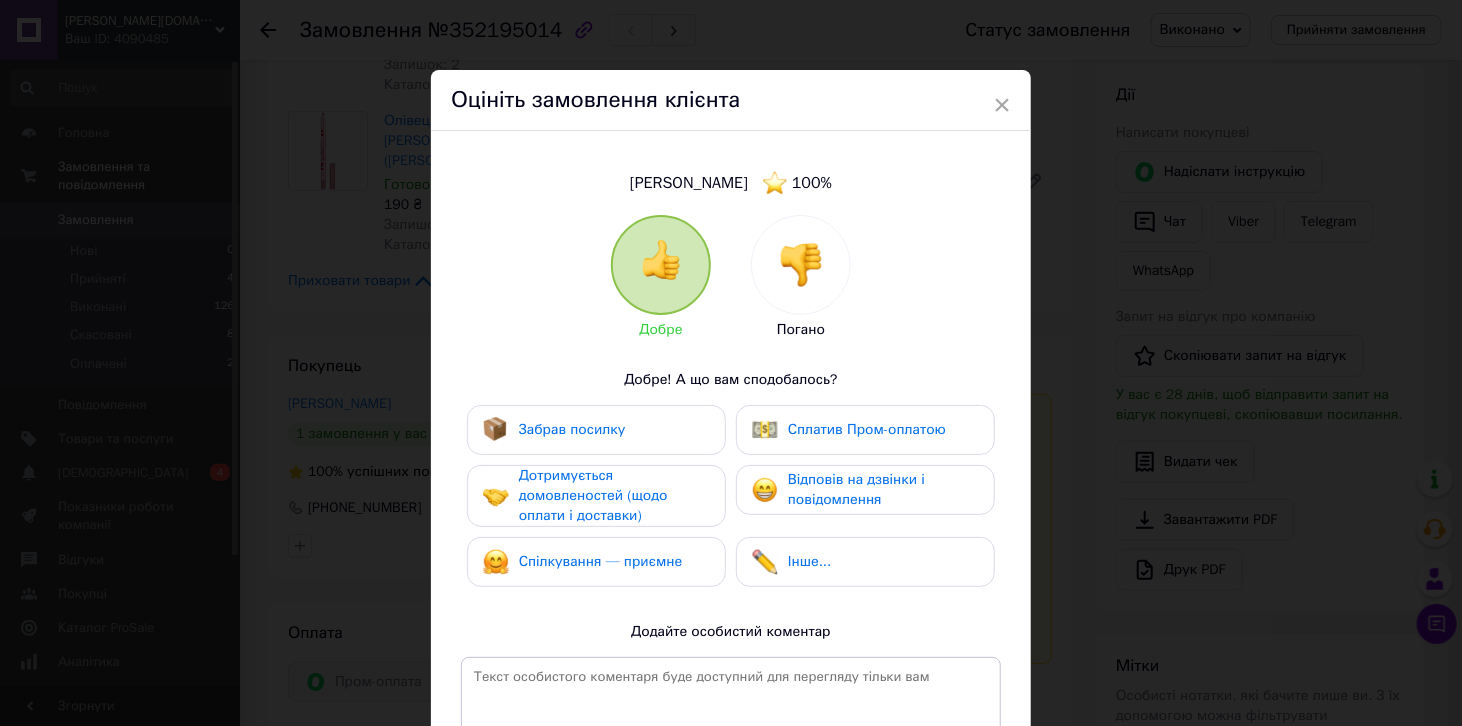 click on "Забрав посилку" at bounding box center (572, 429) 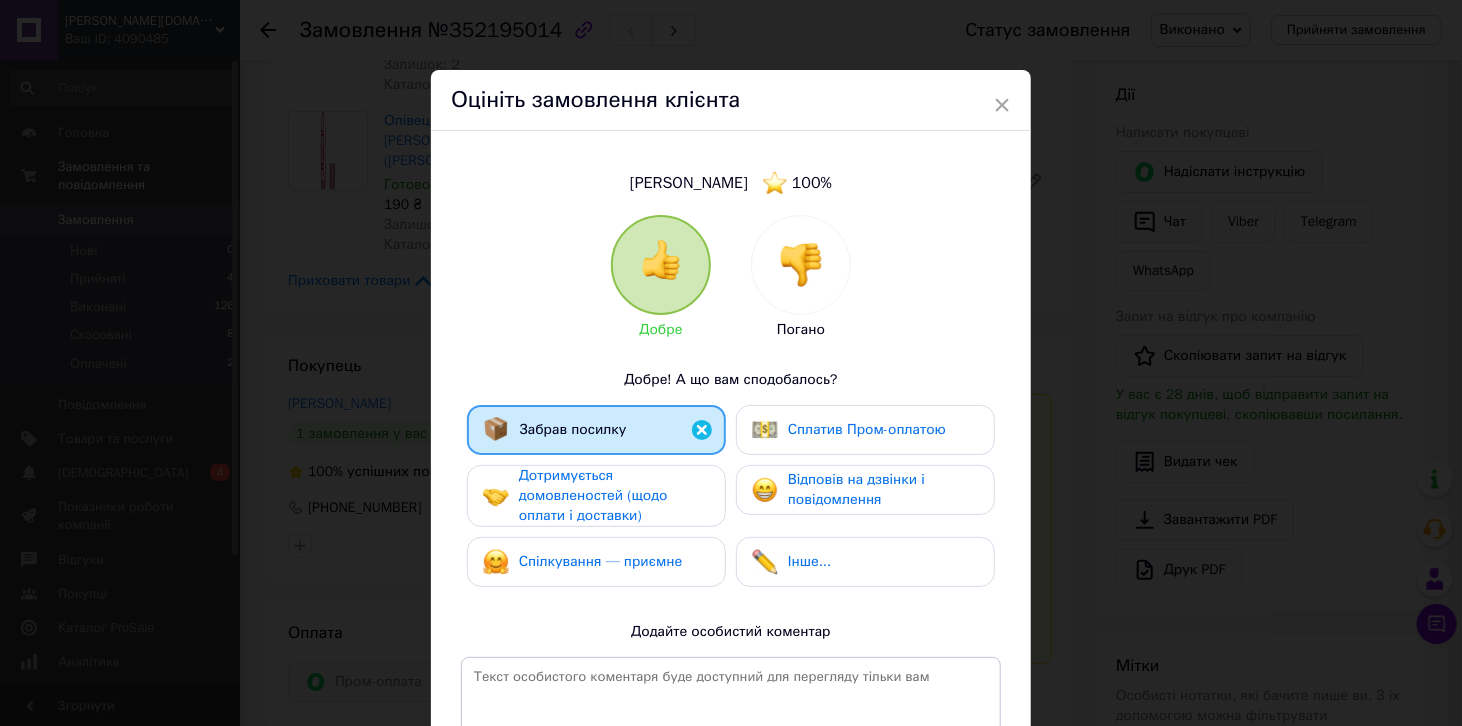 click on "Сплатив Пром-оплатою" at bounding box center [867, 429] 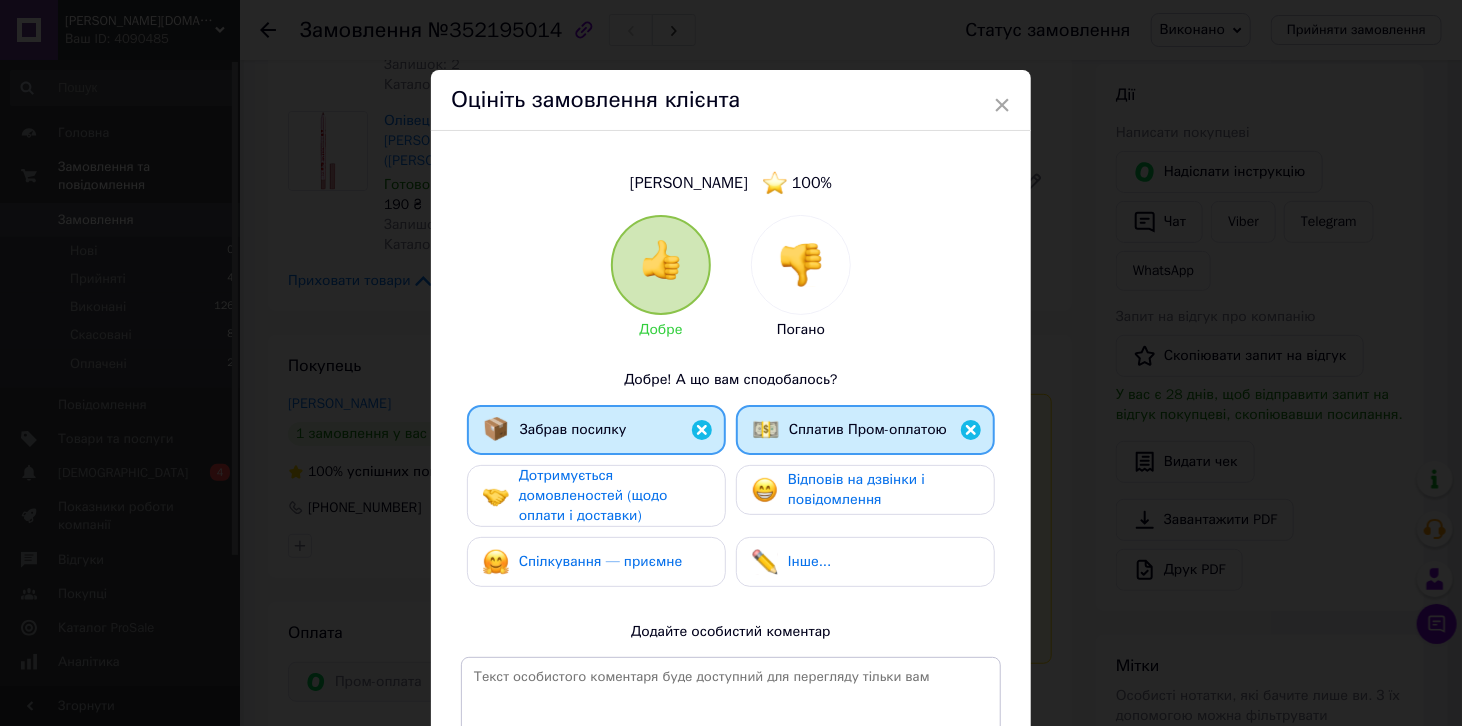 click on "Відповів на дзвінки і повідомлення" at bounding box center (856, 489) 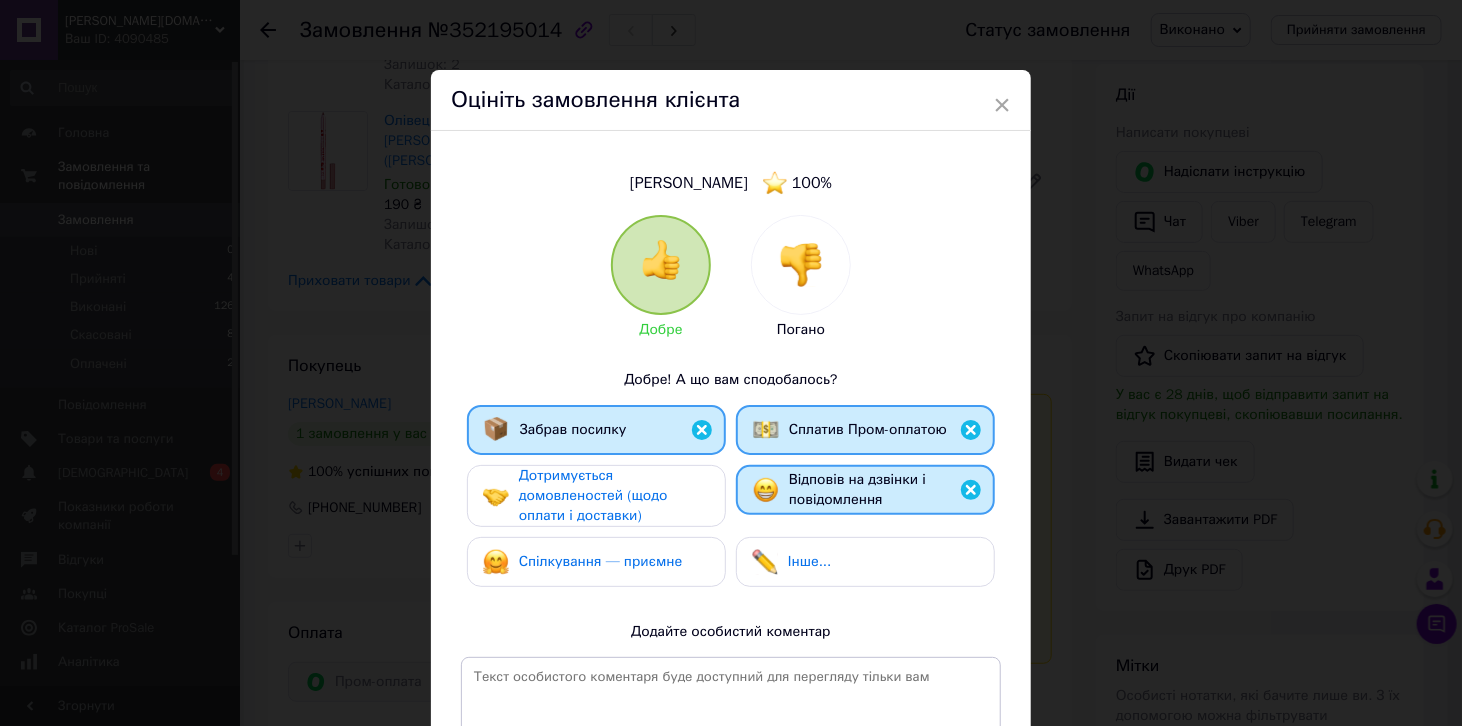 click on "Спілкування — приємне" at bounding box center (601, 561) 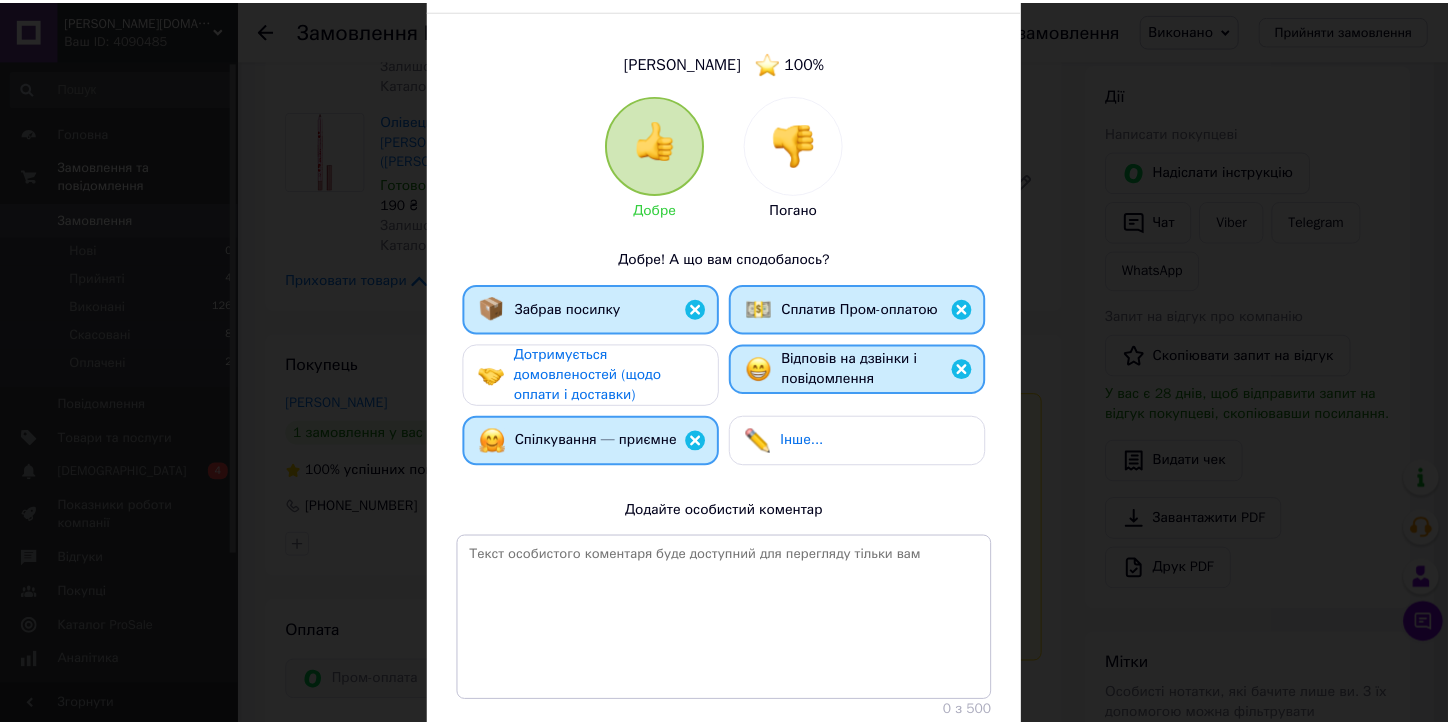 scroll, scrollTop: 264, scrollLeft: 0, axis: vertical 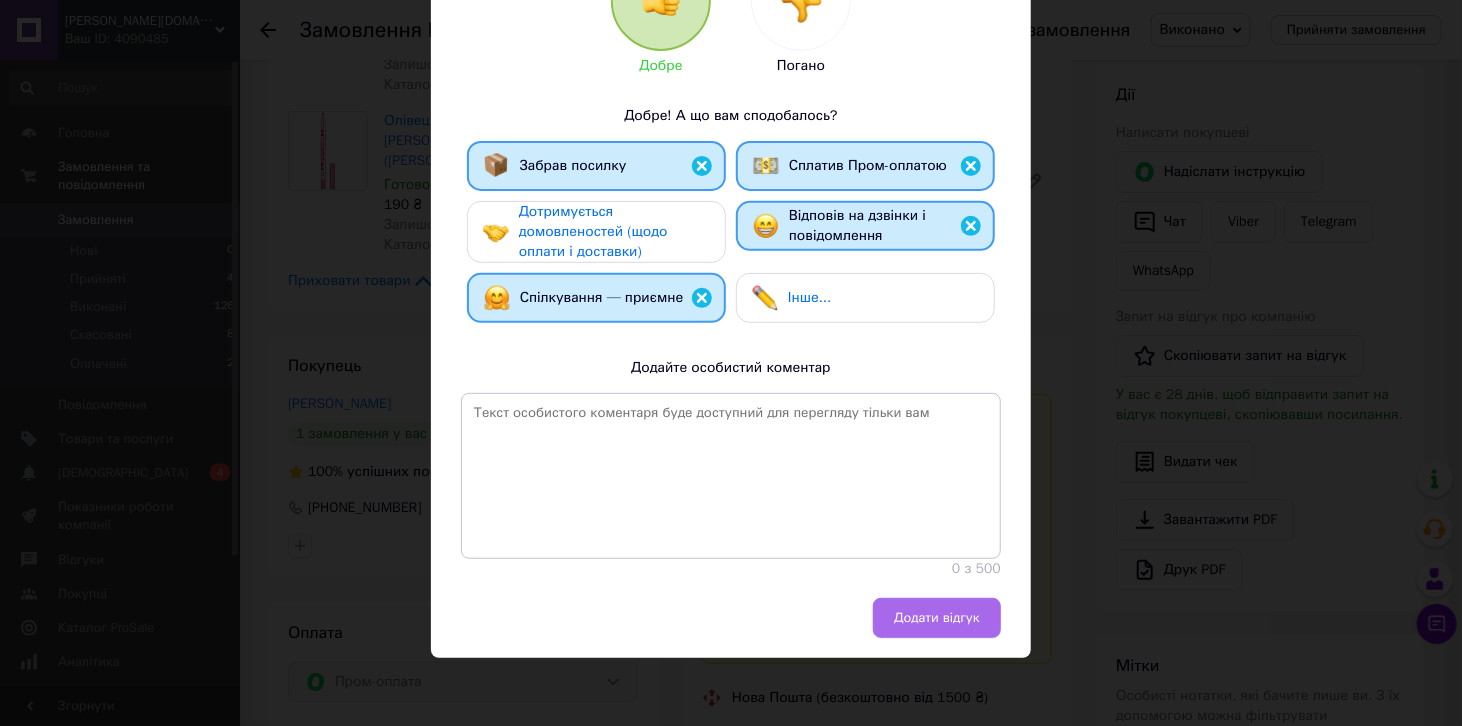 click on "Додати відгук" at bounding box center [937, 618] 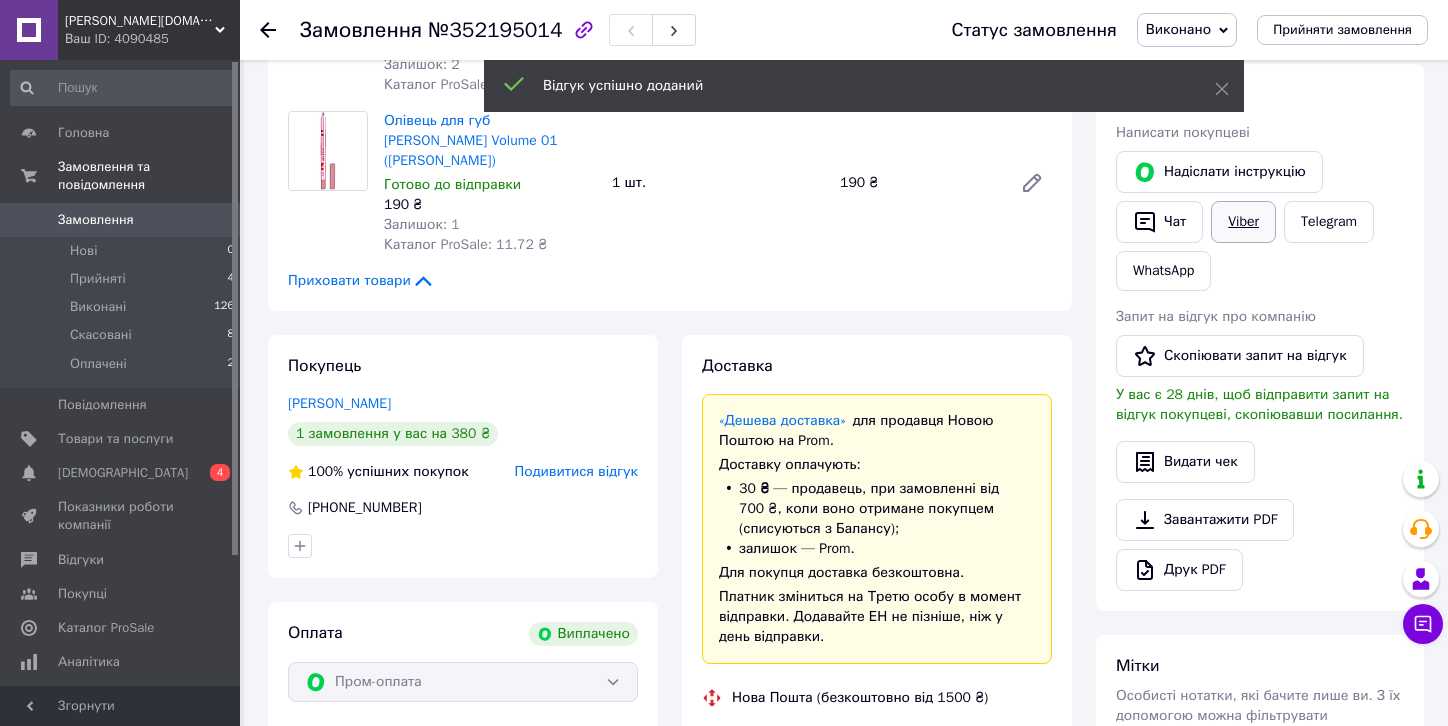 click on "Viber" at bounding box center (1243, 222) 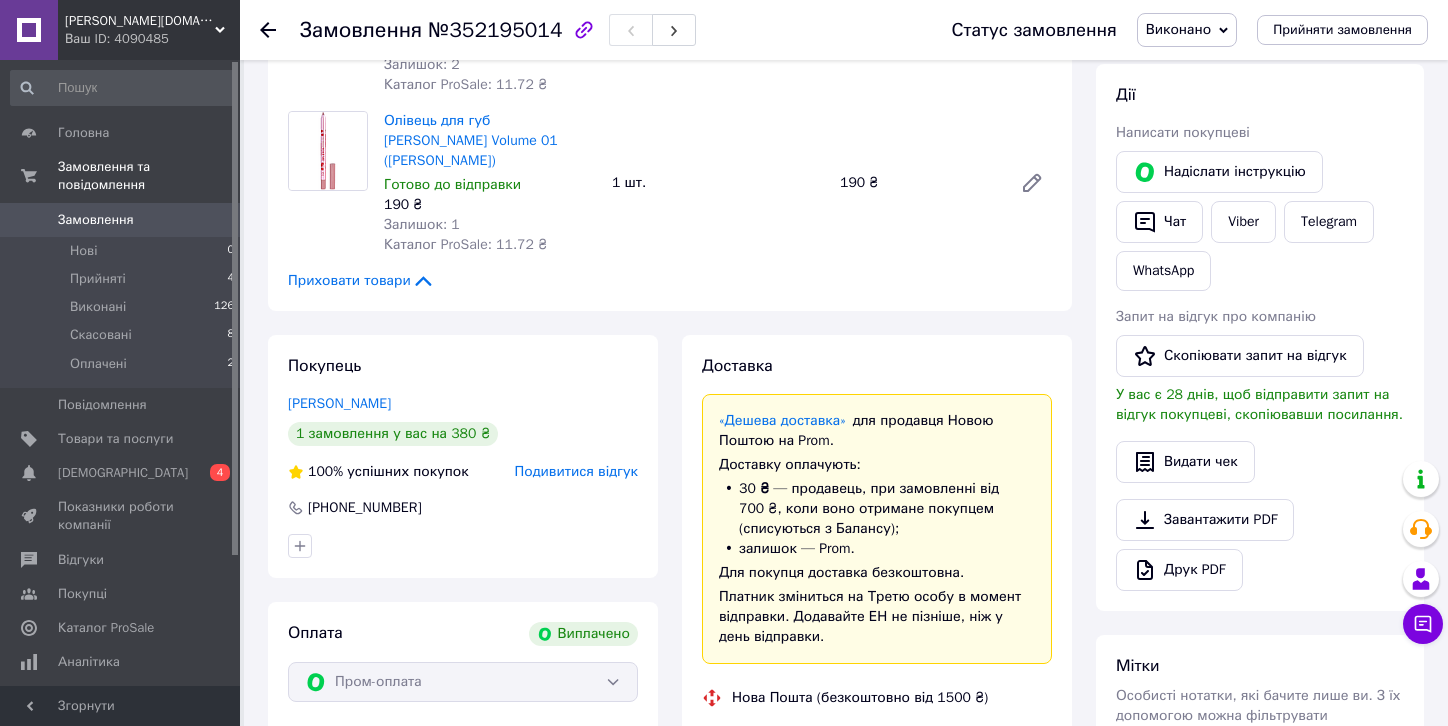 click on "Видати чек" at bounding box center (1260, 462) 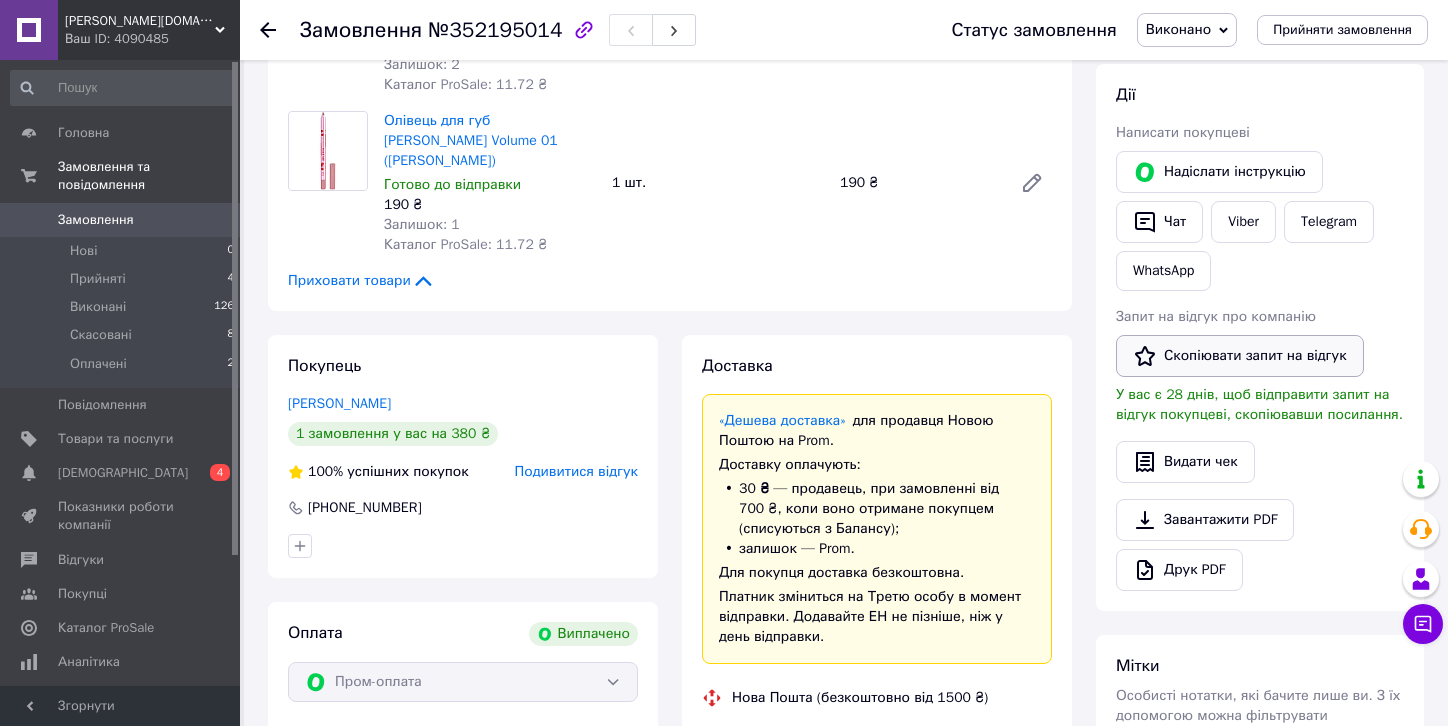 click on "Скопіювати запит на відгук" at bounding box center [1240, 356] 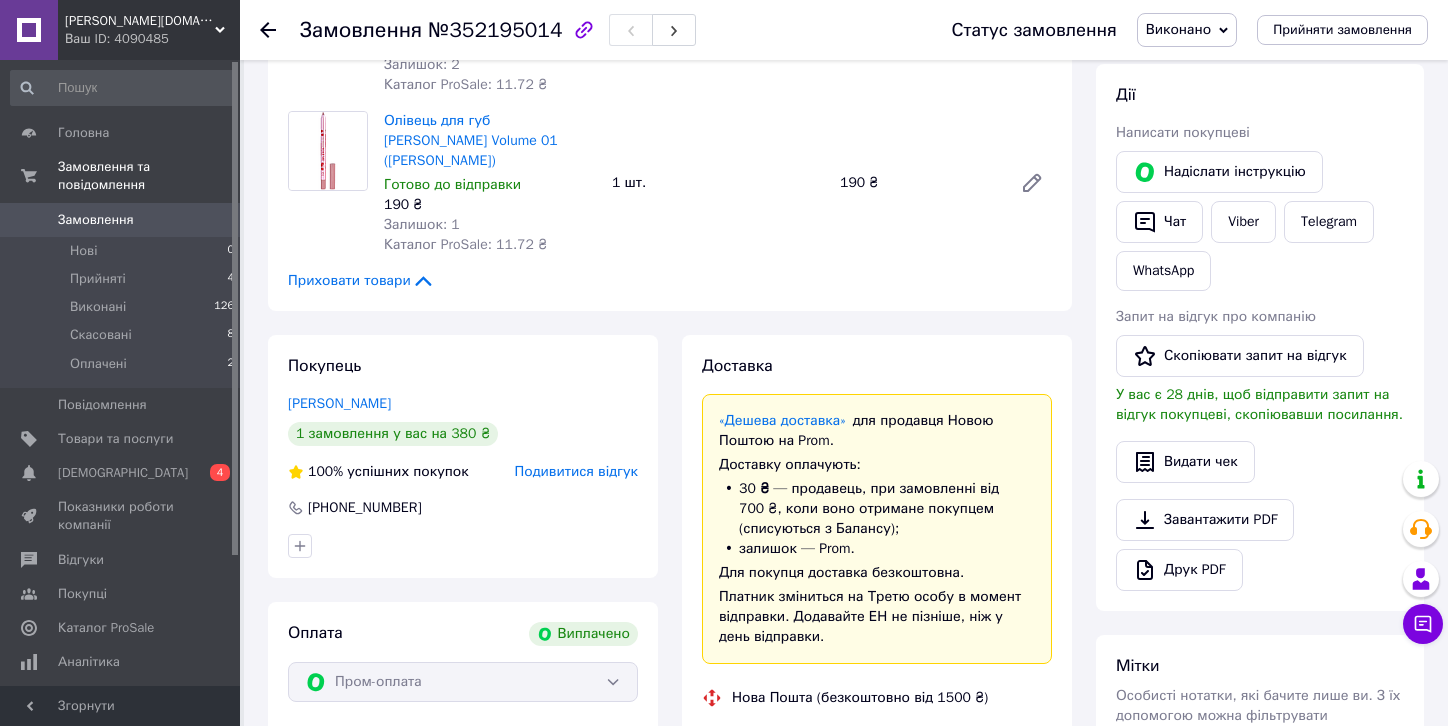 click on "Надіслати інструкцію   Чат Viber Telegram WhatsApp" at bounding box center [1260, 221] 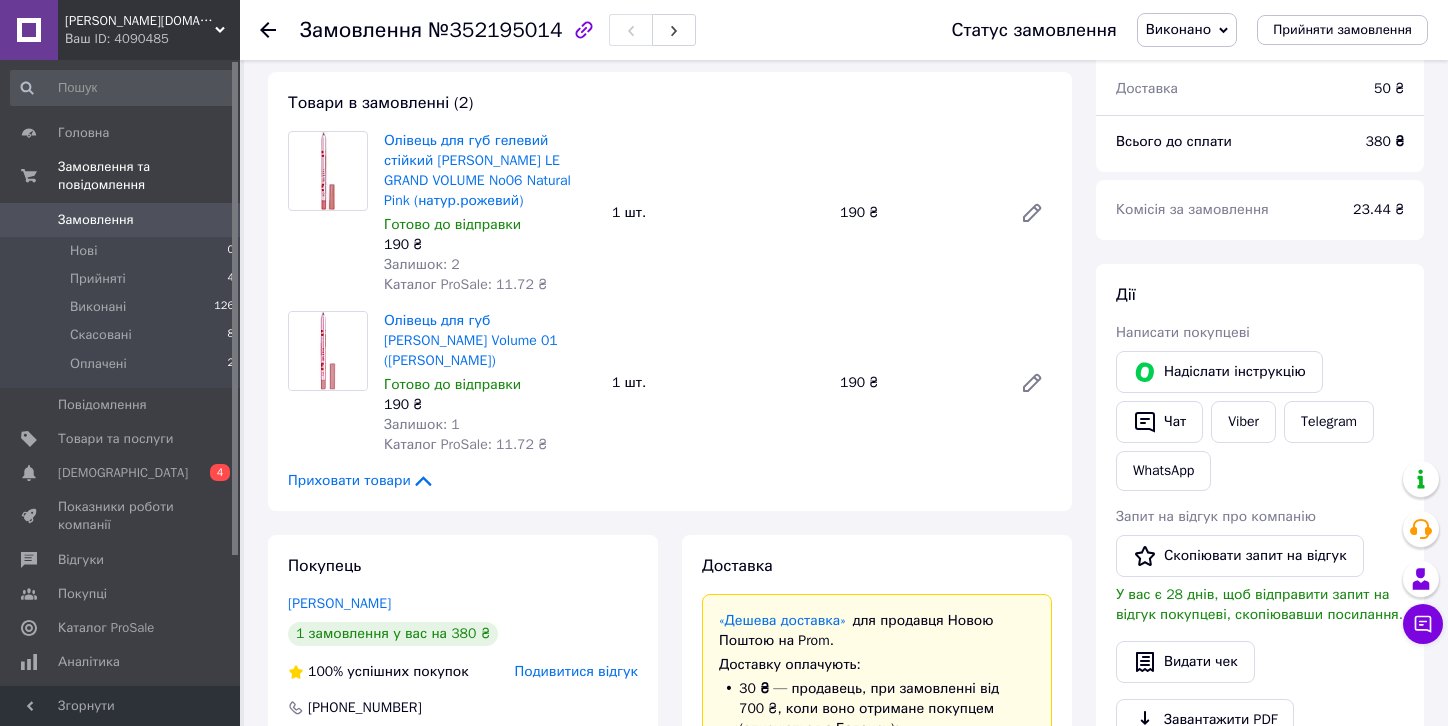 scroll, scrollTop: 400, scrollLeft: 0, axis: vertical 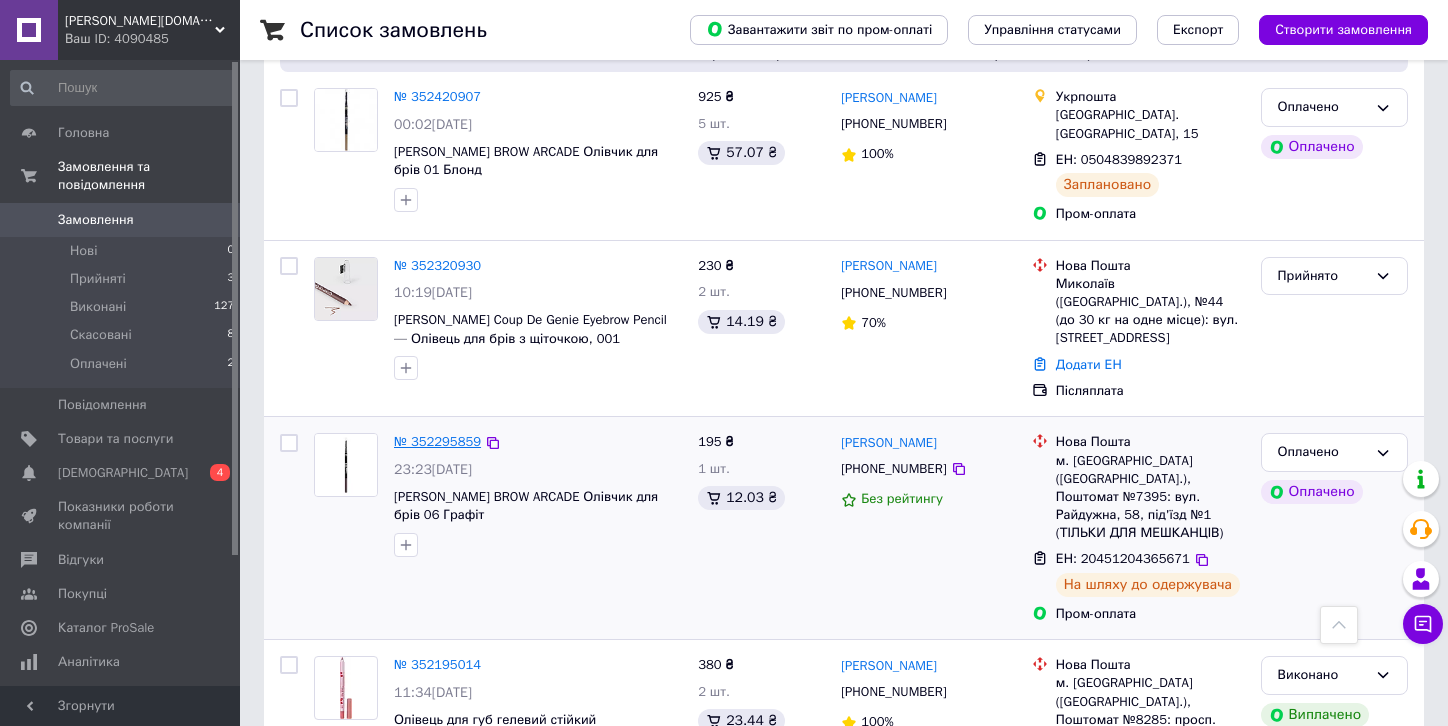click on "№ 352295859" at bounding box center [437, 441] 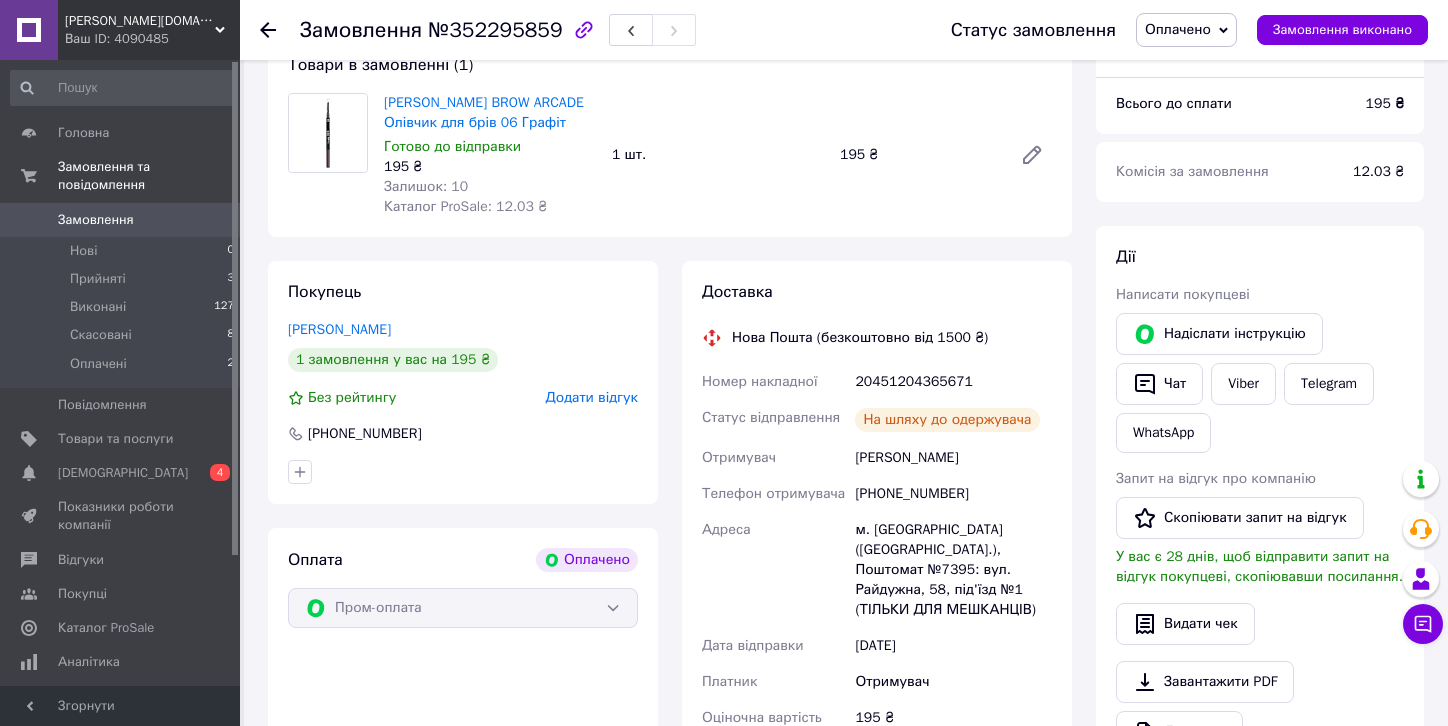 scroll, scrollTop: 100, scrollLeft: 0, axis: vertical 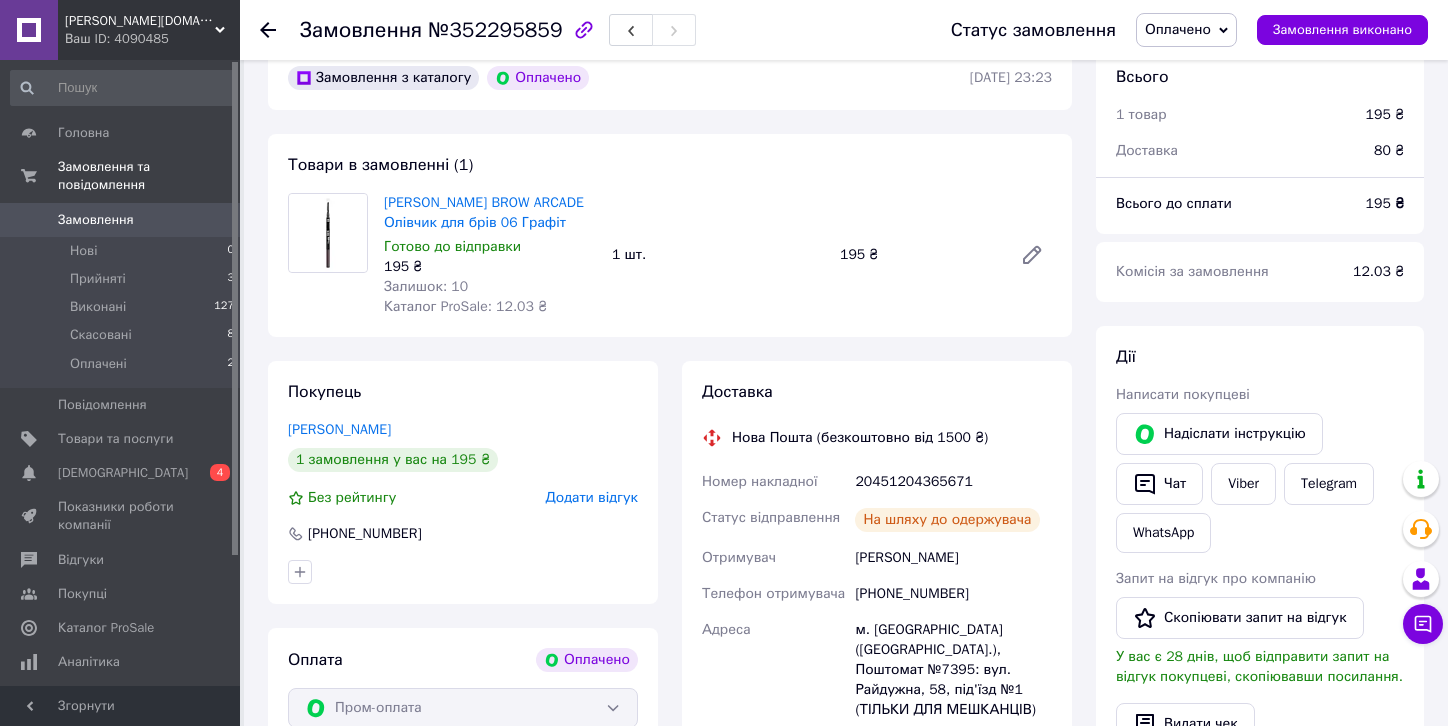 click on "Замовлення" at bounding box center (96, 220) 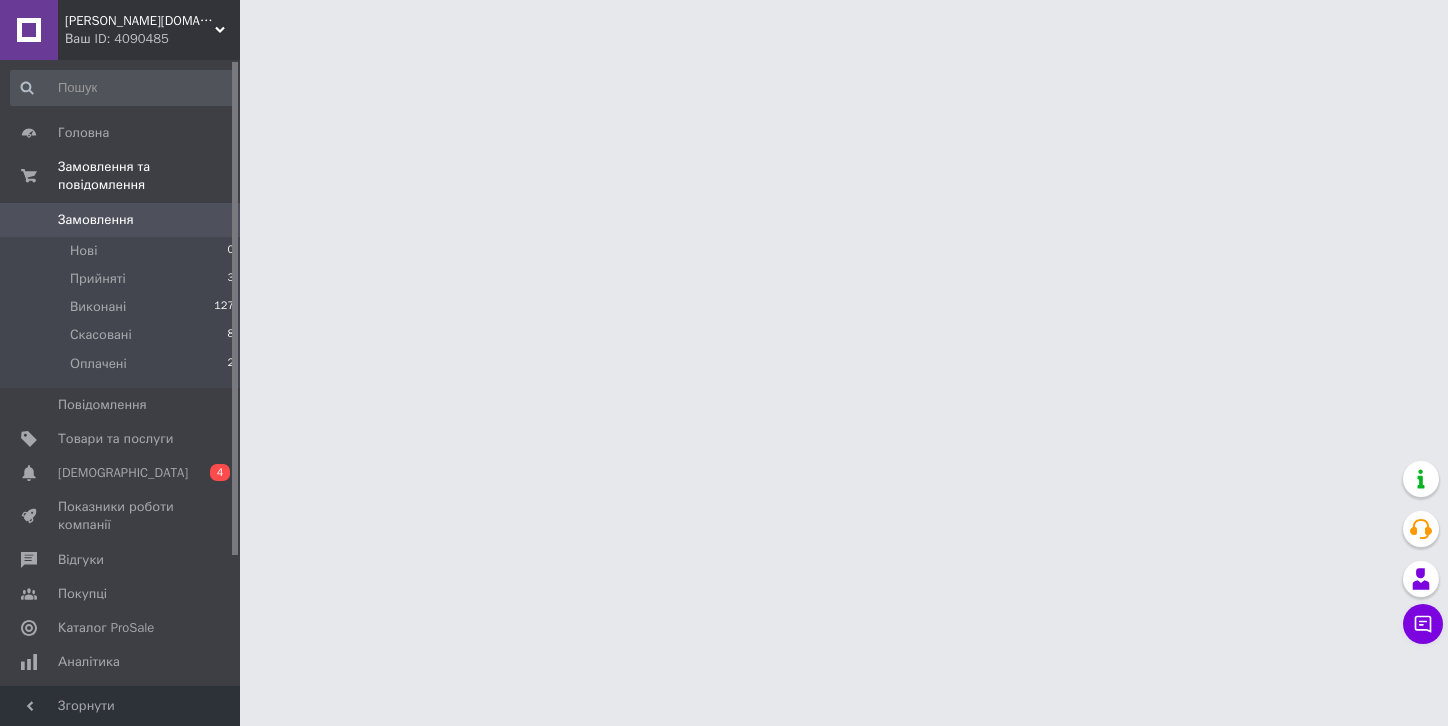scroll, scrollTop: 0, scrollLeft: 0, axis: both 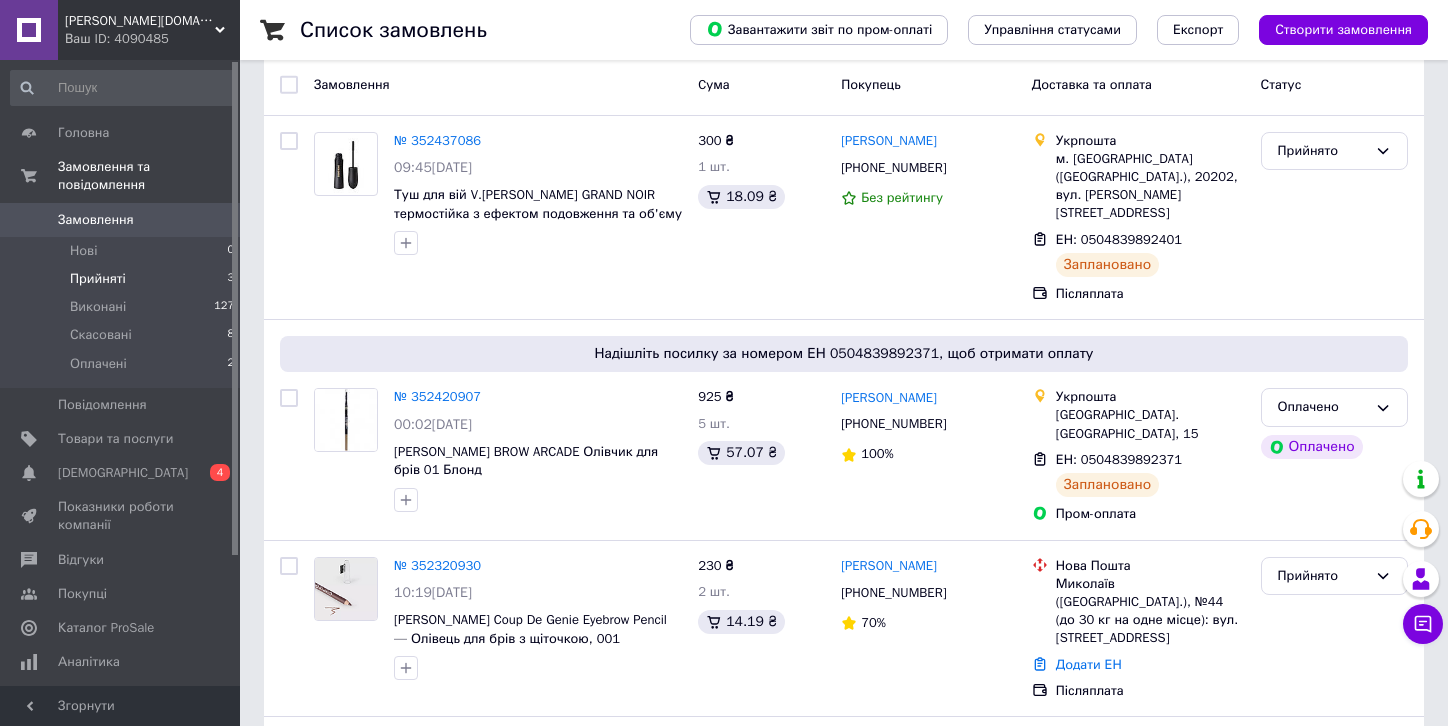 click on "Прийняті 3" at bounding box center [123, 279] 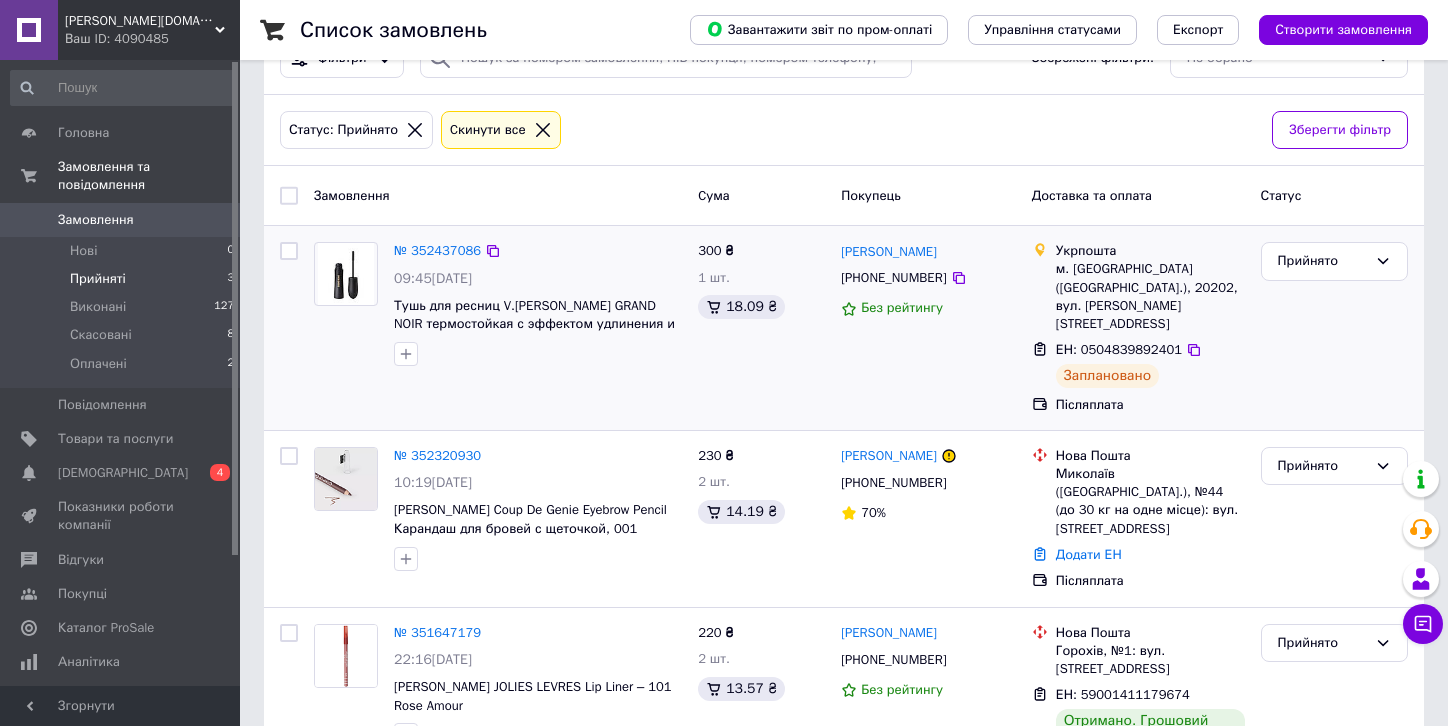 scroll, scrollTop: 94, scrollLeft: 0, axis: vertical 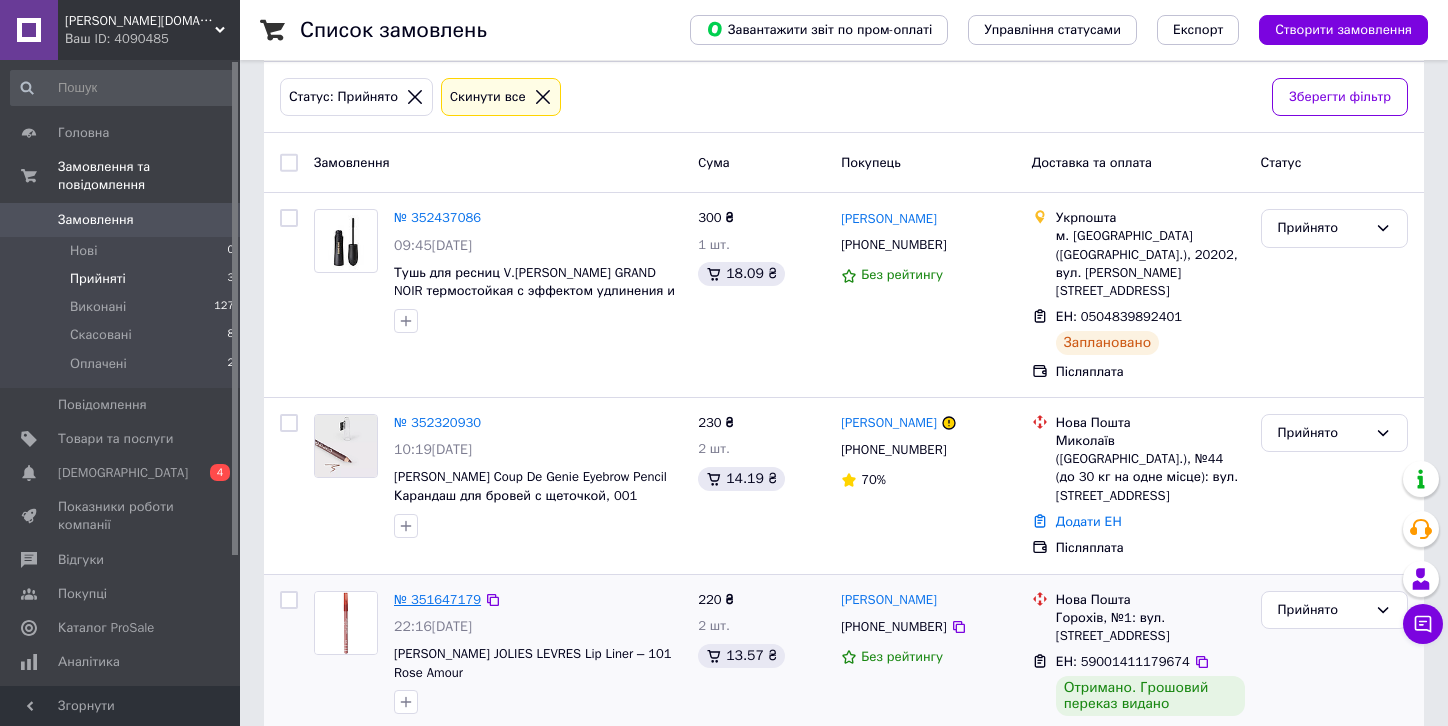 click on "№ 351647179" at bounding box center (437, 599) 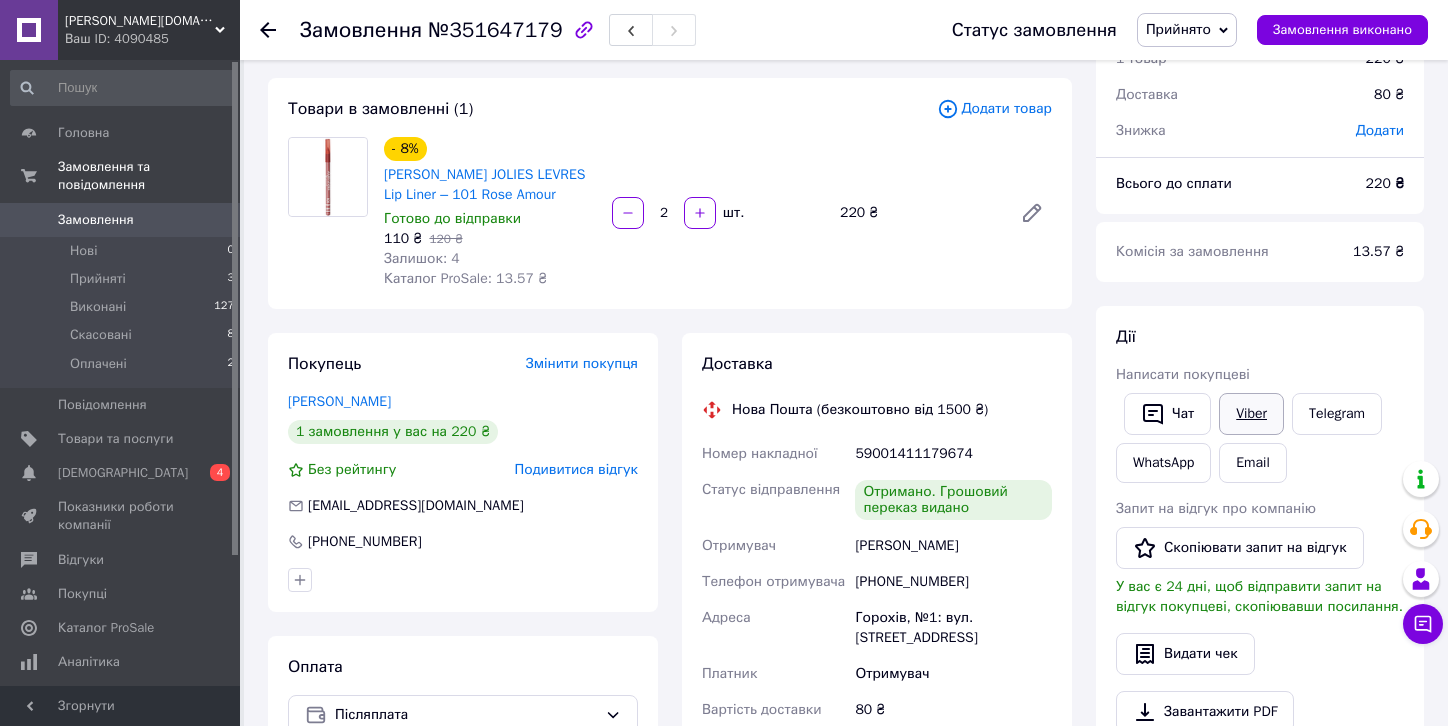 click on "Viber" at bounding box center (1251, 414) 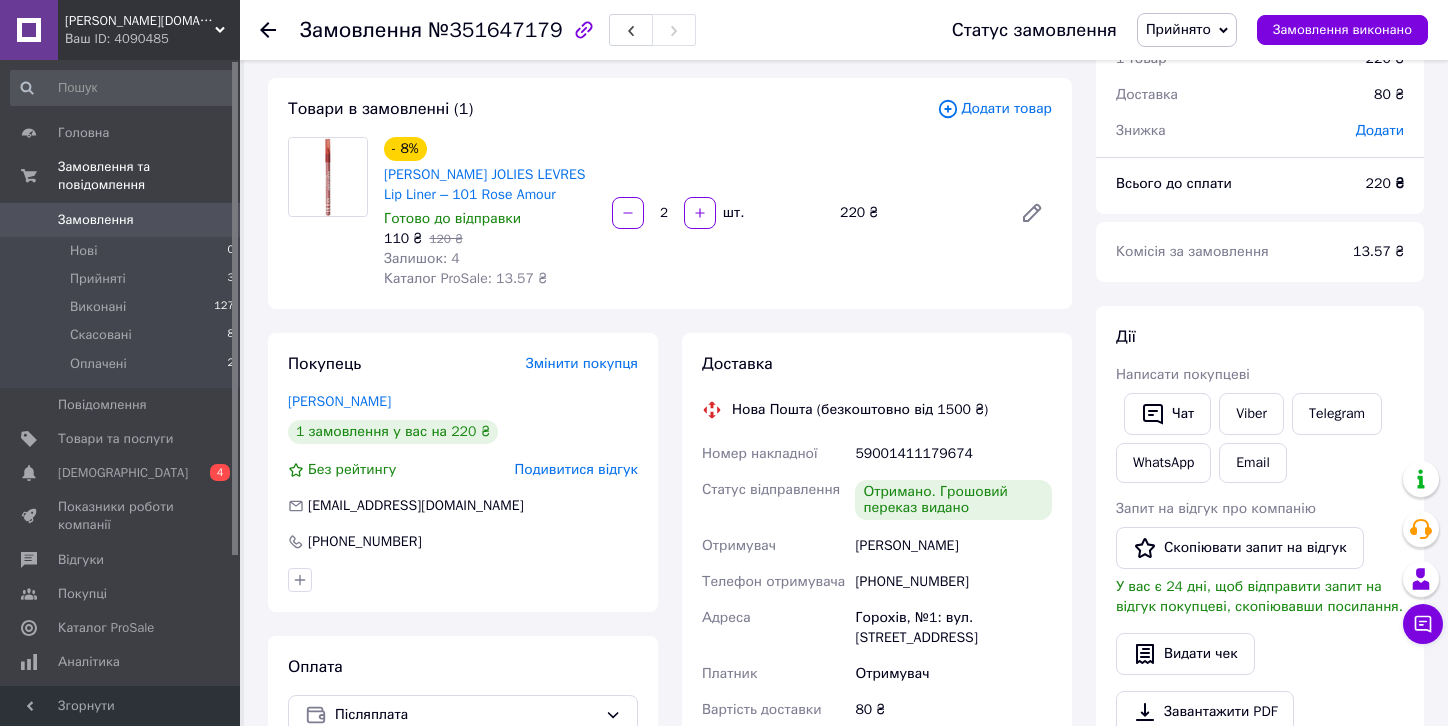 click on "Прийнято" at bounding box center (1178, 29) 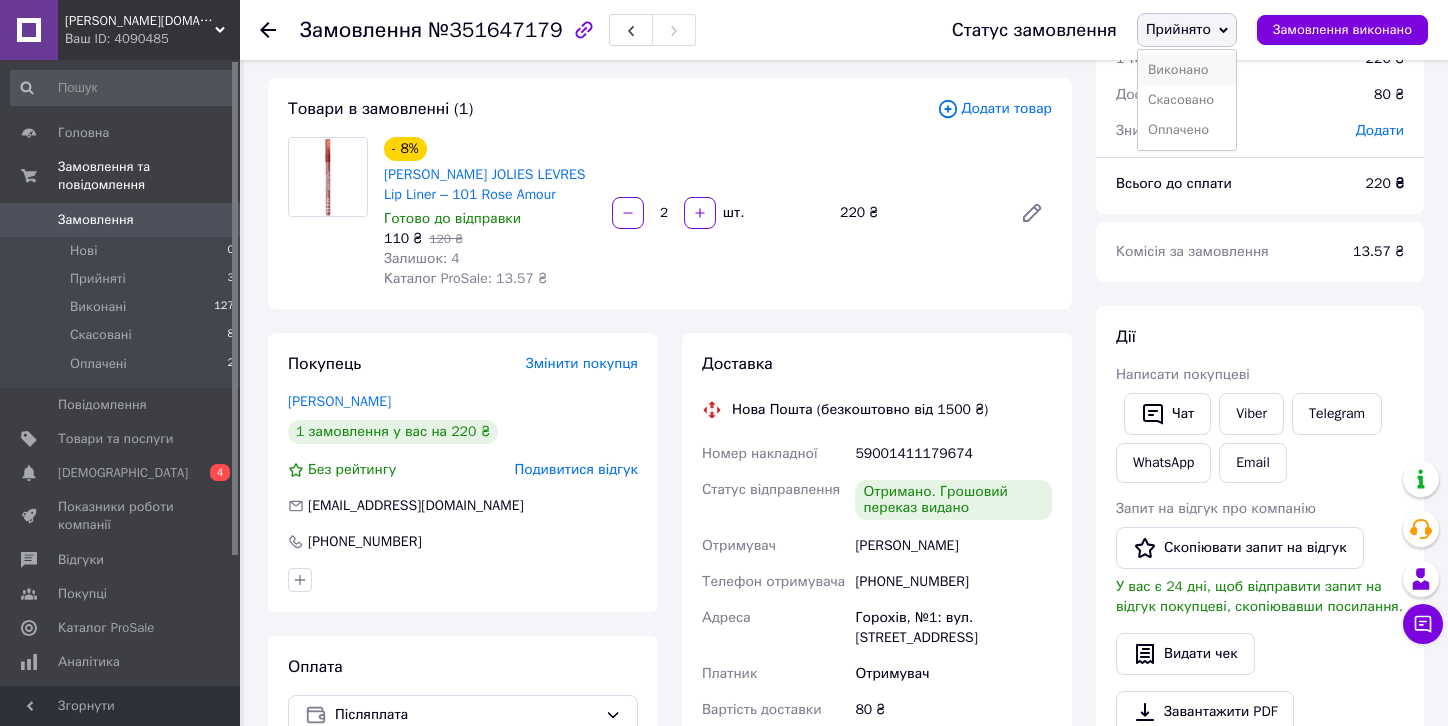 click on "Виконано" at bounding box center (1187, 70) 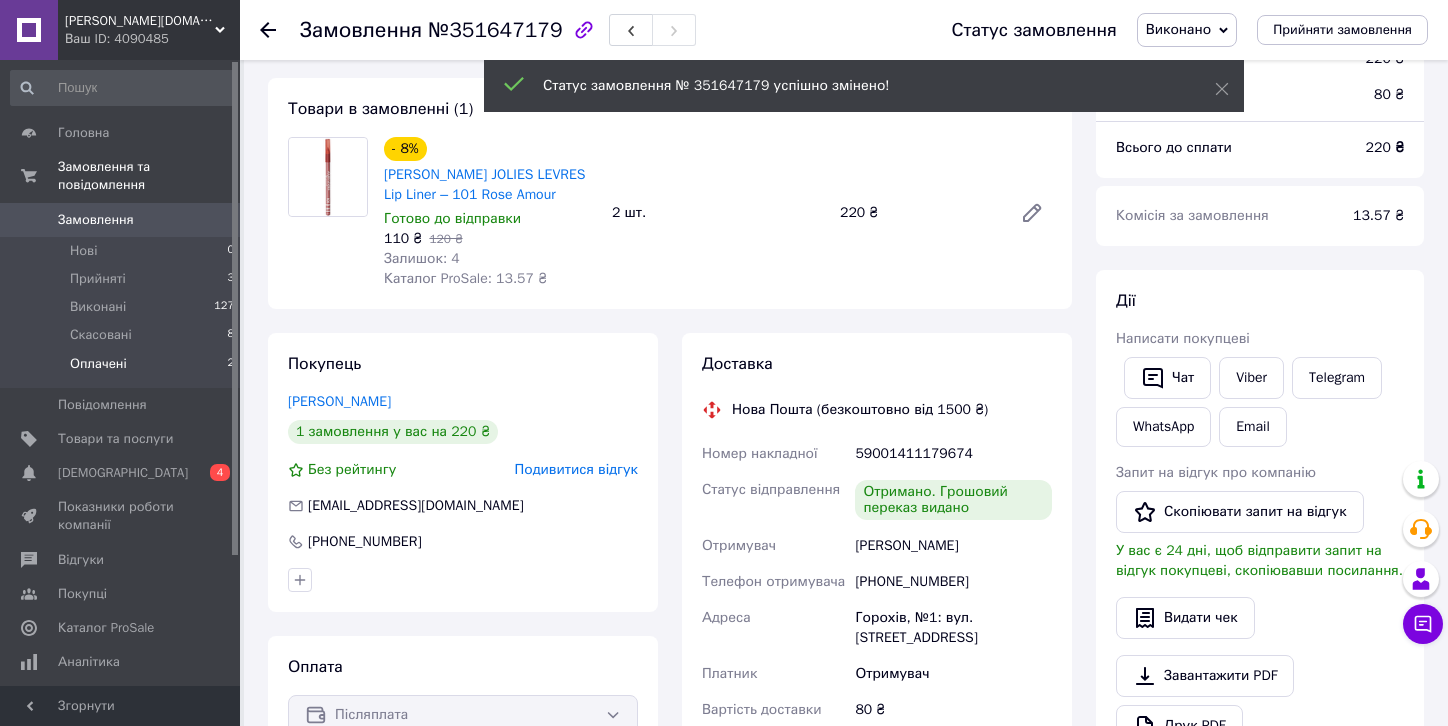 click on "Оплачені 2" at bounding box center (123, 369) 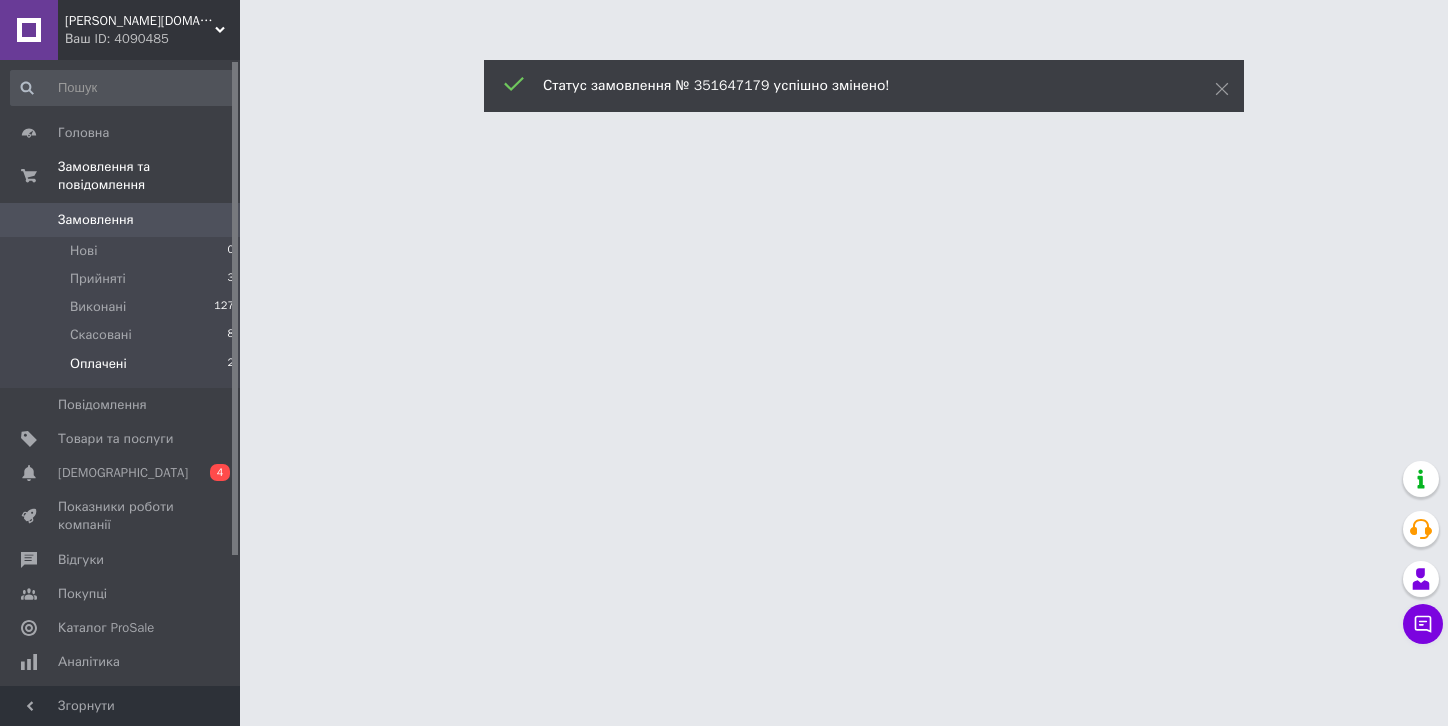 scroll, scrollTop: 0, scrollLeft: 0, axis: both 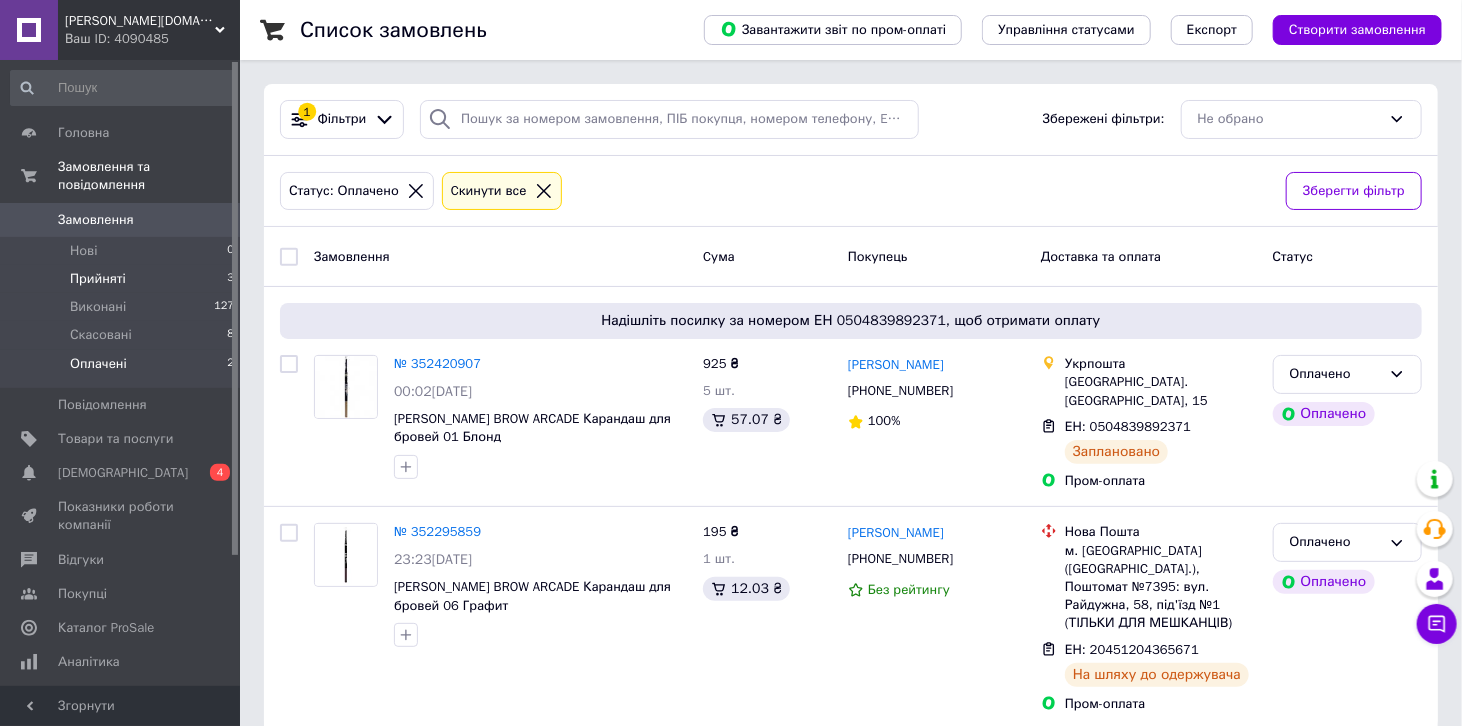 click on "Прийняті 3" at bounding box center [123, 279] 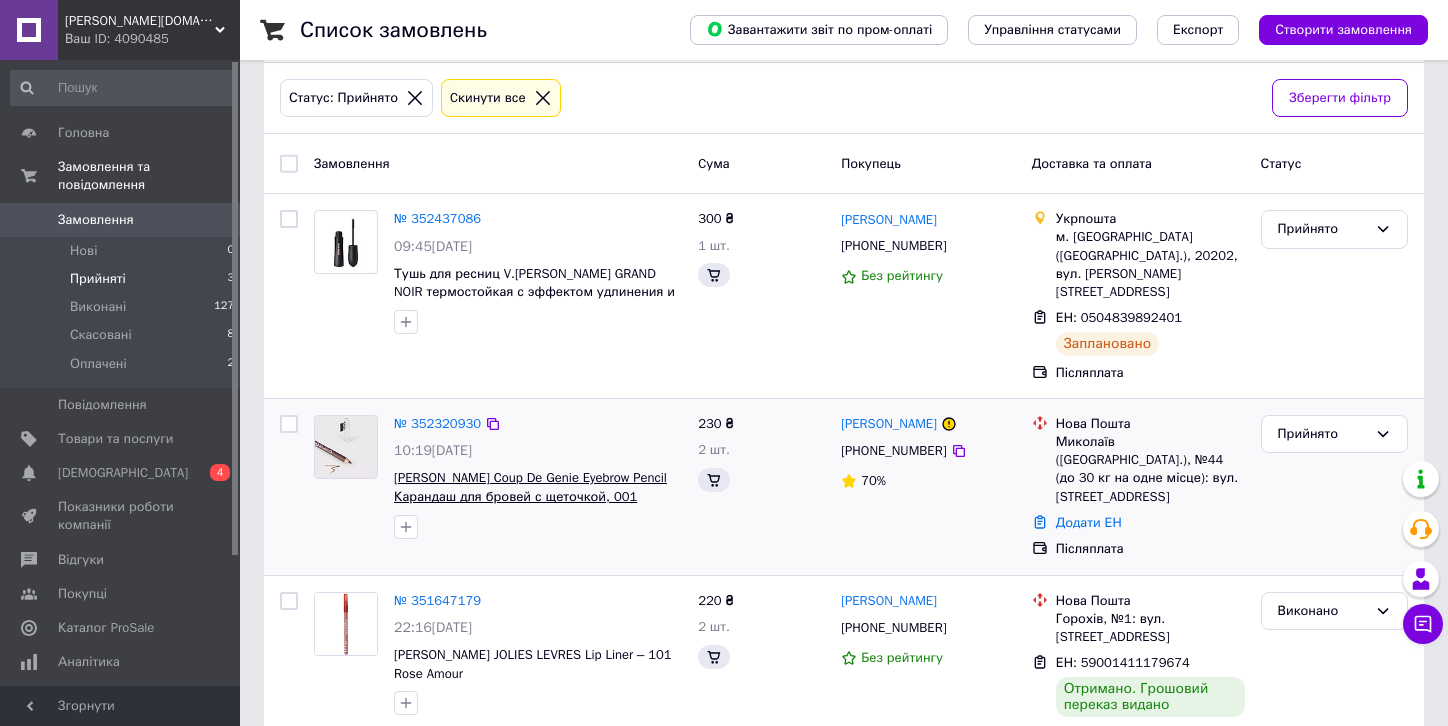 scroll, scrollTop: 94, scrollLeft: 0, axis: vertical 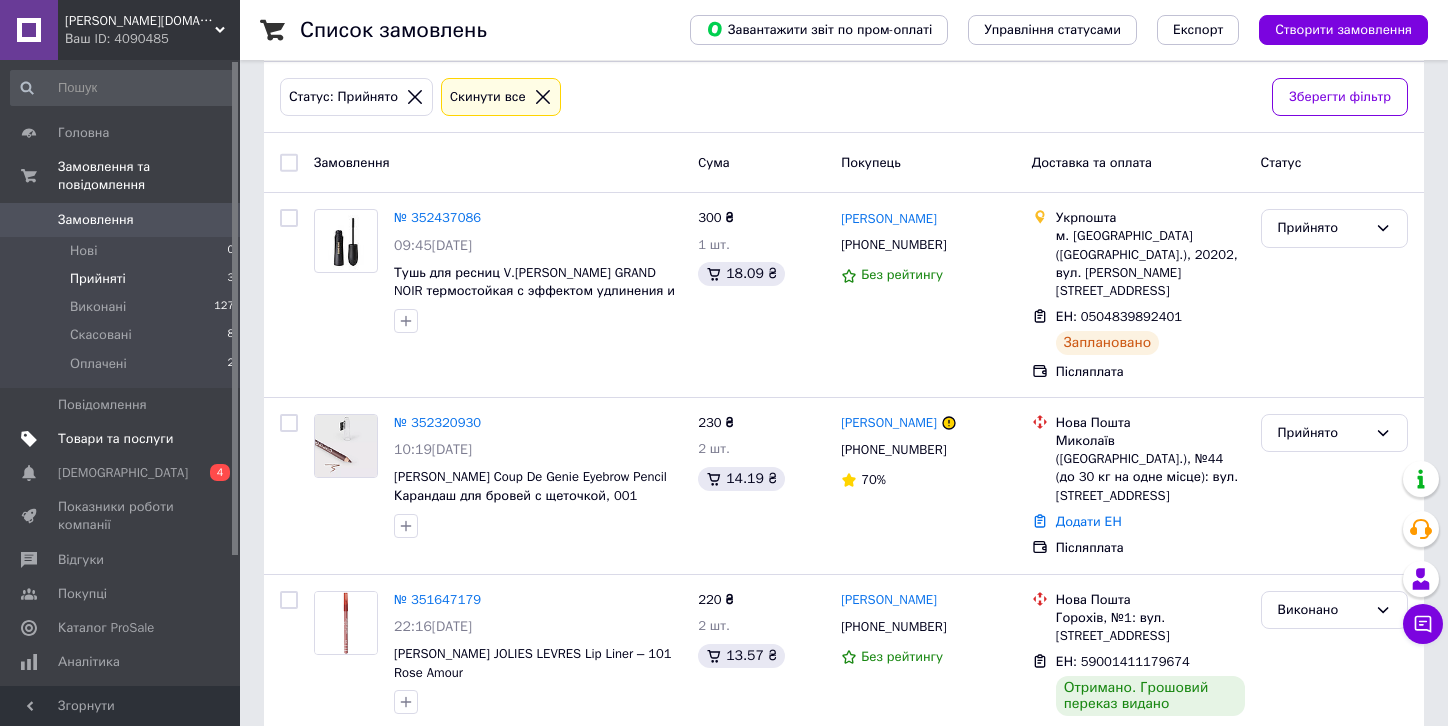 click on "Товари та послуги" at bounding box center [115, 439] 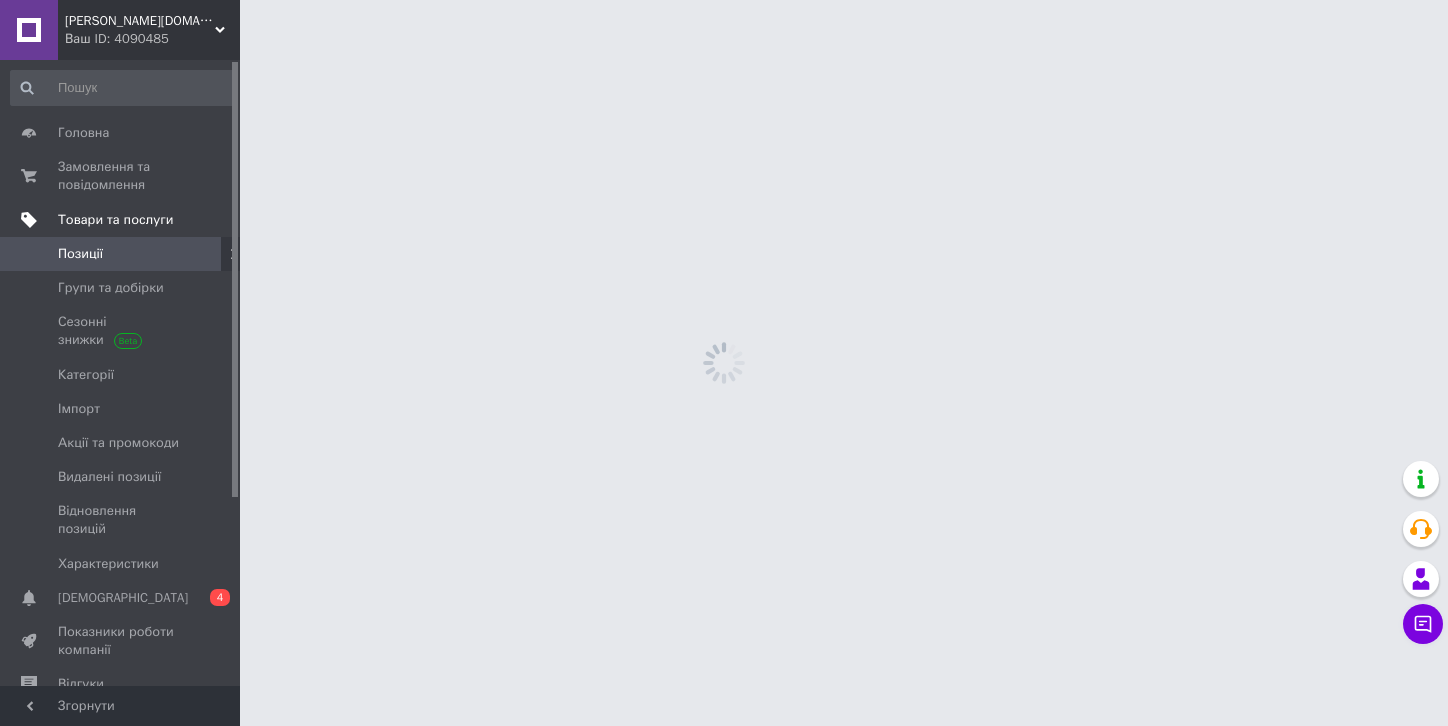 scroll, scrollTop: 0, scrollLeft: 0, axis: both 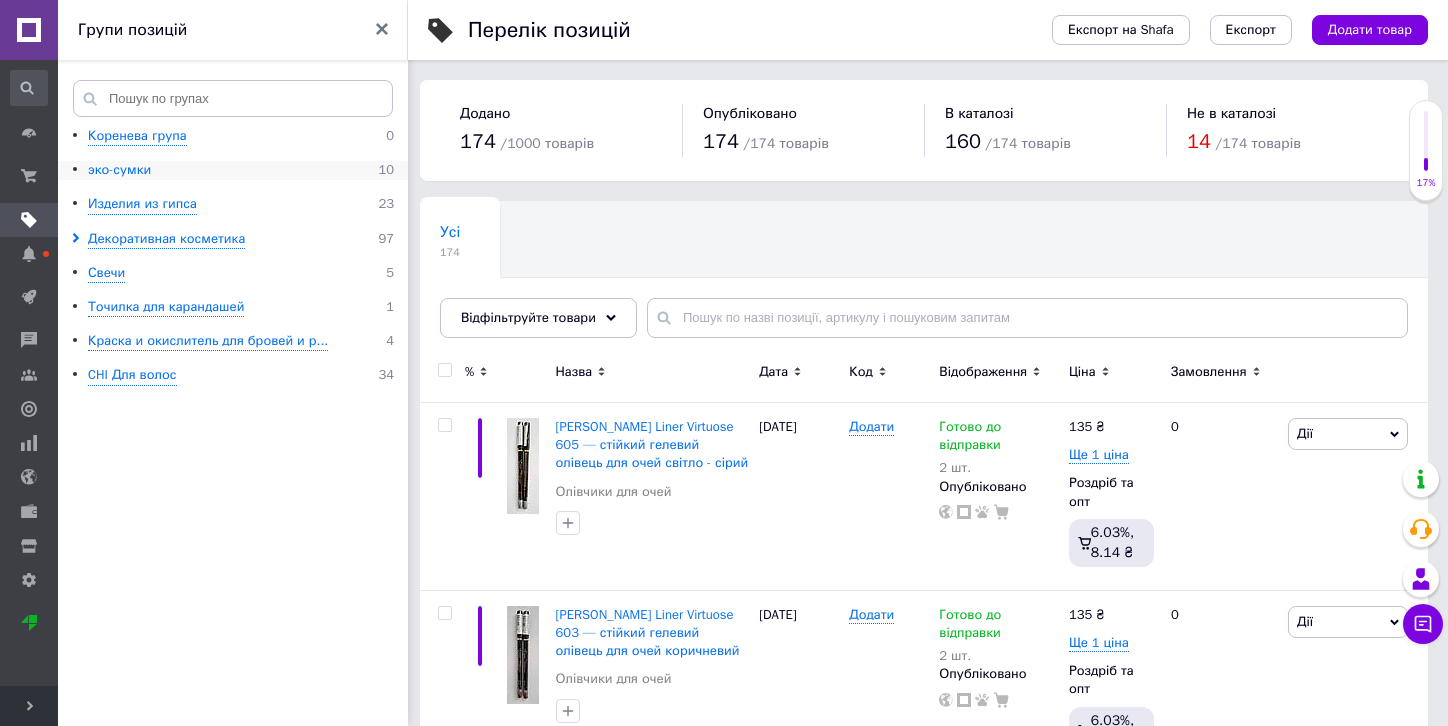 click on "эко-сумки" at bounding box center [119, 170] 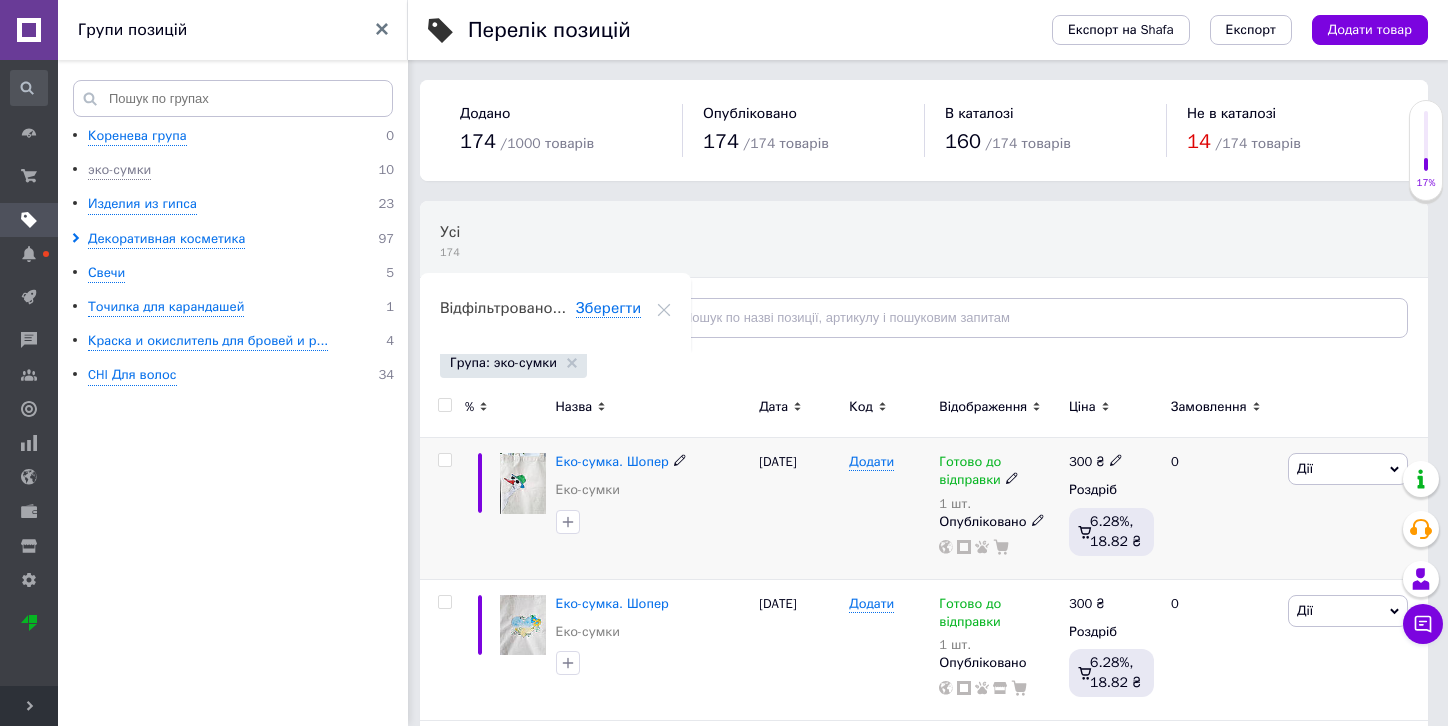 click at bounding box center (444, 460) 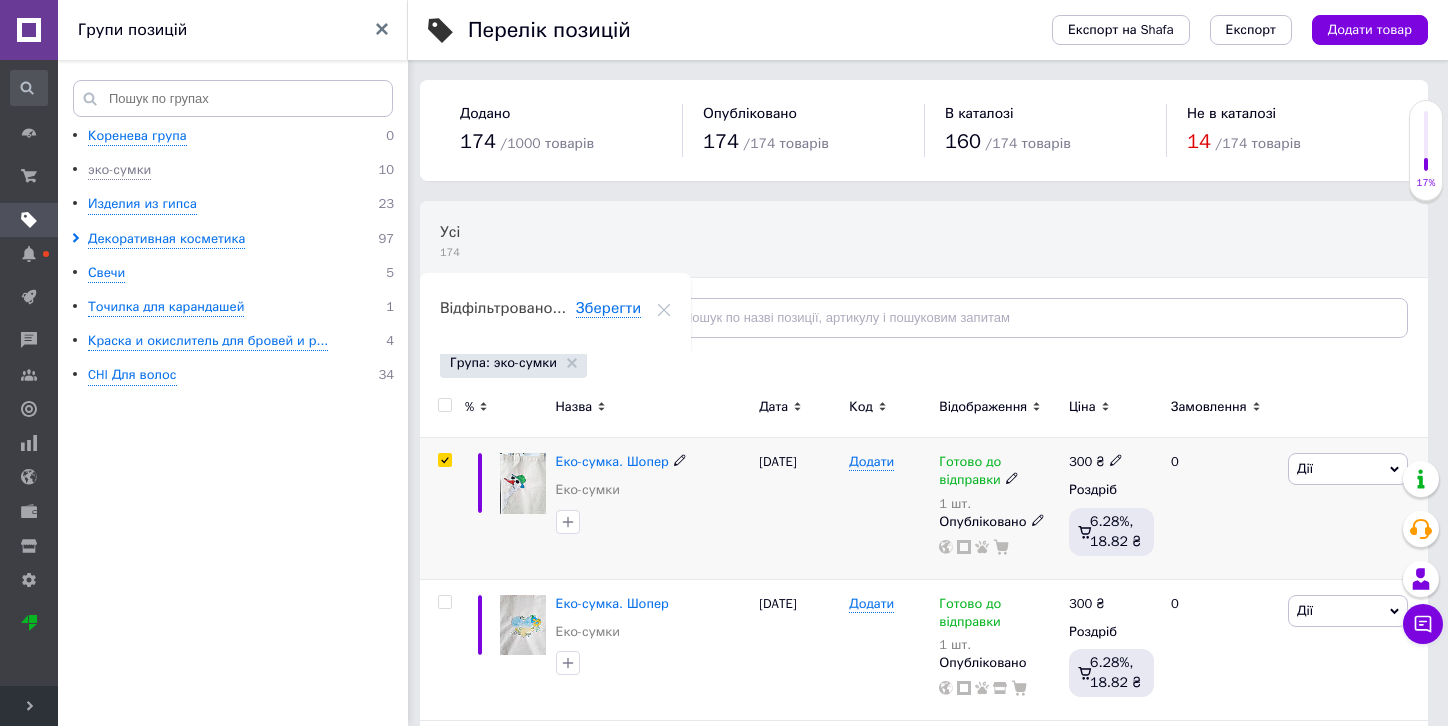 checkbox on "true" 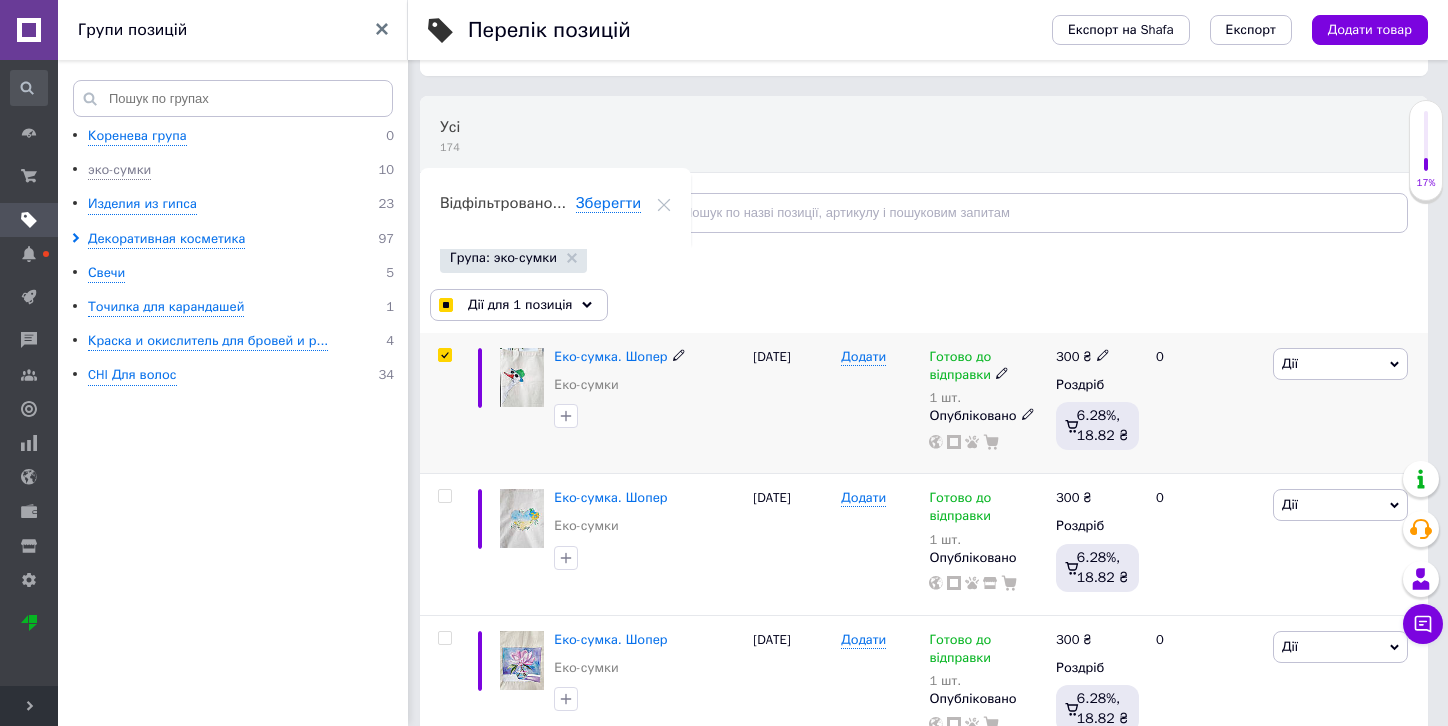 scroll, scrollTop: 200, scrollLeft: 0, axis: vertical 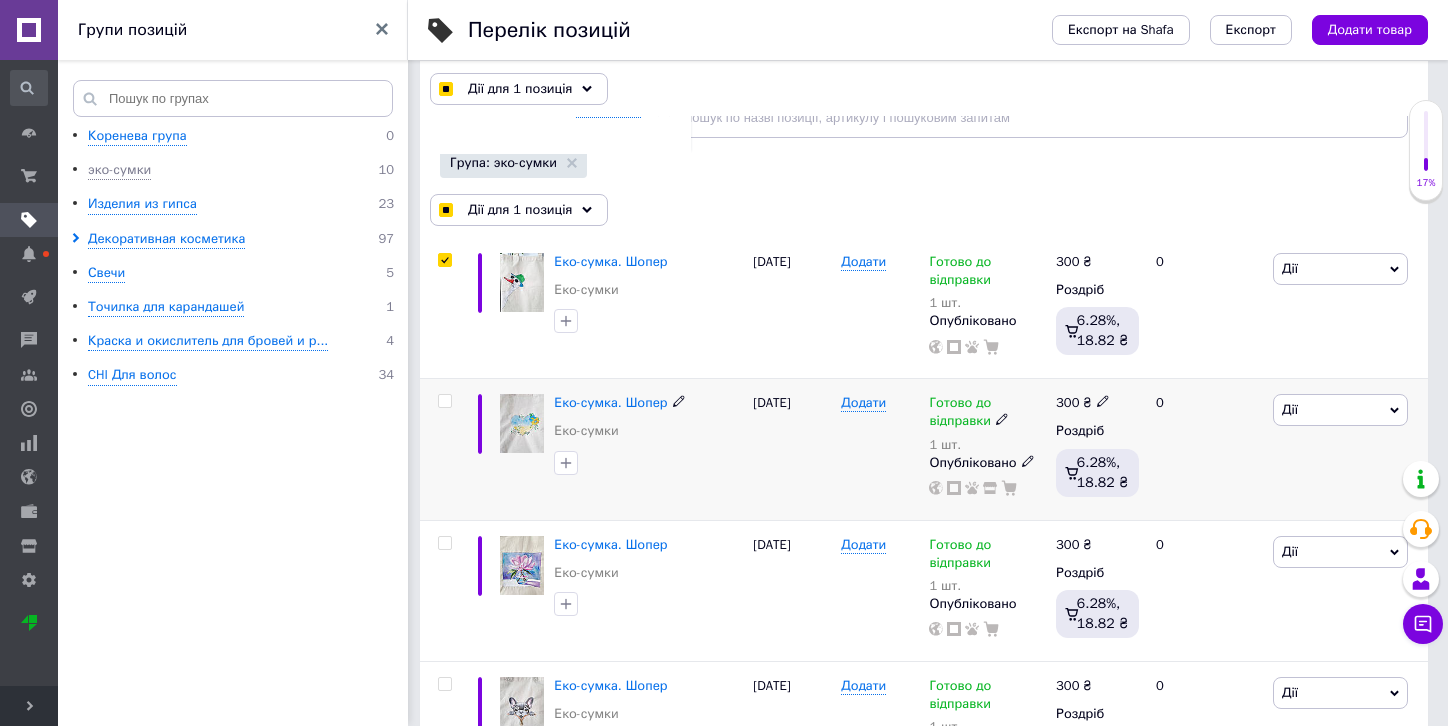 click at bounding box center [444, 401] 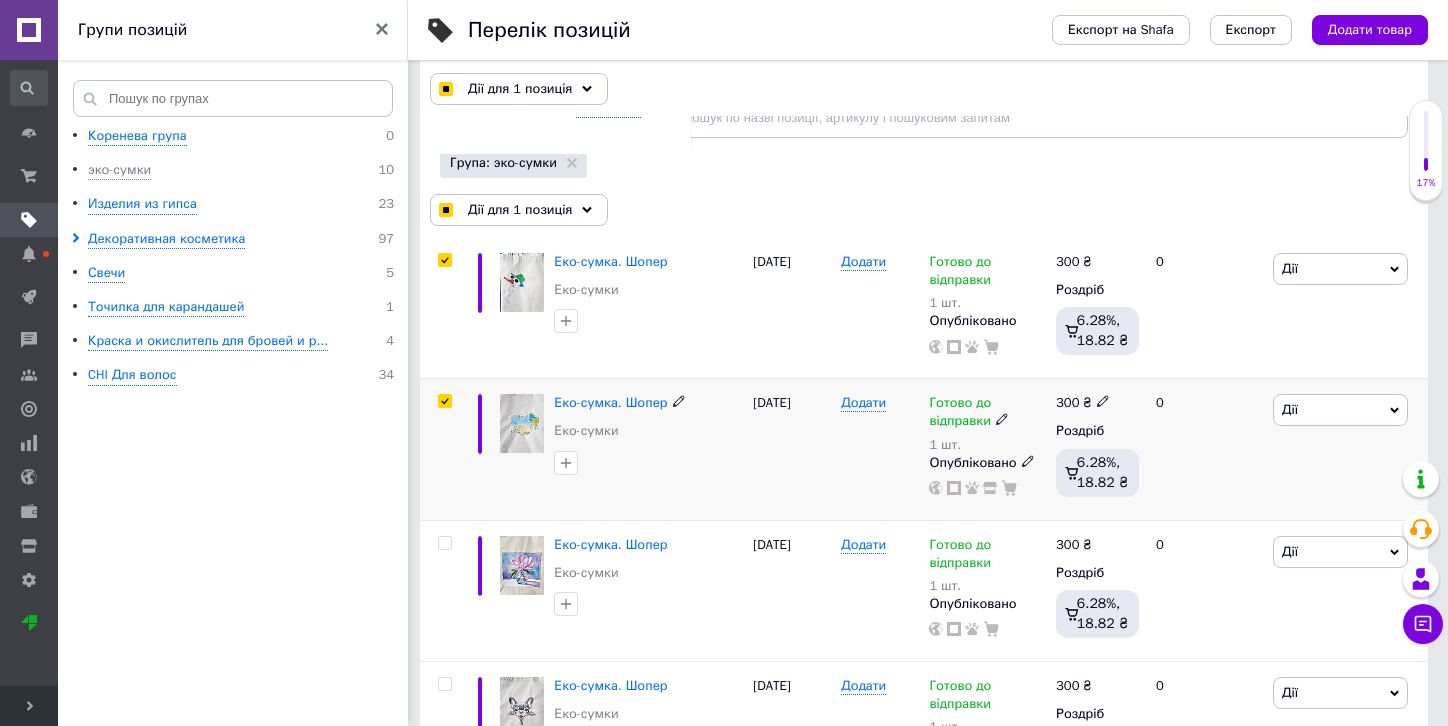 checkbox on "true" 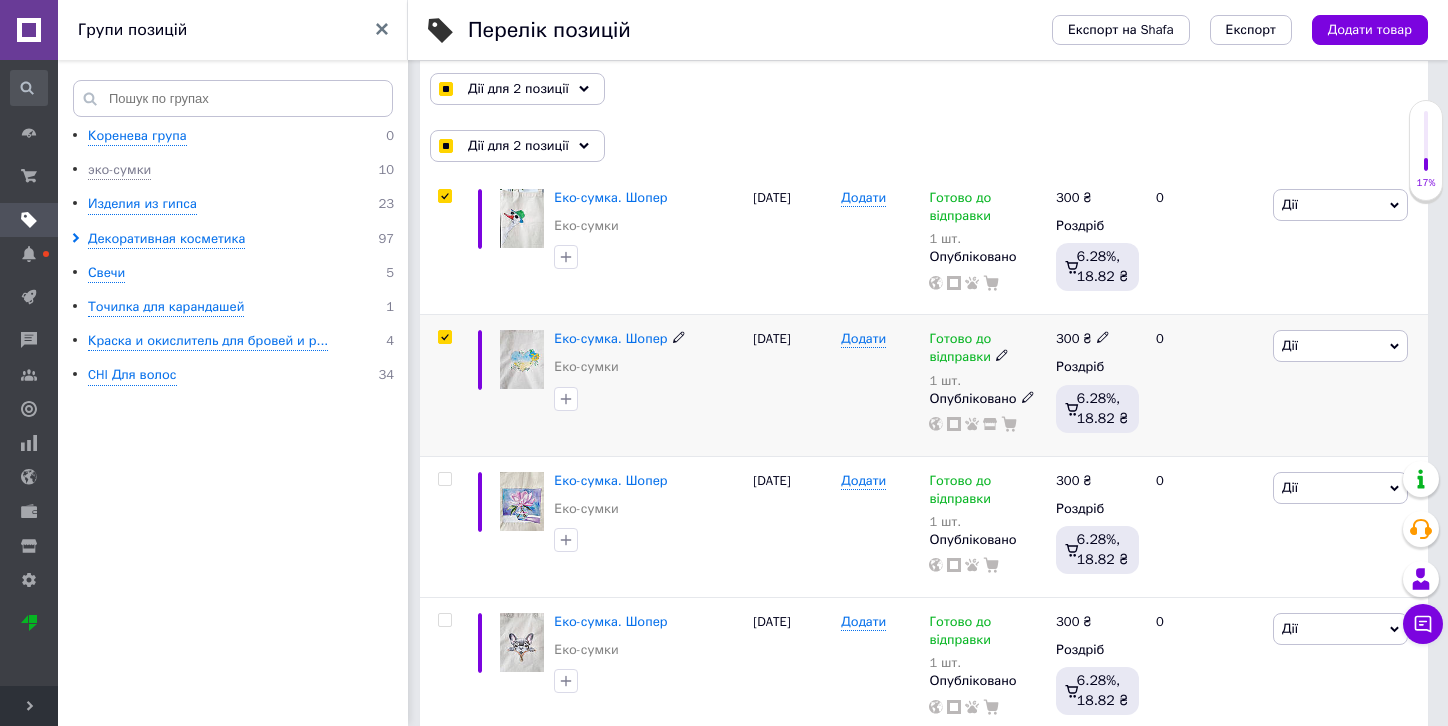 scroll, scrollTop: 300, scrollLeft: 0, axis: vertical 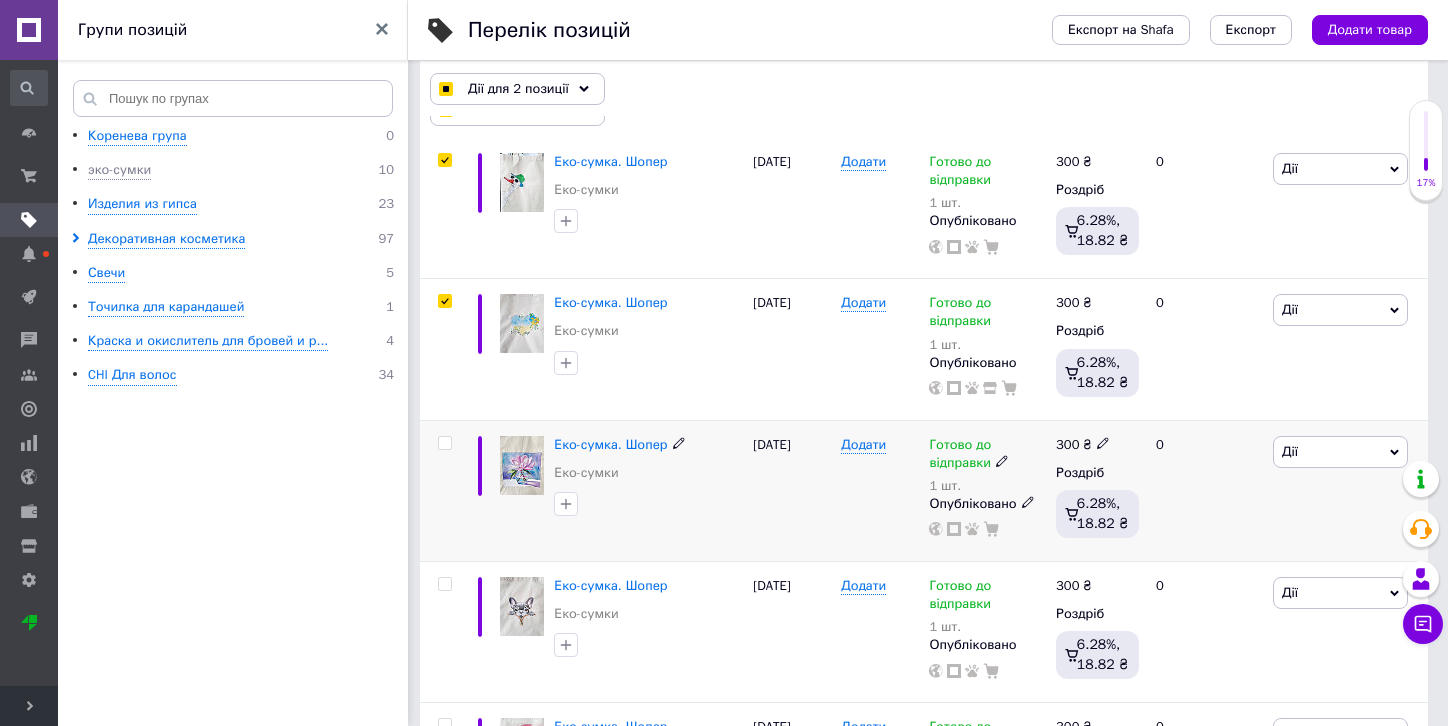 click at bounding box center (444, 443) 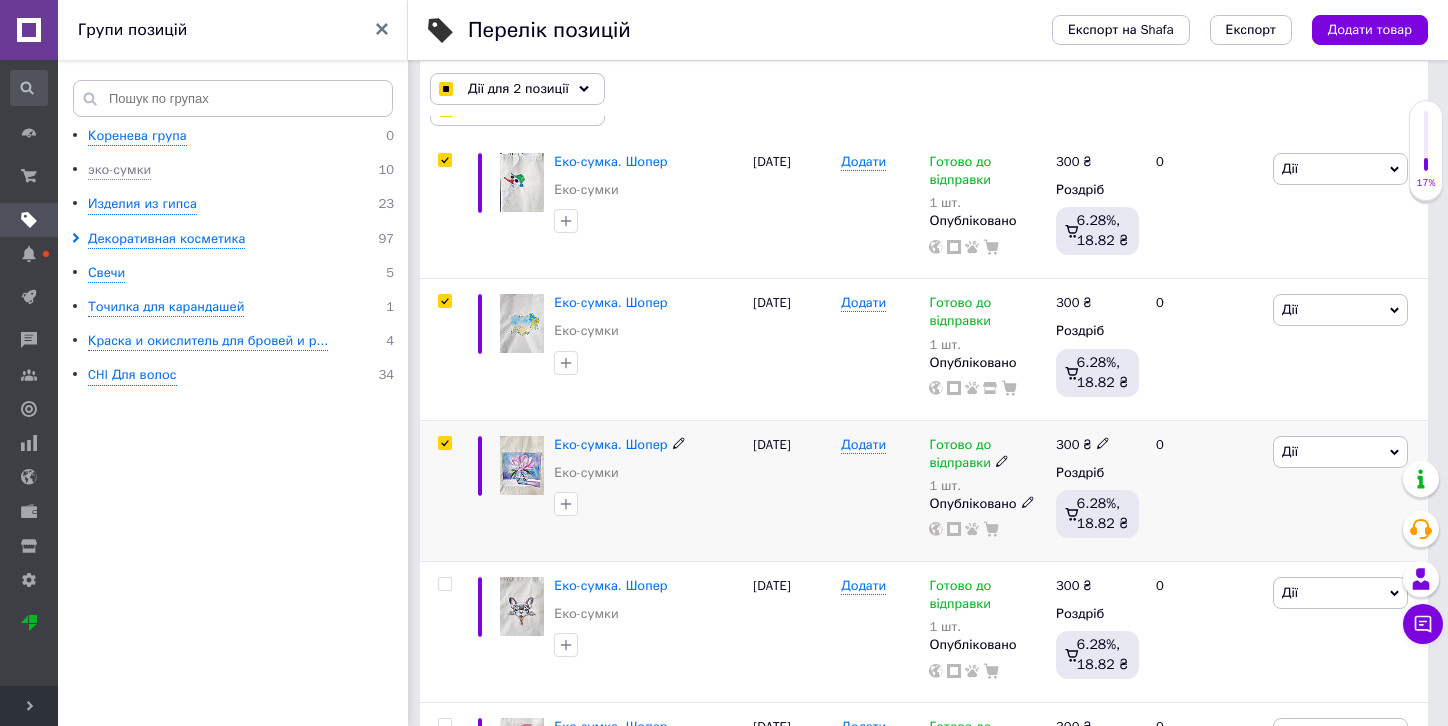 checkbox on "true" 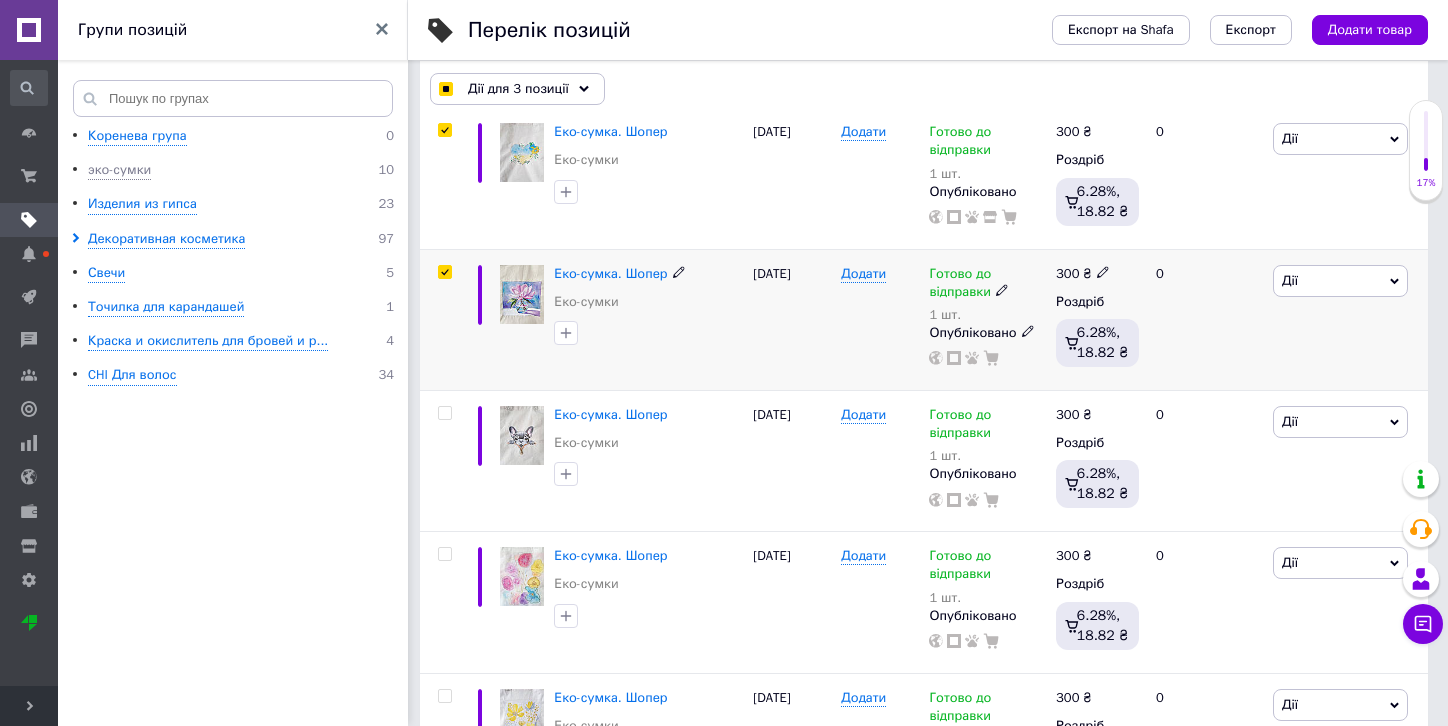 scroll, scrollTop: 500, scrollLeft: 0, axis: vertical 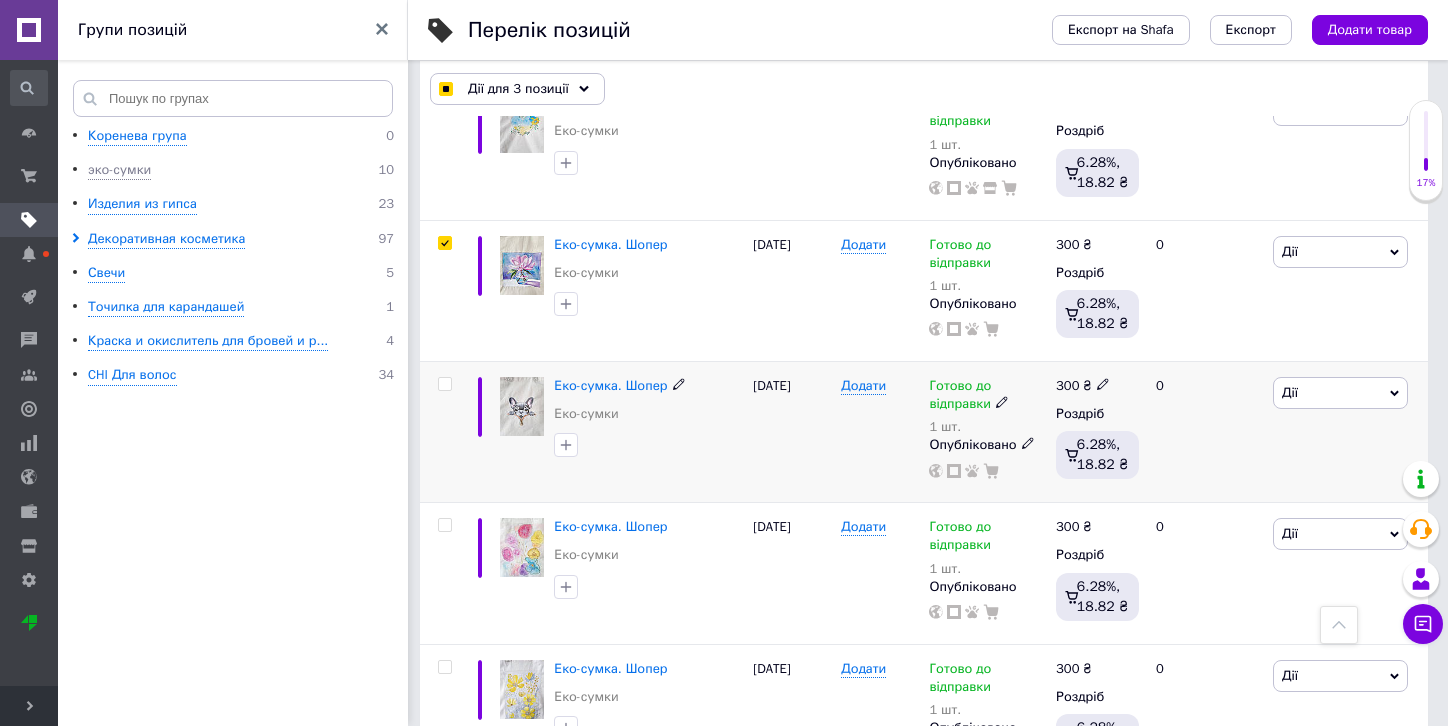 click at bounding box center [444, 384] 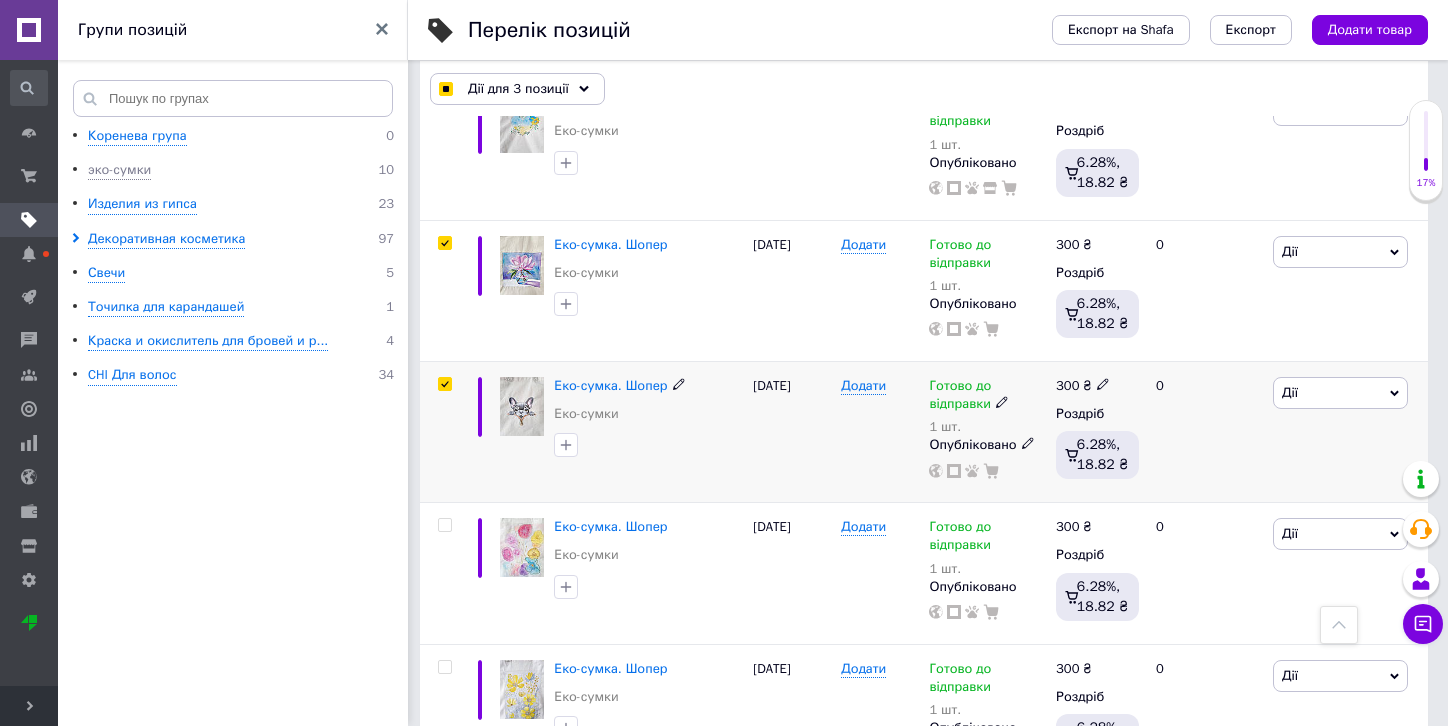 checkbox on "true" 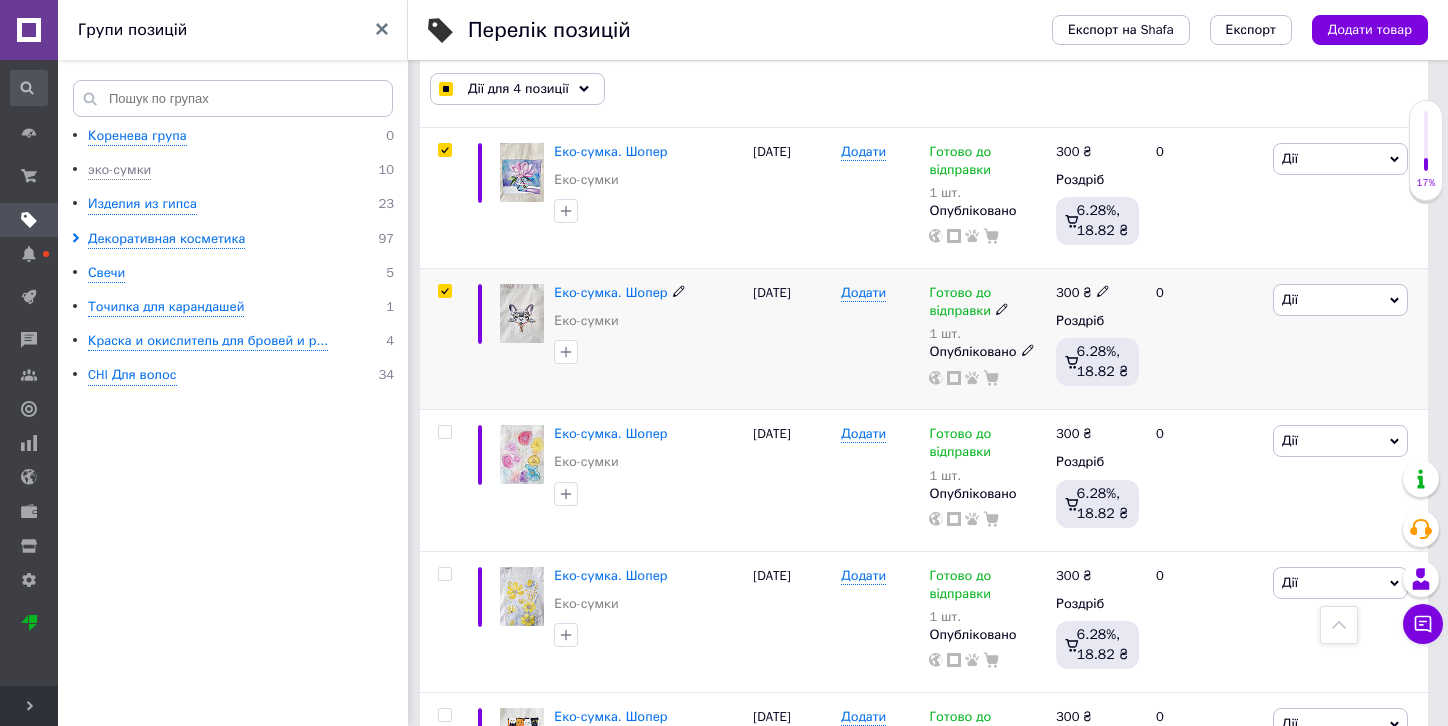 scroll, scrollTop: 700, scrollLeft: 0, axis: vertical 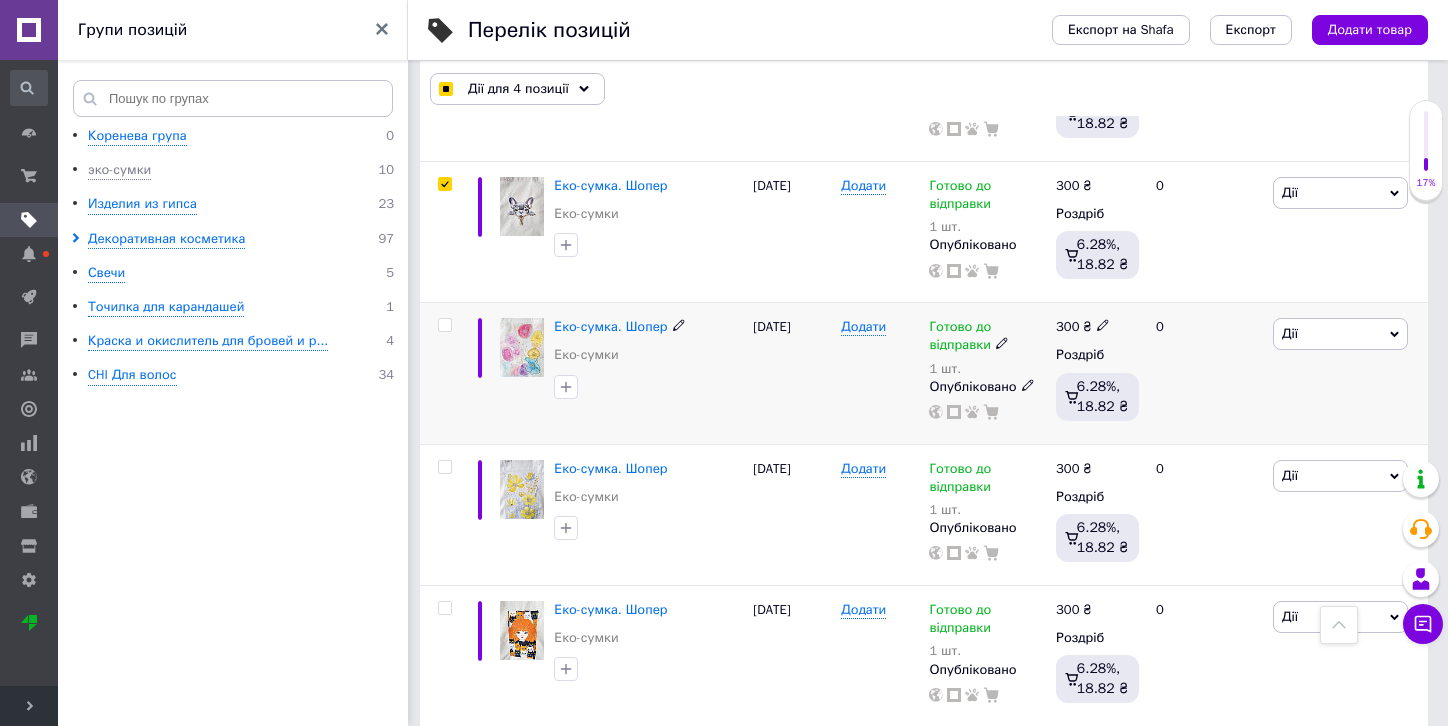 click at bounding box center (444, 325) 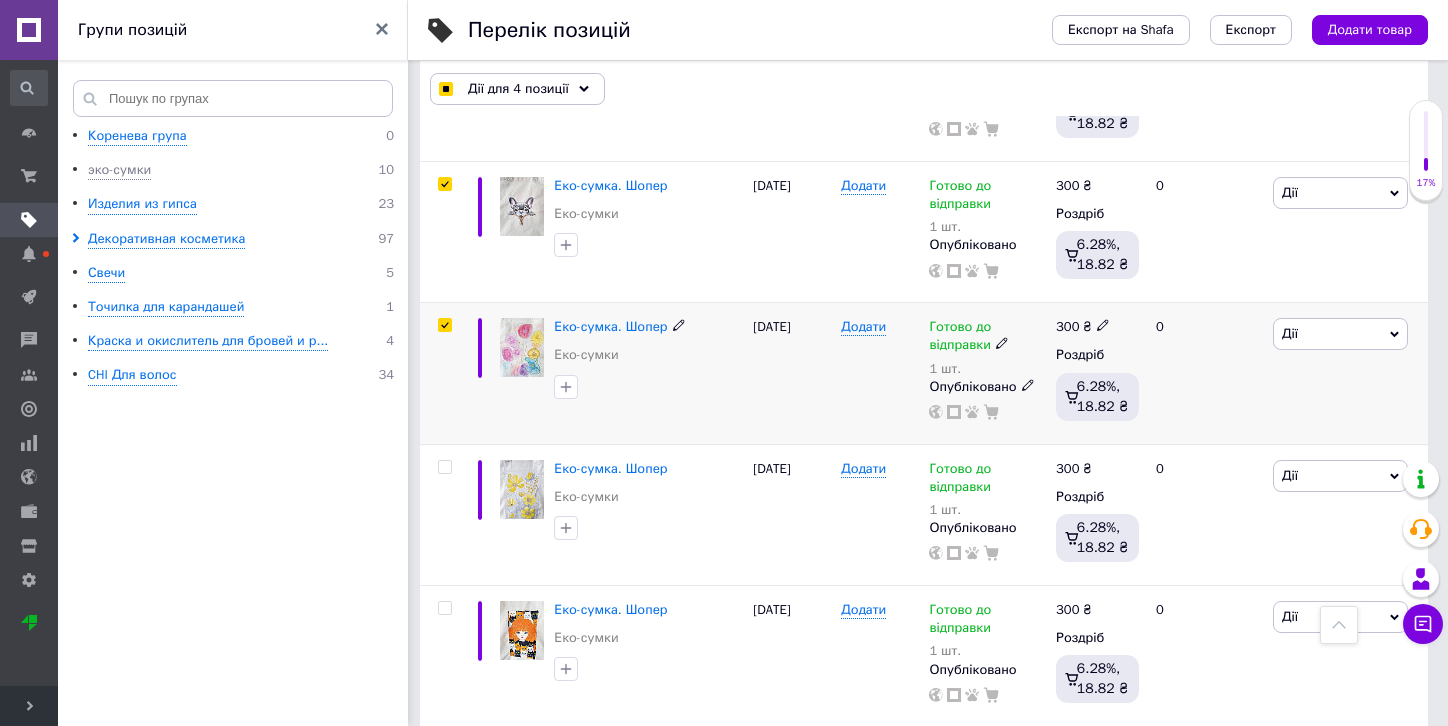 checkbox on "true" 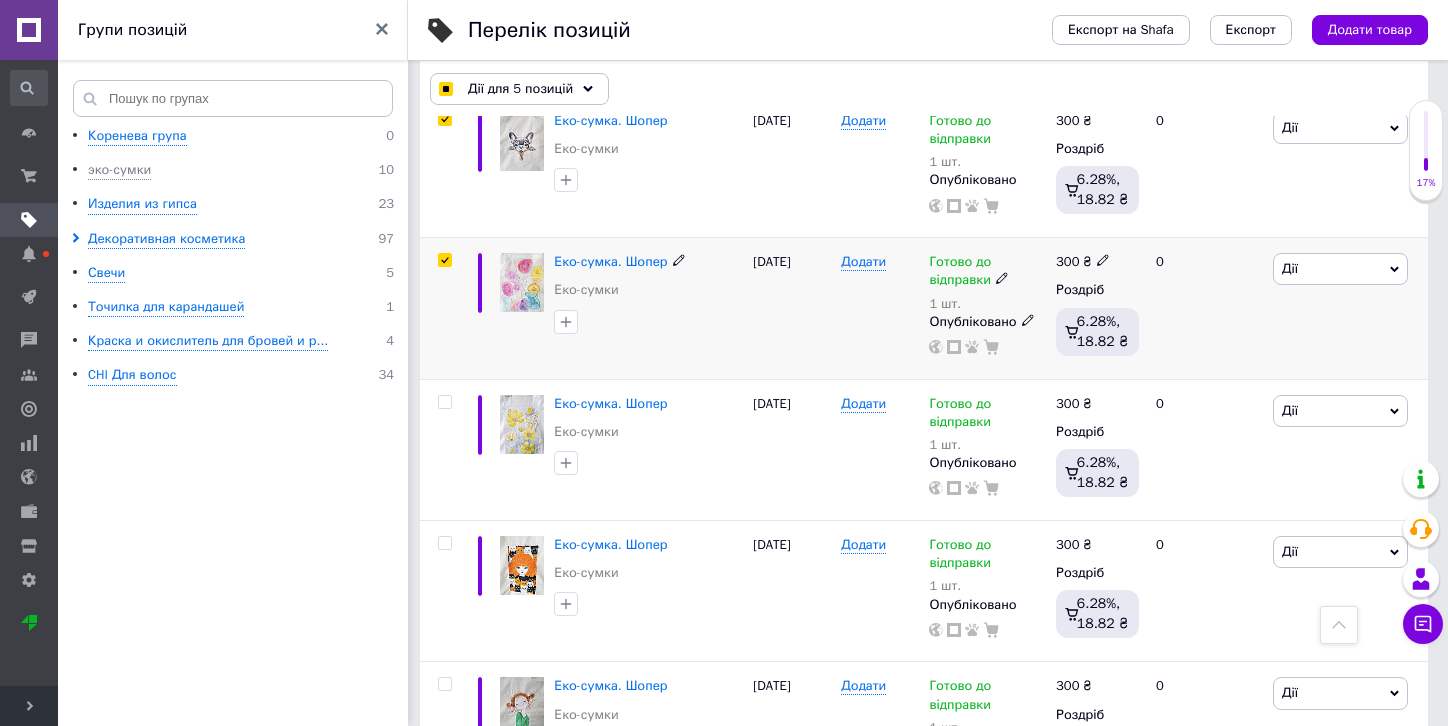 scroll, scrollTop: 800, scrollLeft: 0, axis: vertical 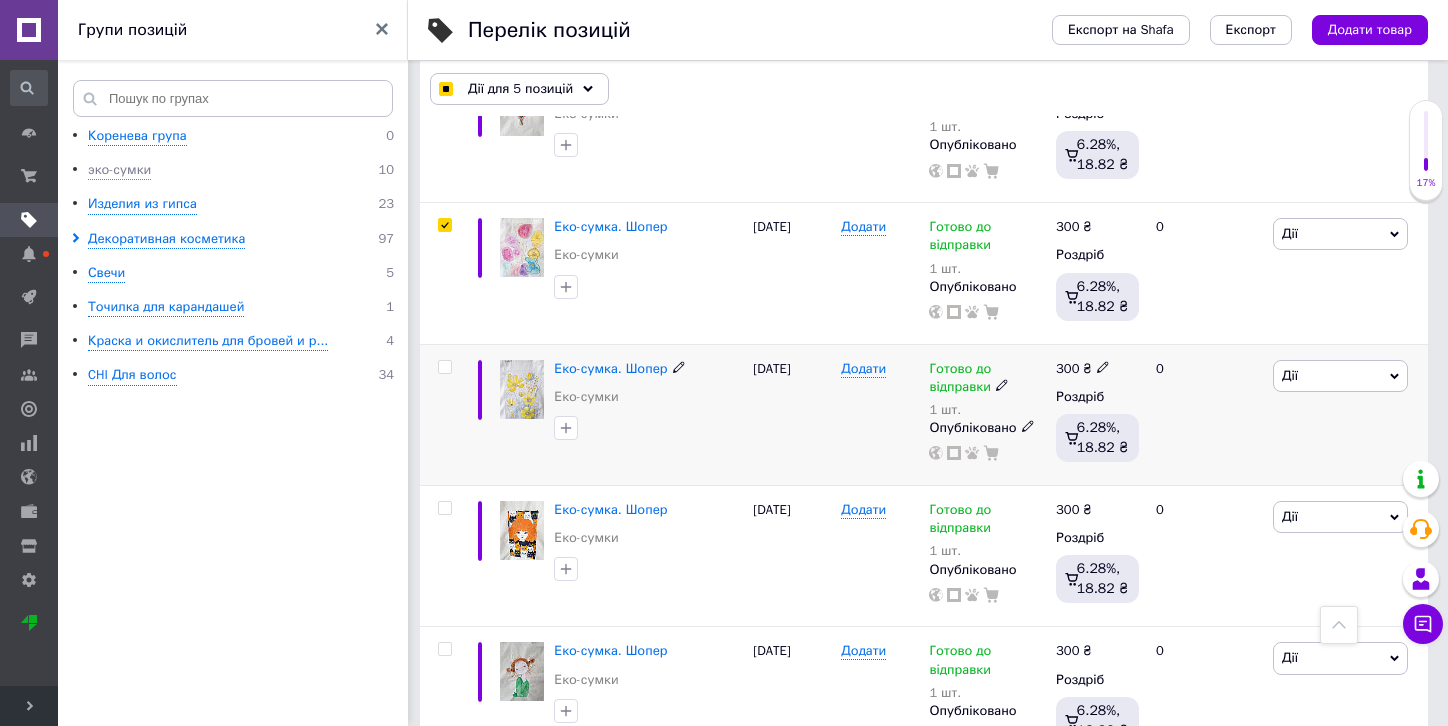 click at bounding box center [444, 367] 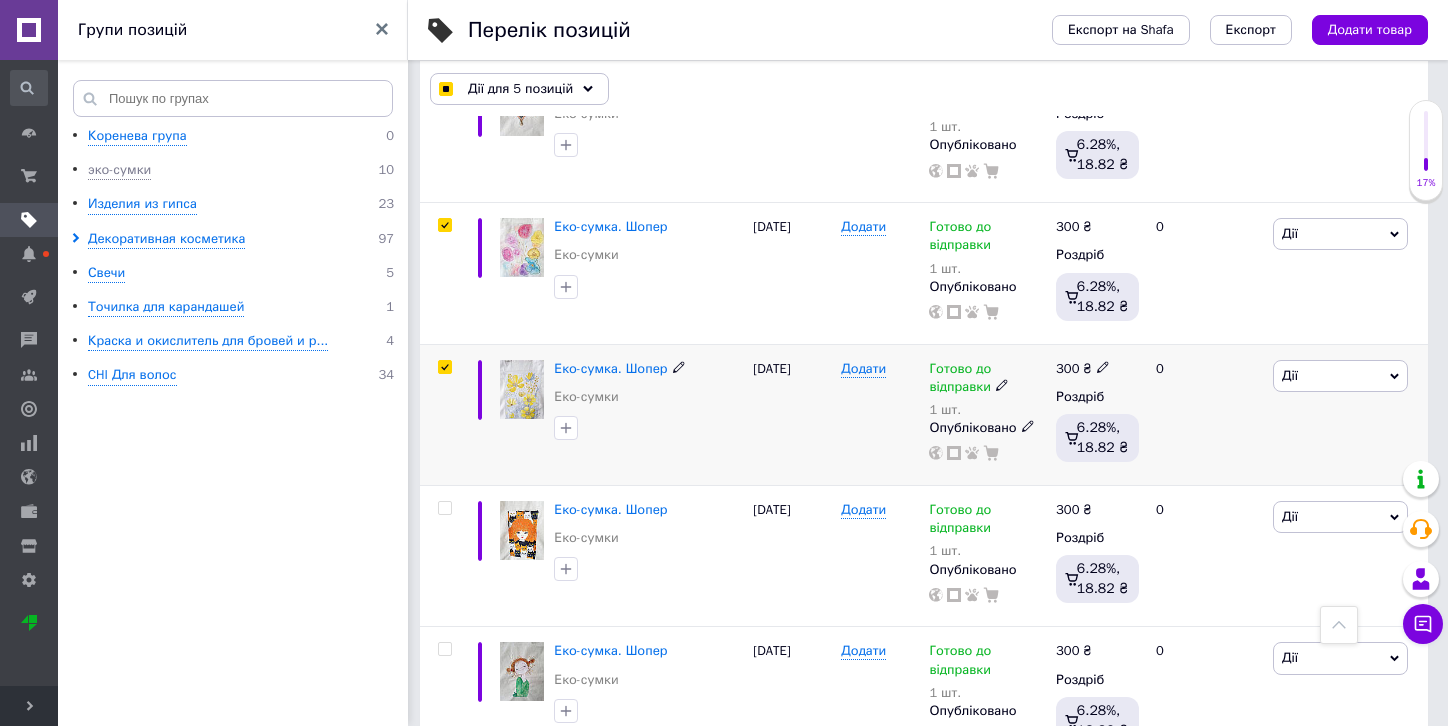 checkbox on "true" 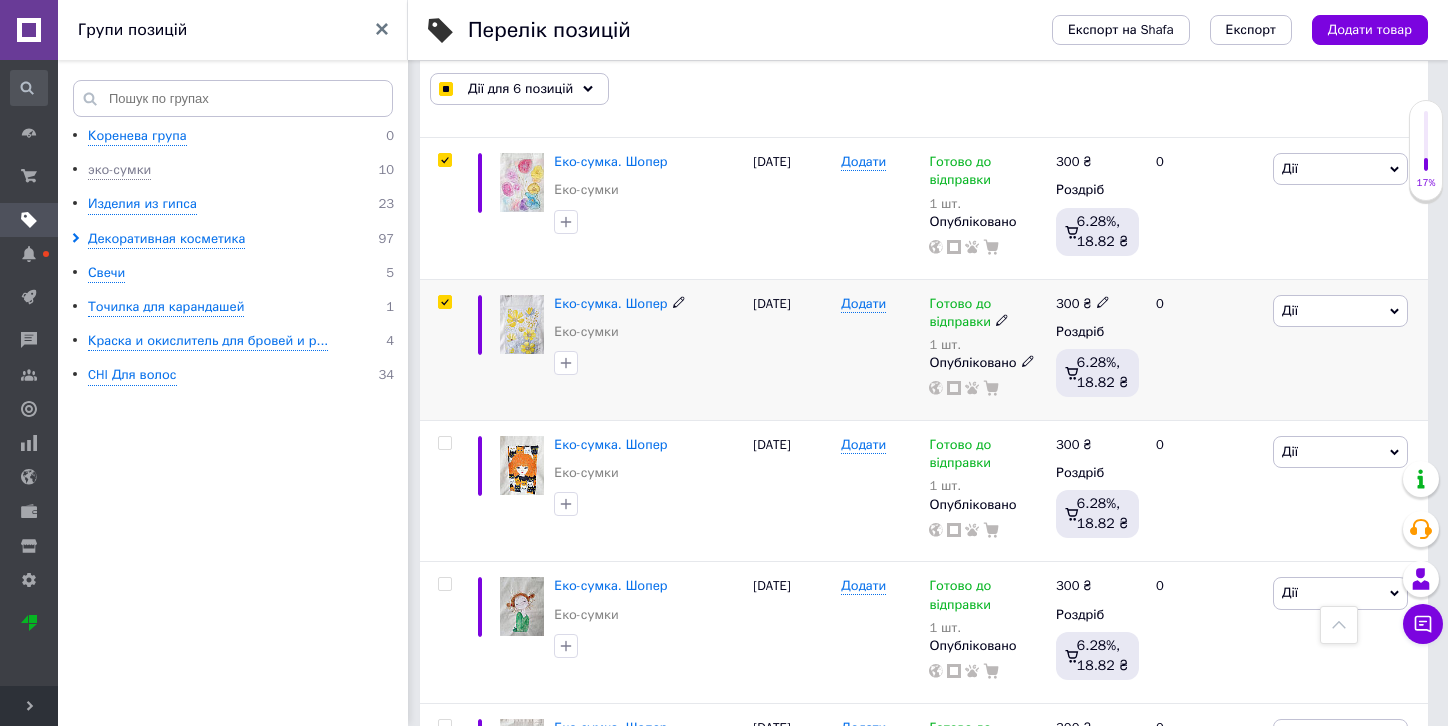 scroll, scrollTop: 900, scrollLeft: 0, axis: vertical 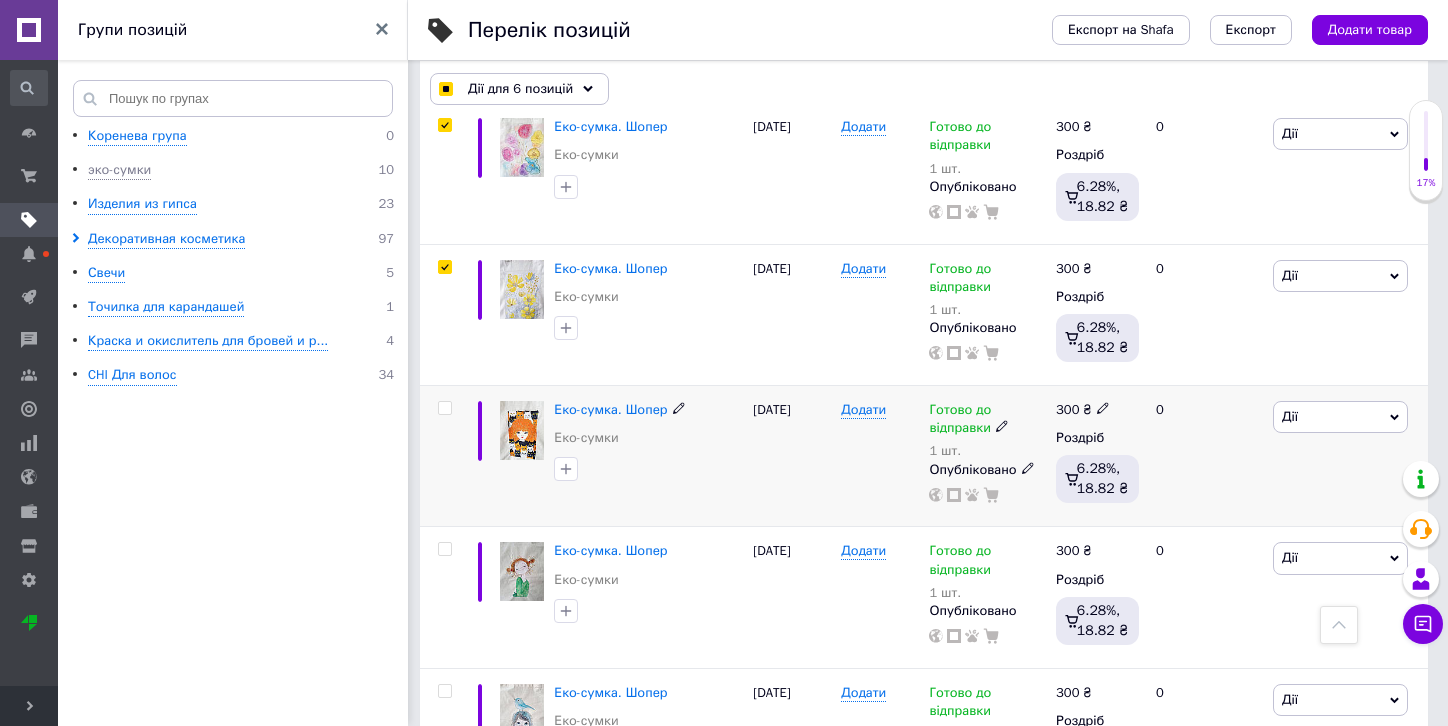 click at bounding box center [444, 408] 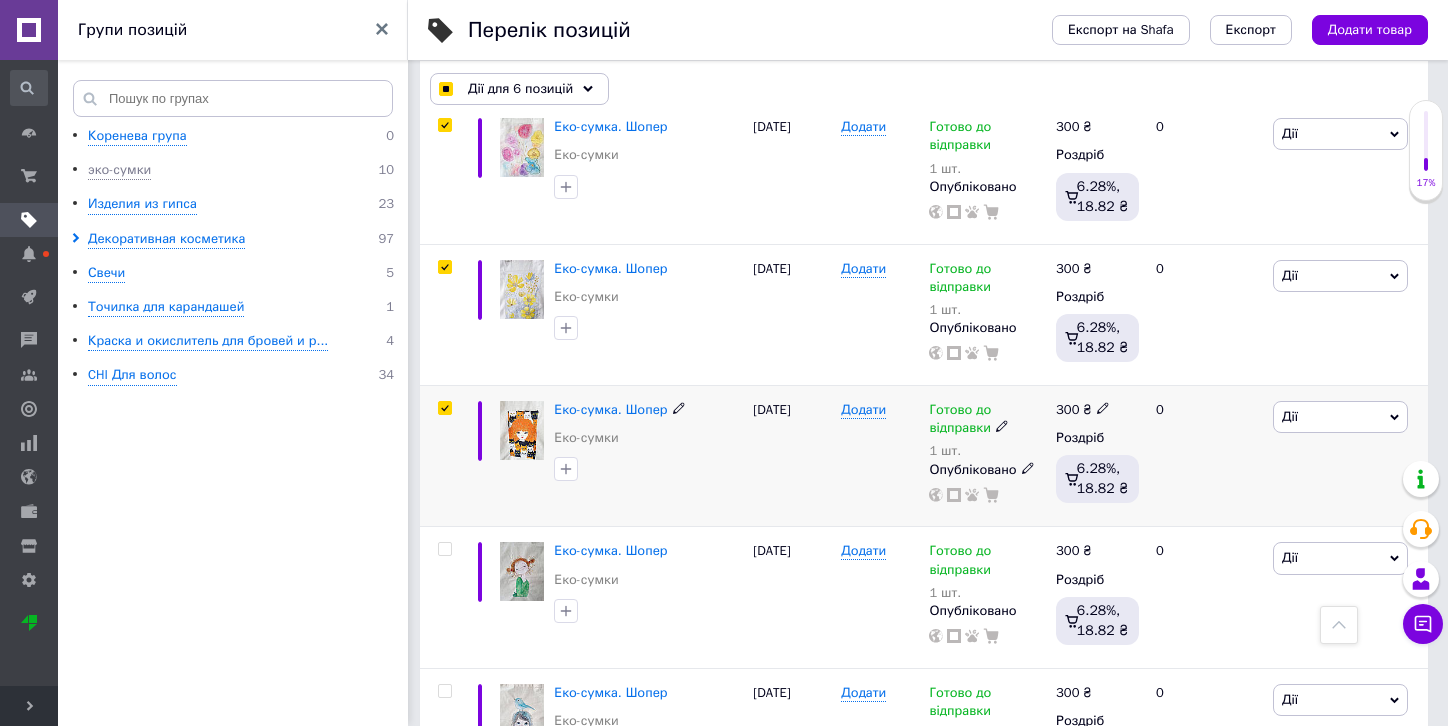 checkbox on "true" 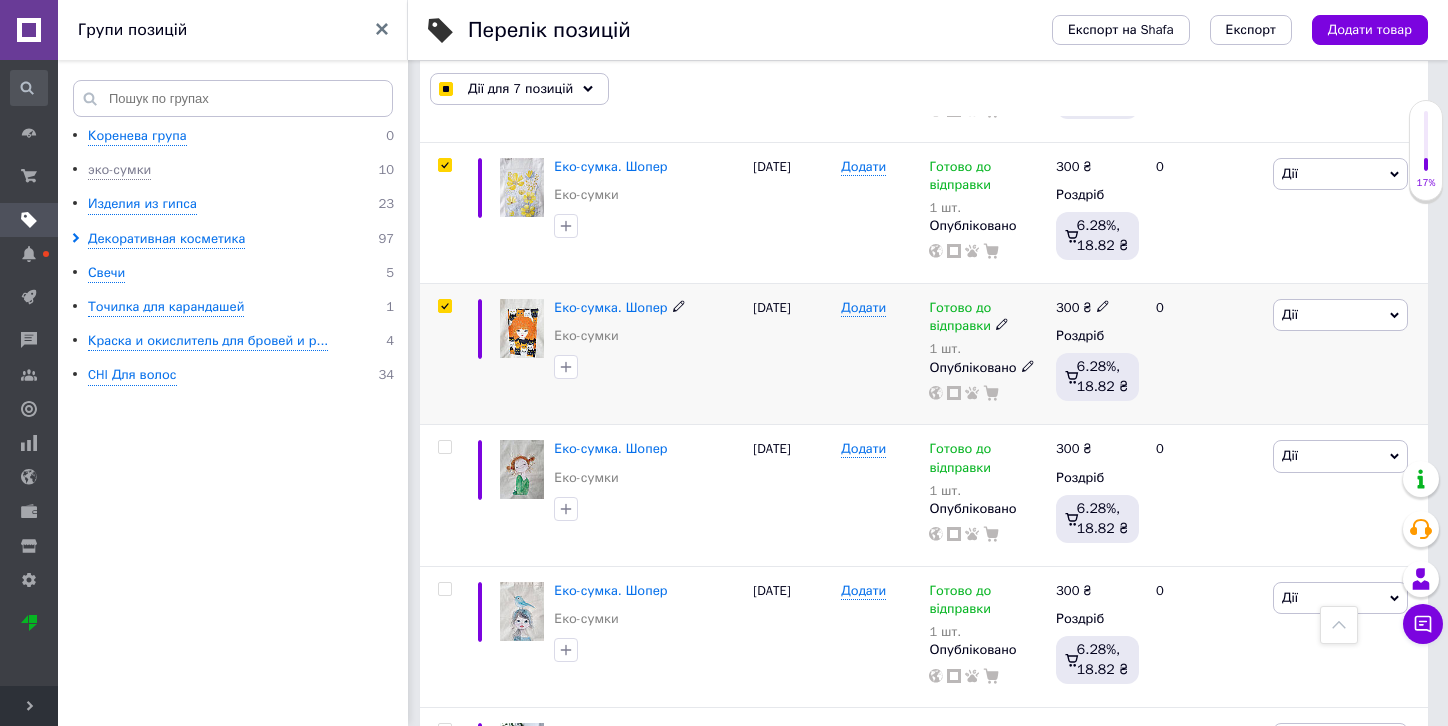 scroll, scrollTop: 1100, scrollLeft: 0, axis: vertical 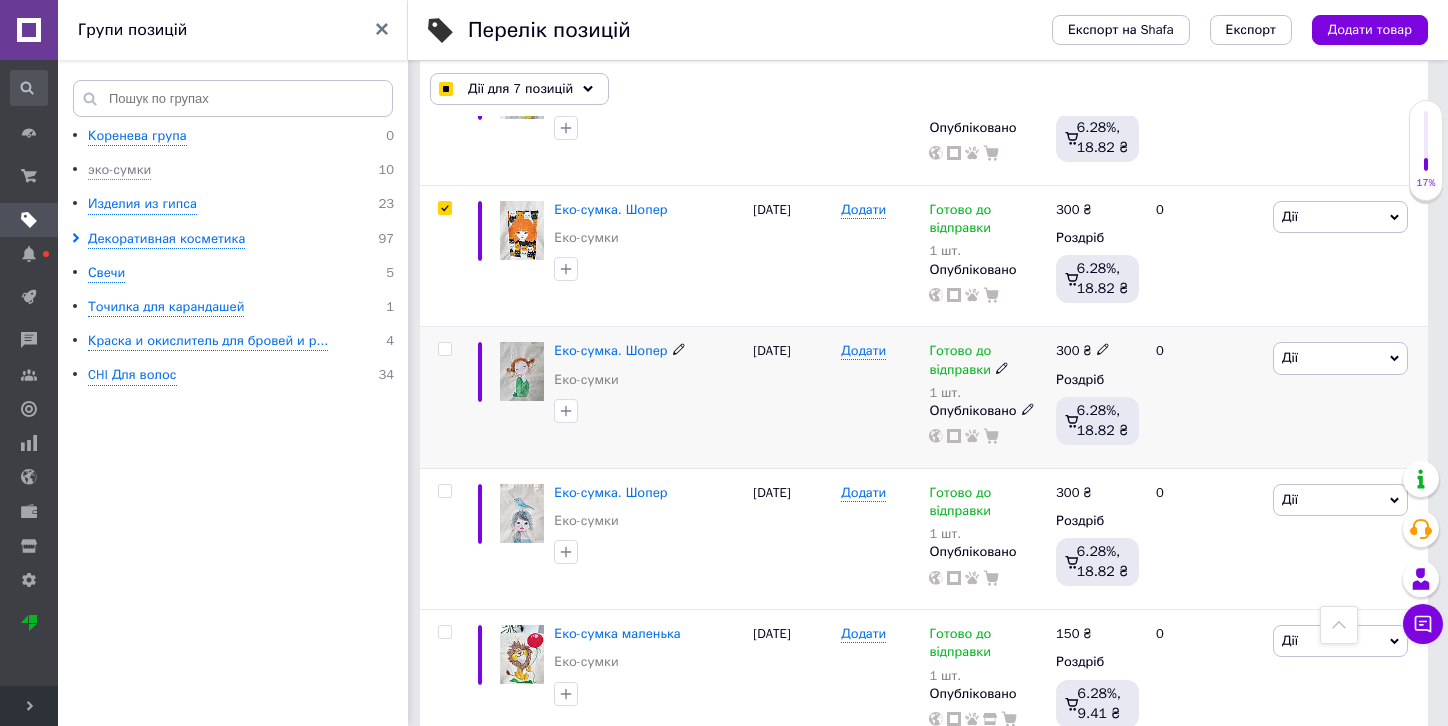 click at bounding box center (444, 349) 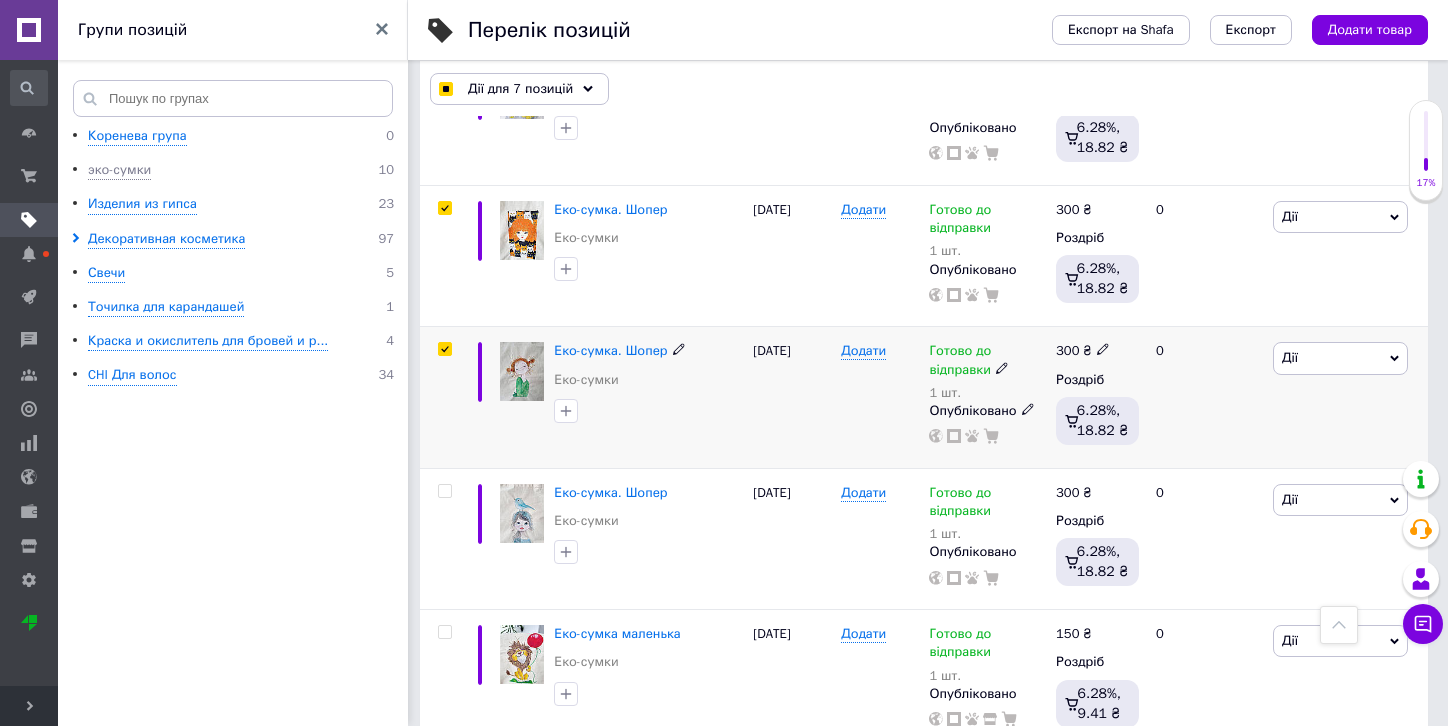 checkbox on "true" 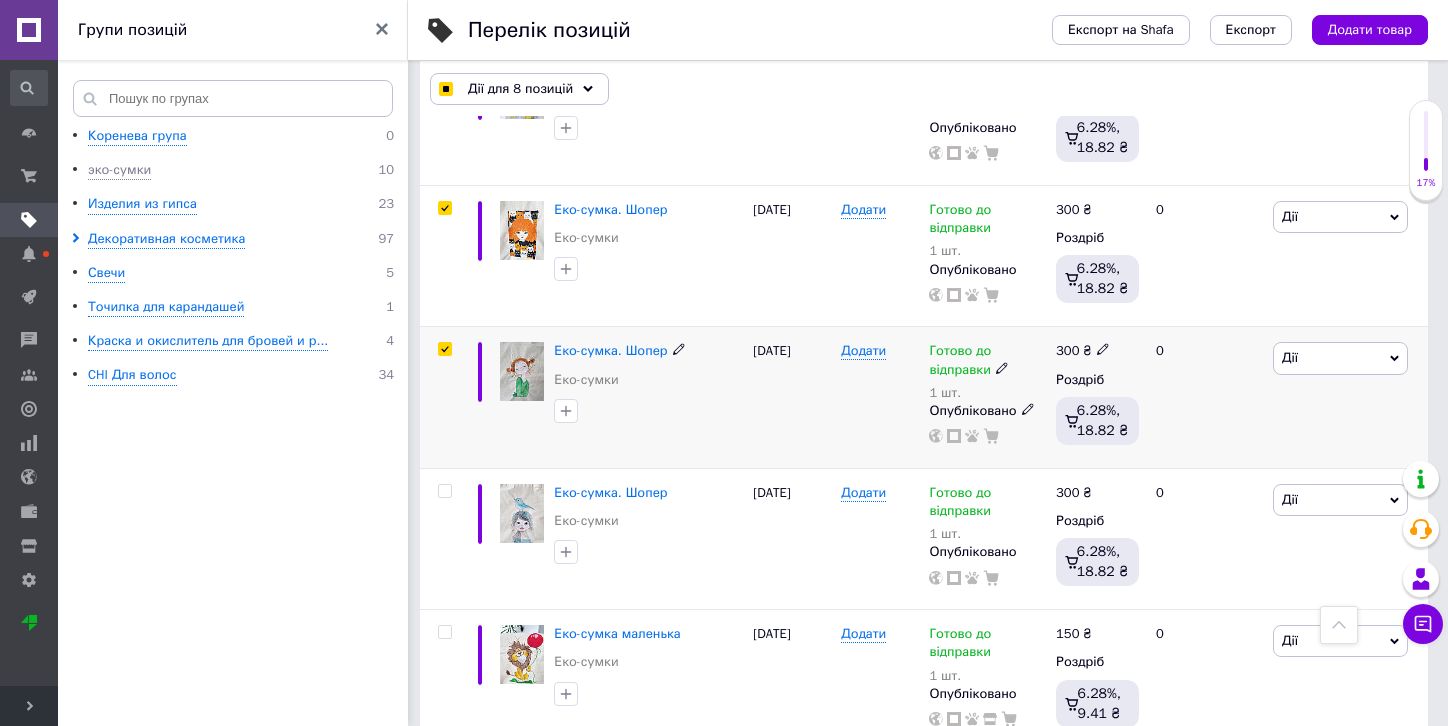scroll, scrollTop: 1142, scrollLeft: 0, axis: vertical 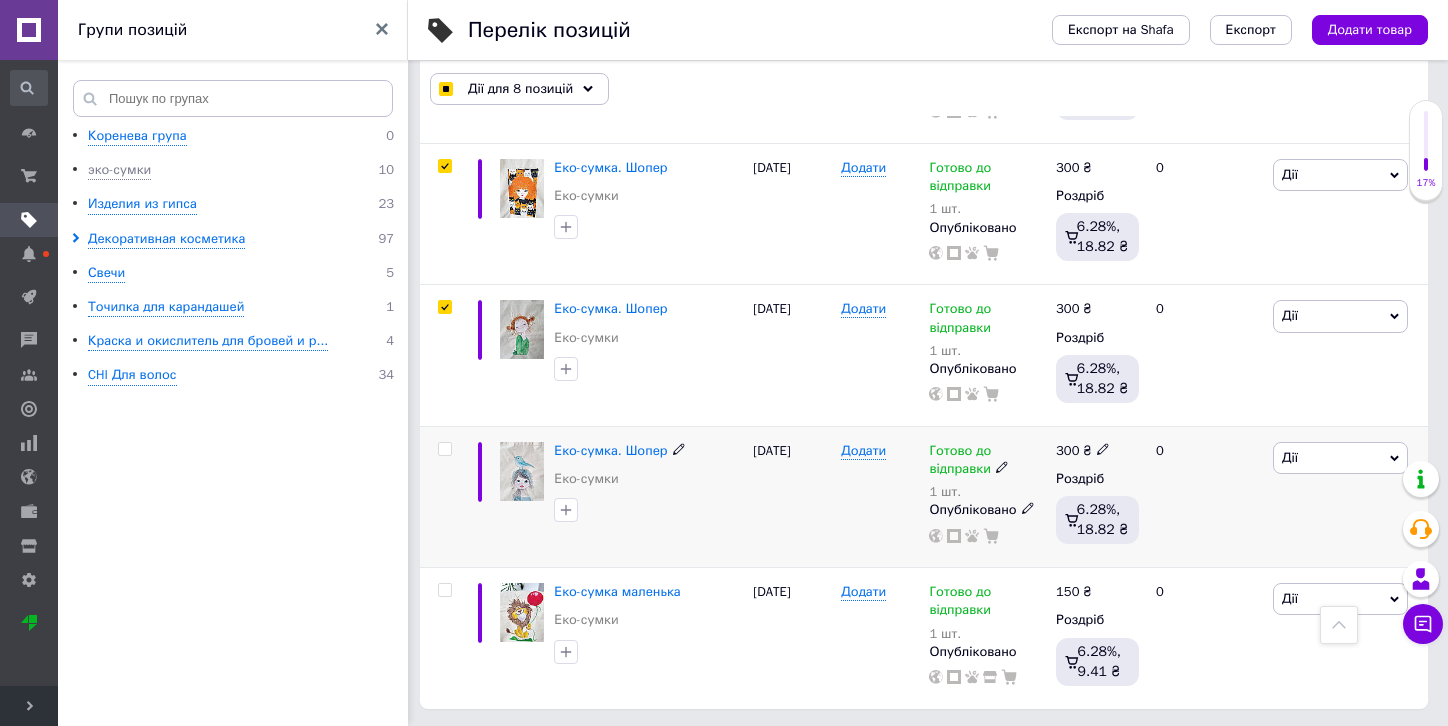 click at bounding box center (444, 449) 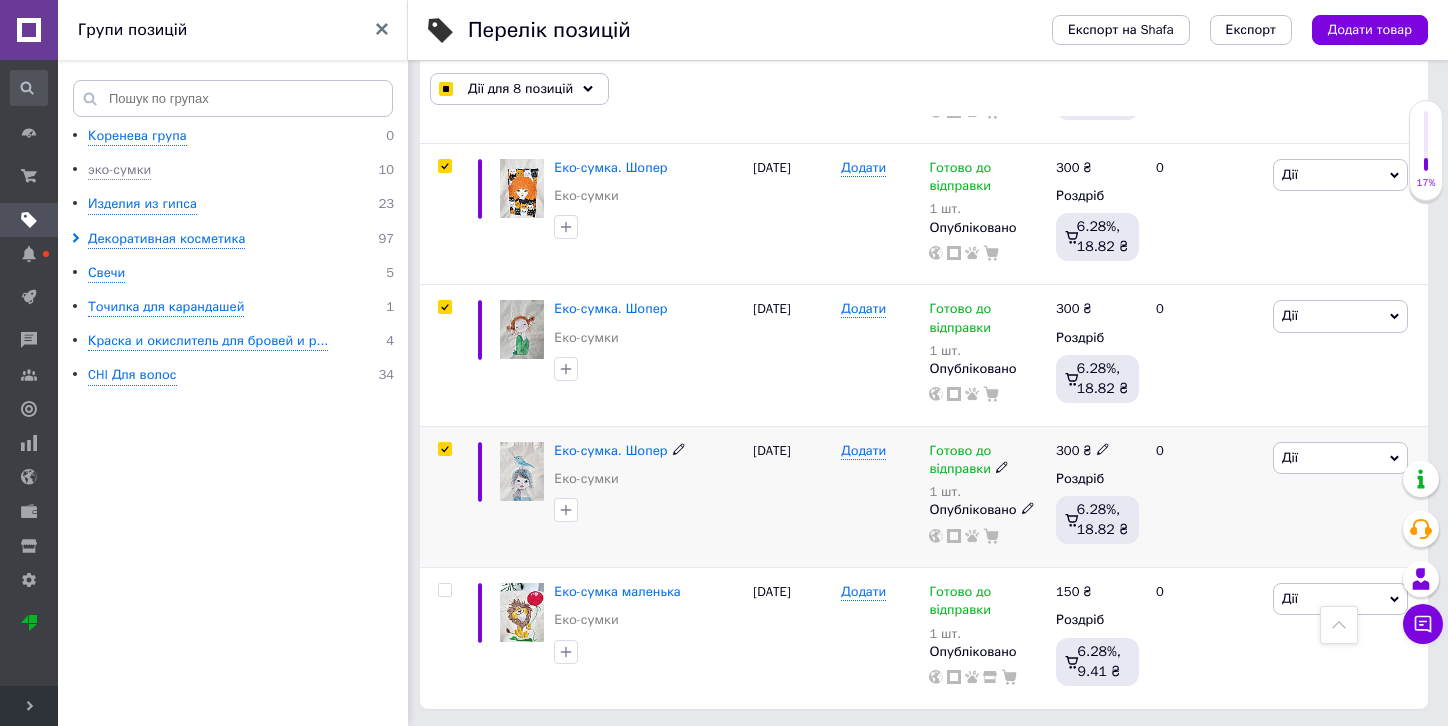 checkbox on "true" 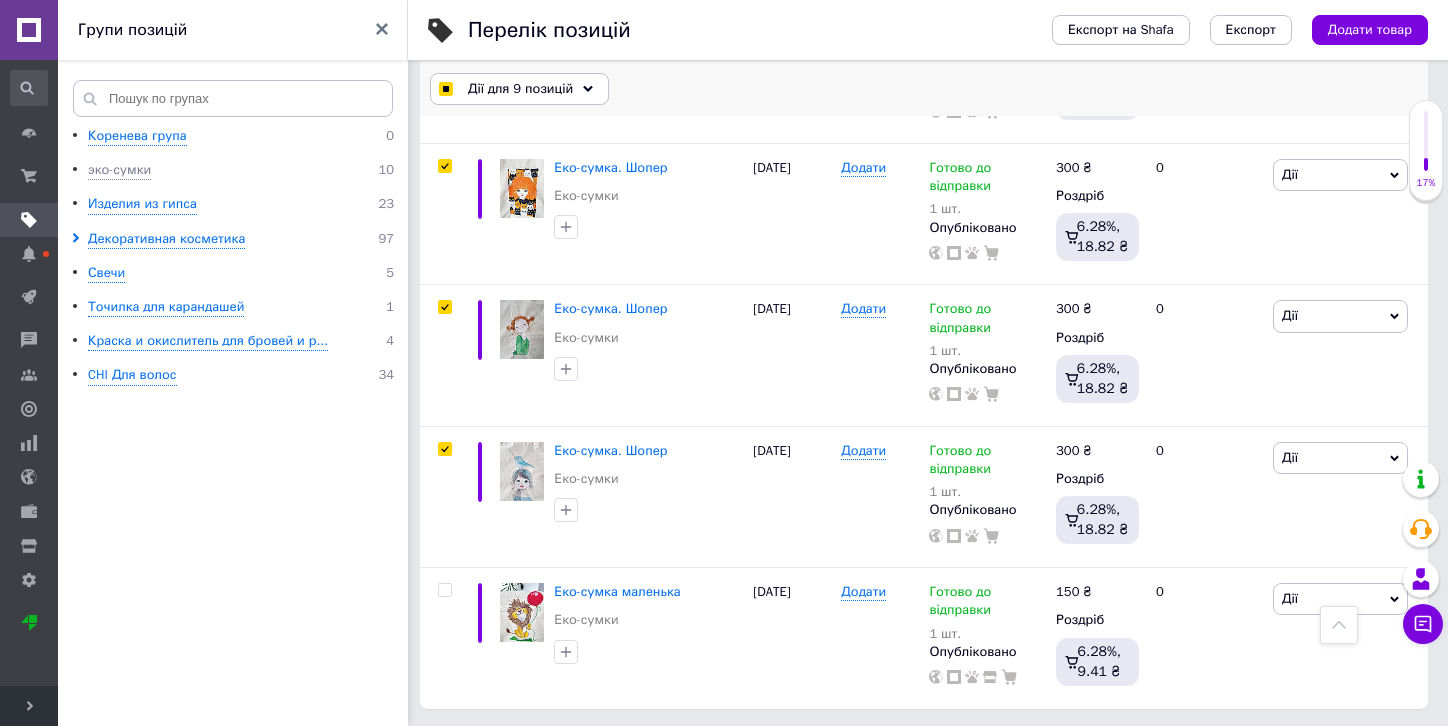 click on "Дії для 9 позицій" at bounding box center [520, 89] 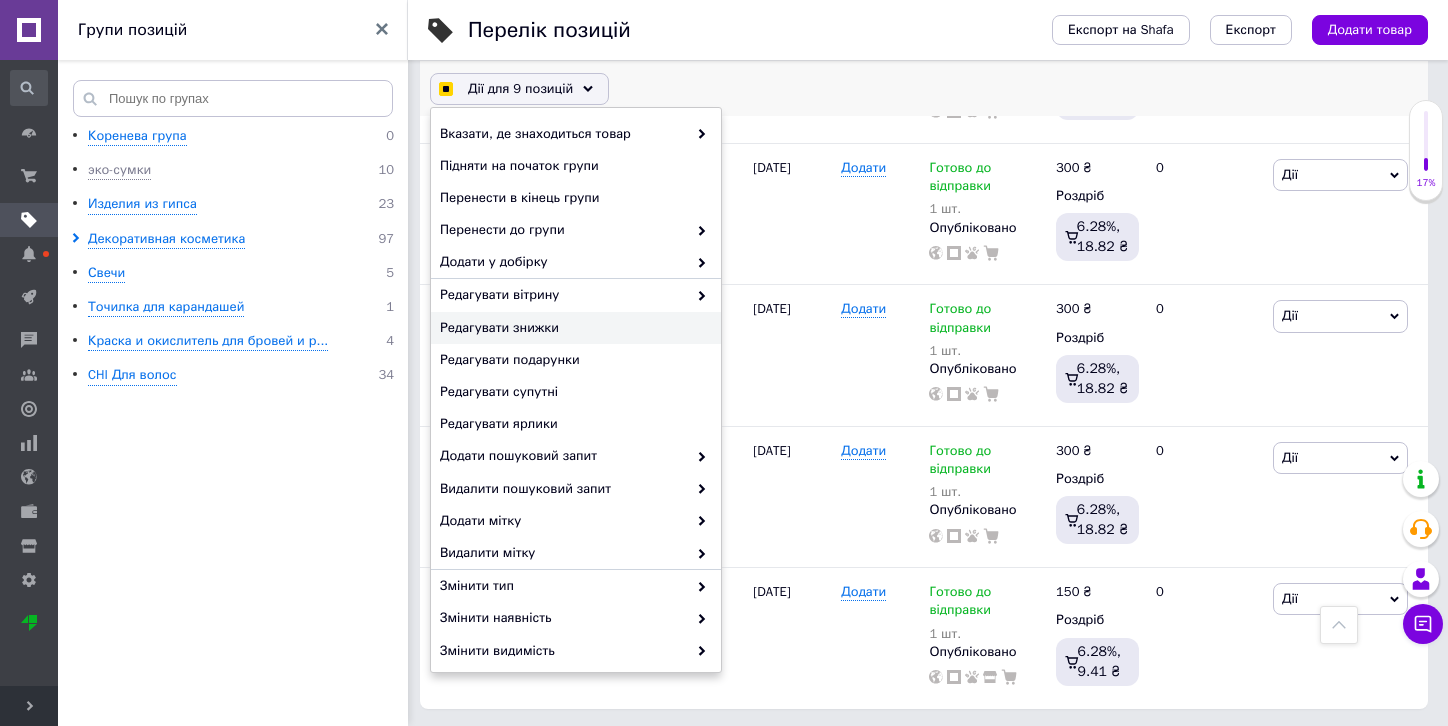 checkbox on "true" 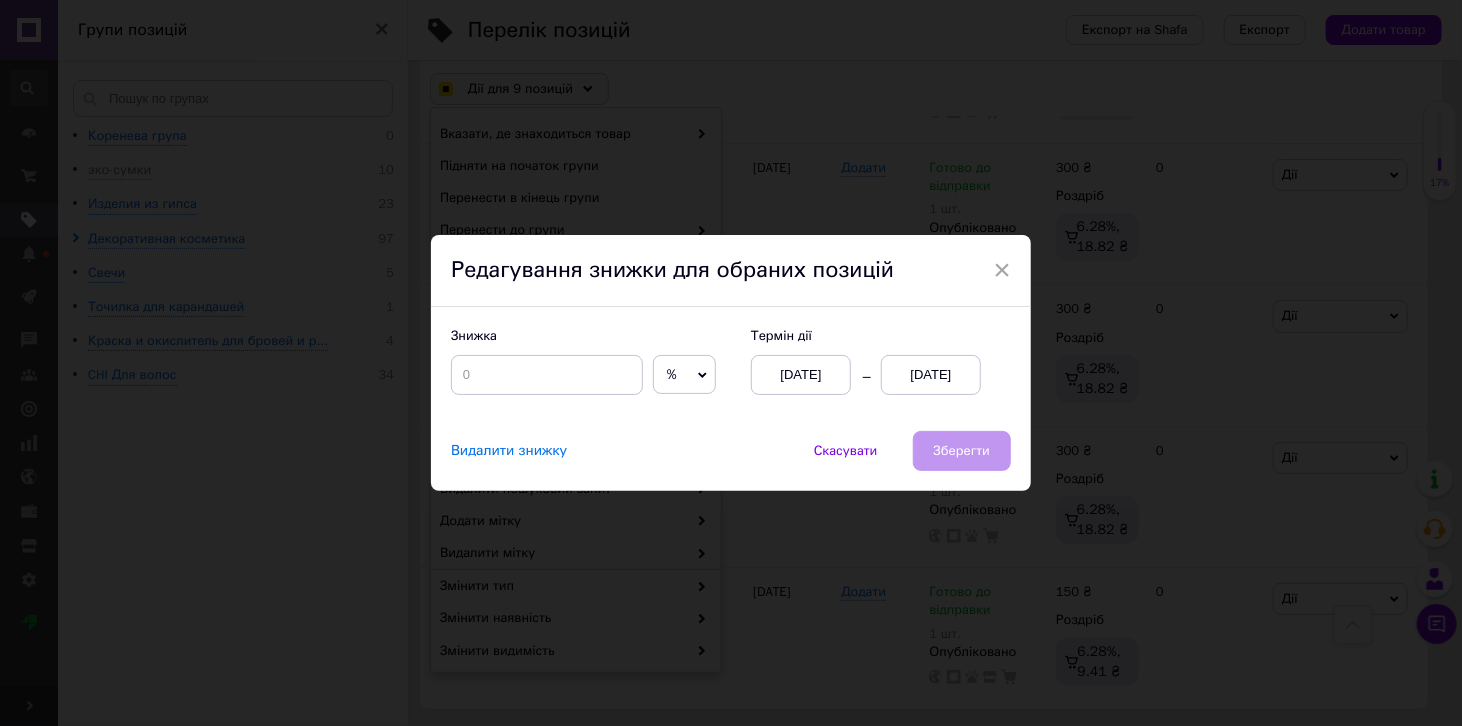 click on "%" at bounding box center [684, 375] 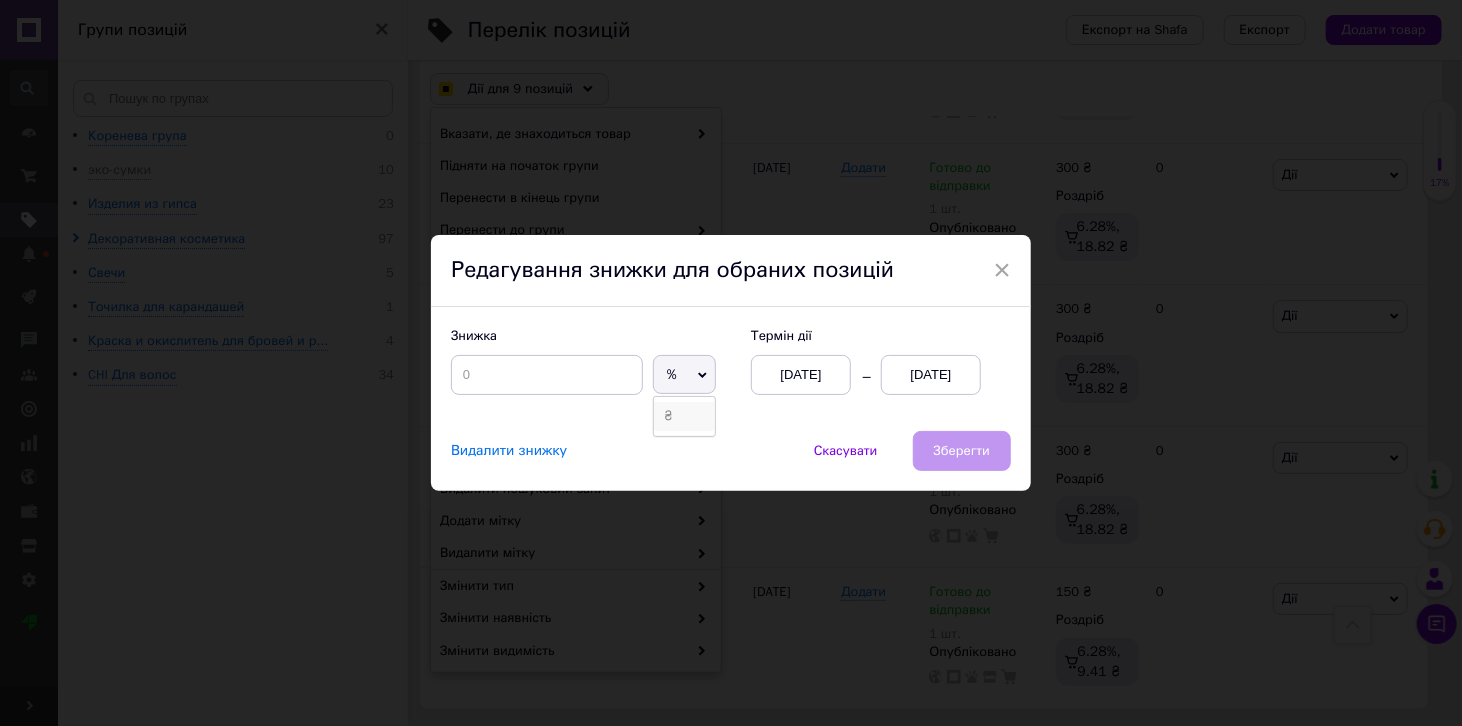 click on "₴" at bounding box center (684, 416) 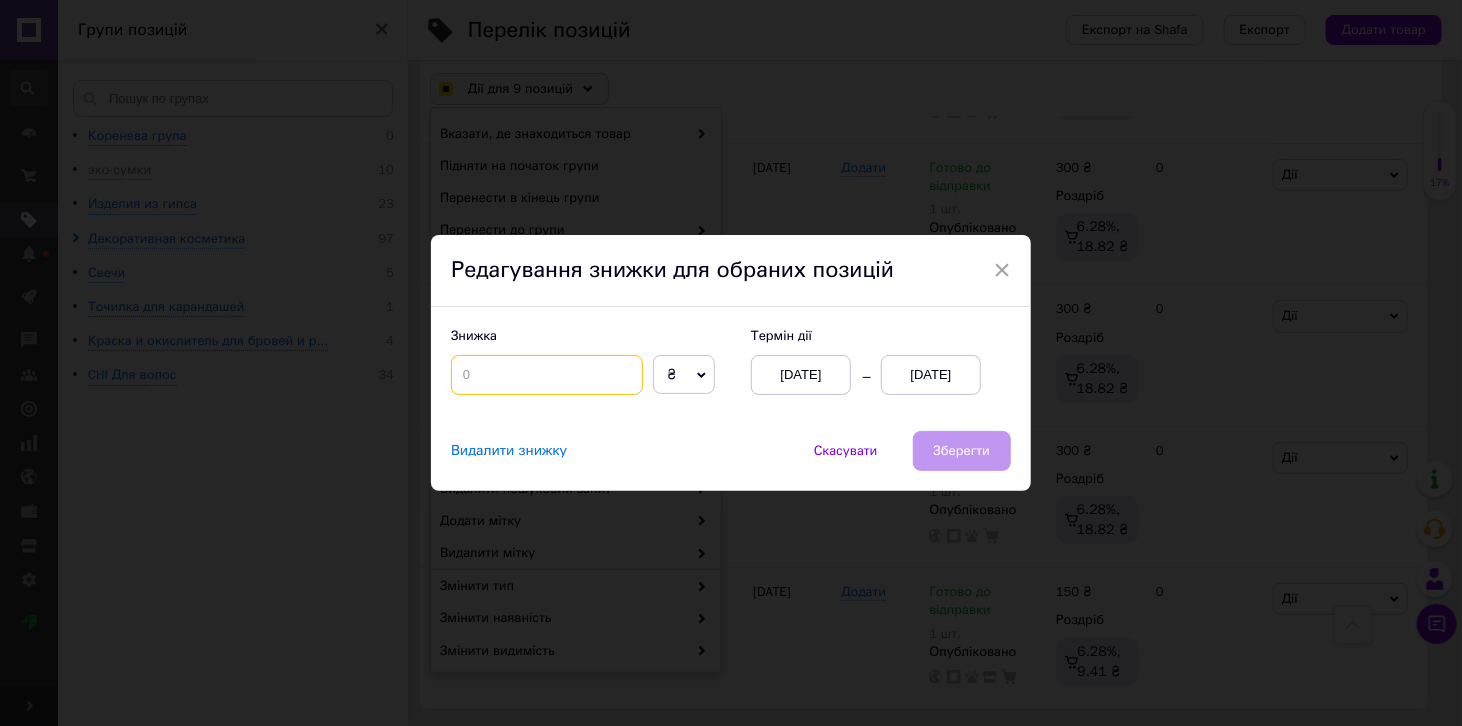 click at bounding box center [547, 375] 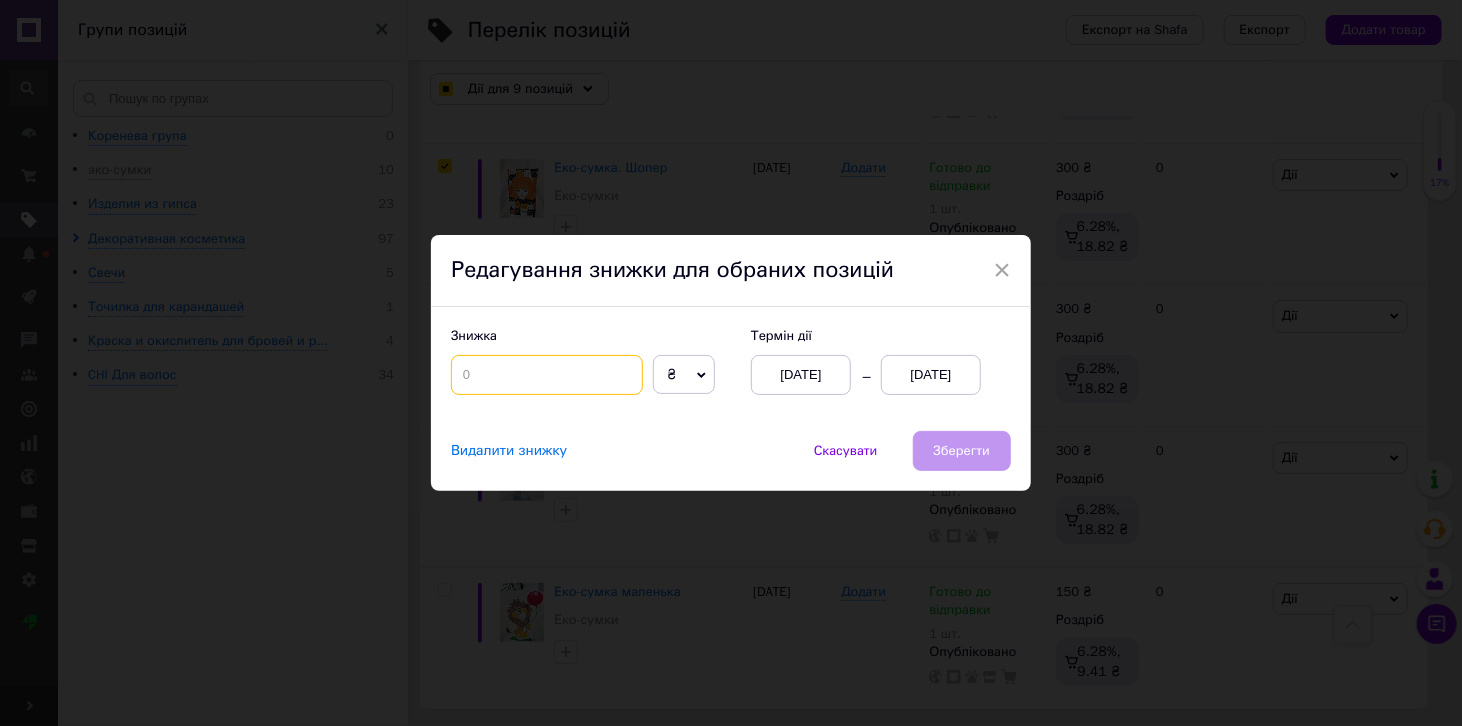checkbox on "true" 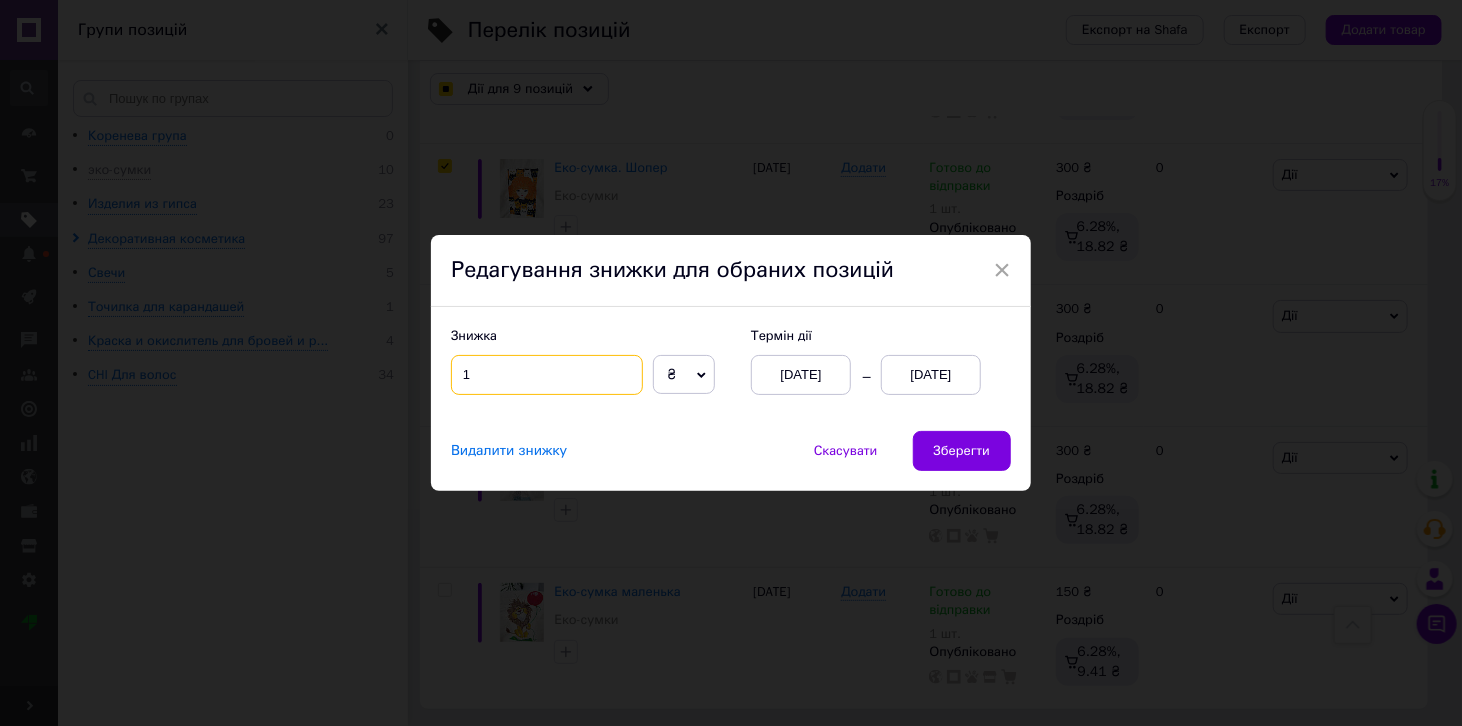 checkbox on "true" 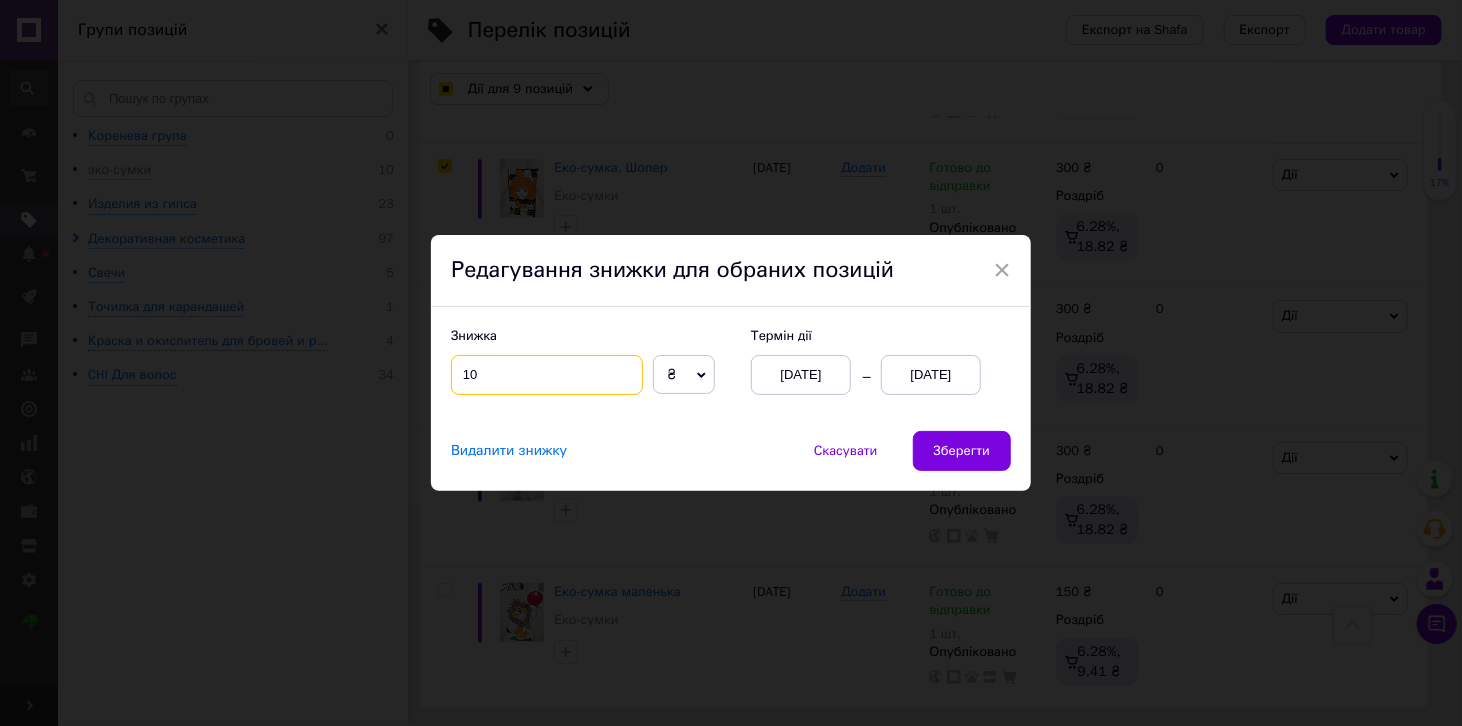 checkbox on "true" 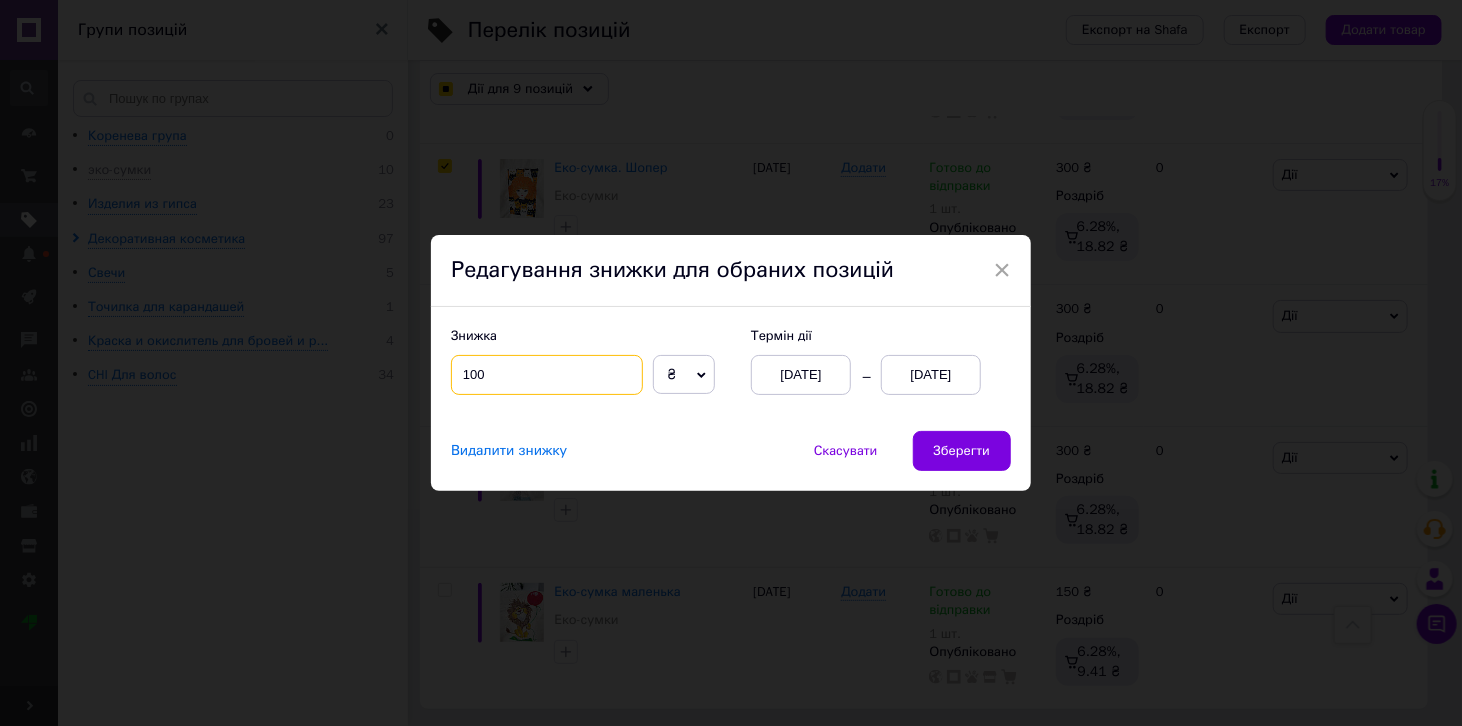 type on "100" 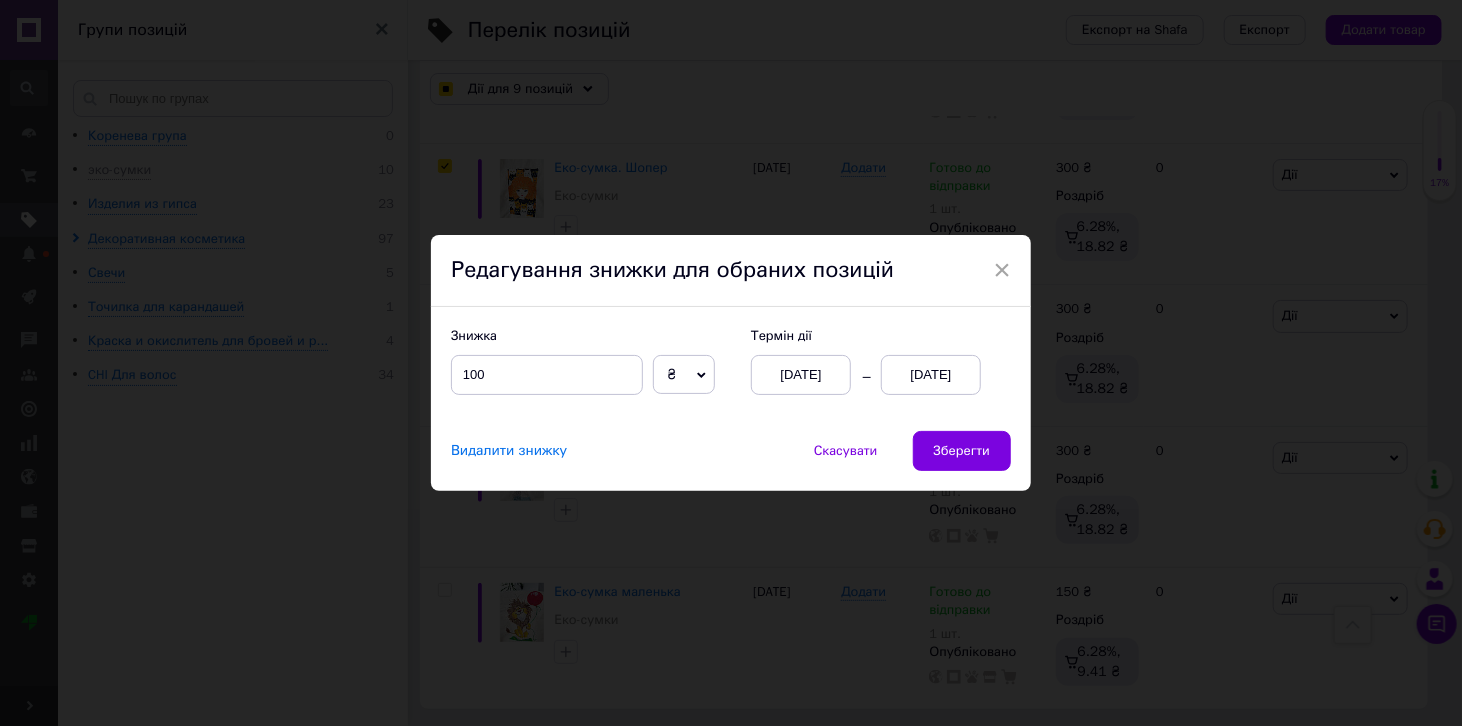 click on "[DATE]" at bounding box center (931, 375) 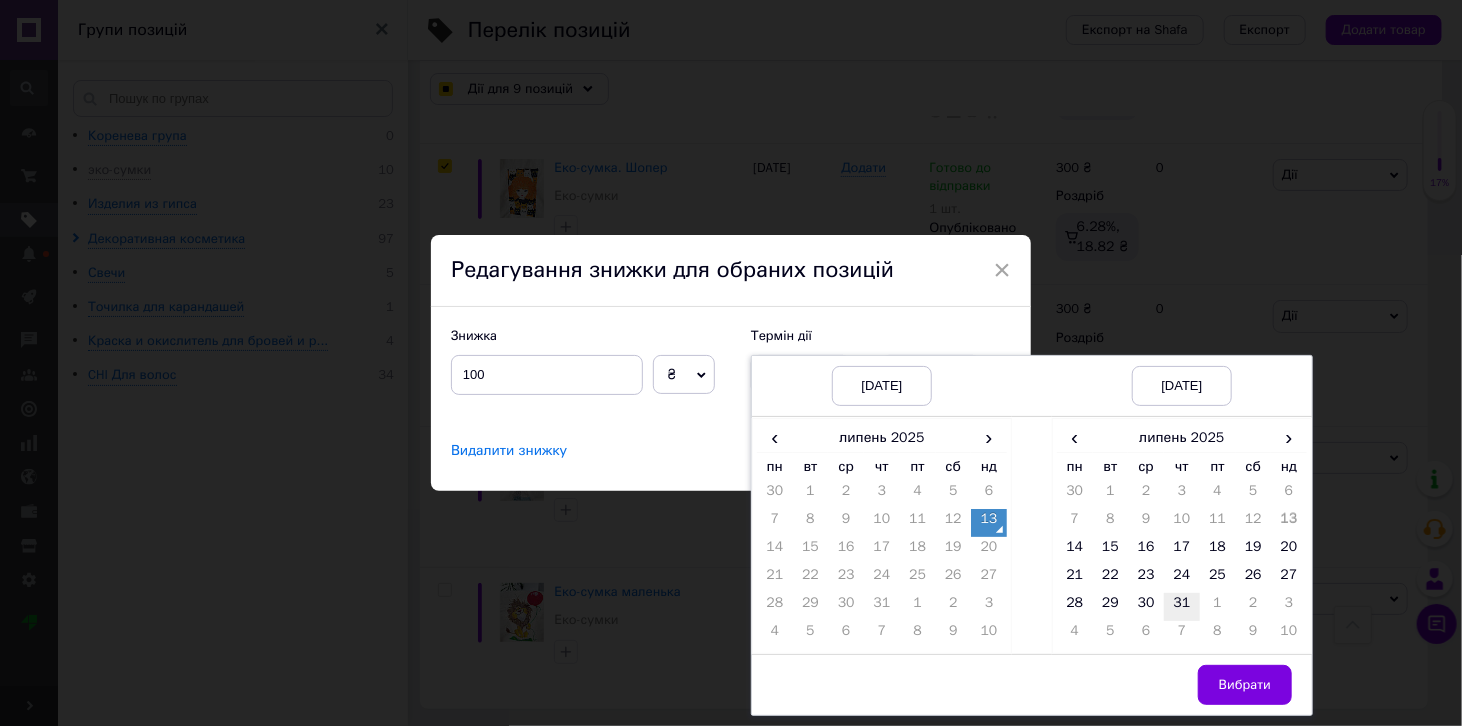 click on "31" at bounding box center [1182, 607] 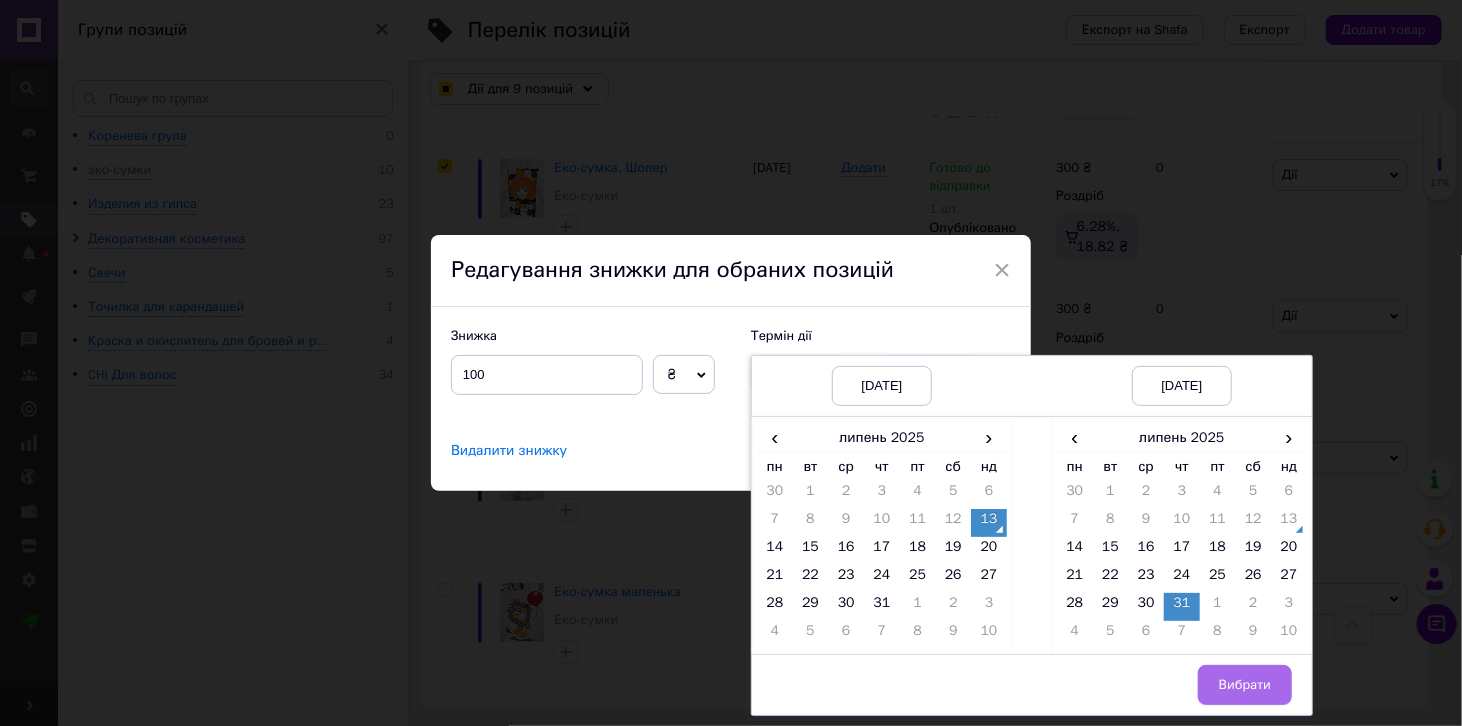 click on "Вибрати" at bounding box center (1245, 685) 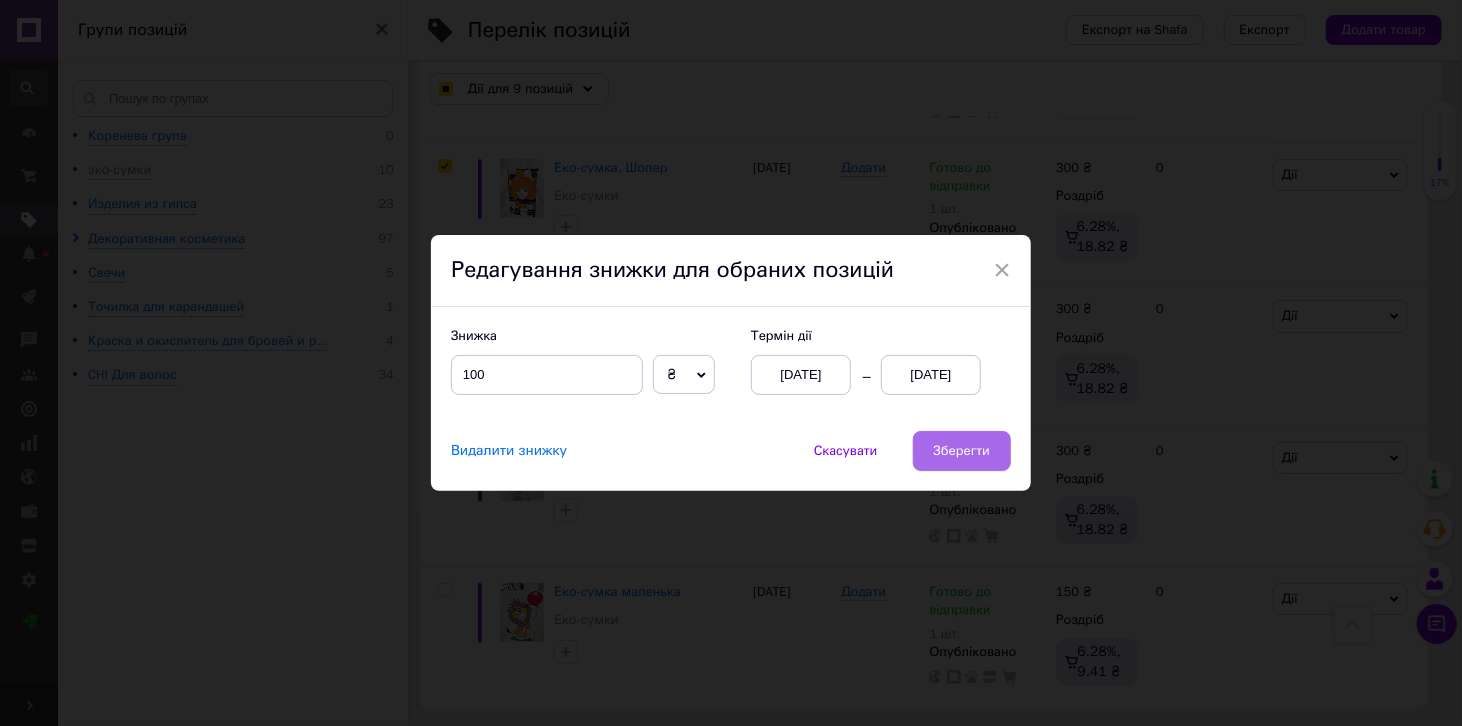 click on "Зберегти" at bounding box center (962, 451) 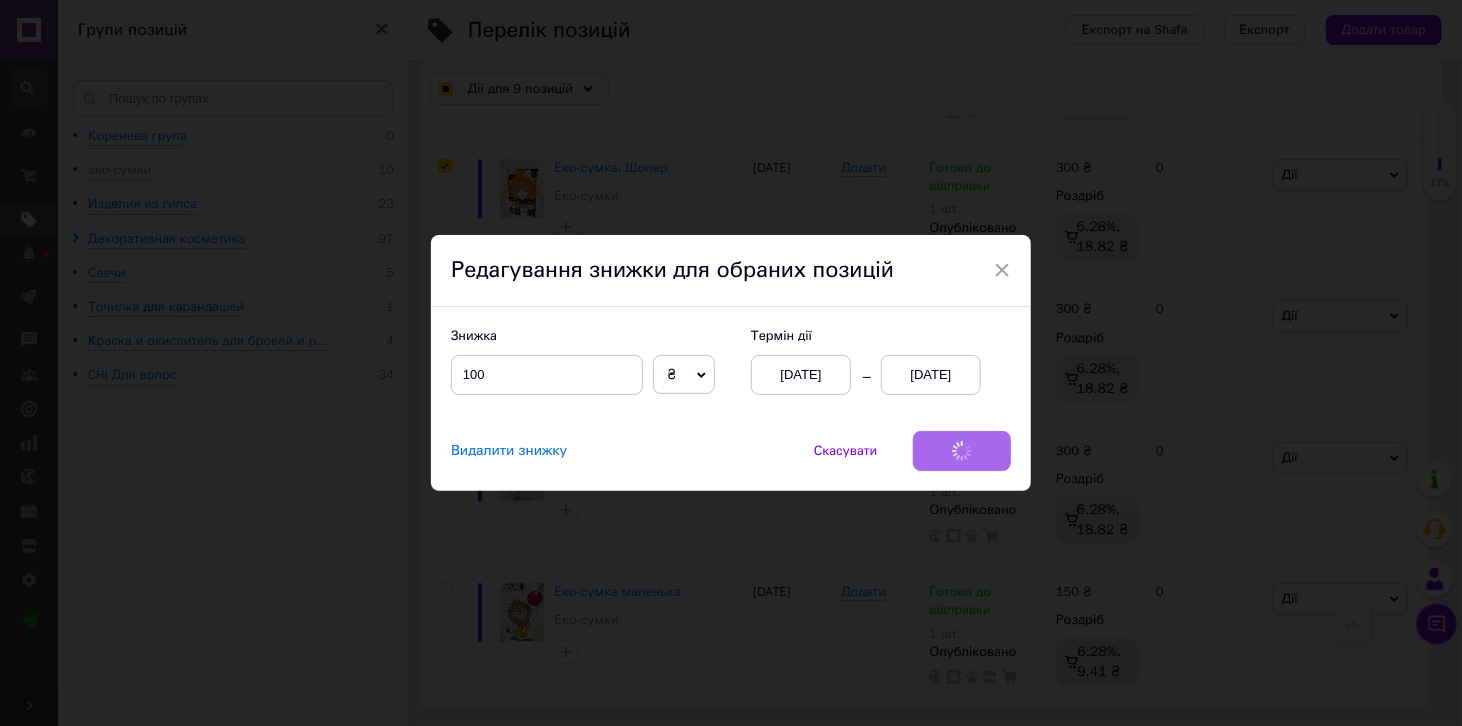 checkbox on "true" 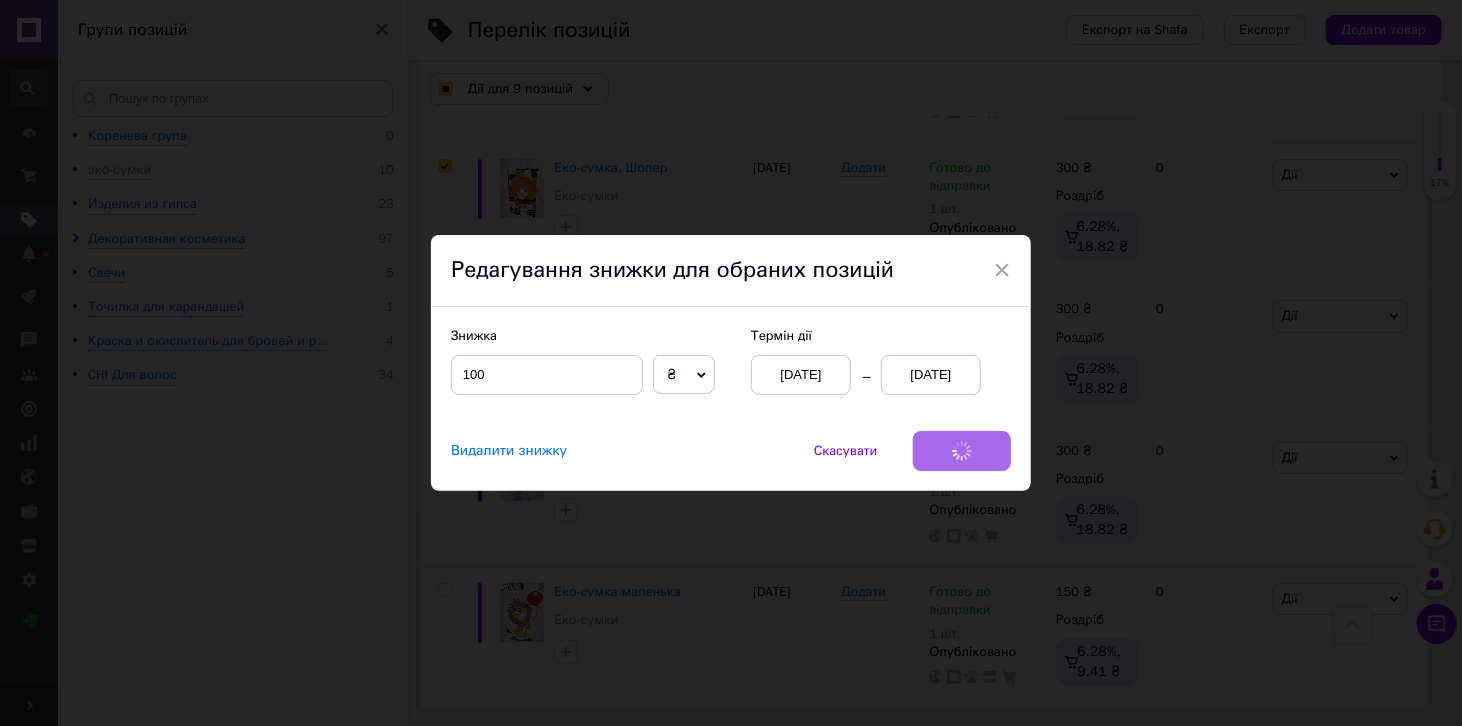 checkbox on "true" 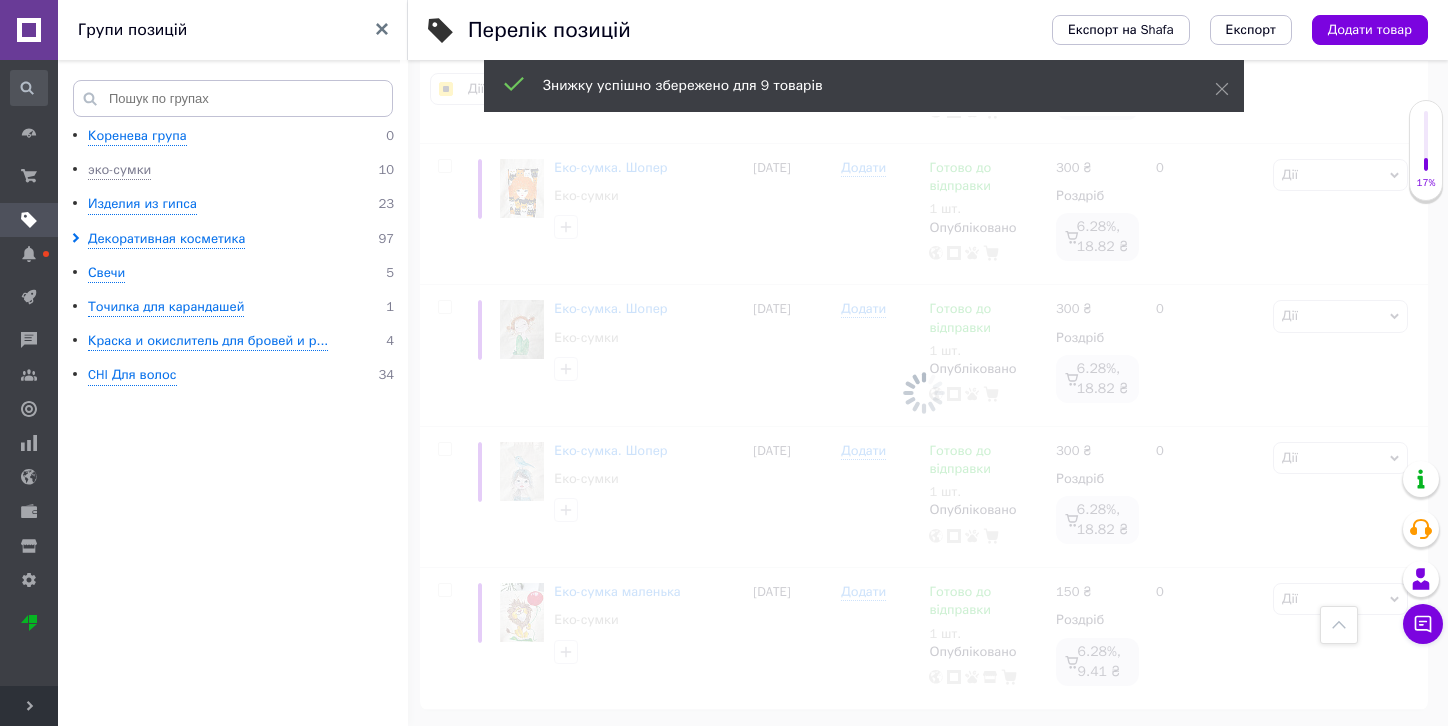 checkbox on "false" 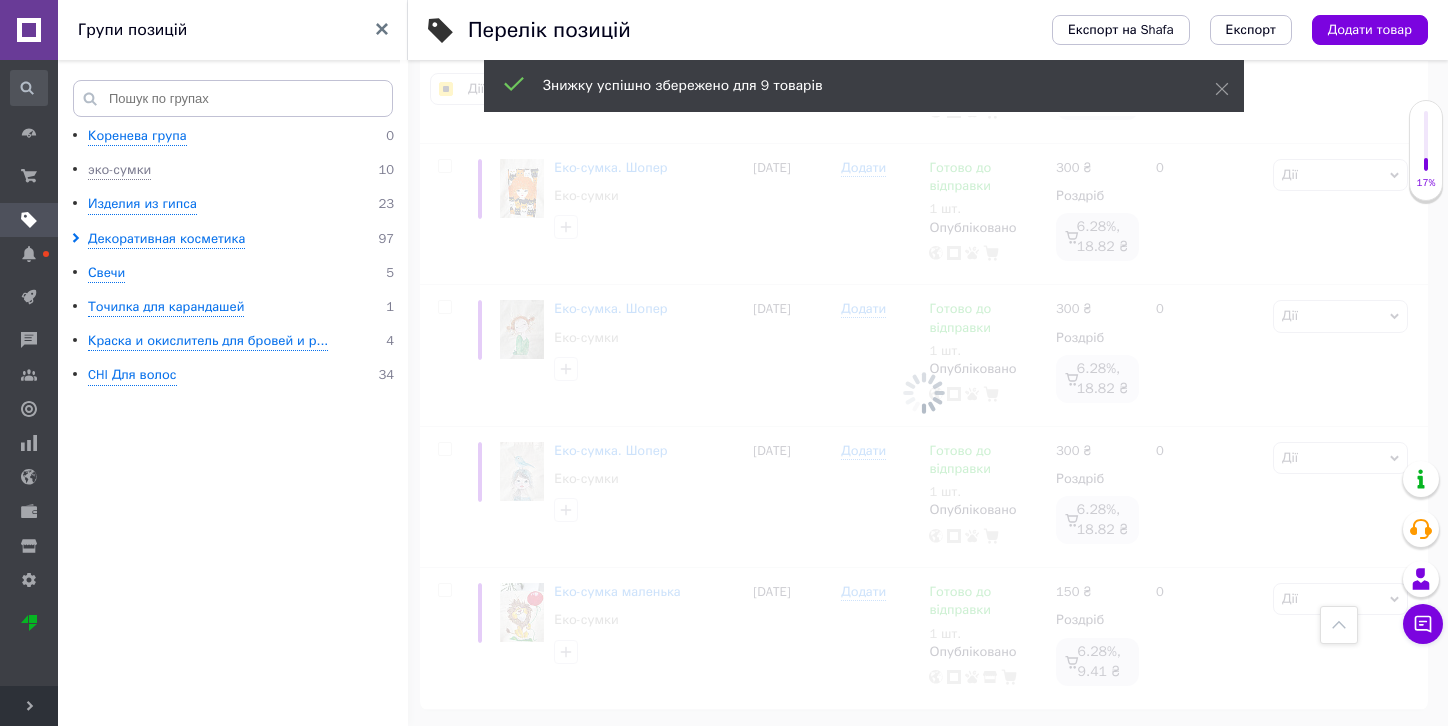 checkbox on "false" 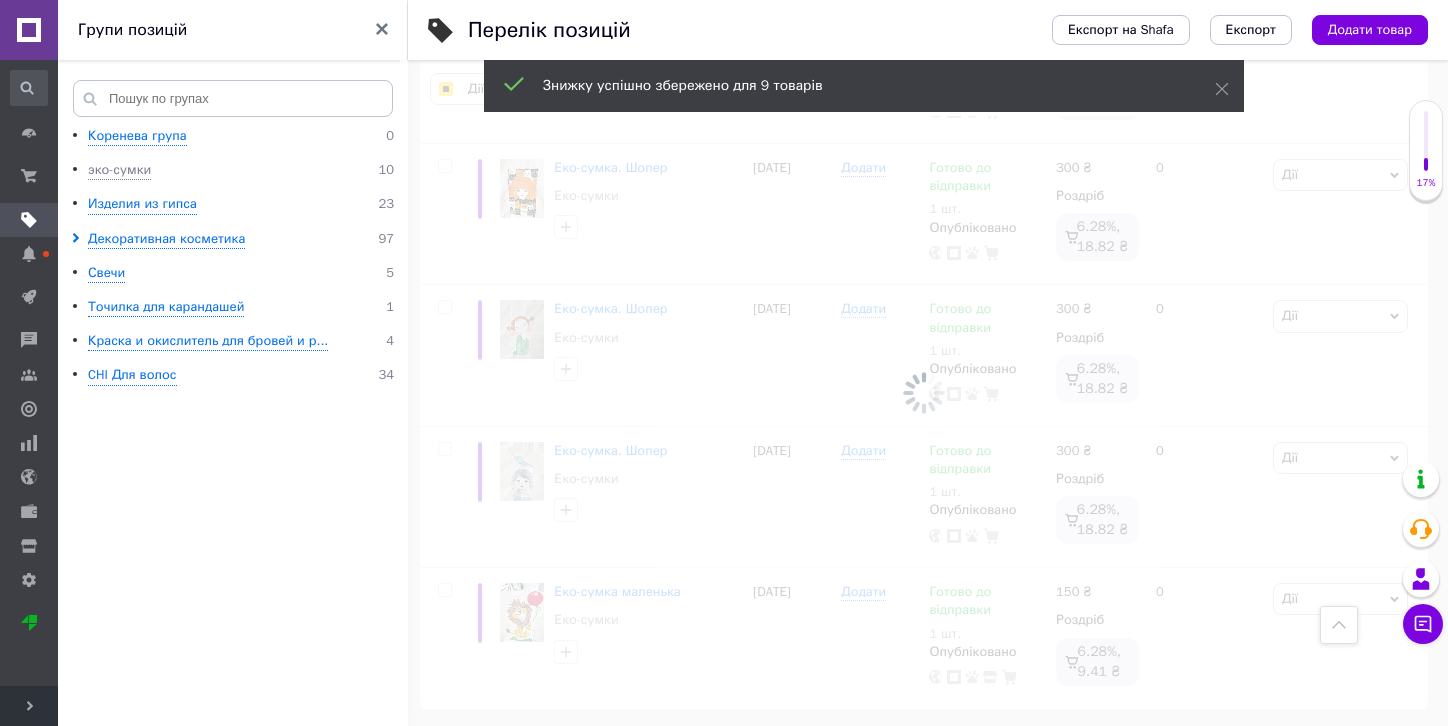checkbox on "false" 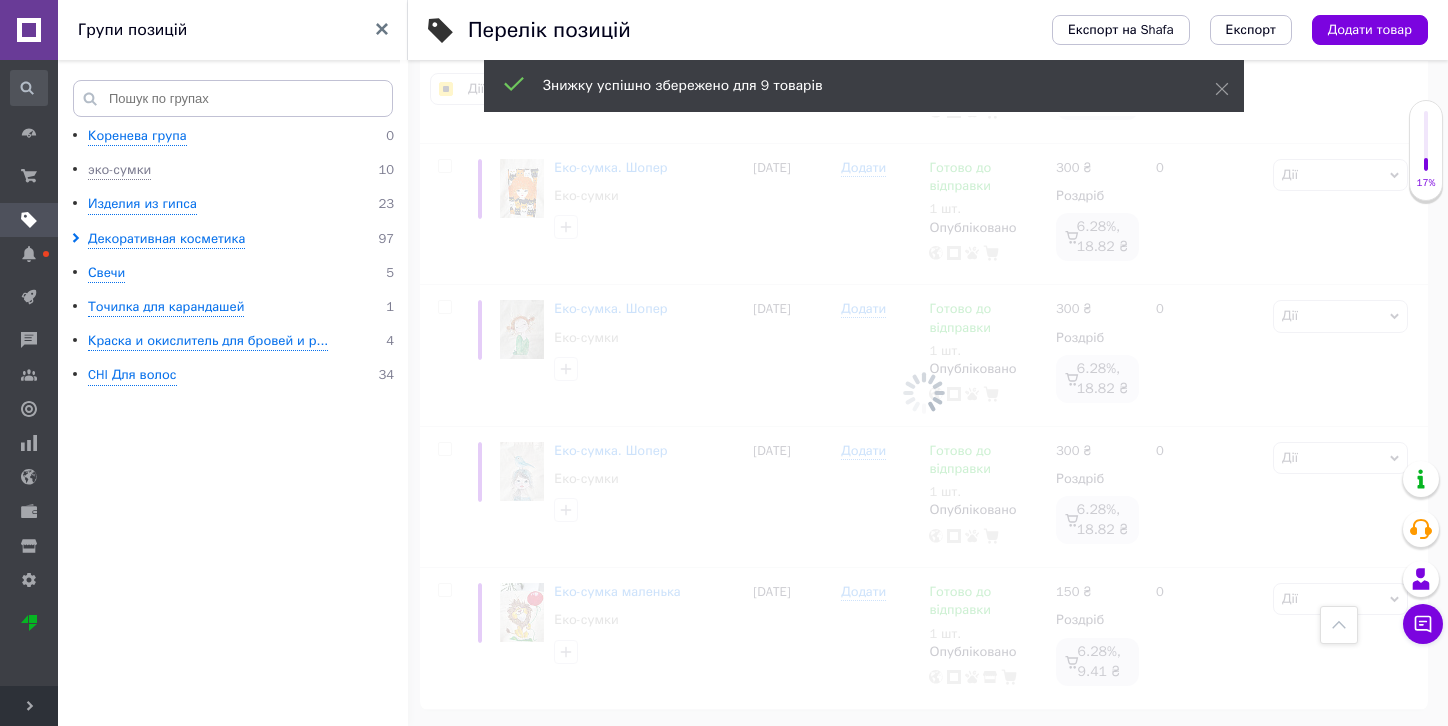checkbox on "false" 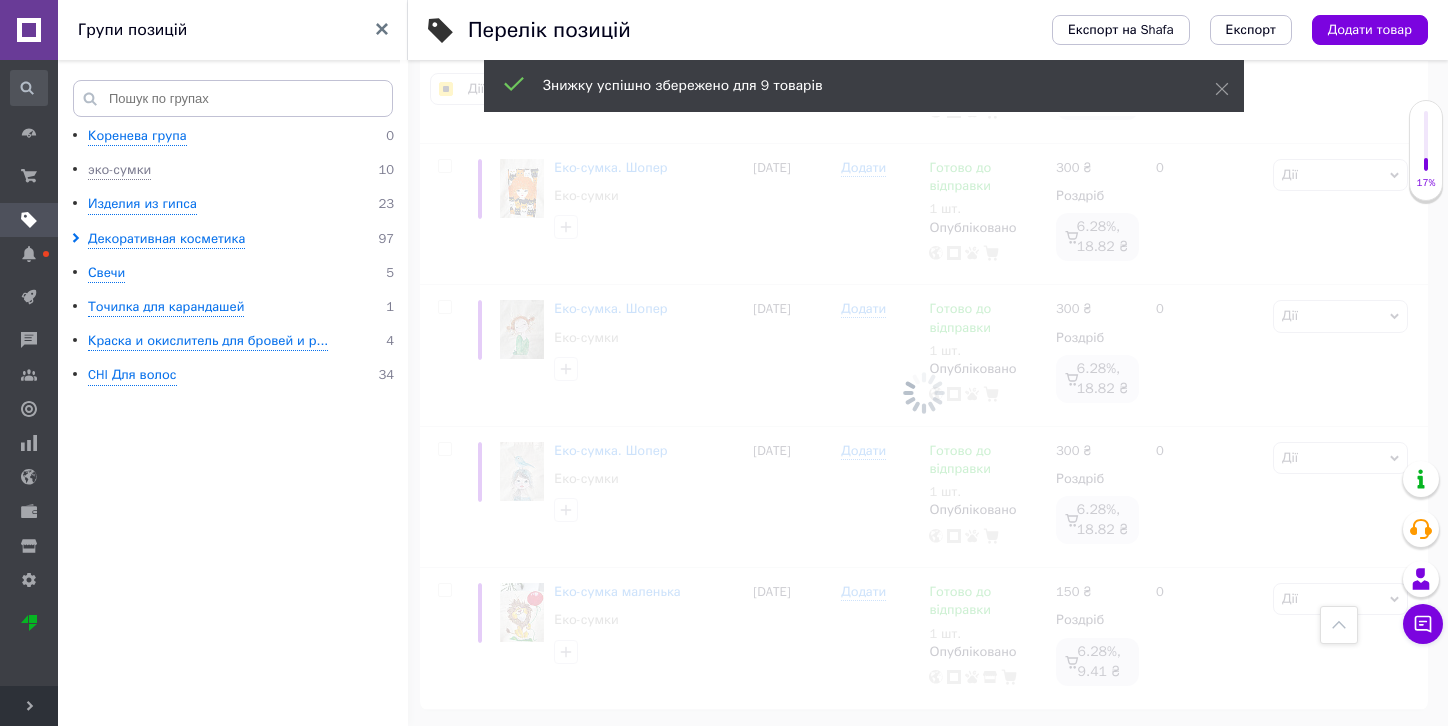 checkbox on "false" 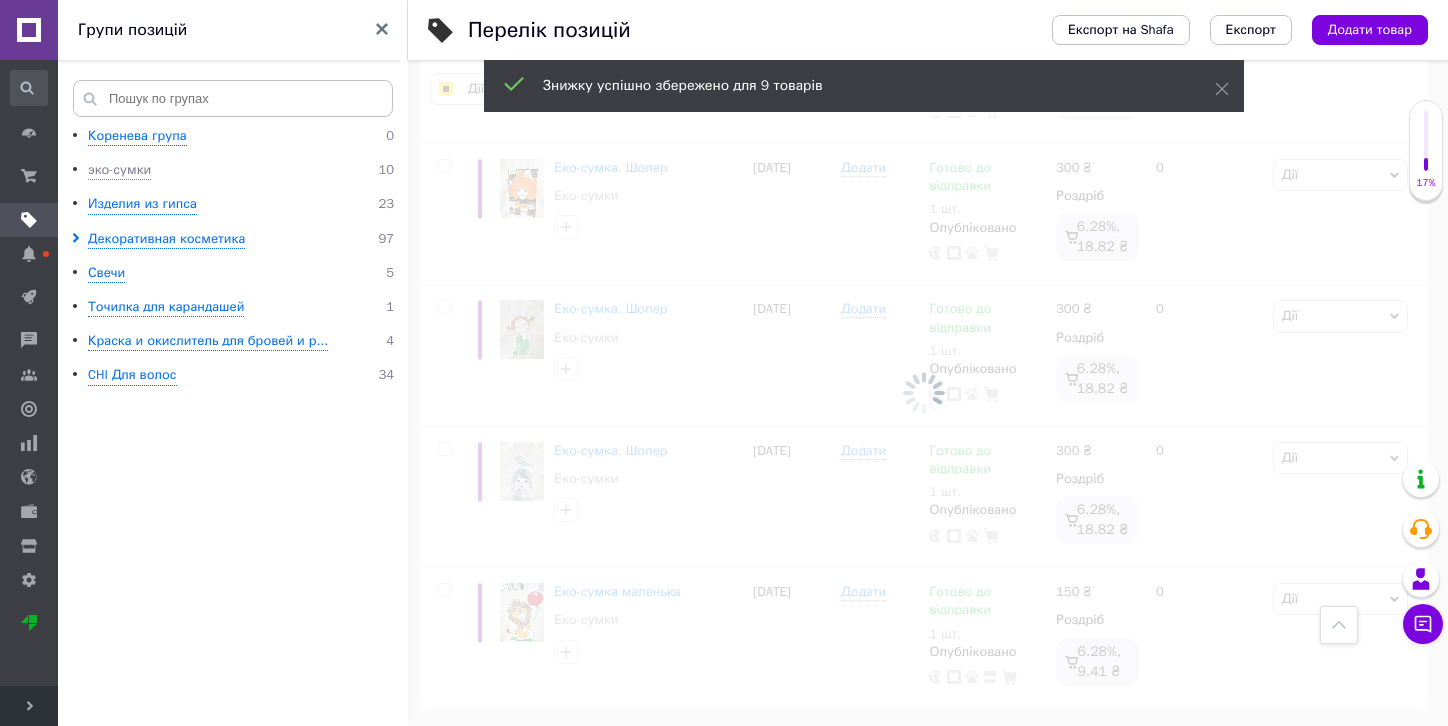 checkbox on "false" 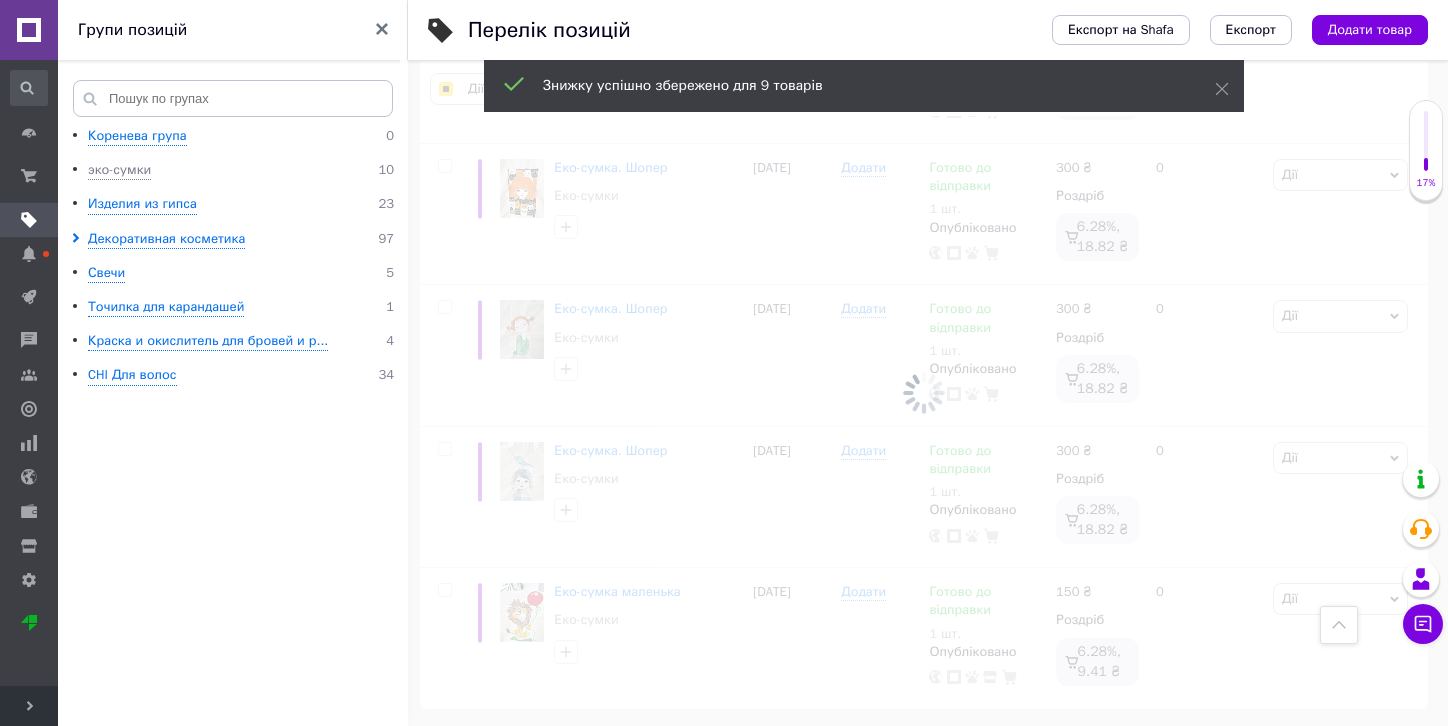 checkbox on "false" 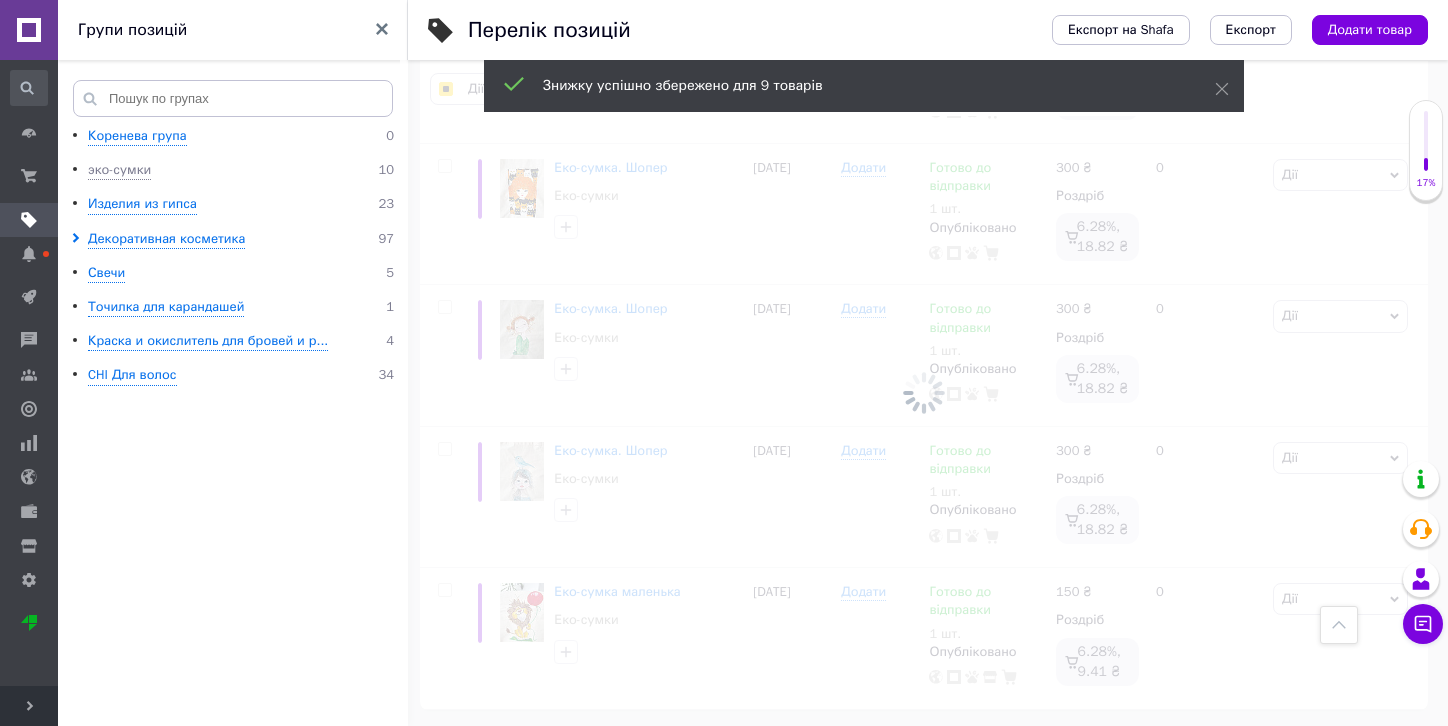 checkbox on "false" 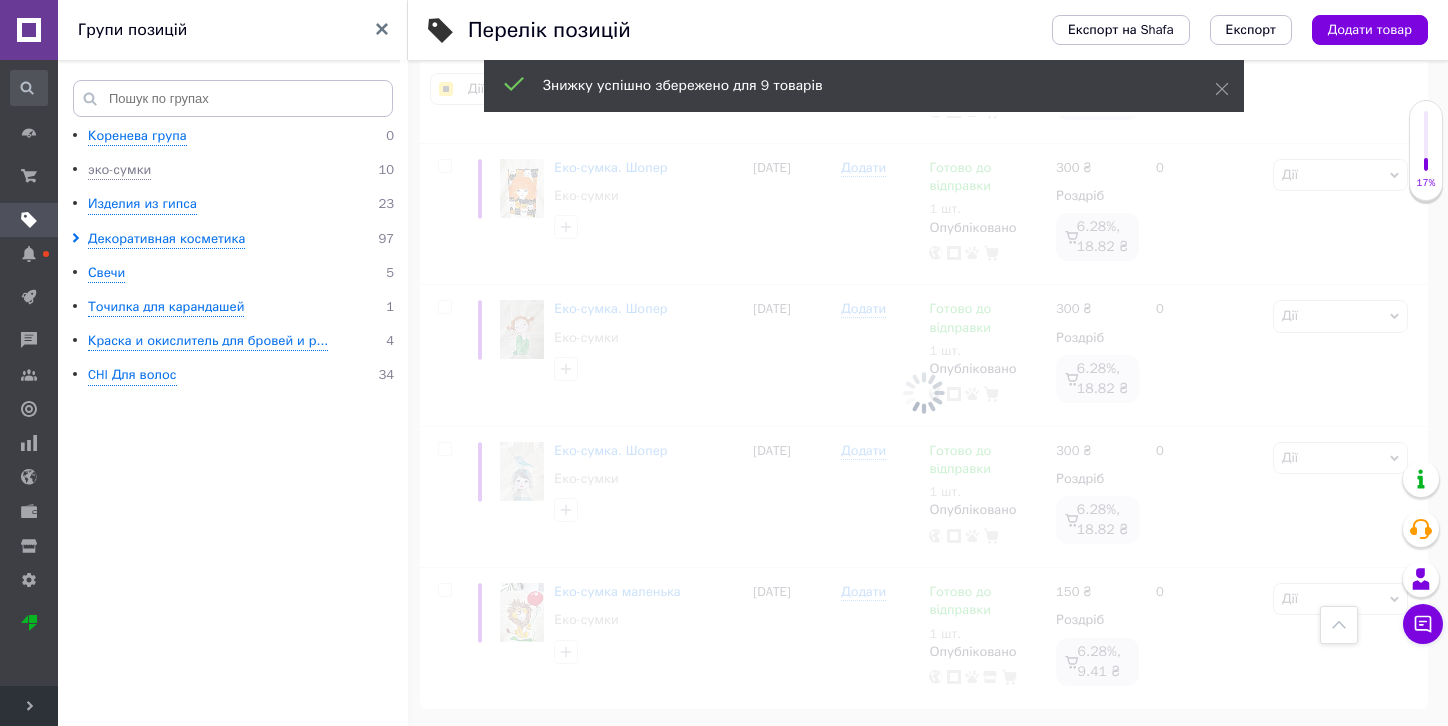 checkbox on "false" 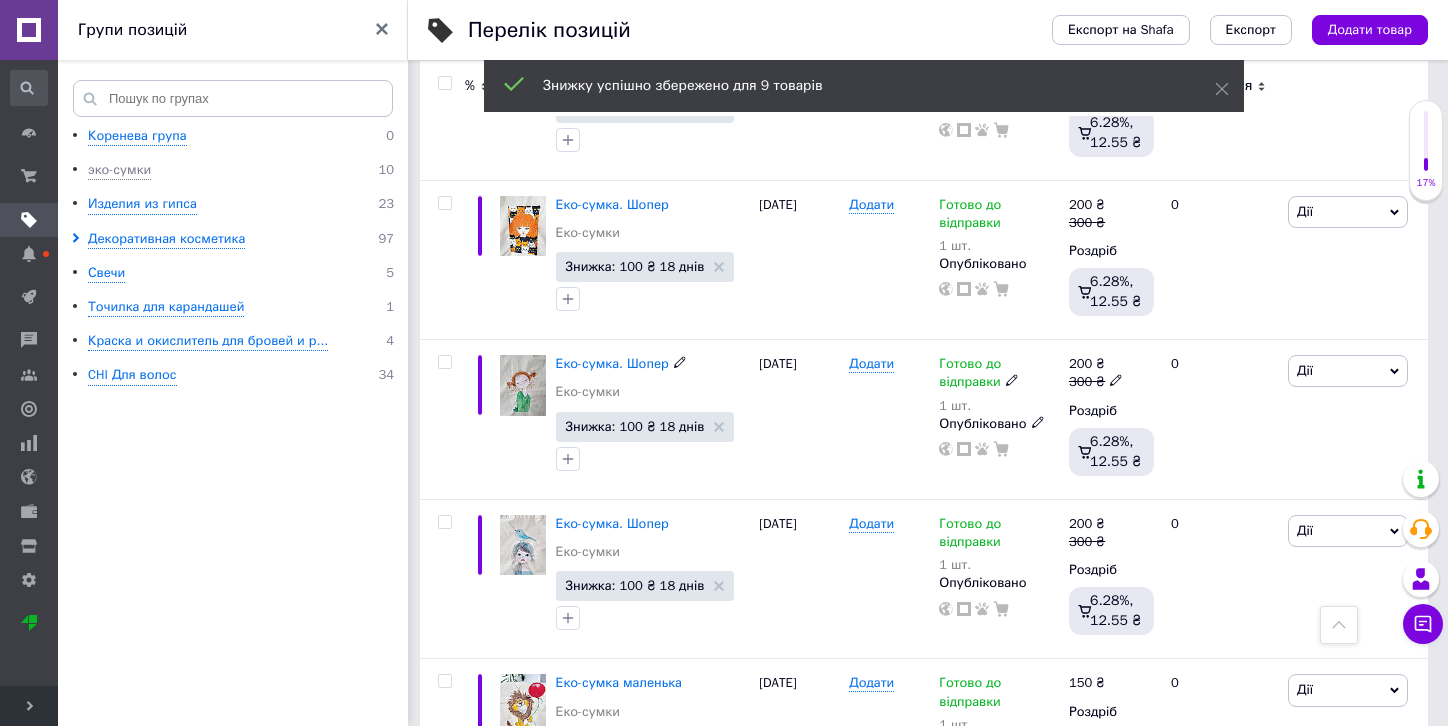 scroll, scrollTop: 1306, scrollLeft: 0, axis: vertical 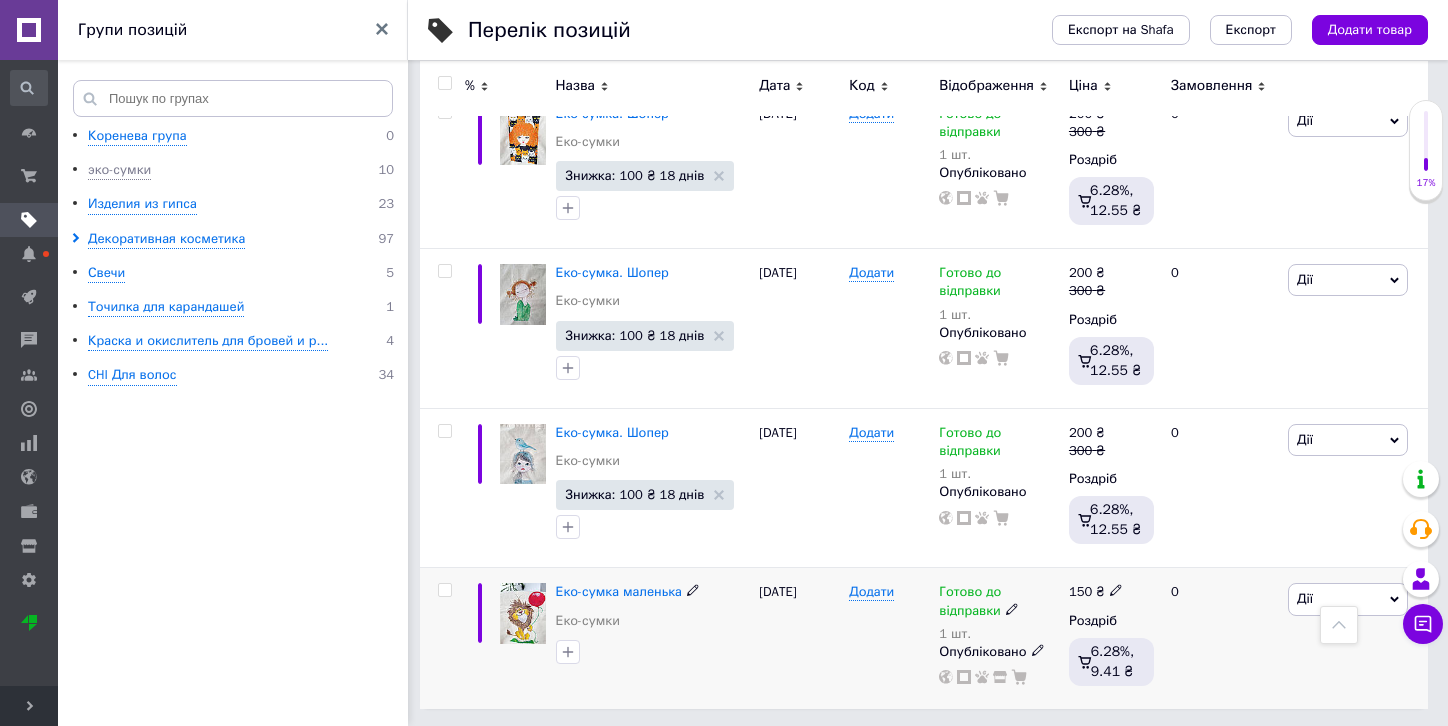 click at bounding box center [444, 590] 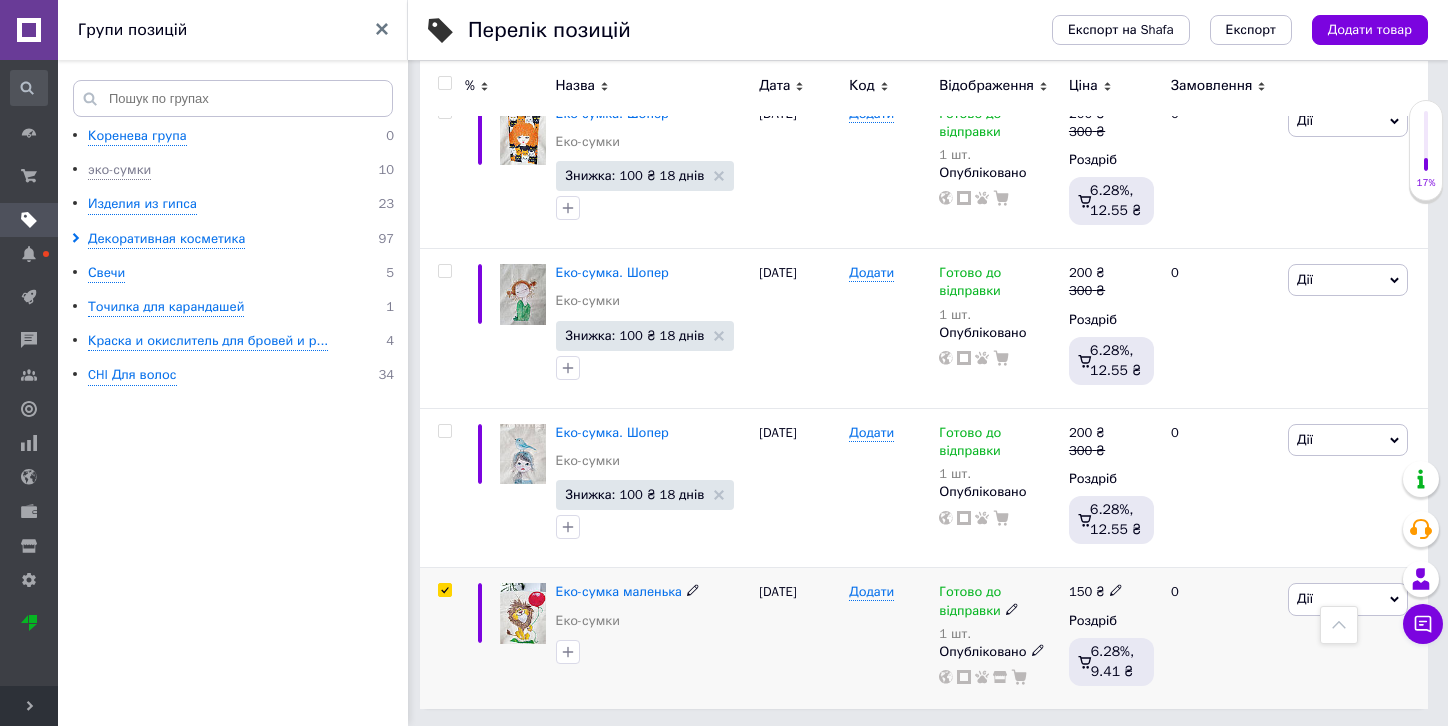 checkbox on "true" 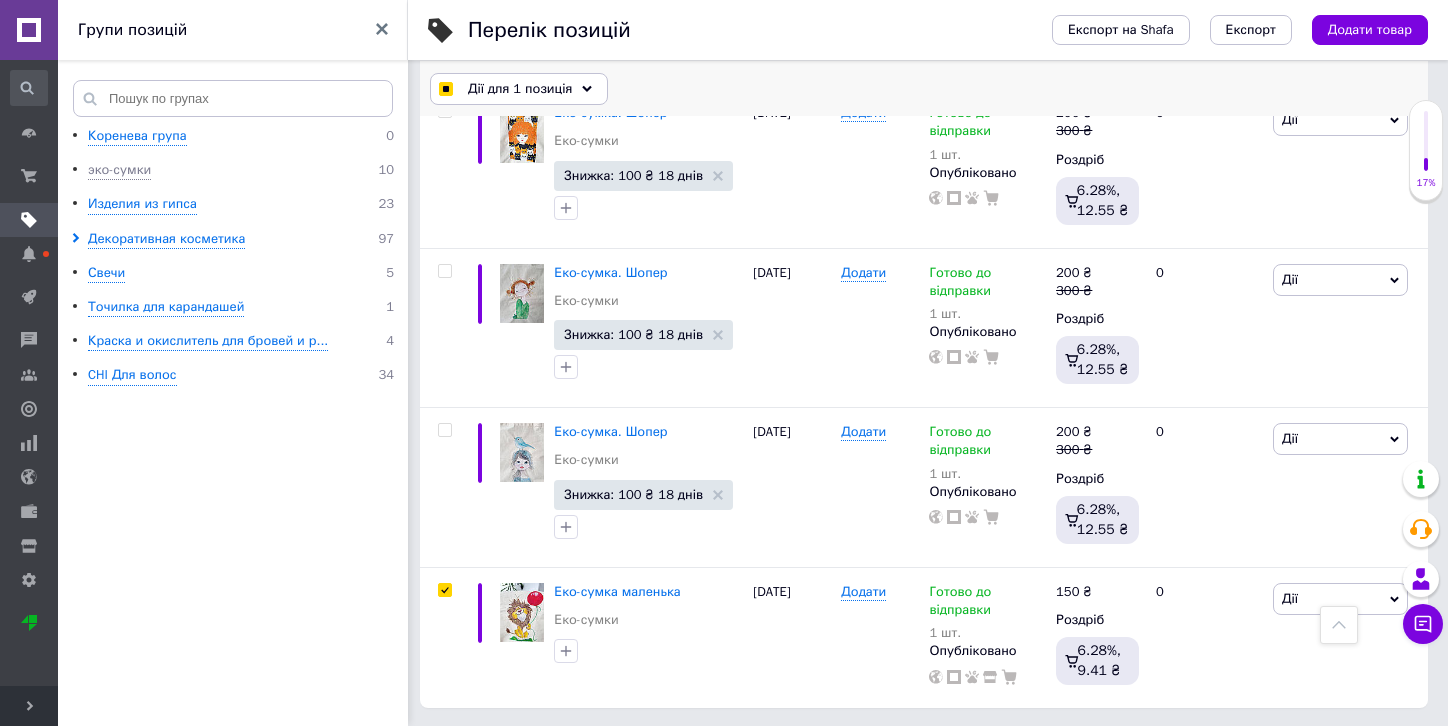 click on "Дії для 1 позиція" at bounding box center [520, 89] 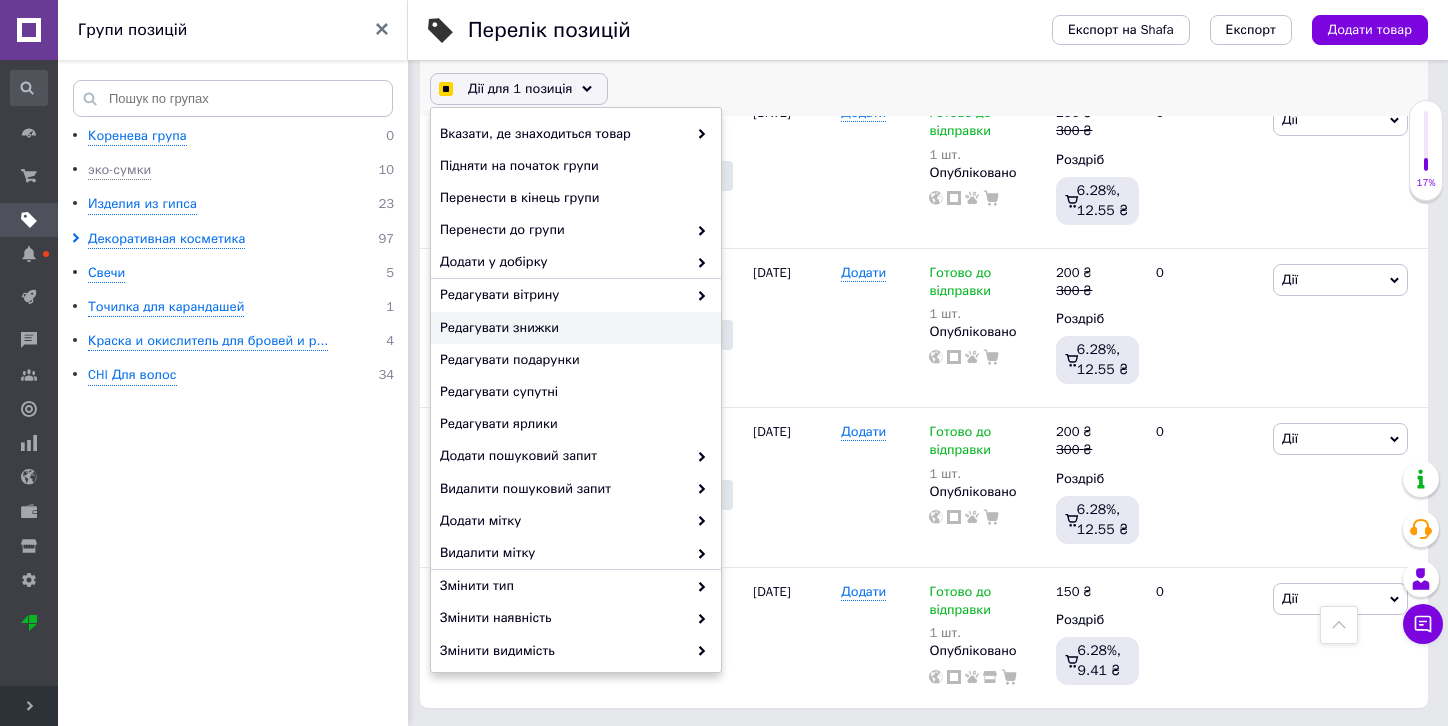 click on "Редагувати знижки" at bounding box center [573, 328] 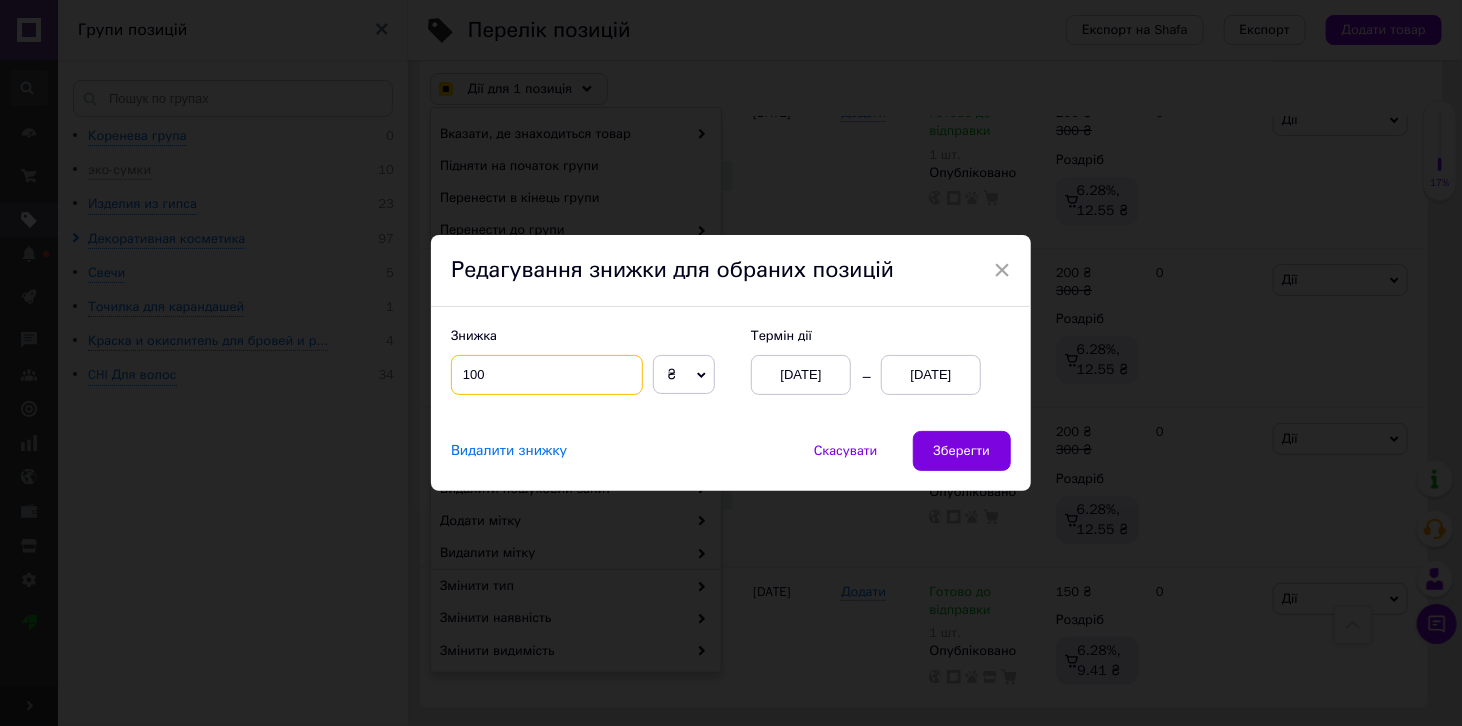 click on "100" at bounding box center [547, 375] 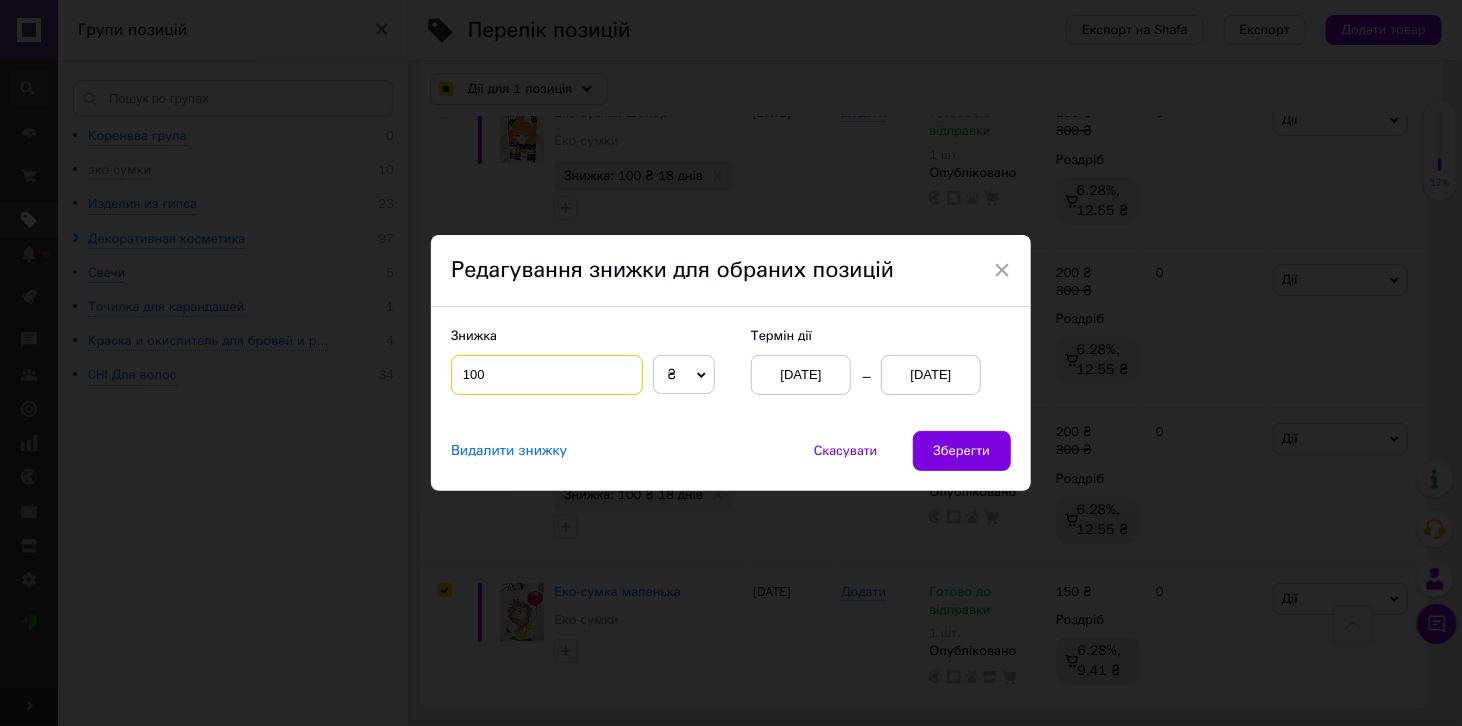 click on "100" at bounding box center [547, 375] 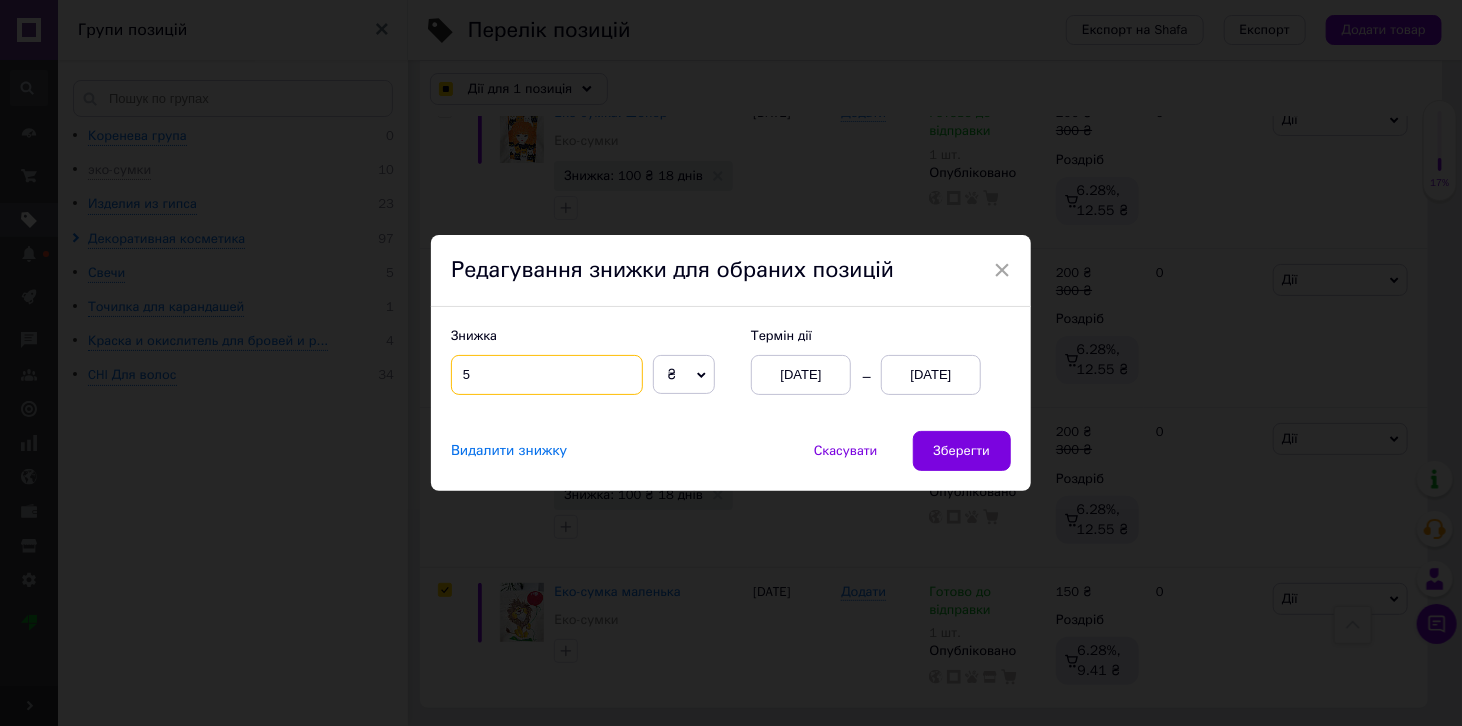 checkbox on "true" 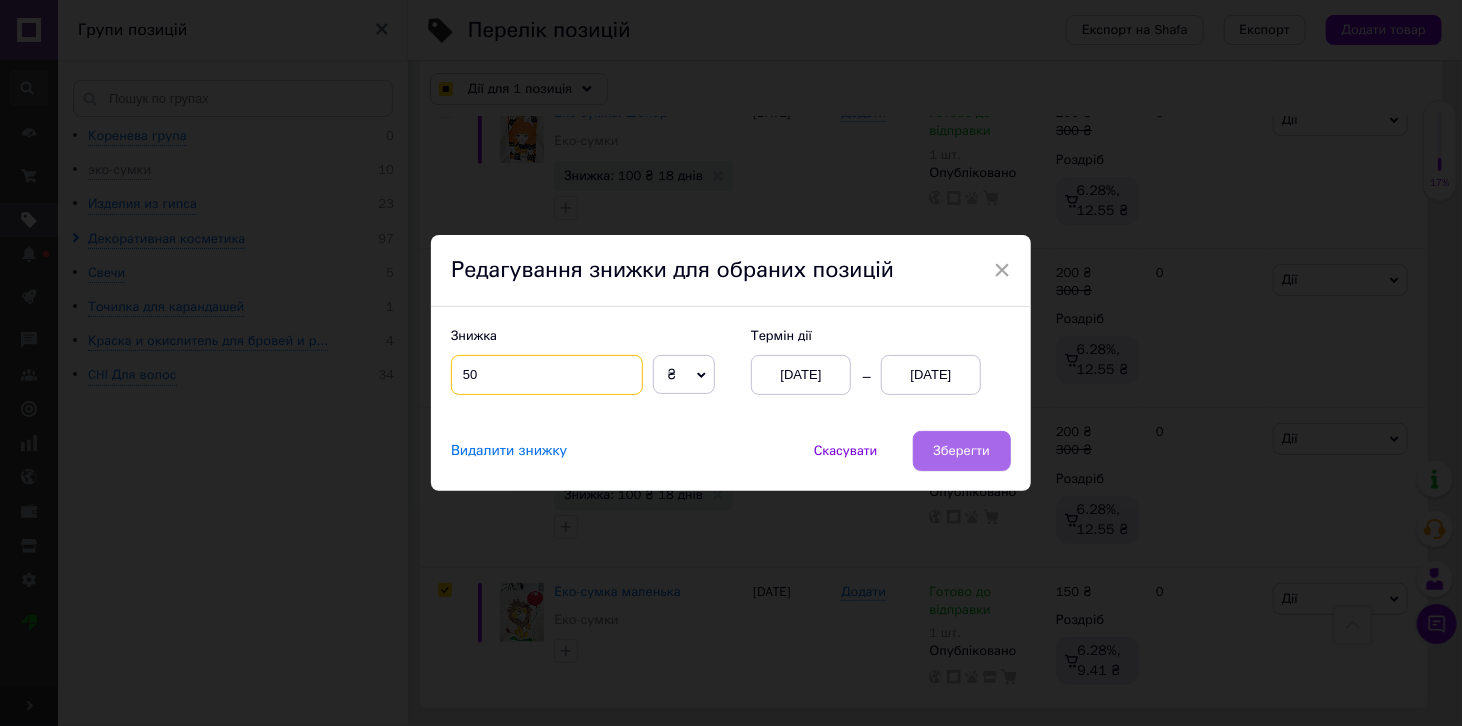 type on "50" 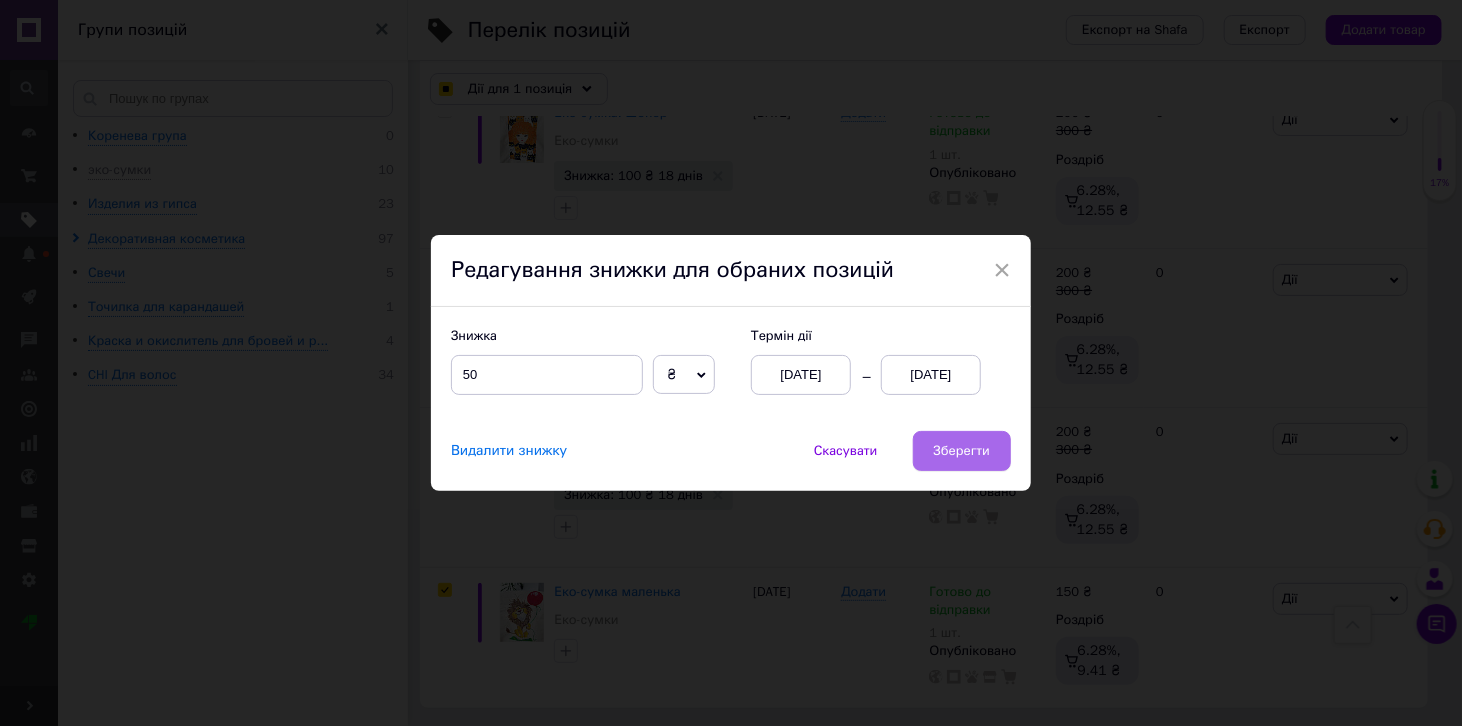 click on "Зберегти" at bounding box center [962, 451] 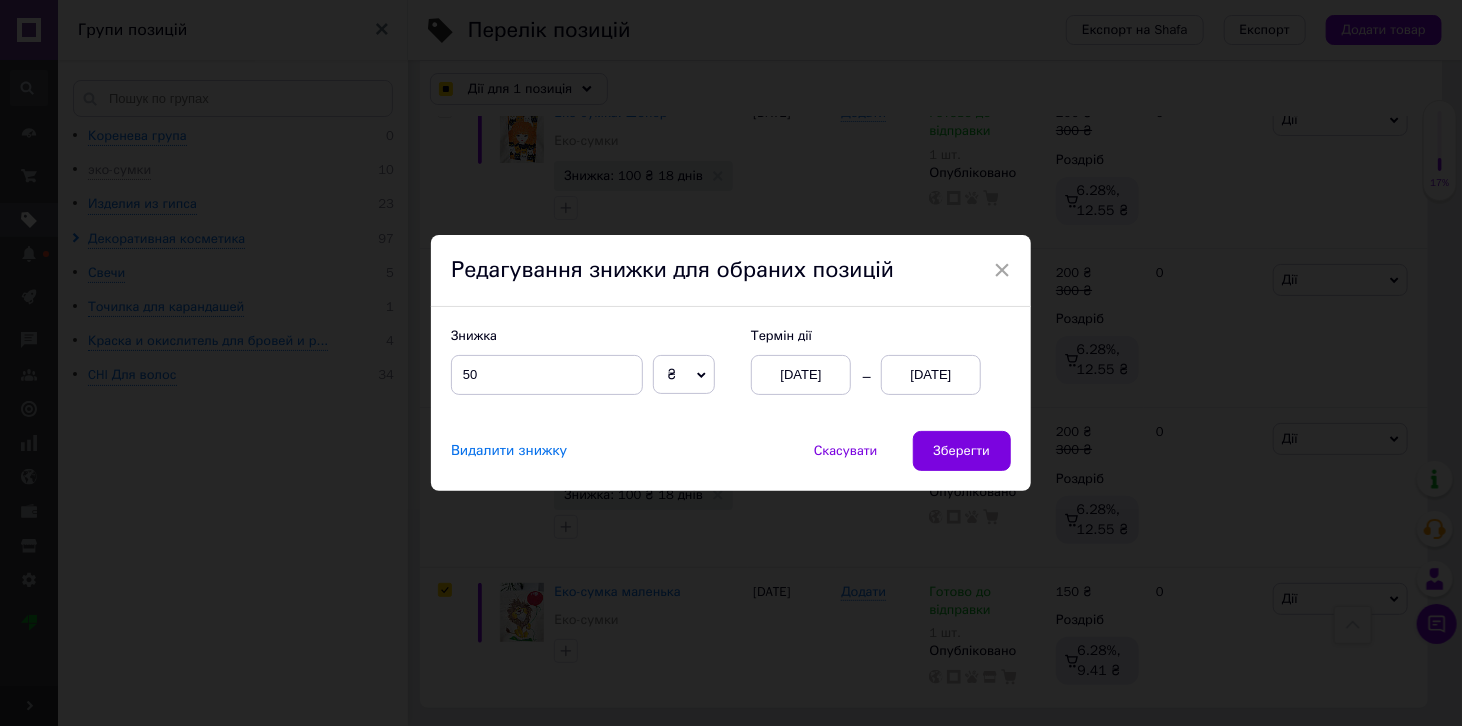 checkbox on "true" 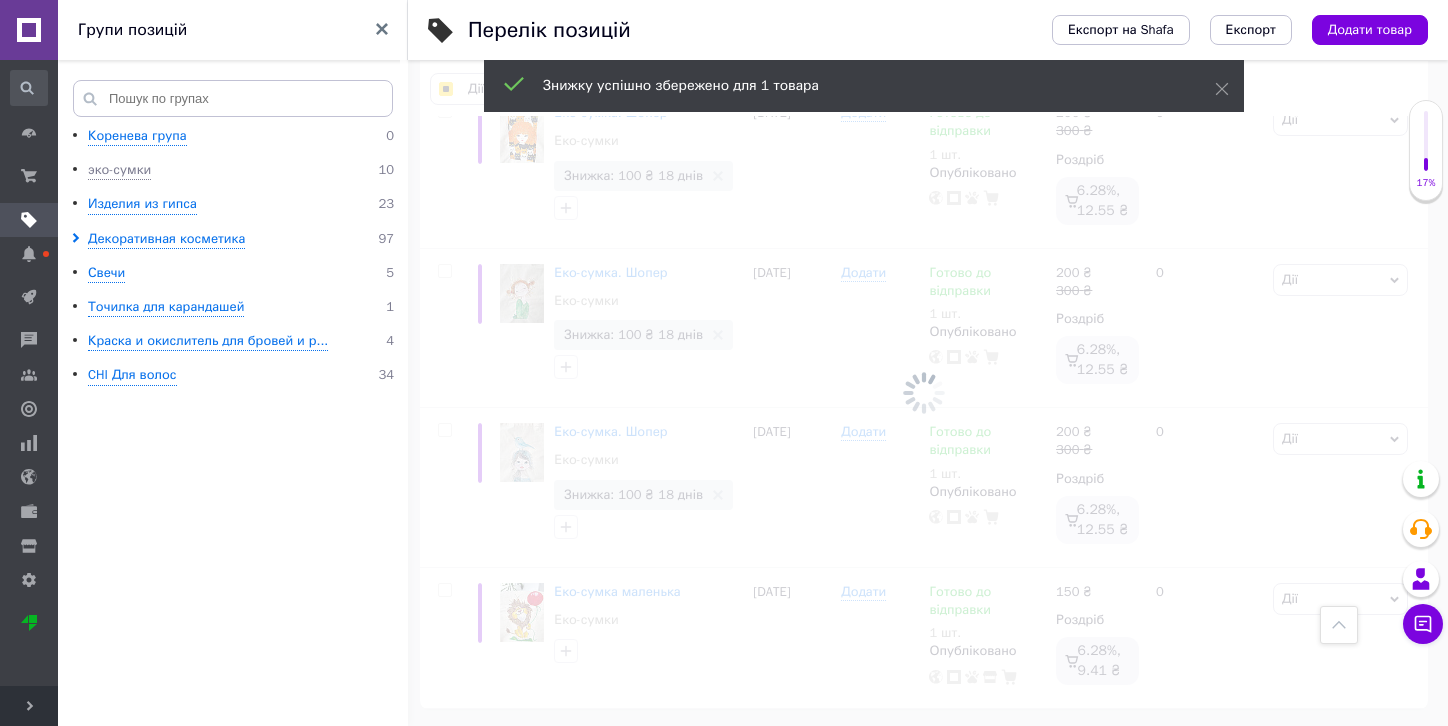 checkbox on "false" 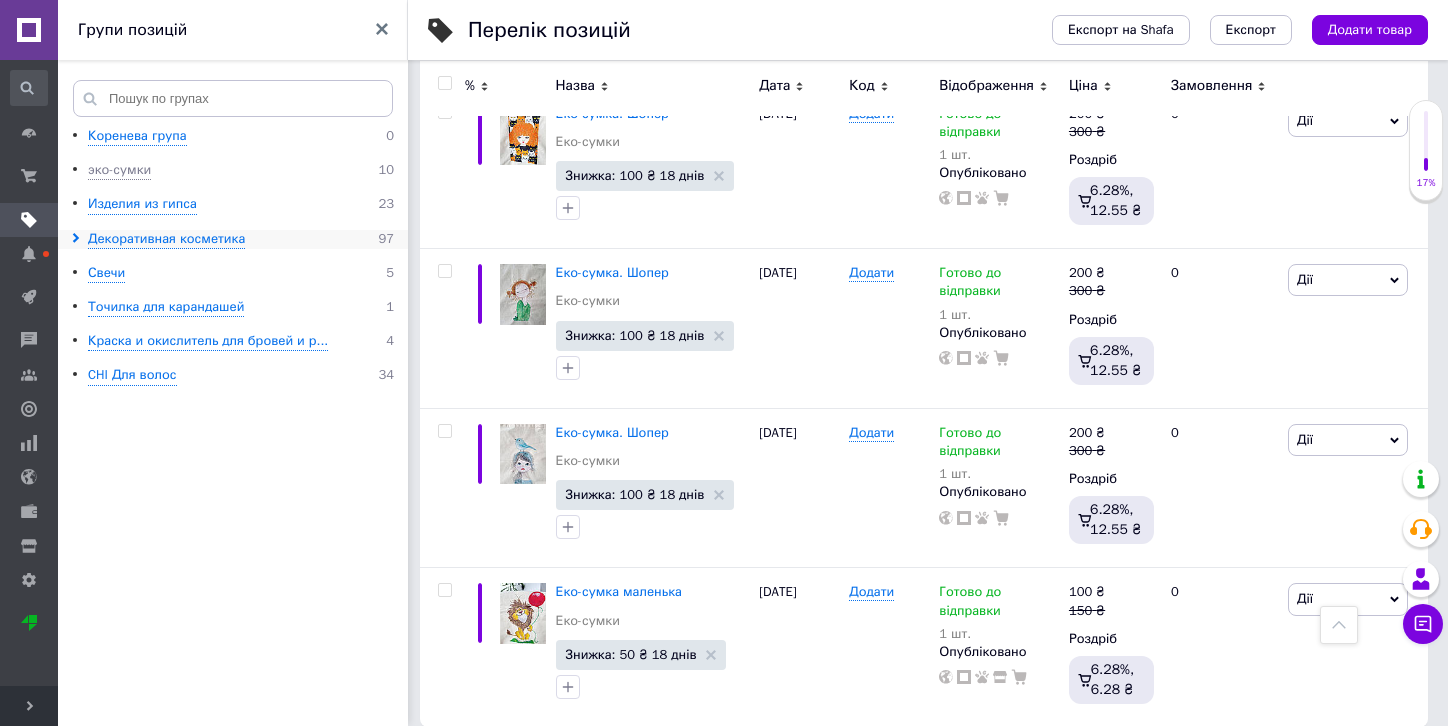 click 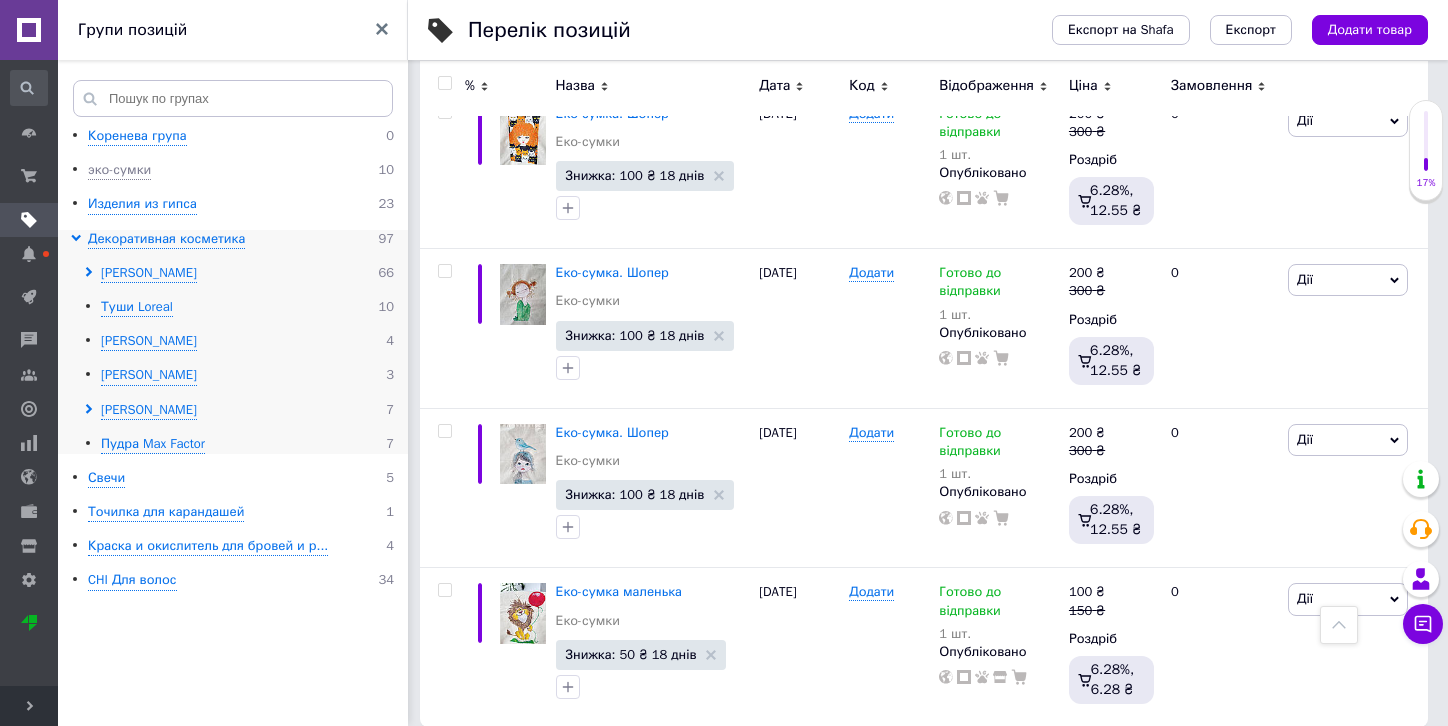 click 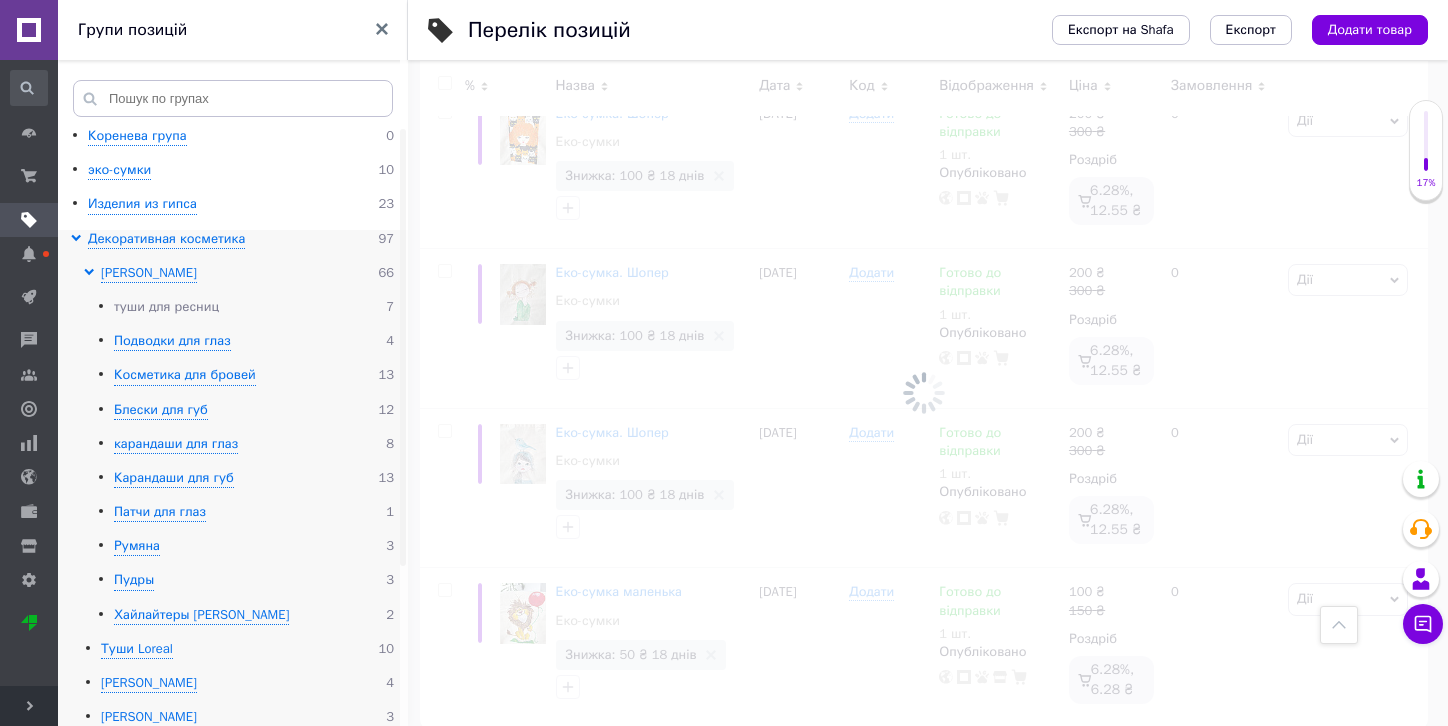 click on "туши для ресниц" at bounding box center [166, 307] 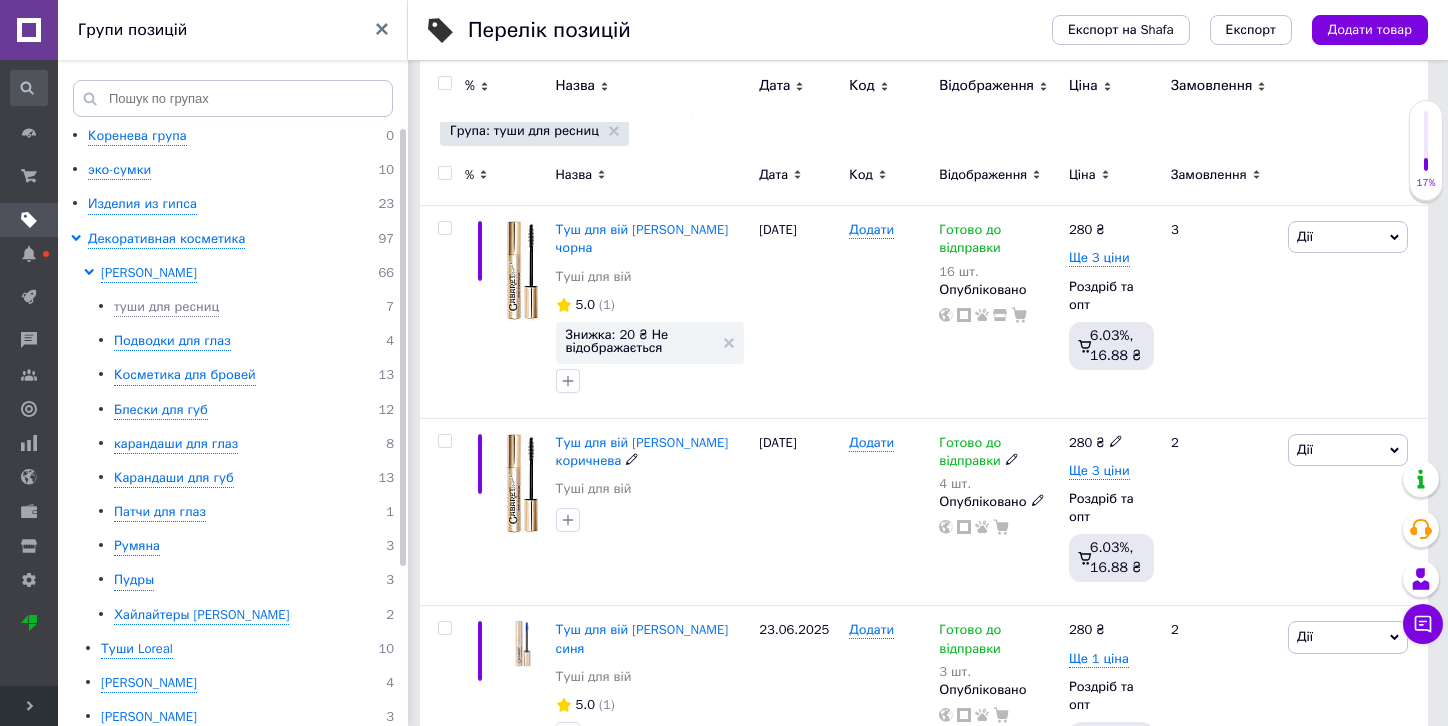 scroll, scrollTop: 132, scrollLeft: 0, axis: vertical 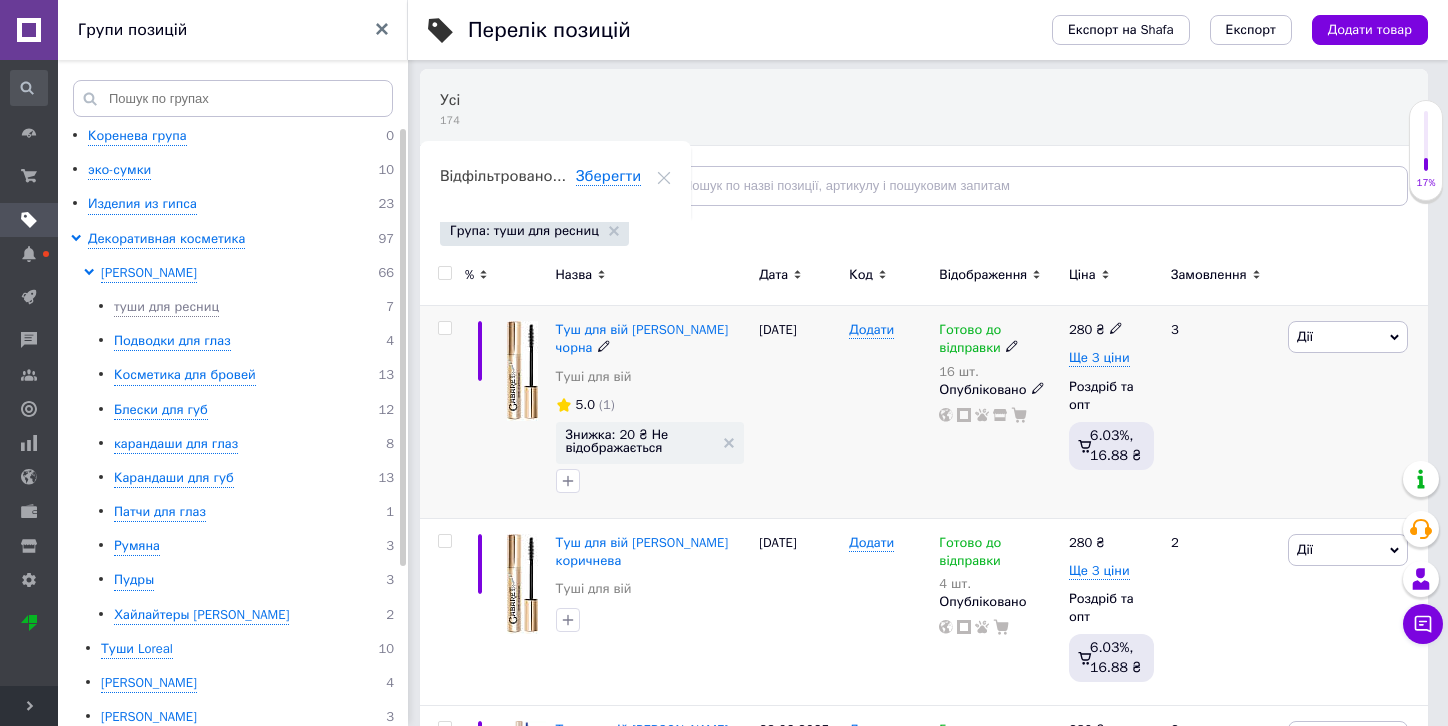 click at bounding box center (444, 328) 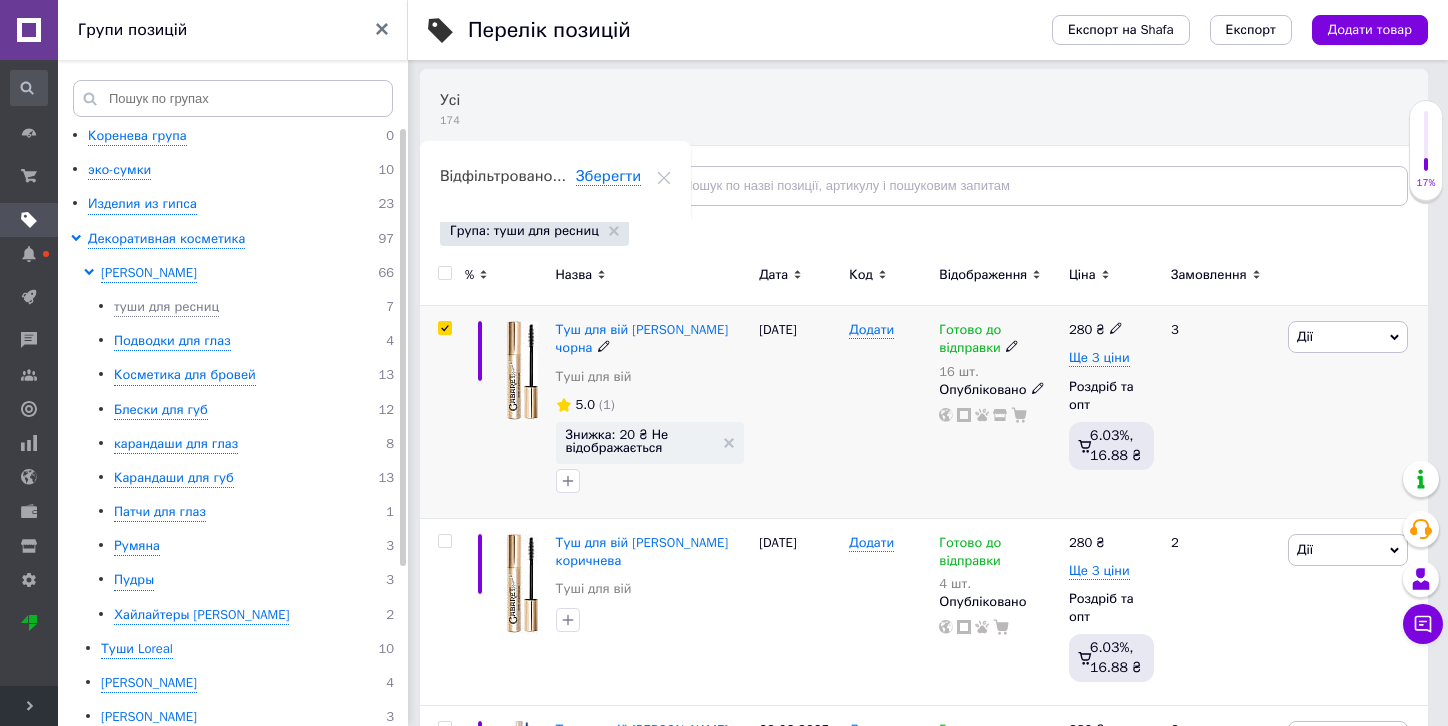 checkbox on "true" 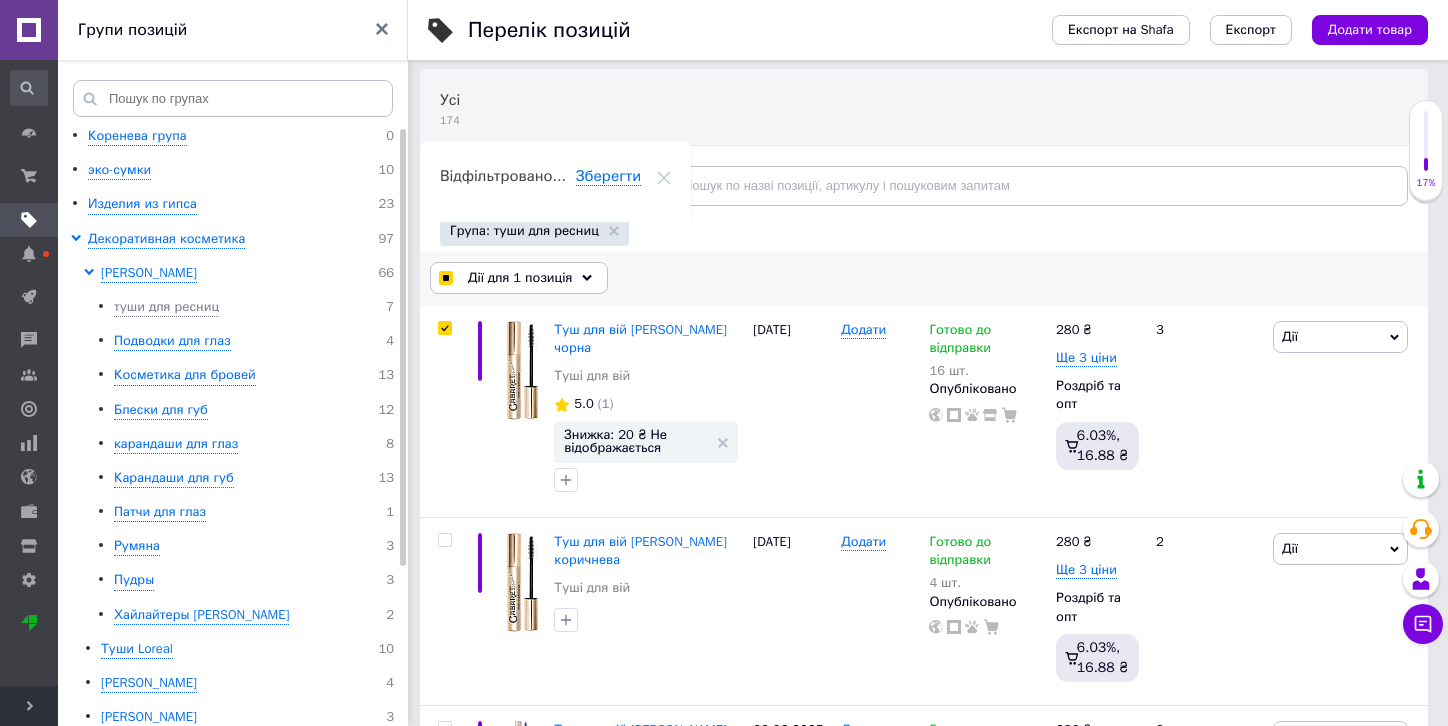 click on "Дії для 1 позиція" at bounding box center (520, 278) 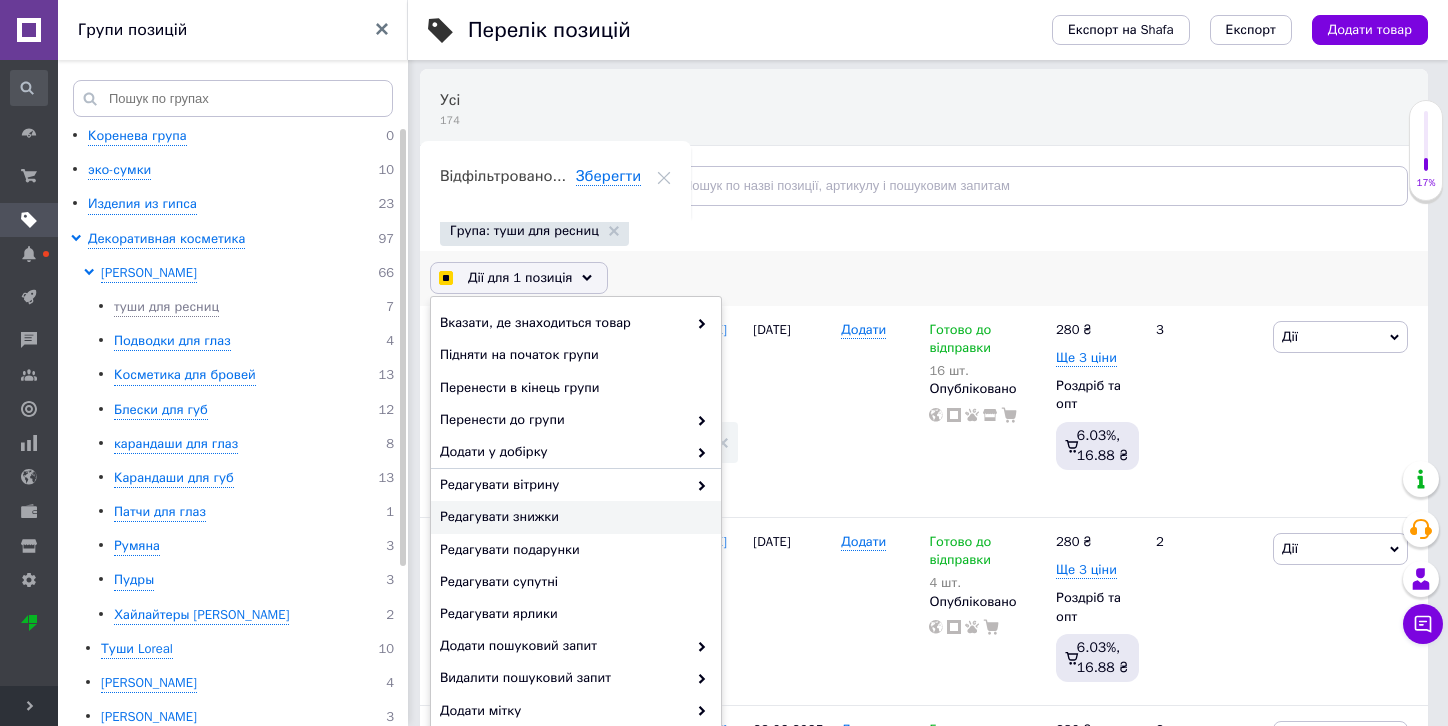 click on "Редагувати знижки" at bounding box center [573, 517] 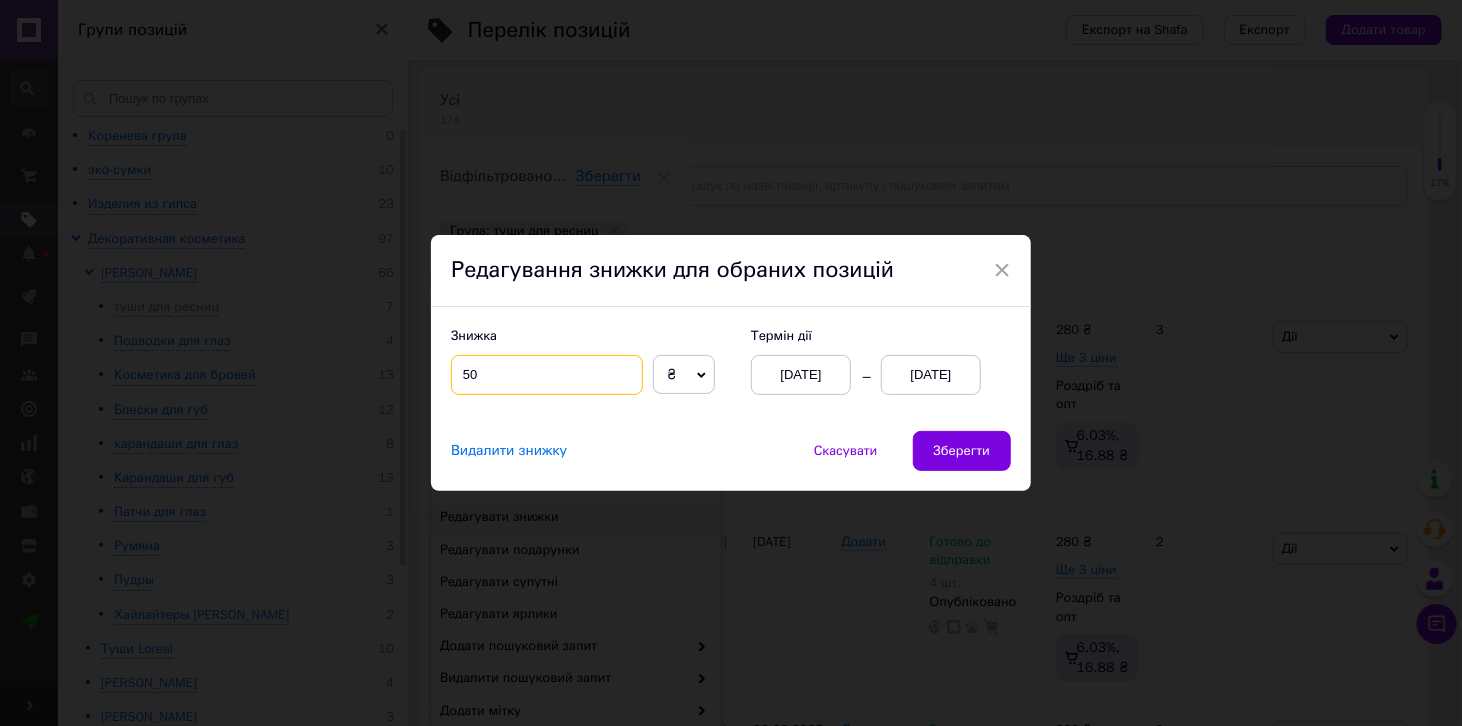 click on "50" at bounding box center [547, 375] 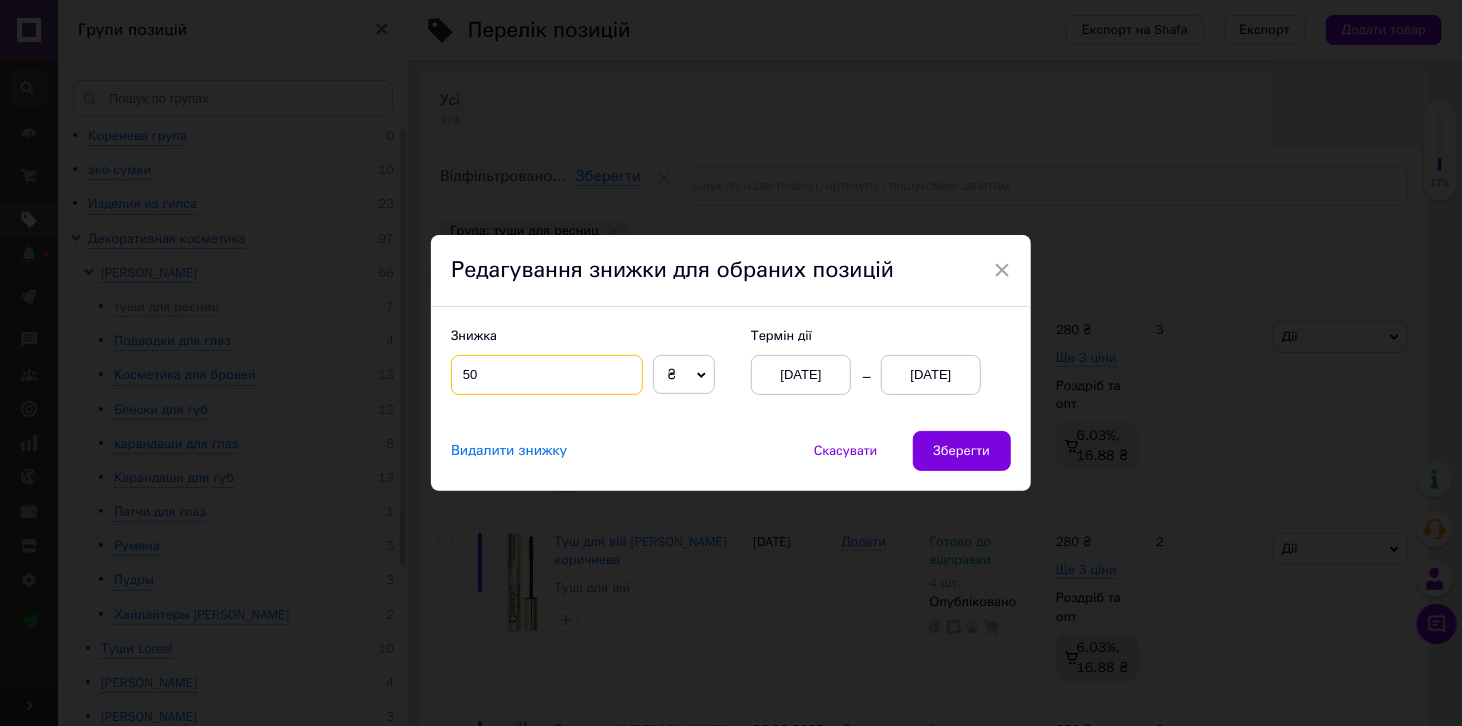 checkbox on "true" 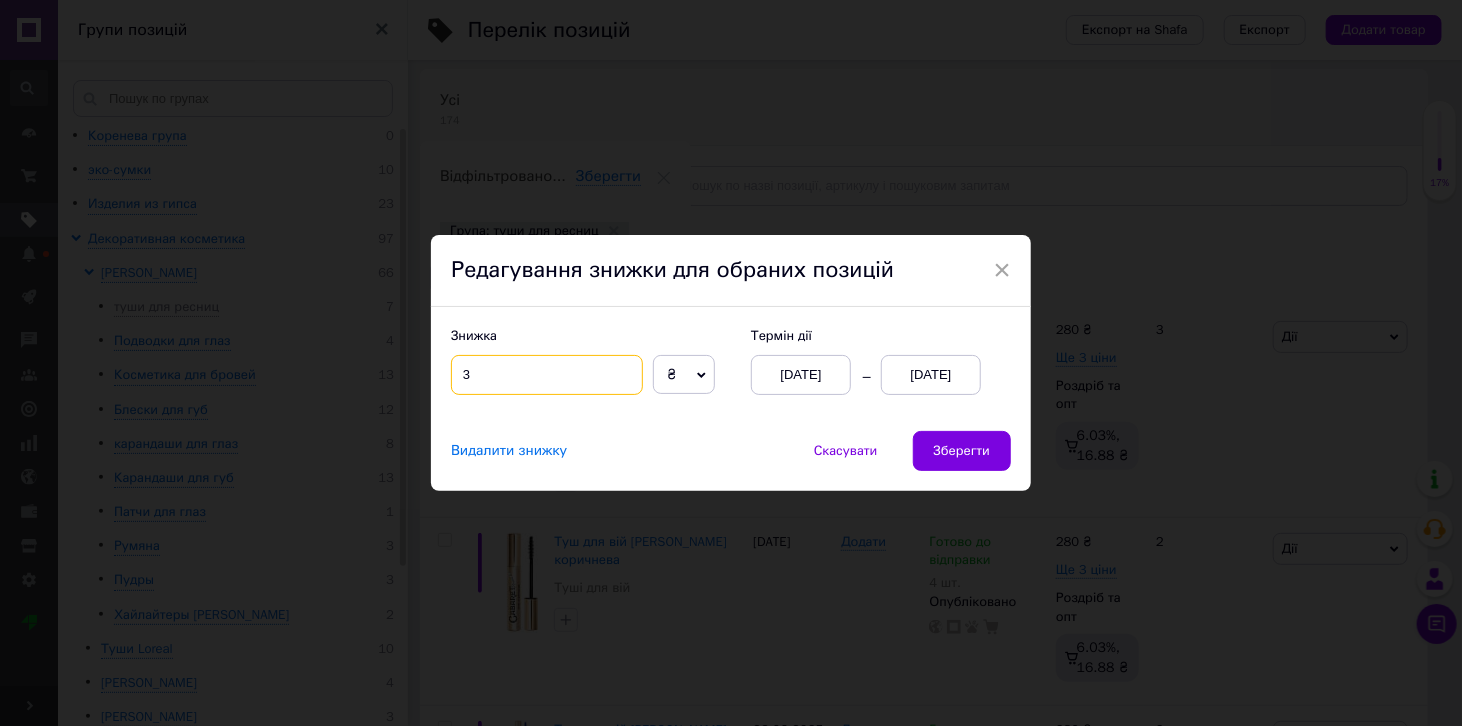 checkbox on "true" 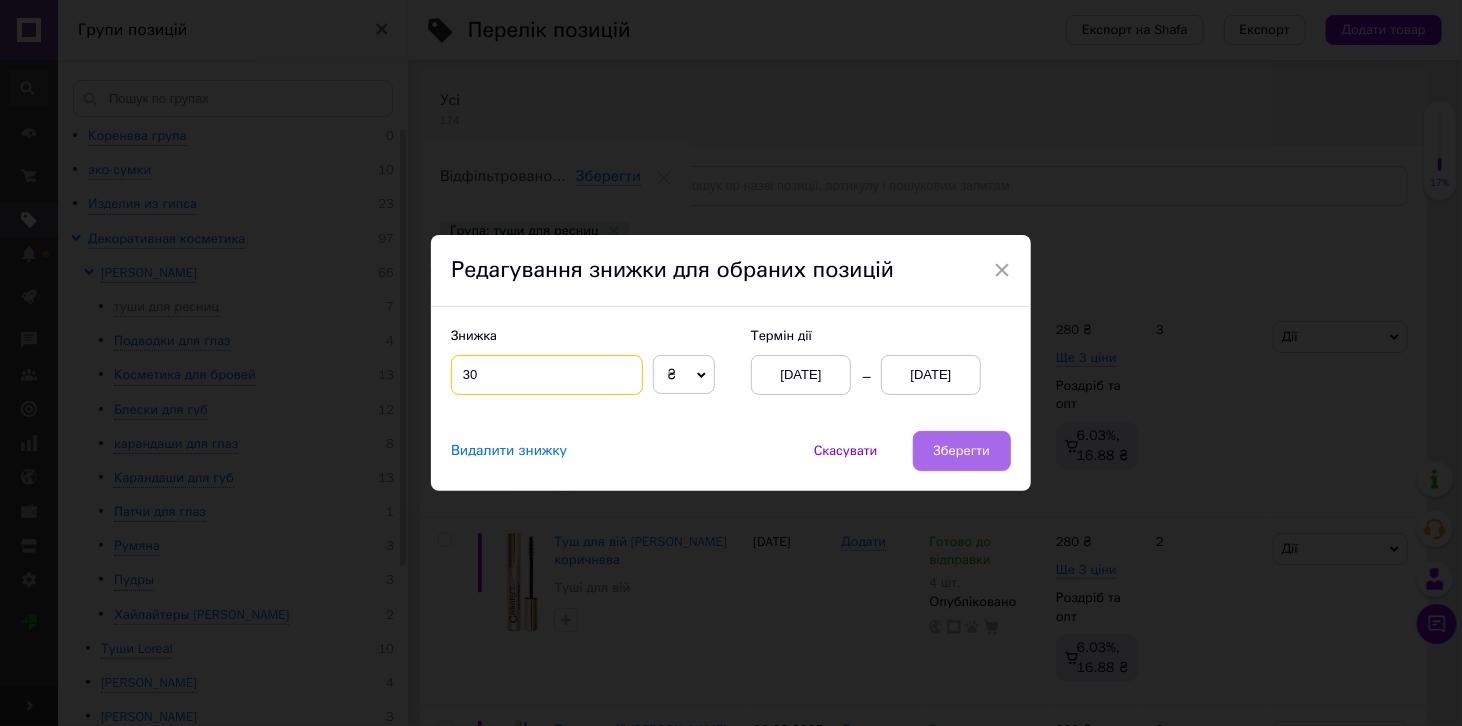 type on "30" 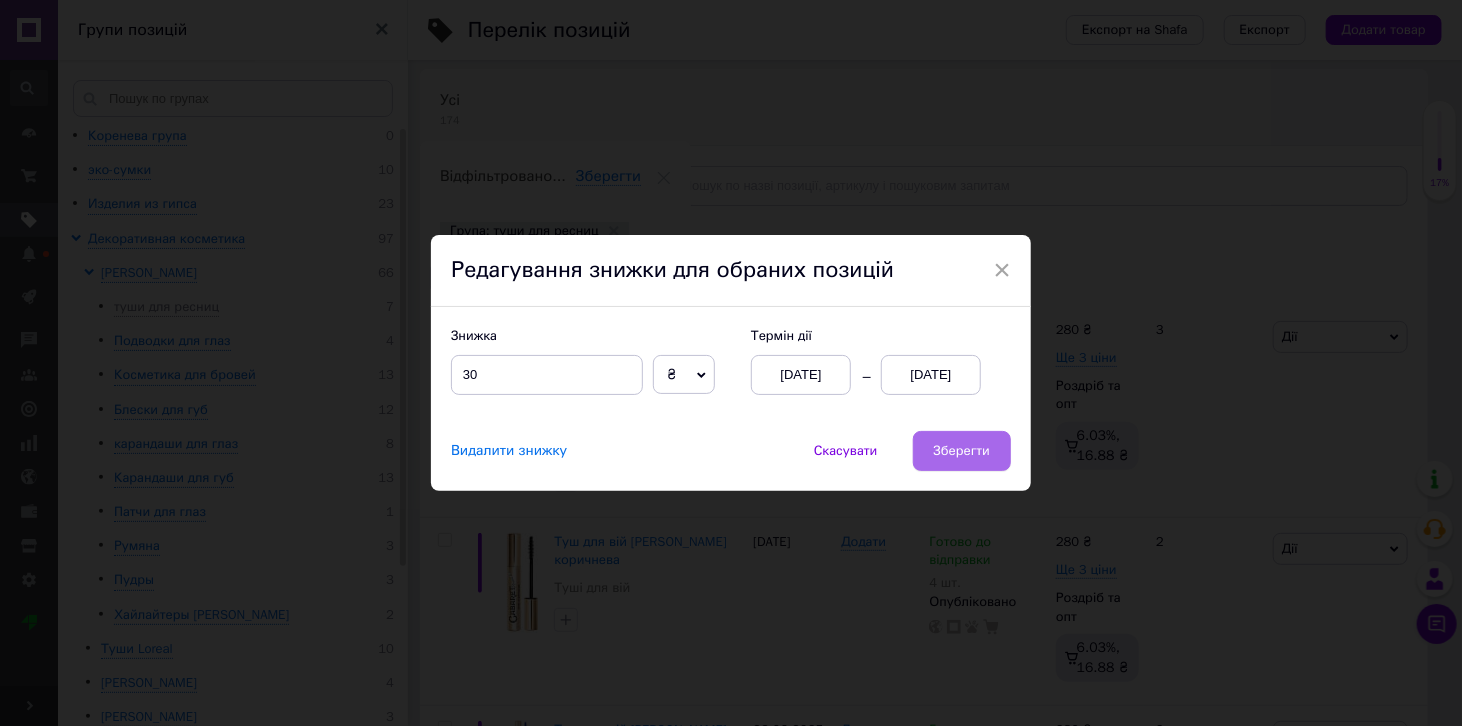 click on "Зберегти" at bounding box center [962, 451] 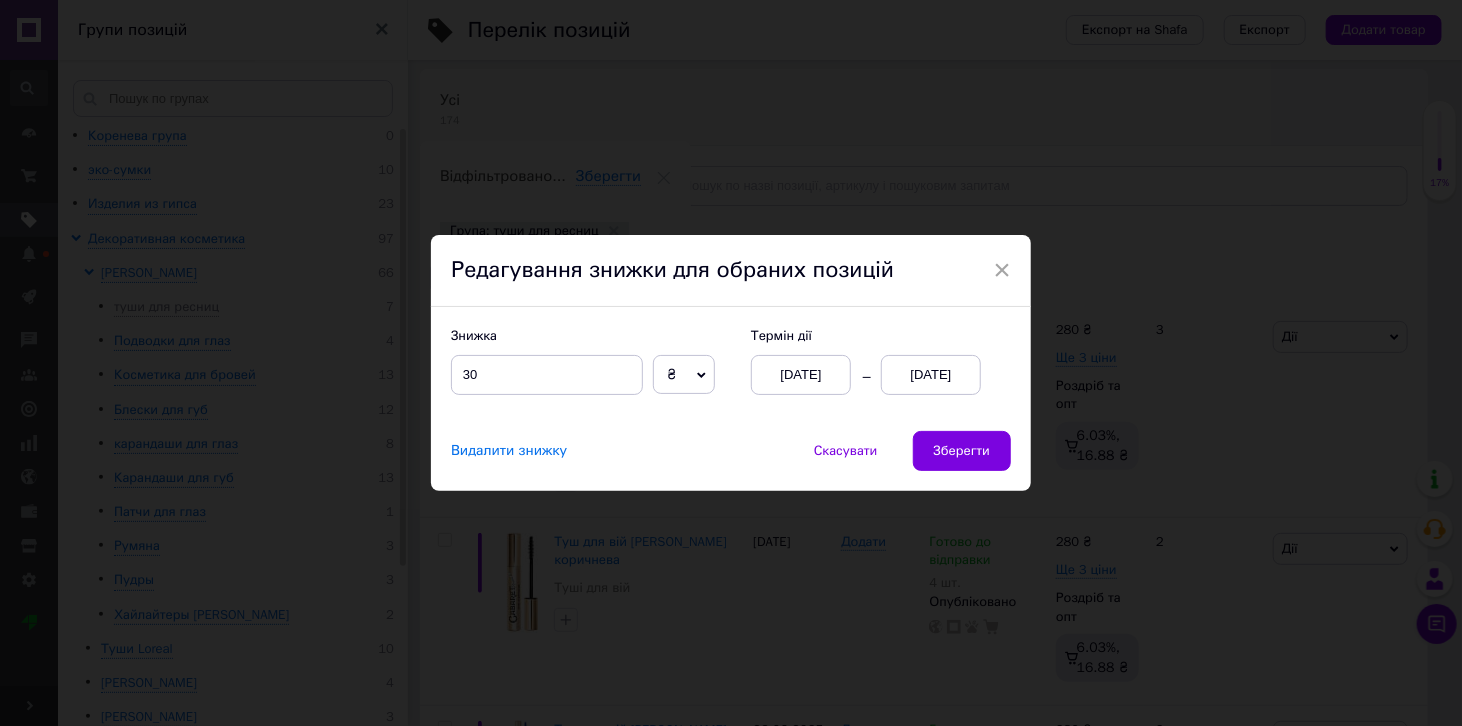 checkbox on "true" 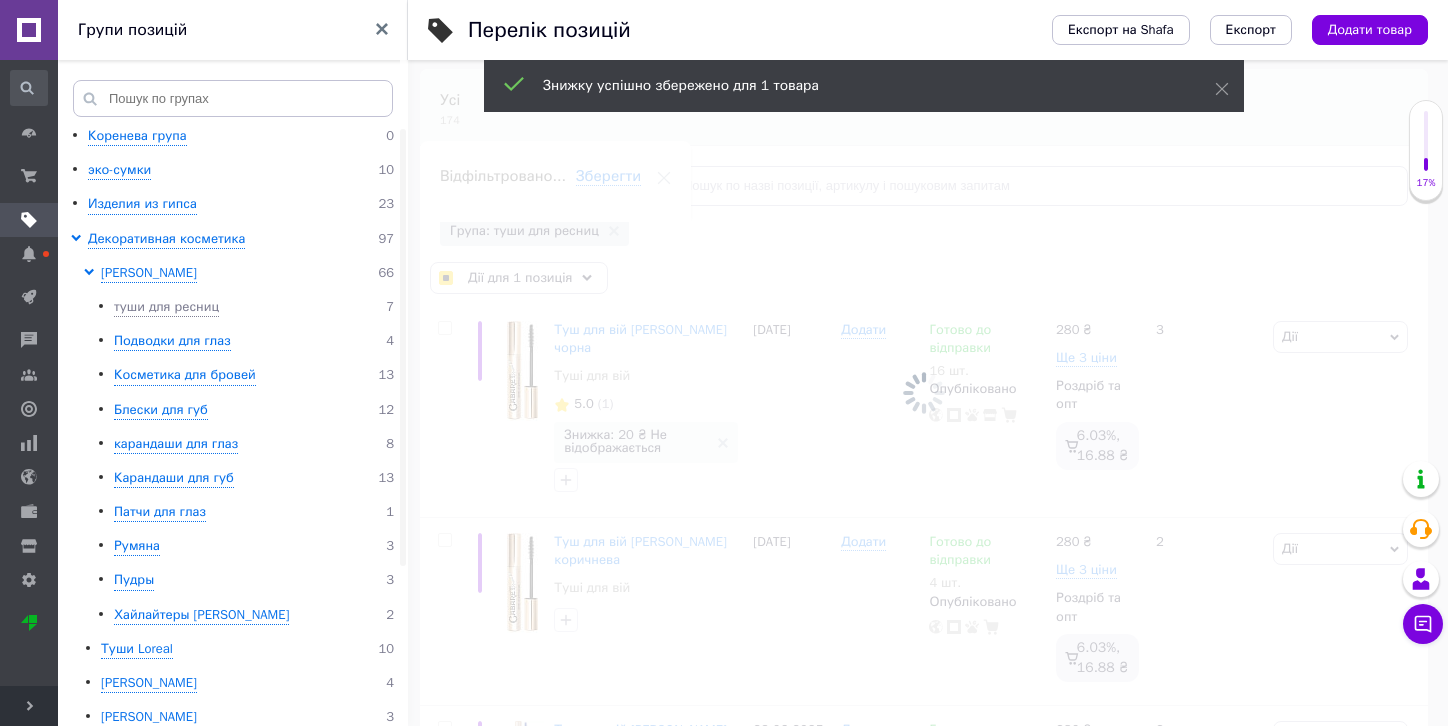 checkbox on "false" 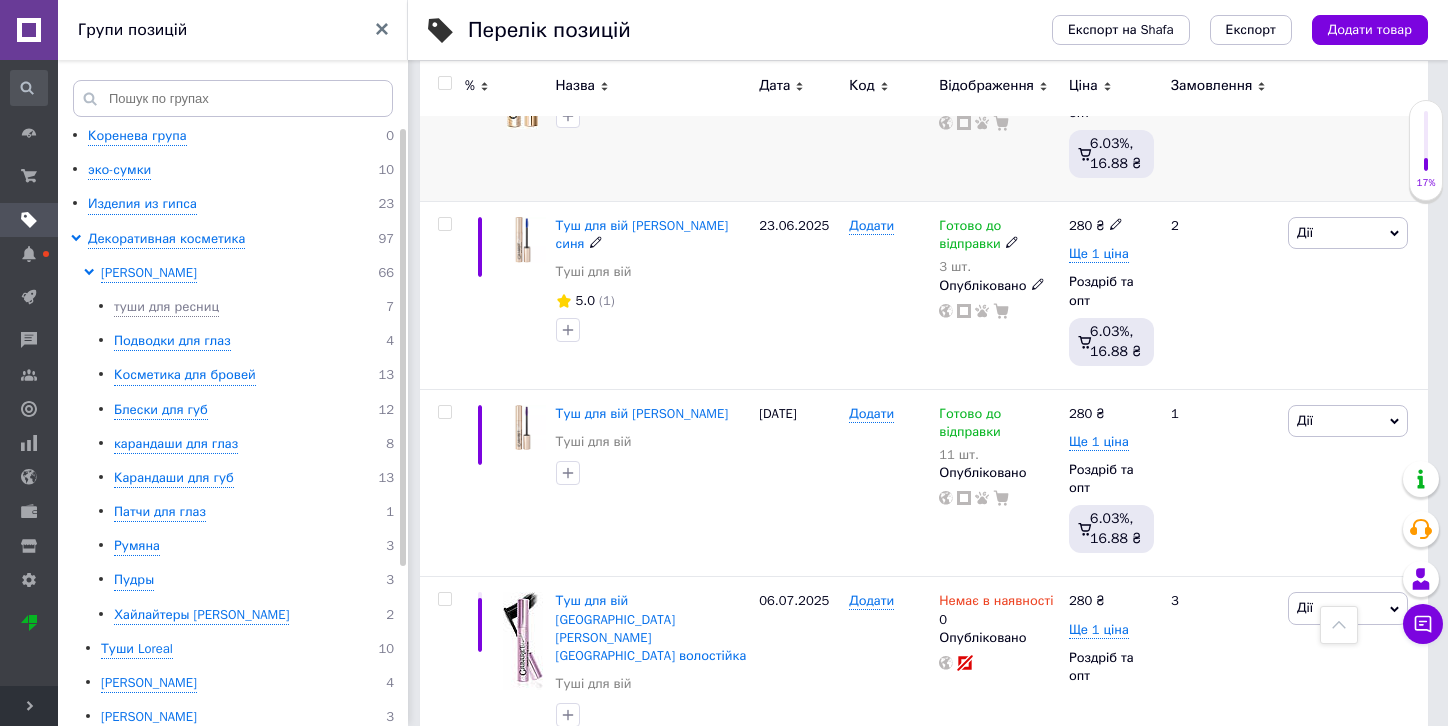 scroll, scrollTop: 632, scrollLeft: 0, axis: vertical 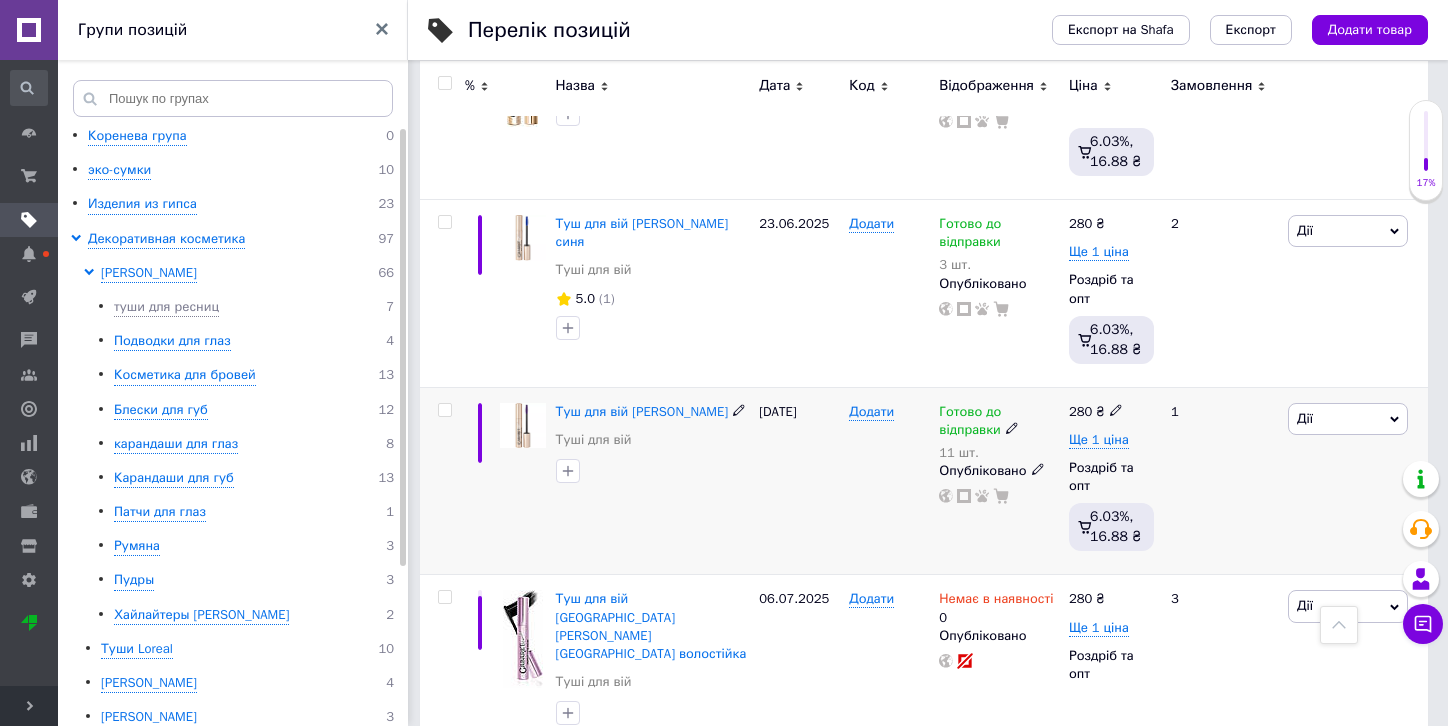 click at bounding box center [444, 410] 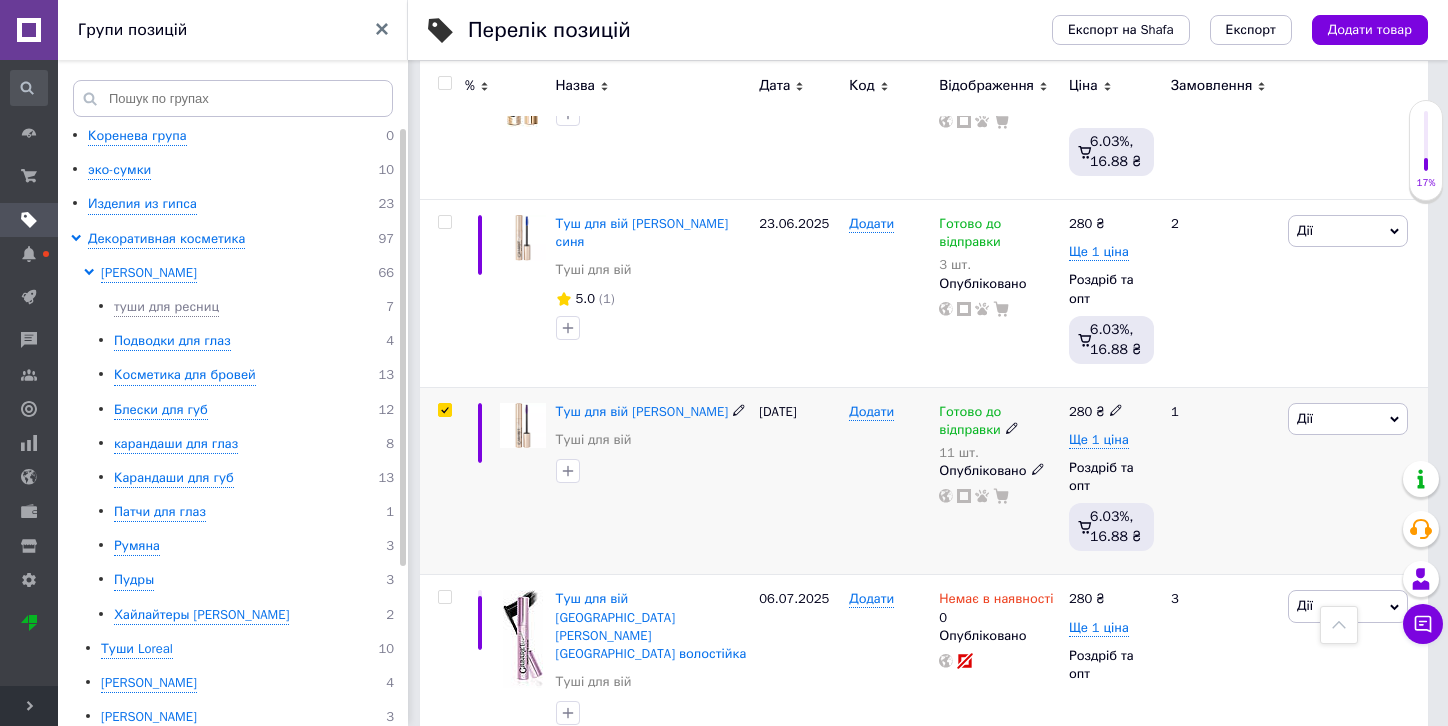 checkbox on "true" 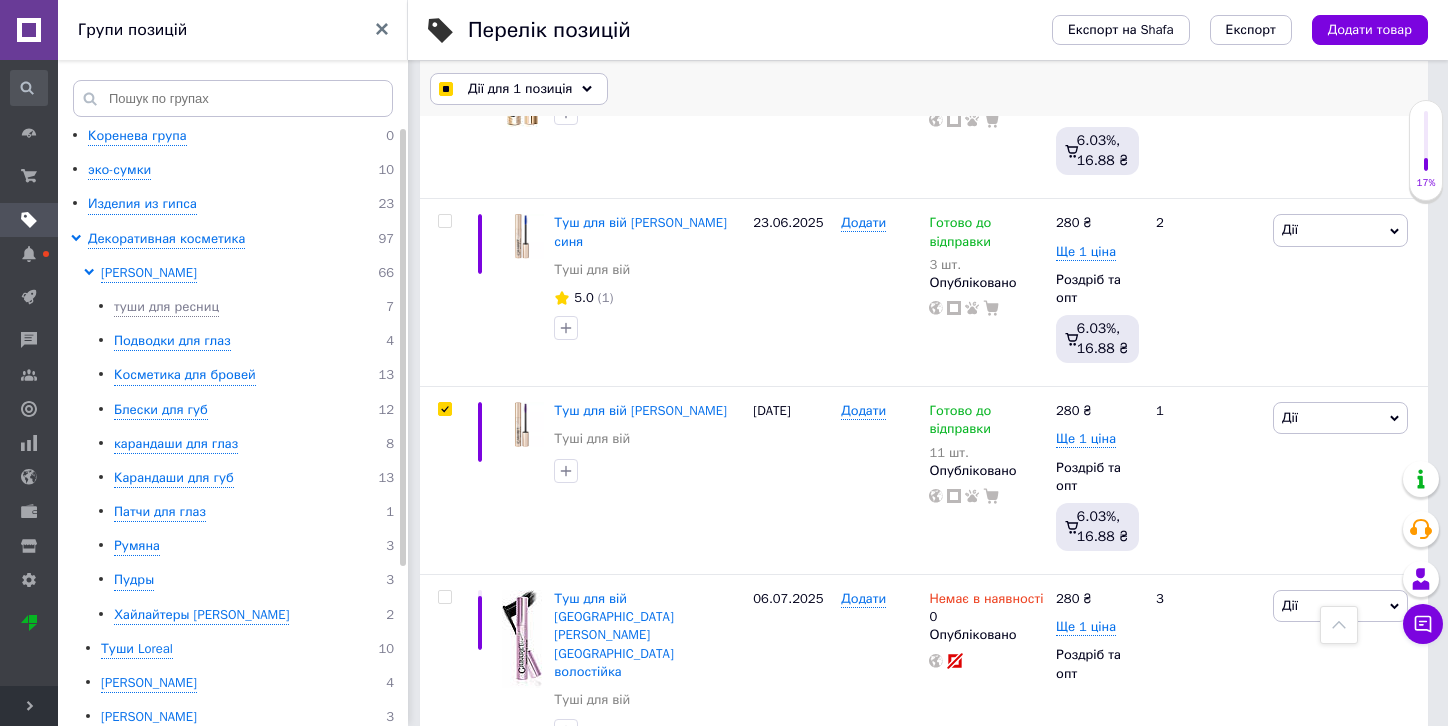 click on "Дії для 1 позиція" at bounding box center (520, 89) 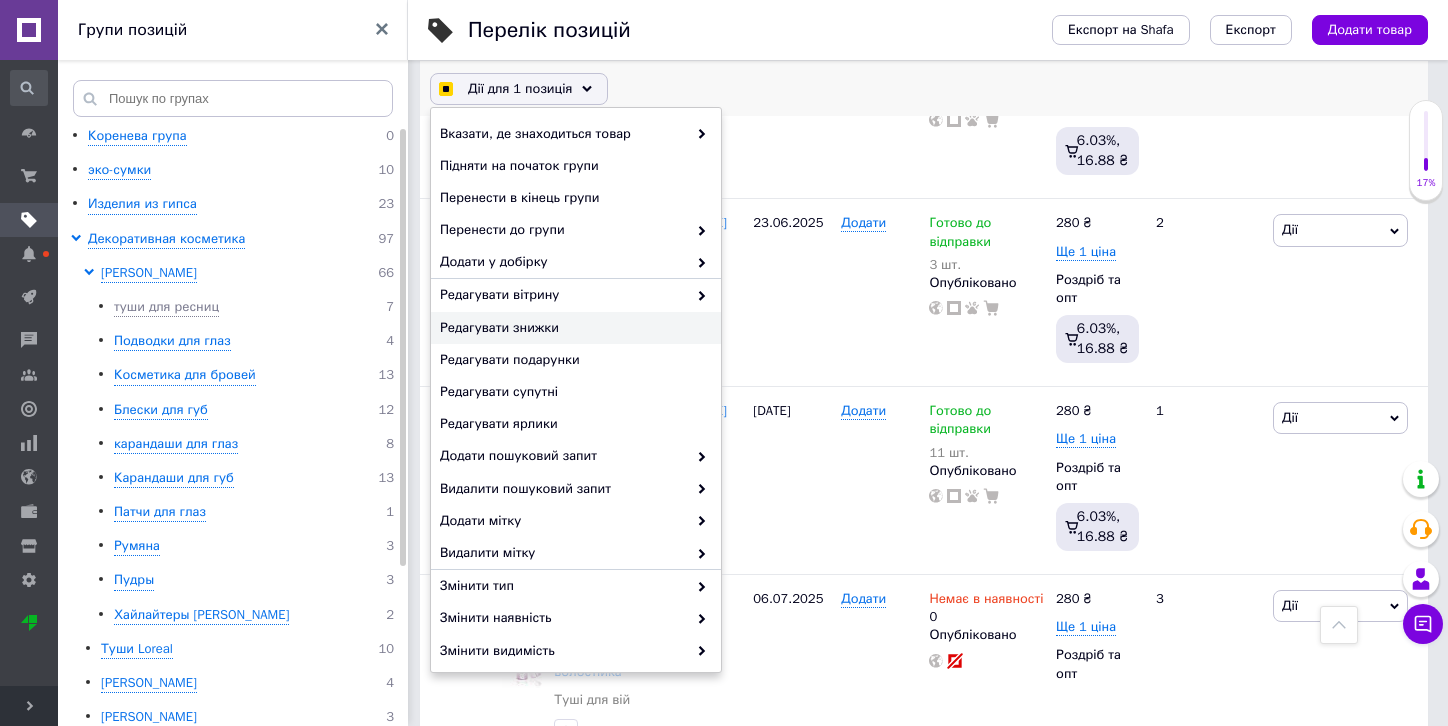 checkbox on "true" 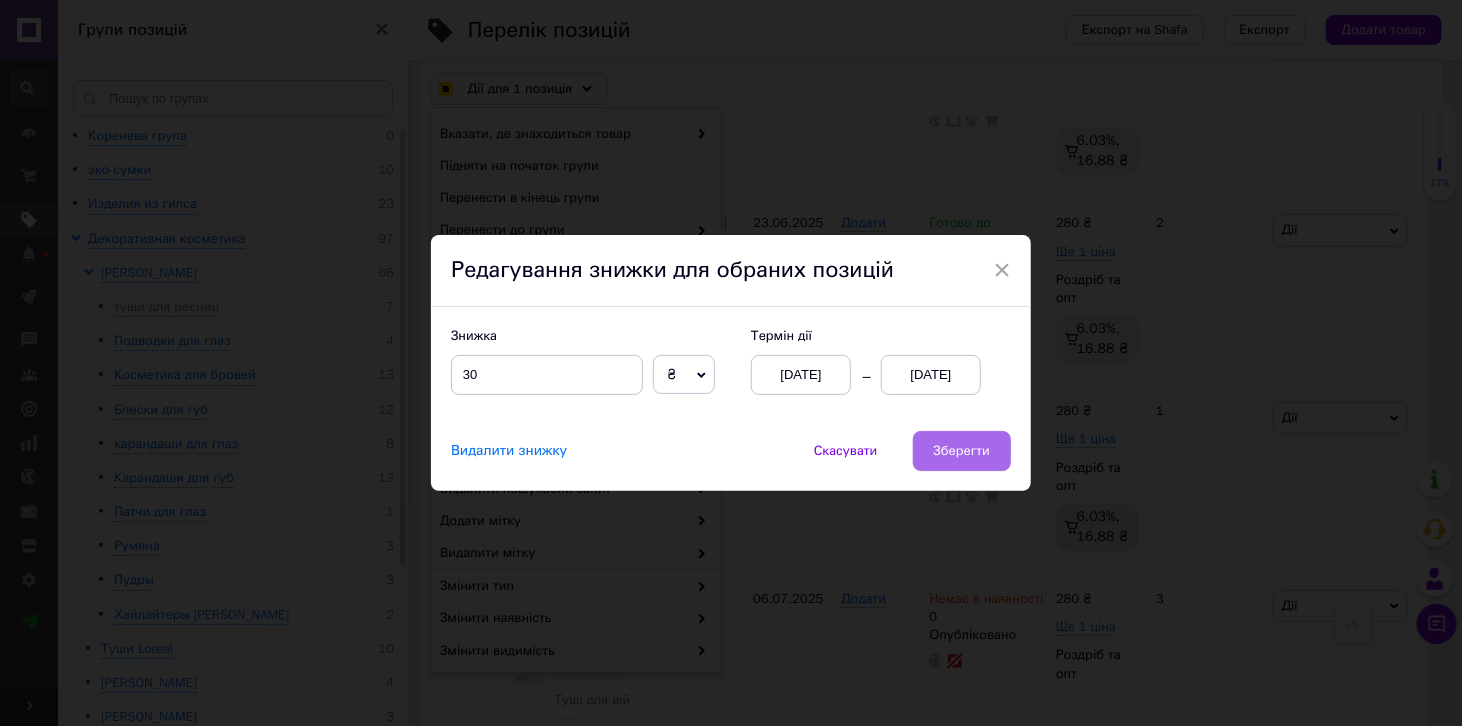 click on "Зберегти" at bounding box center (962, 451) 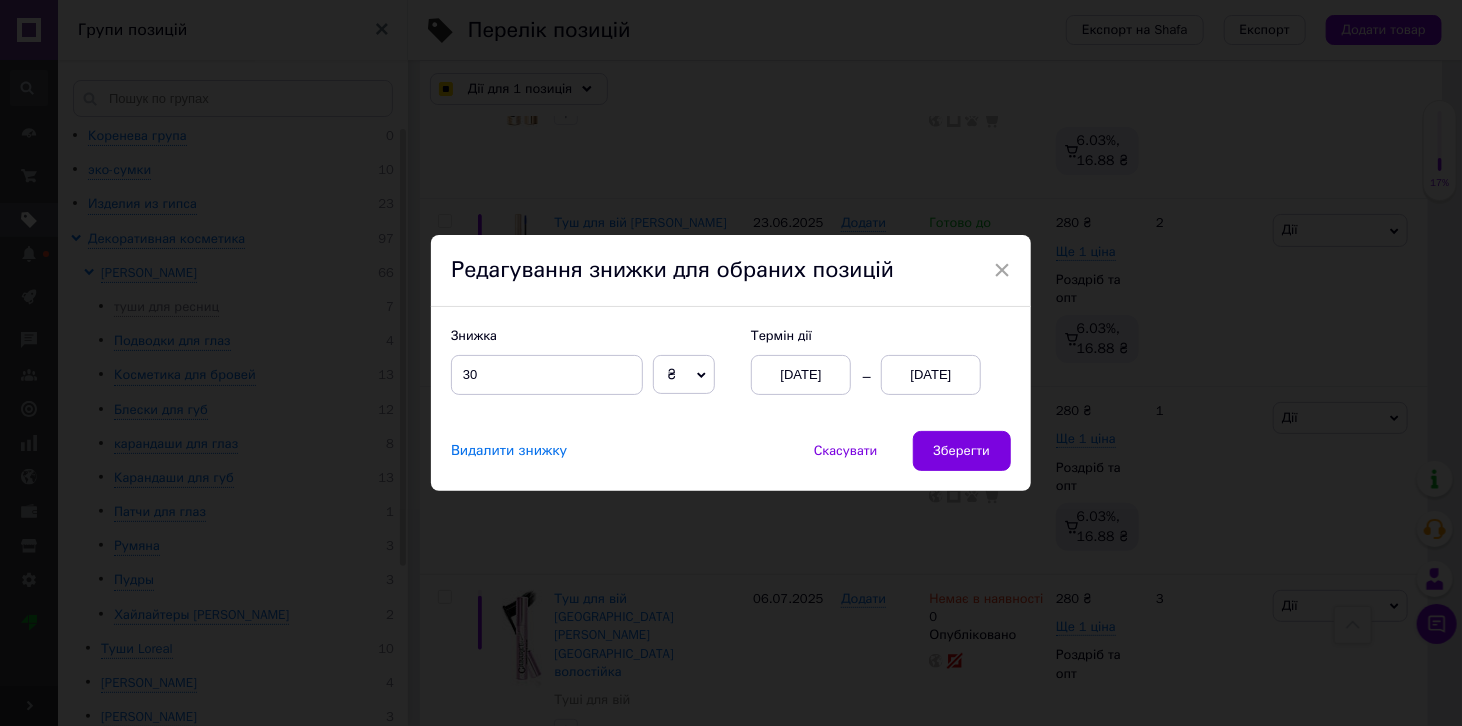 checkbox on "true" 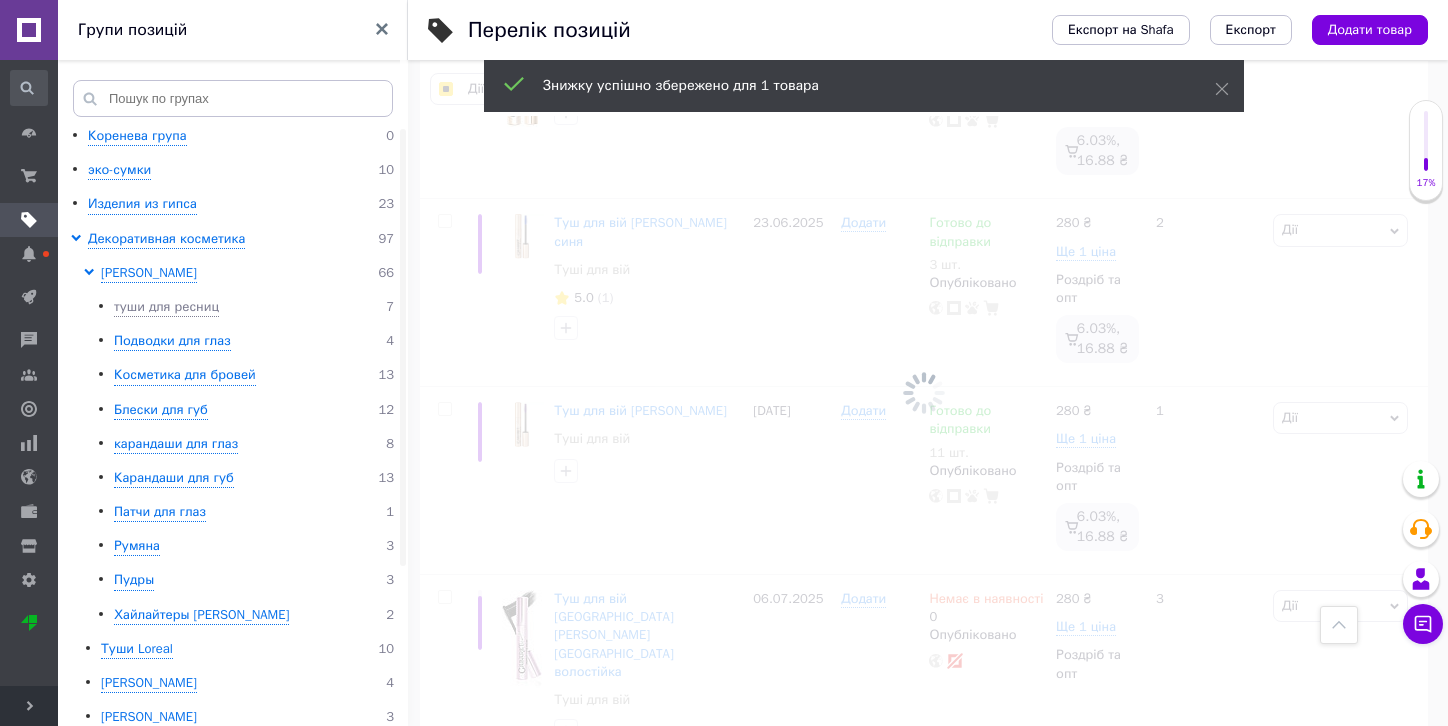 checkbox on "false" 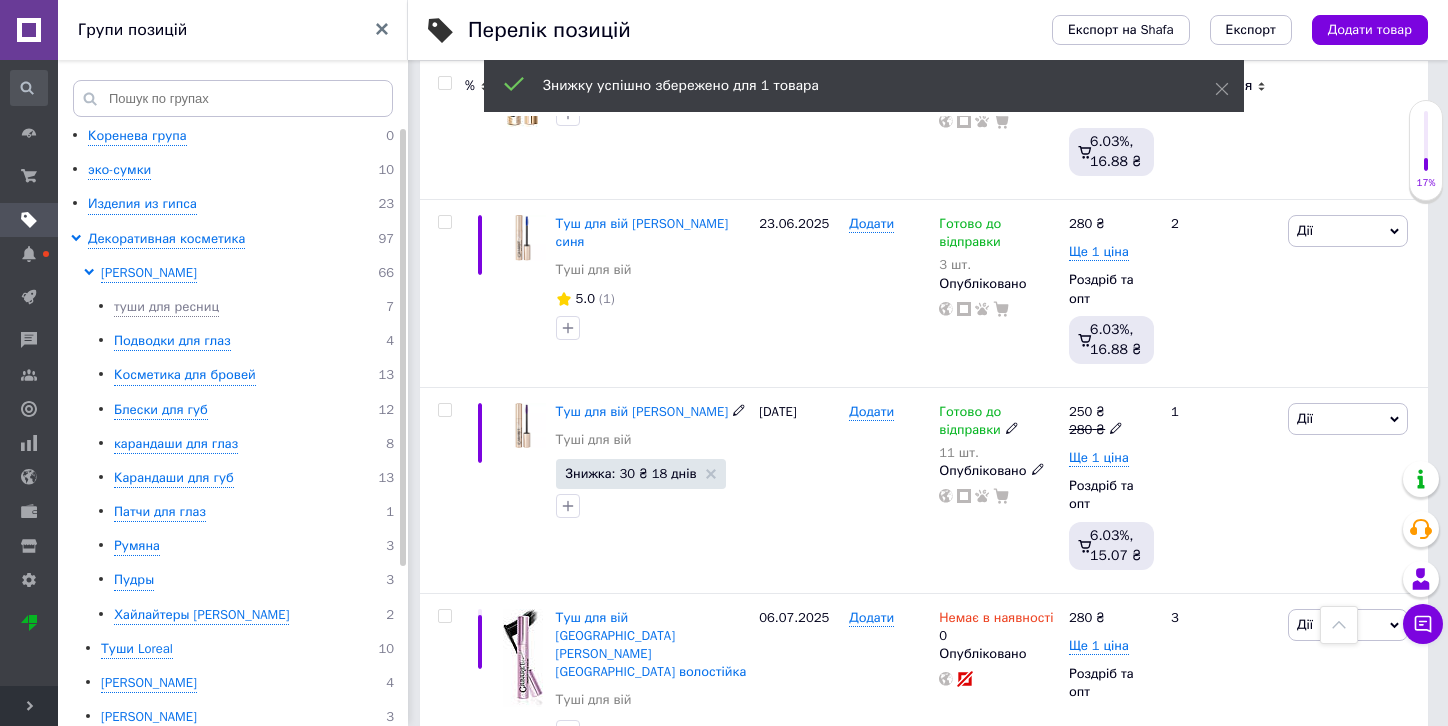 scroll, scrollTop: 0, scrollLeft: 0, axis: both 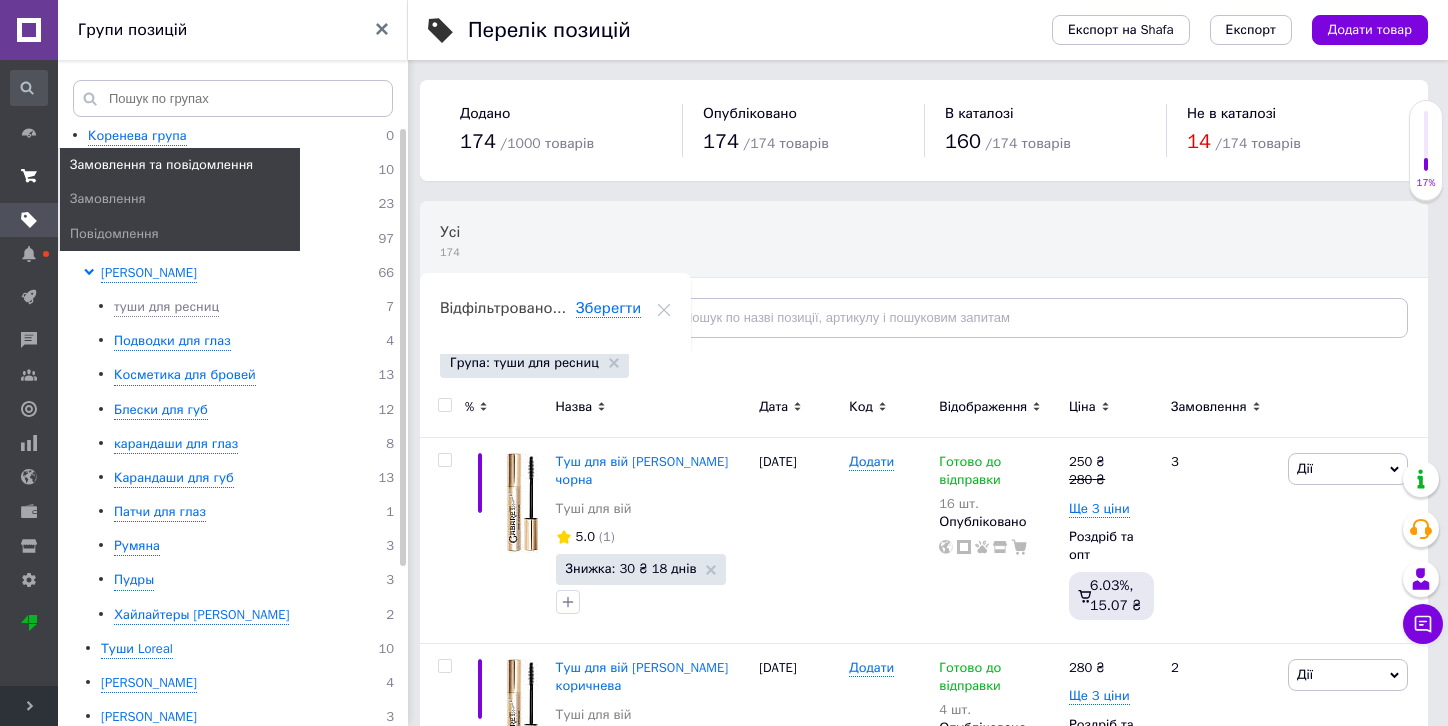 click 